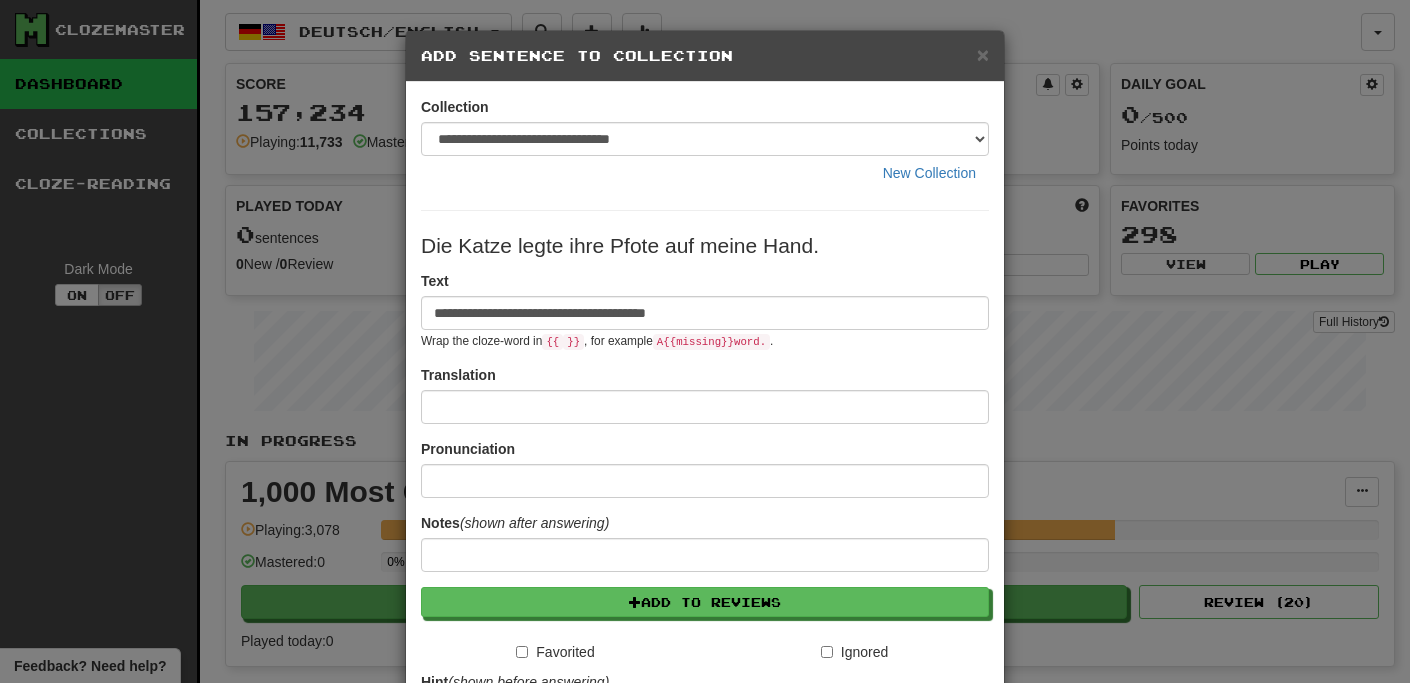 scroll, scrollTop: 1156, scrollLeft: 0, axis: vertical 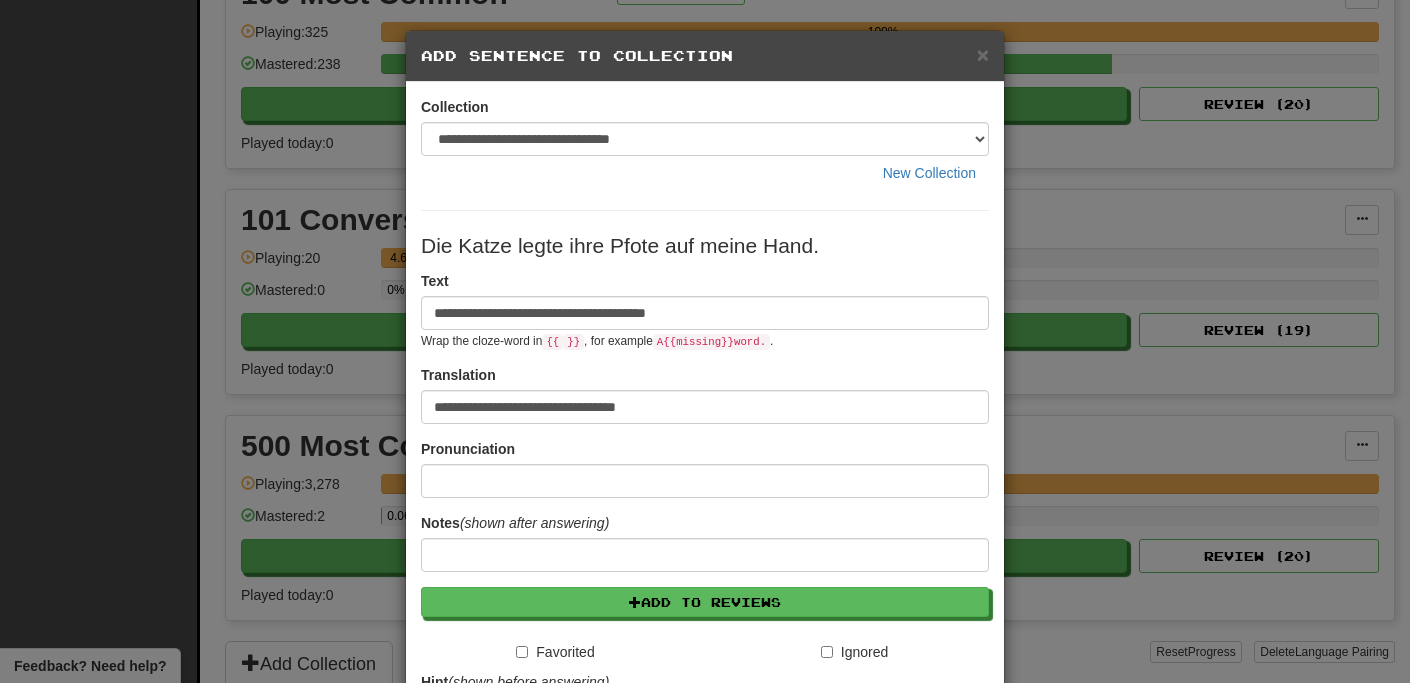 type on "**********" 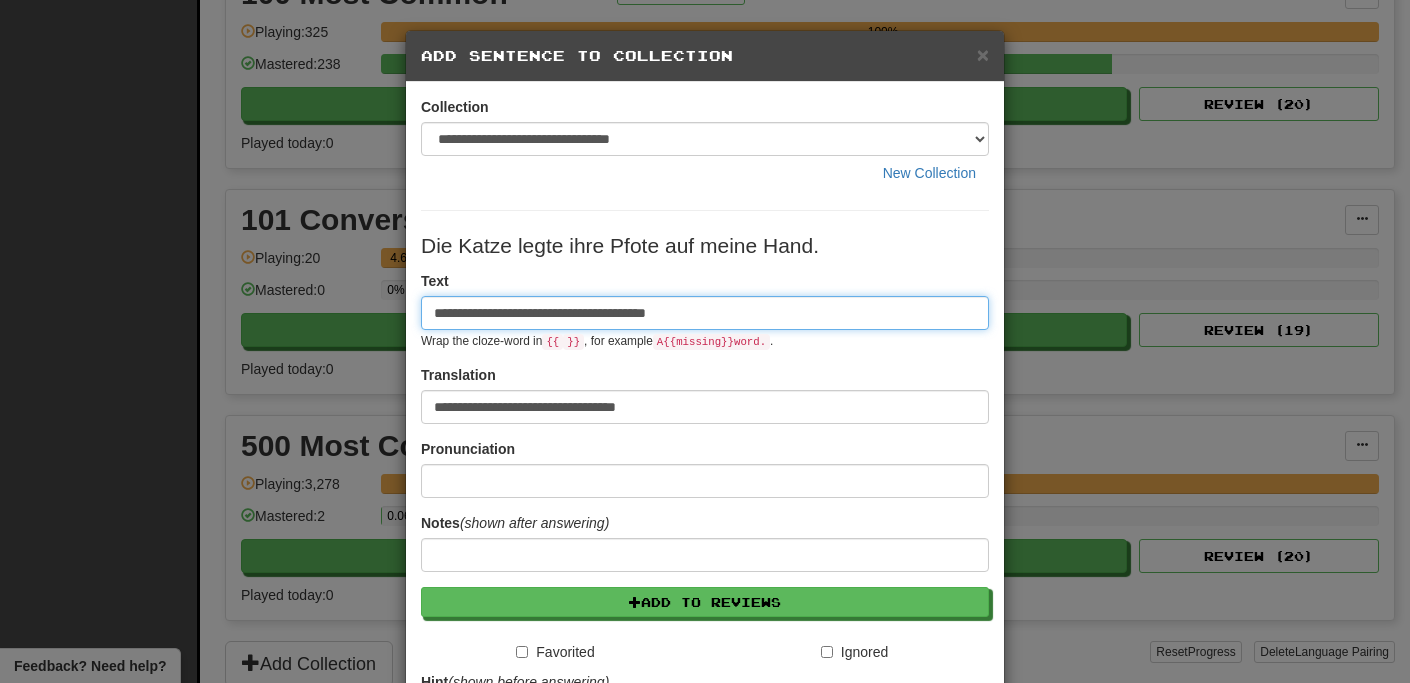 click on "**********" at bounding box center (705, 313) 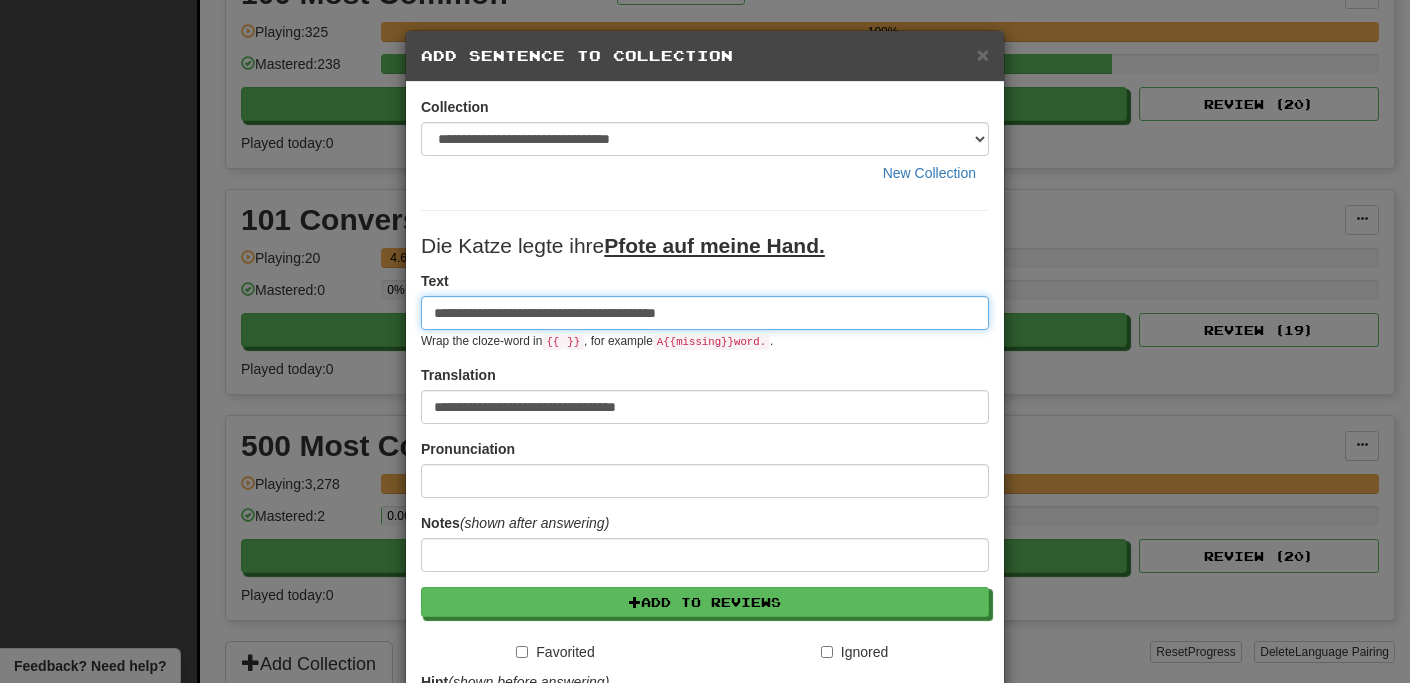 click on "**********" at bounding box center [705, 313] 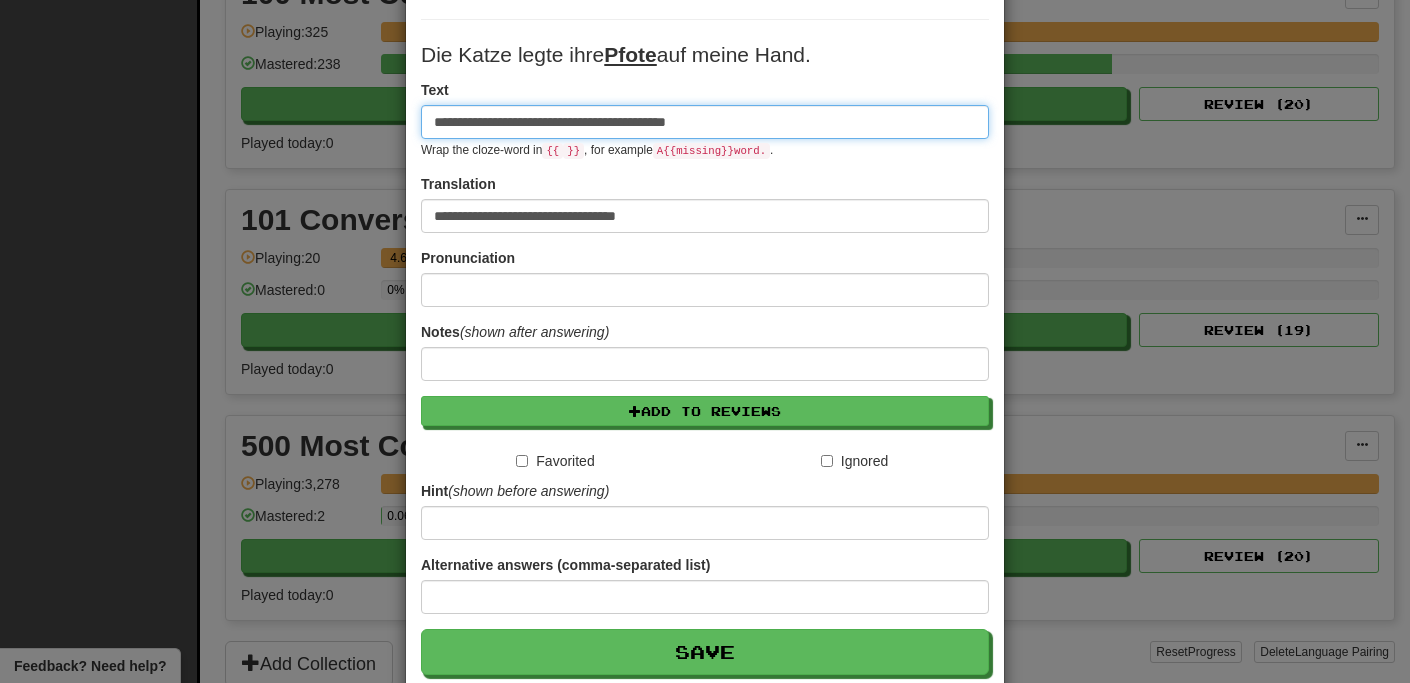 scroll, scrollTop: 212, scrollLeft: 0, axis: vertical 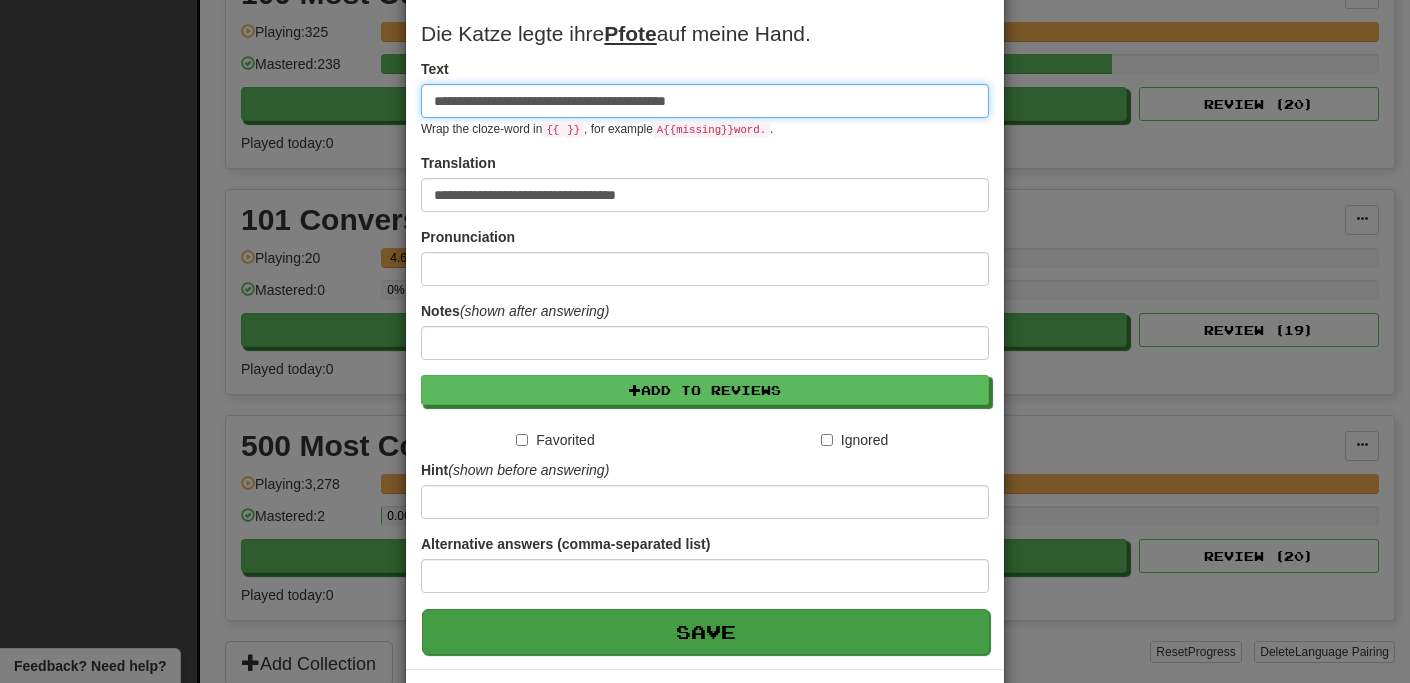 type on "**********" 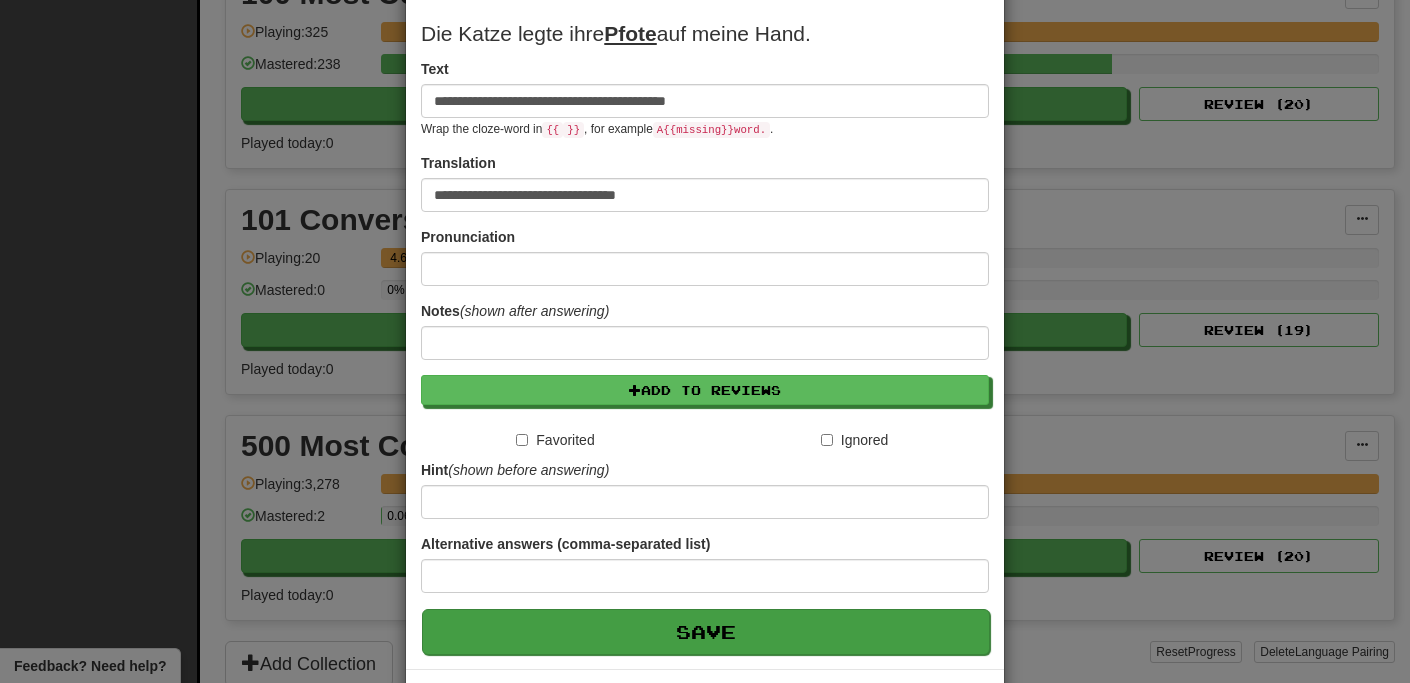 click on "Save" at bounding box center (706, 632) 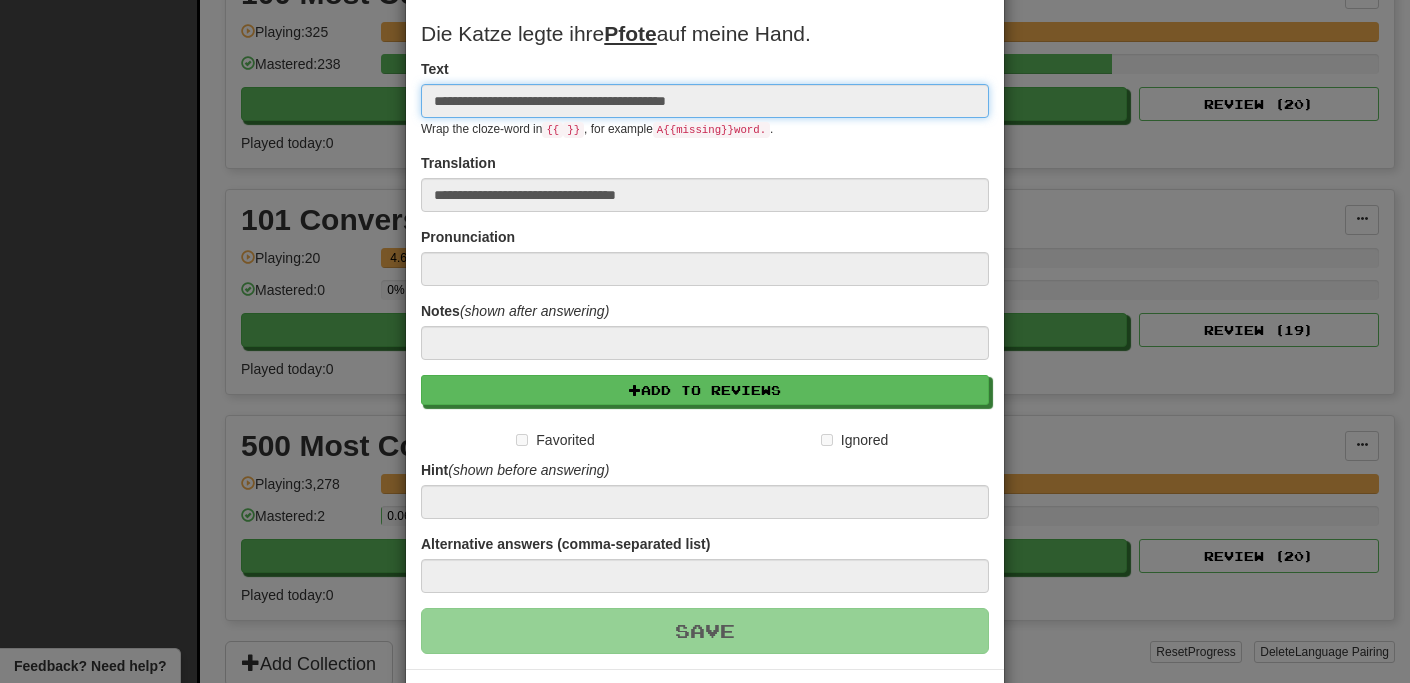 type 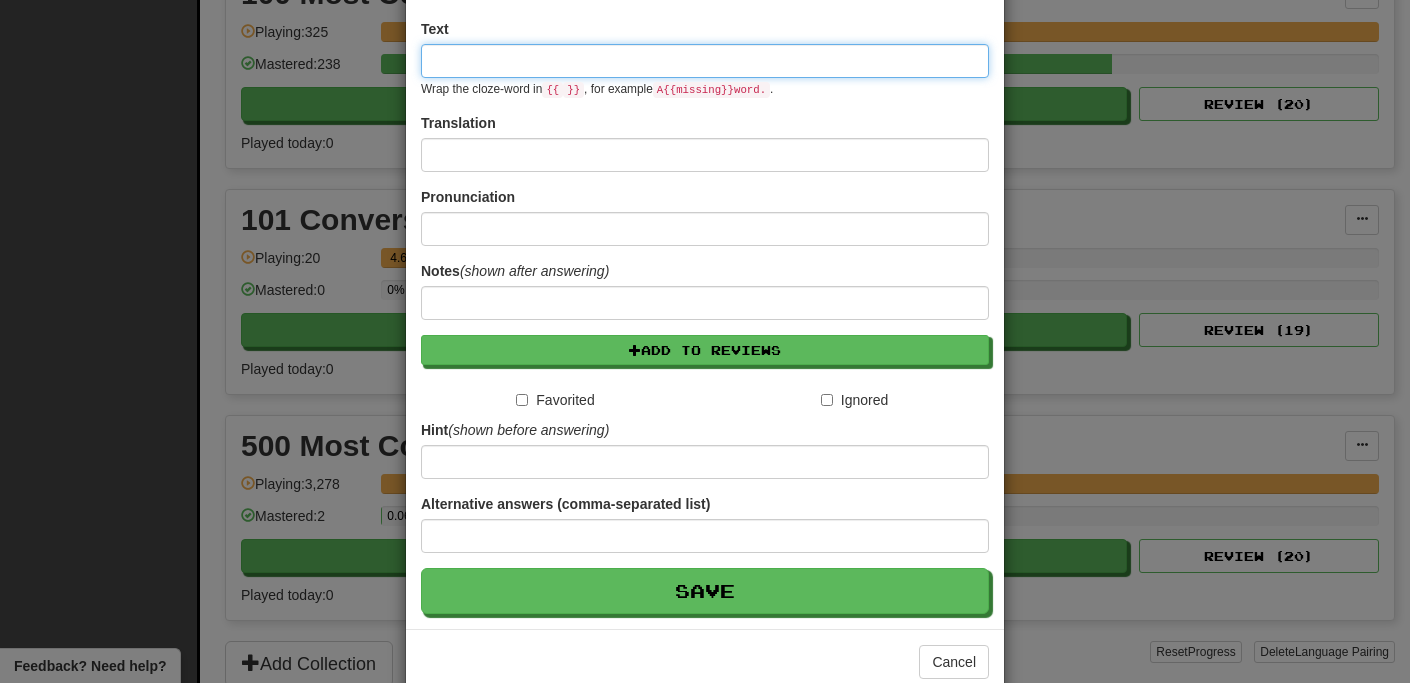 scroll, scrollTop: 0, scrollLeft: 0, axis: both 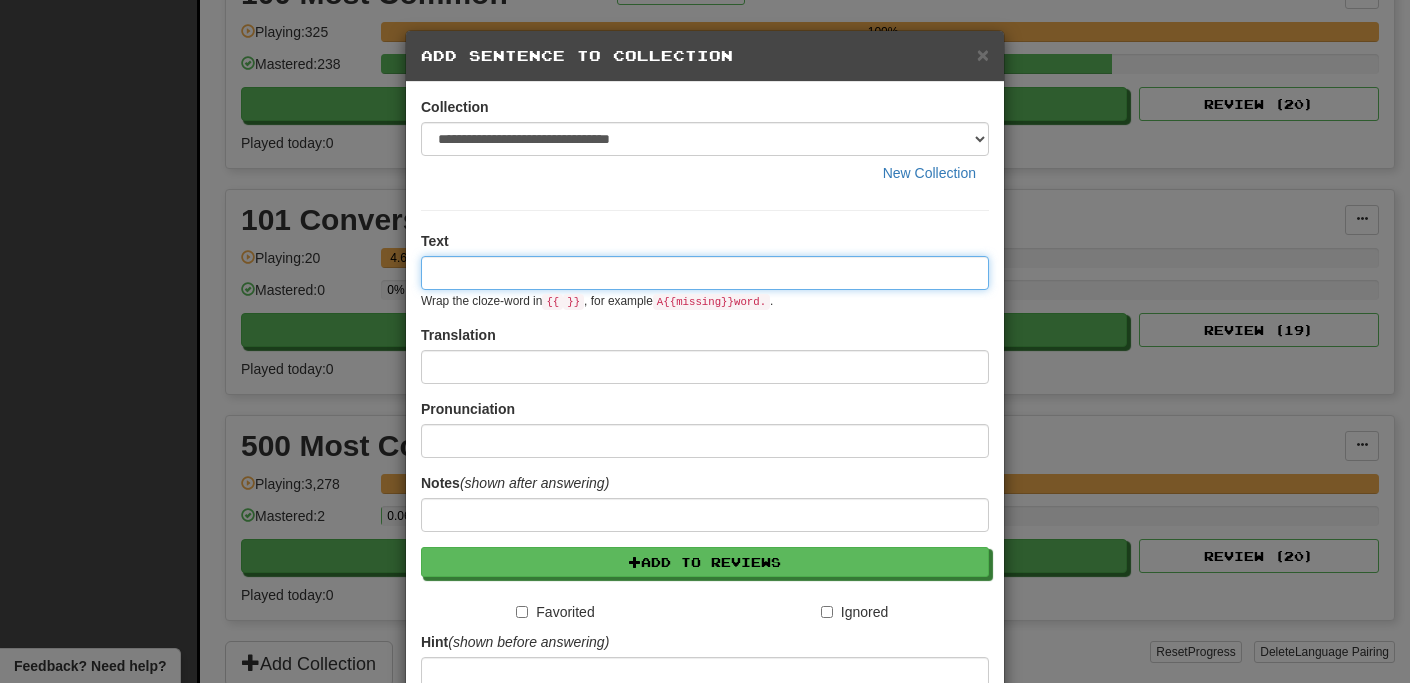 paste on "**********" 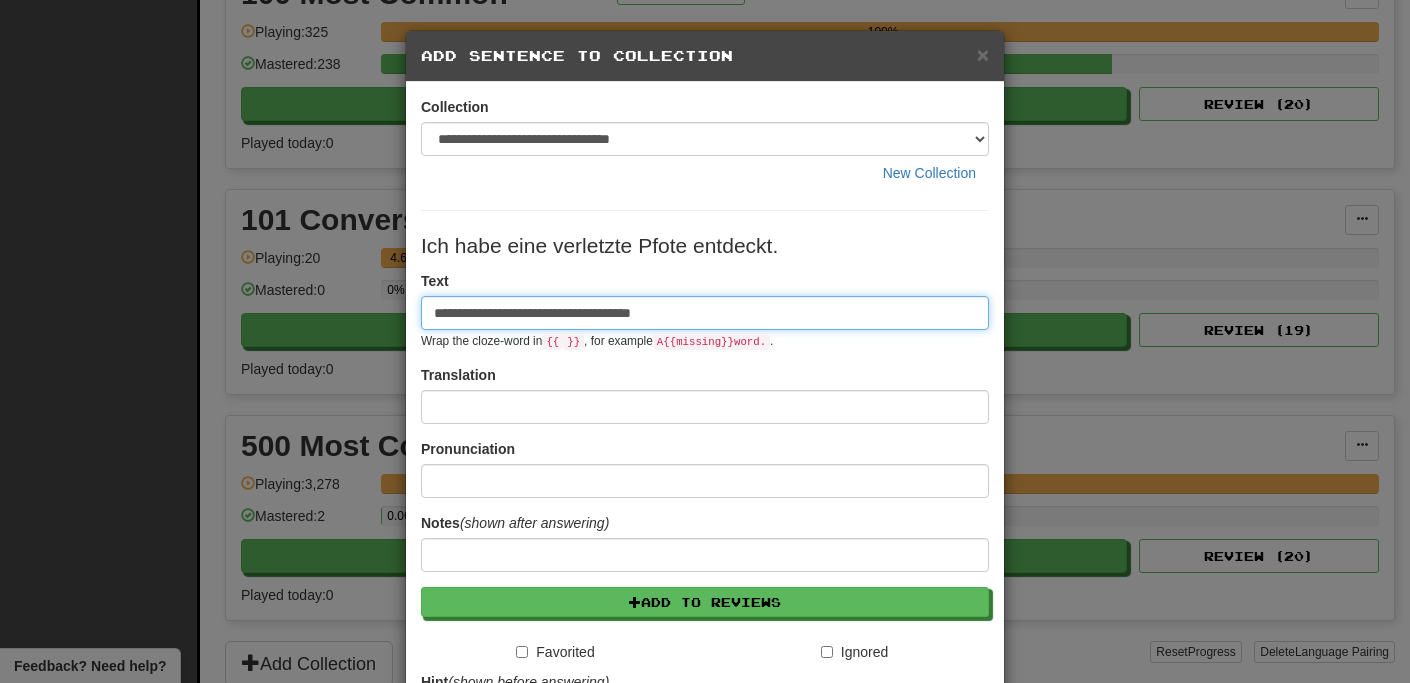 type on "**********" 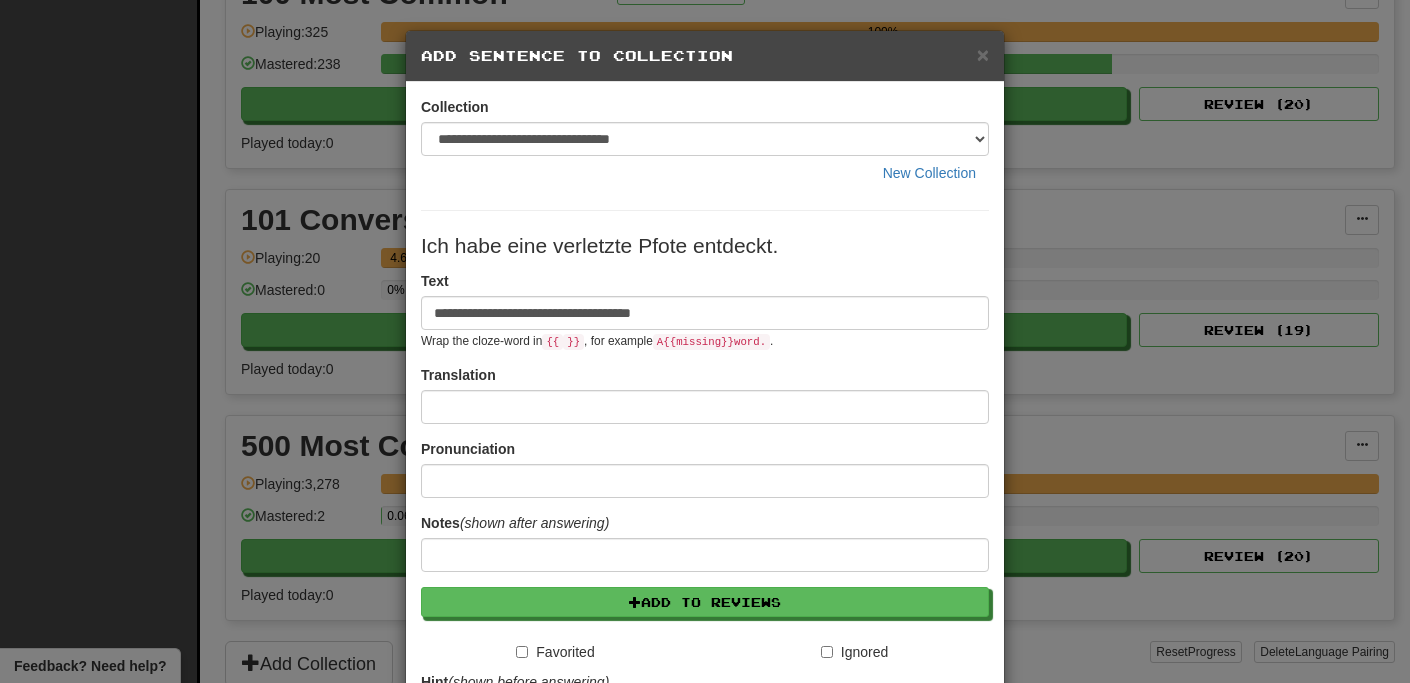 click on "**********" at bounding box center (705, 548) 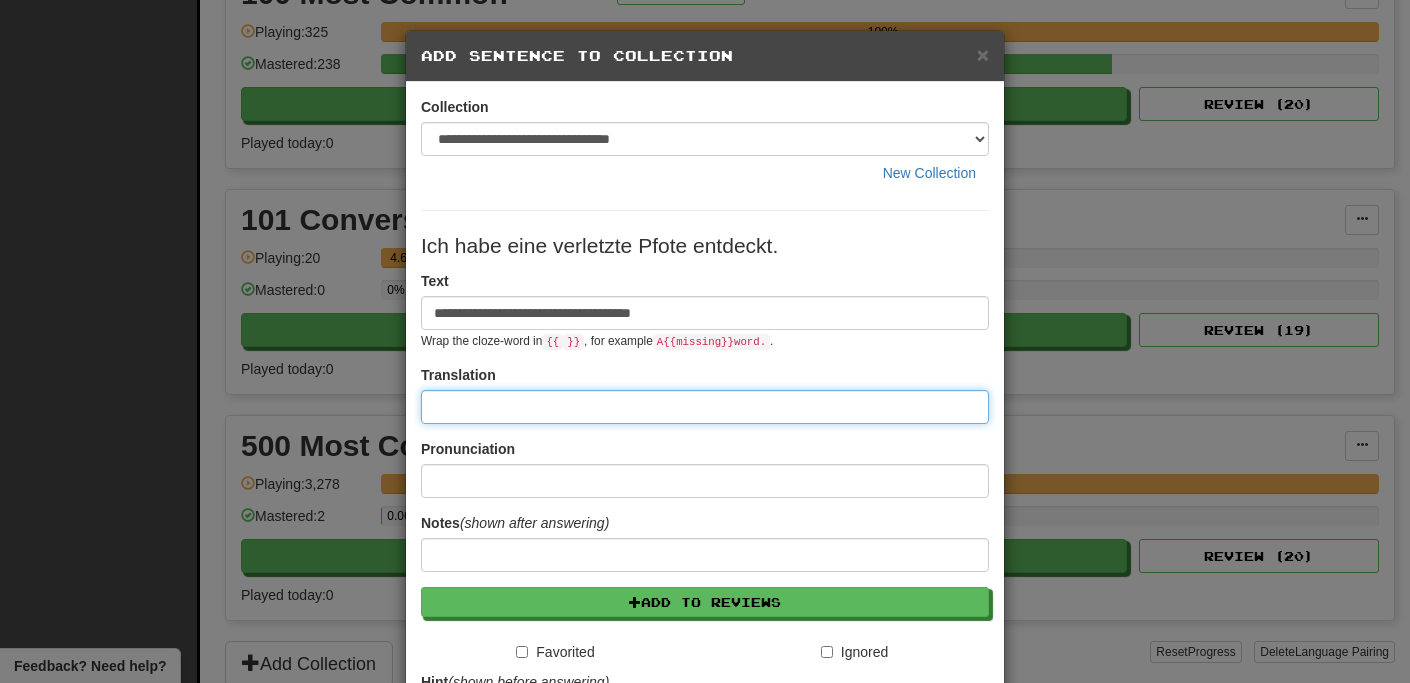 click at bounding box center (705, 407) 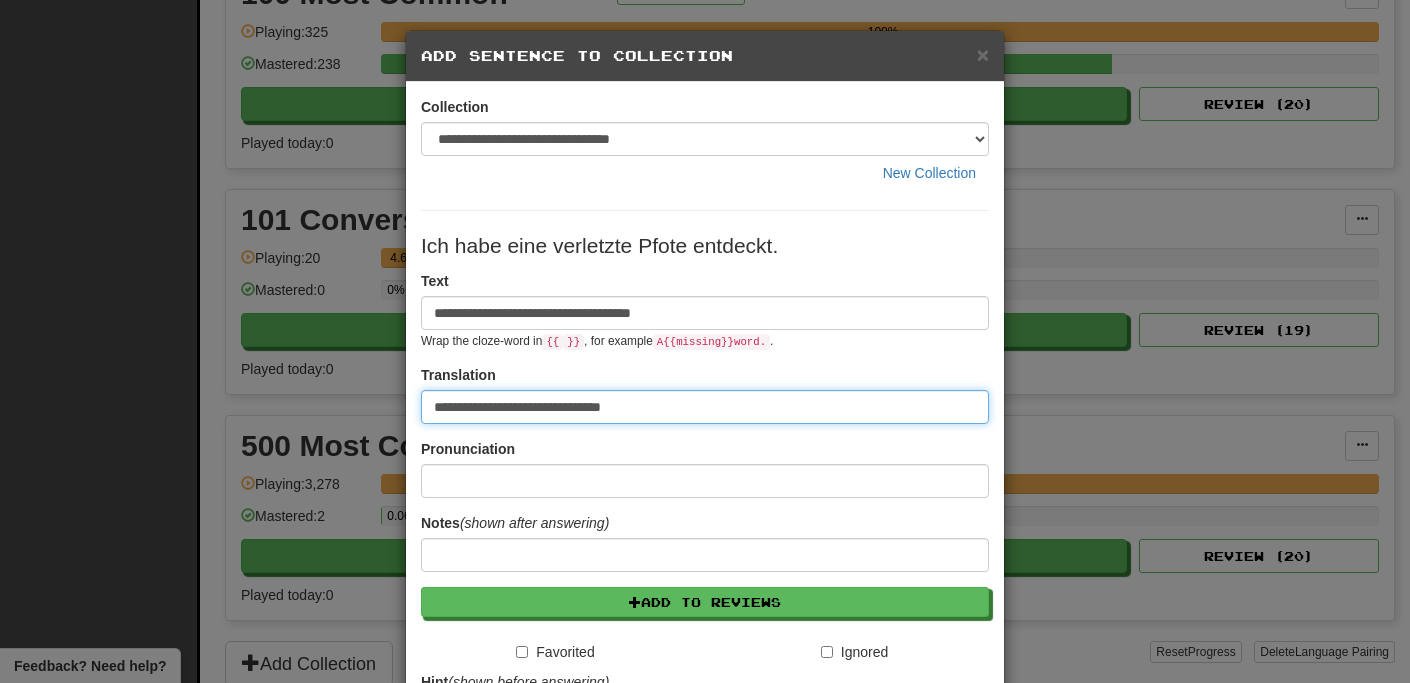 type on "**********" 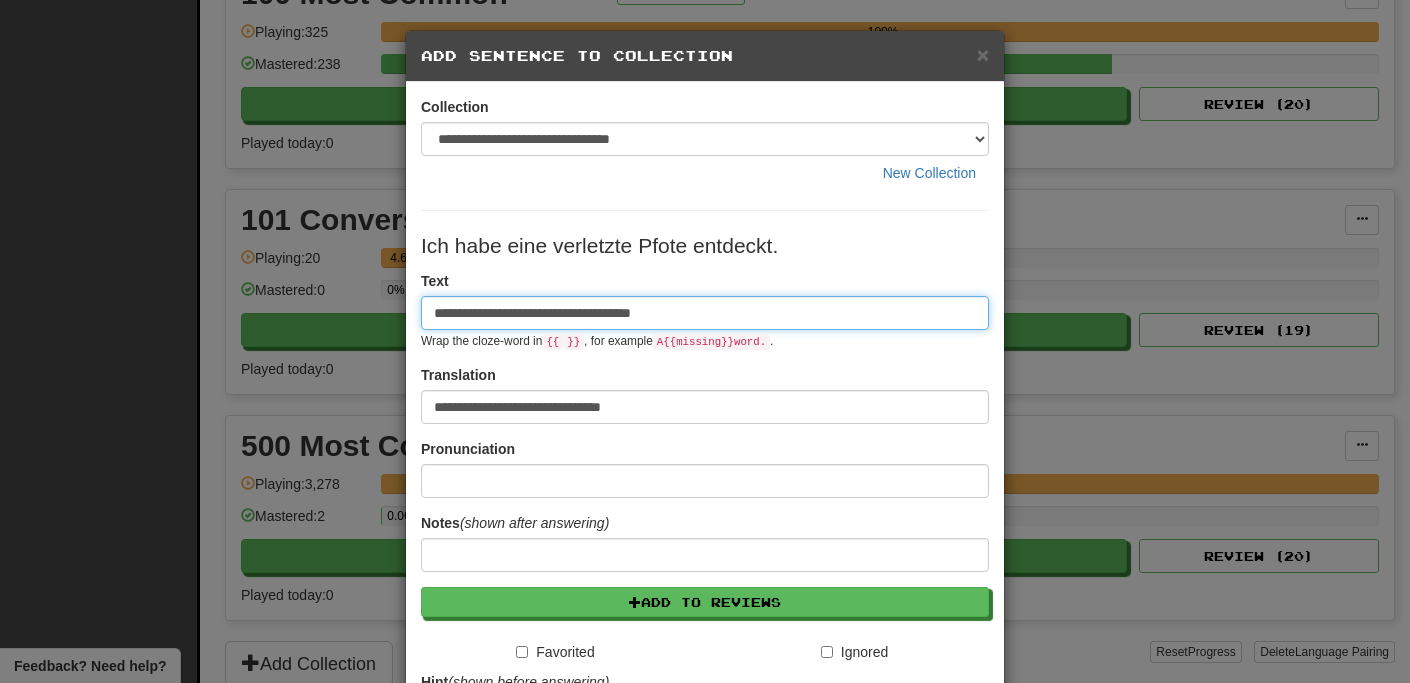 click on "**********" at bounding box center (705, 313) 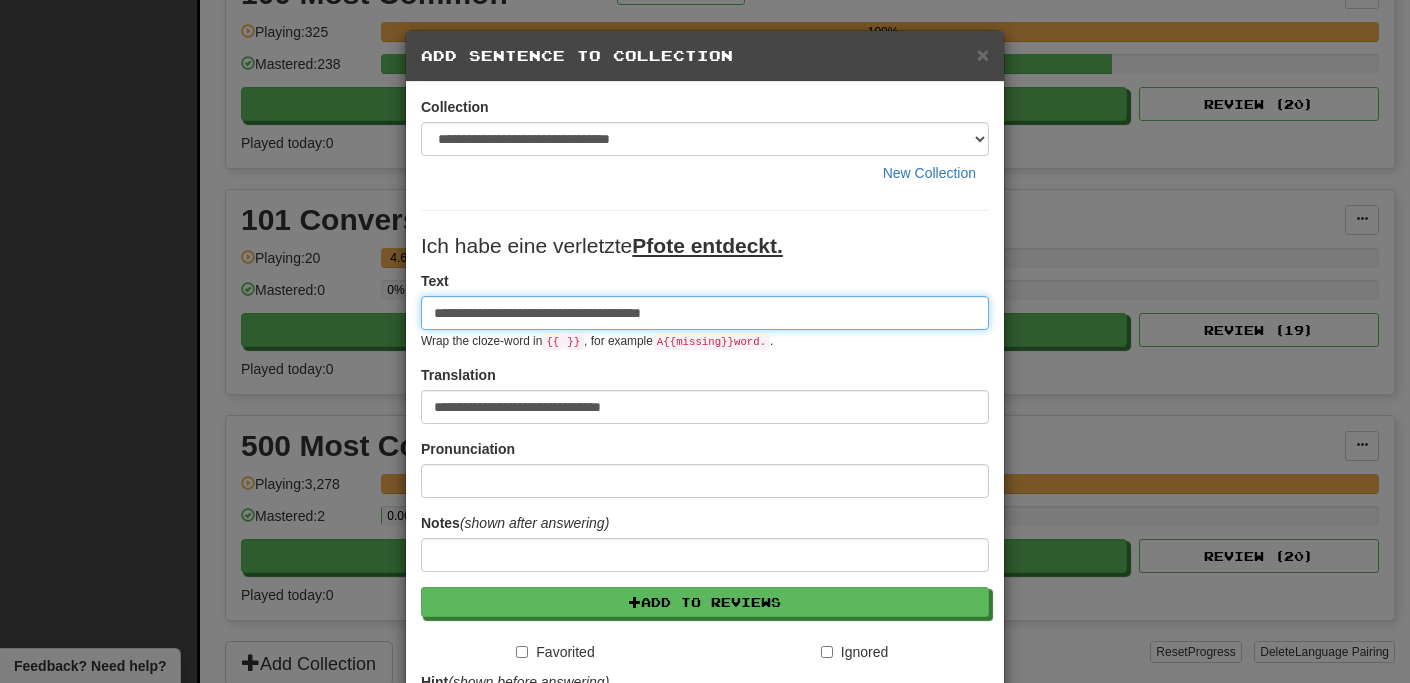 click on "**********" at bounding box center [705, 313] 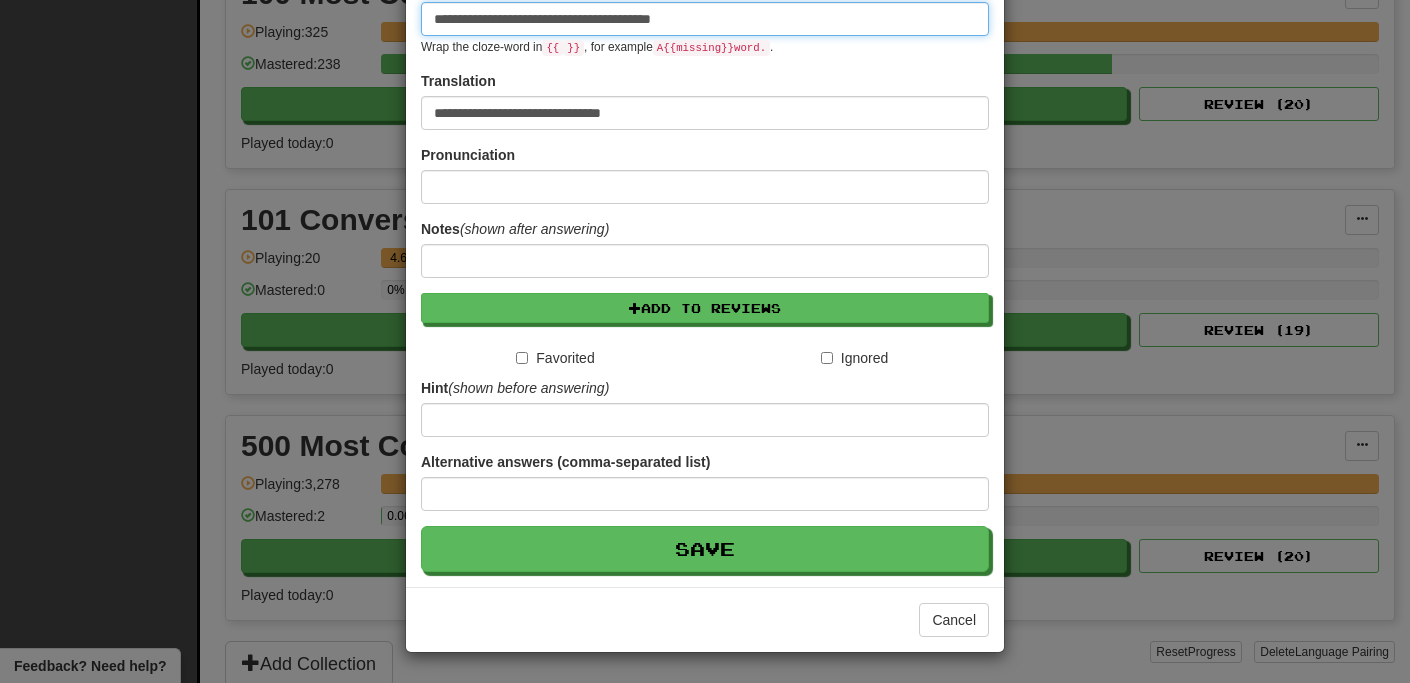 scroll, scrollTop: 295, scrollLeft: 0, axis: vertical 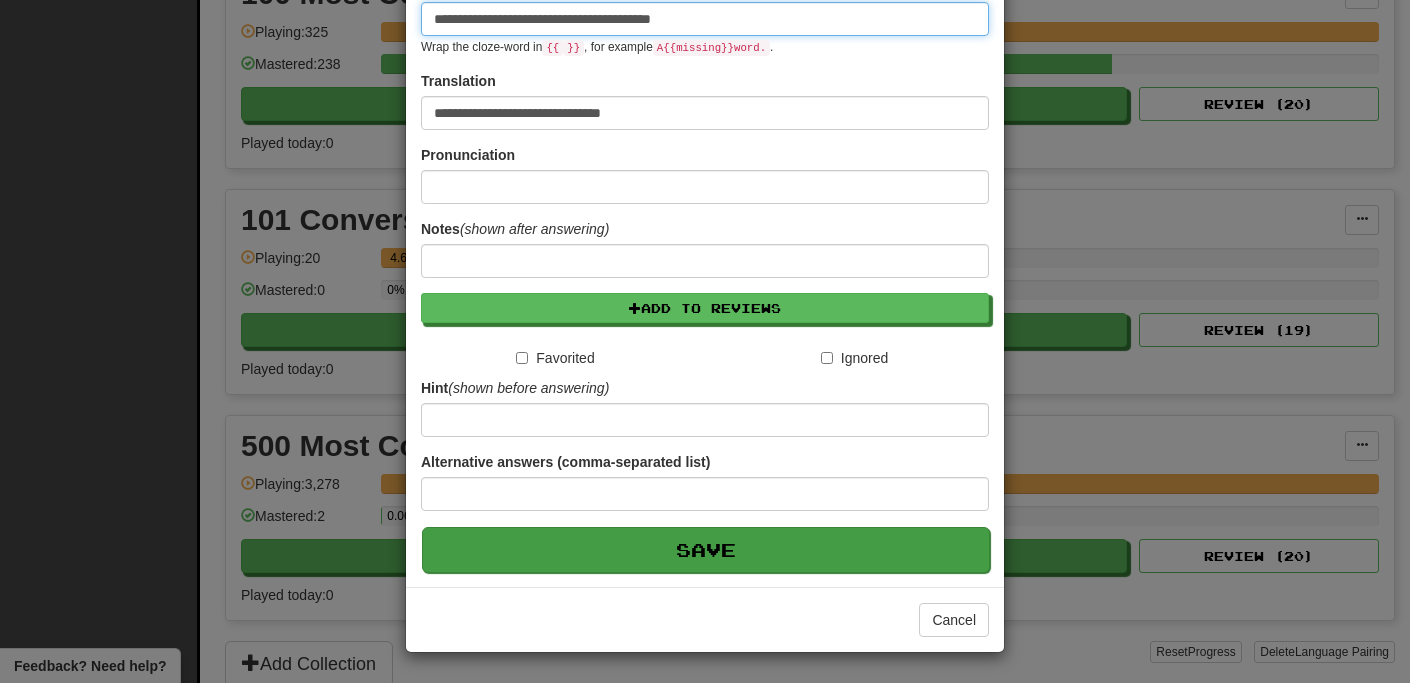 type on "**********" 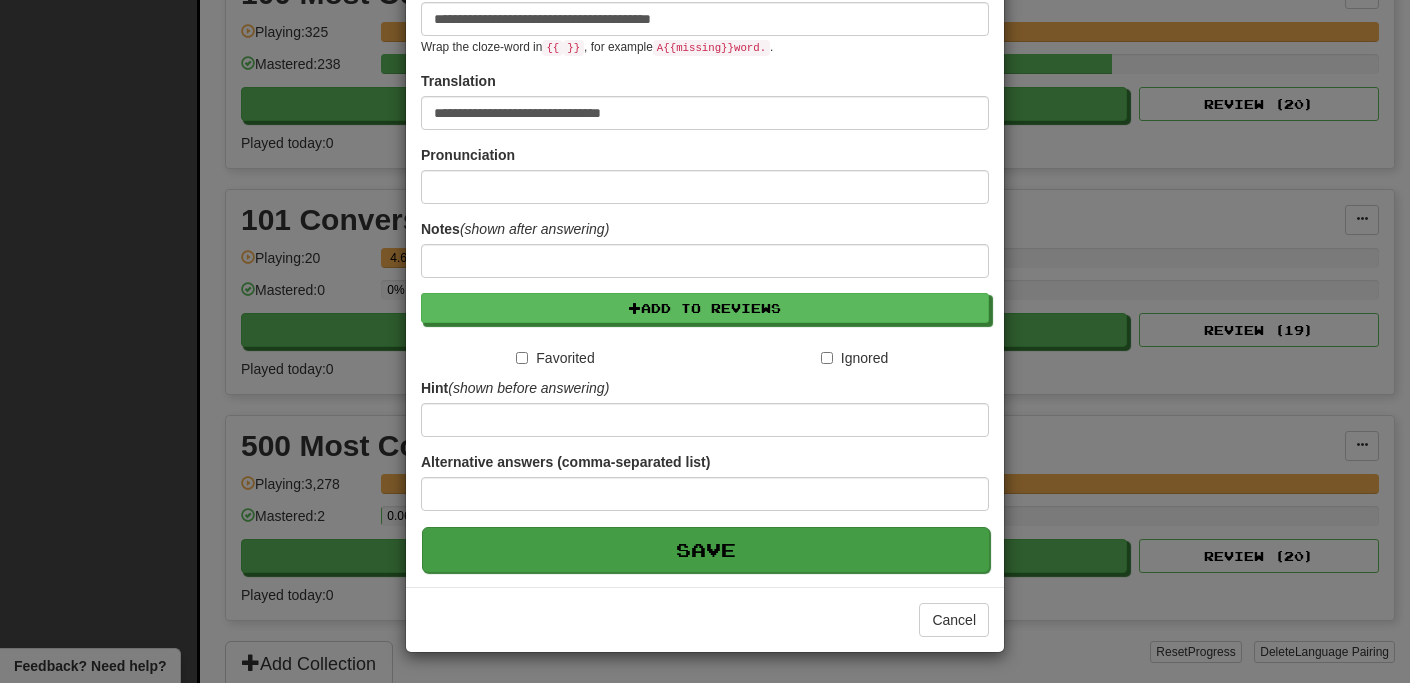click on "Save" at bounding box center (706, 550) 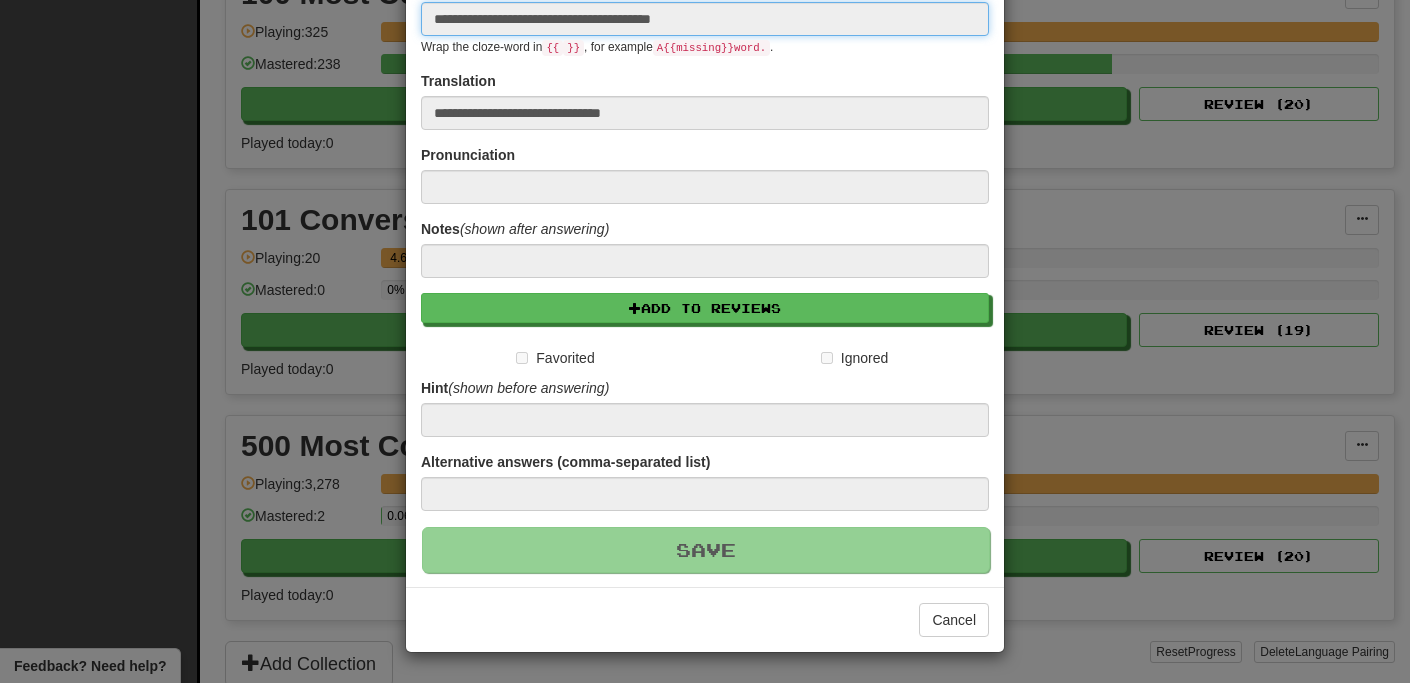 type 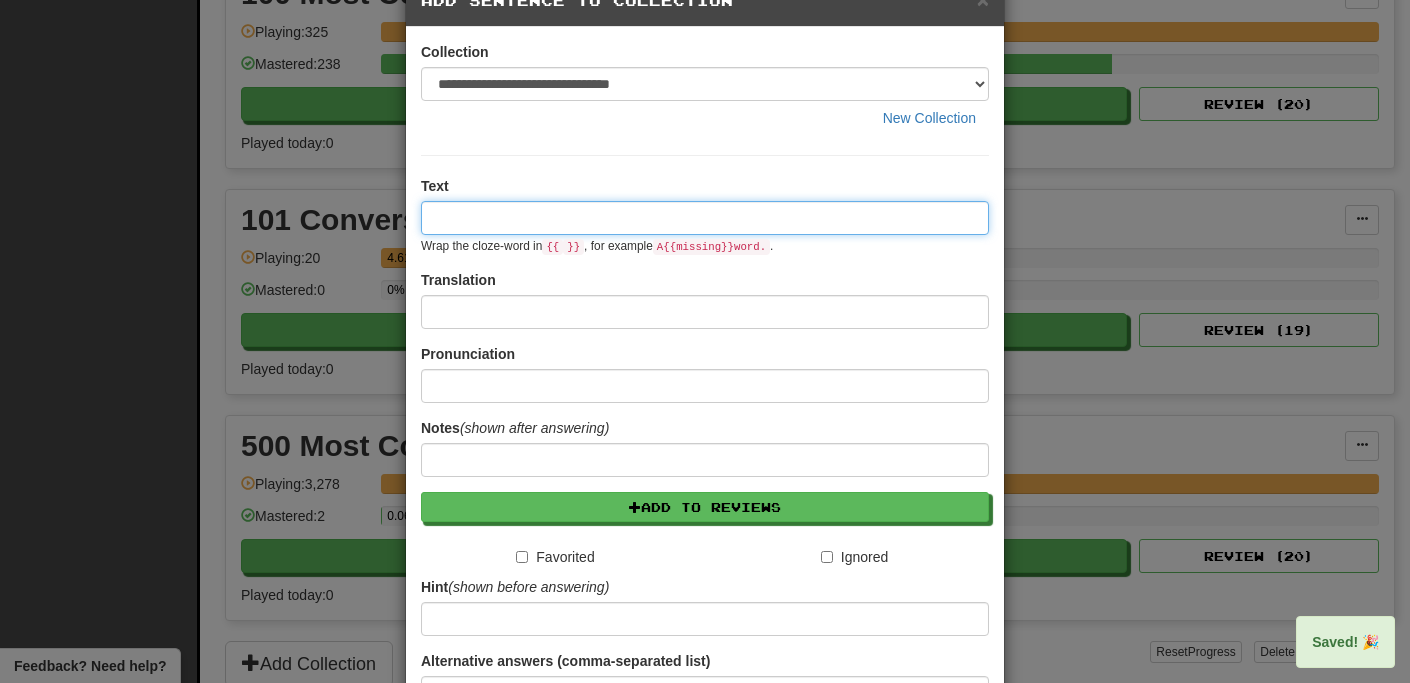 scroll, scrollTop: 0, scrollLeft: 0, axis: both 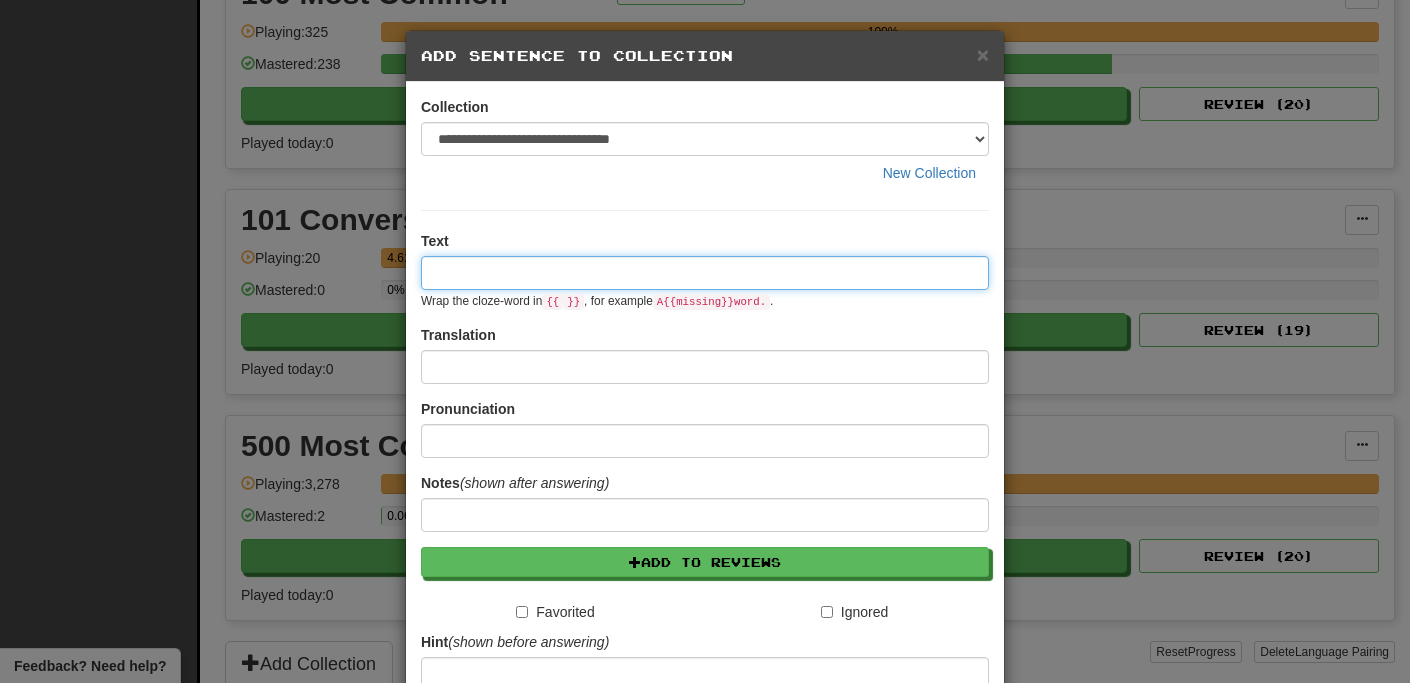 paste on "**********" 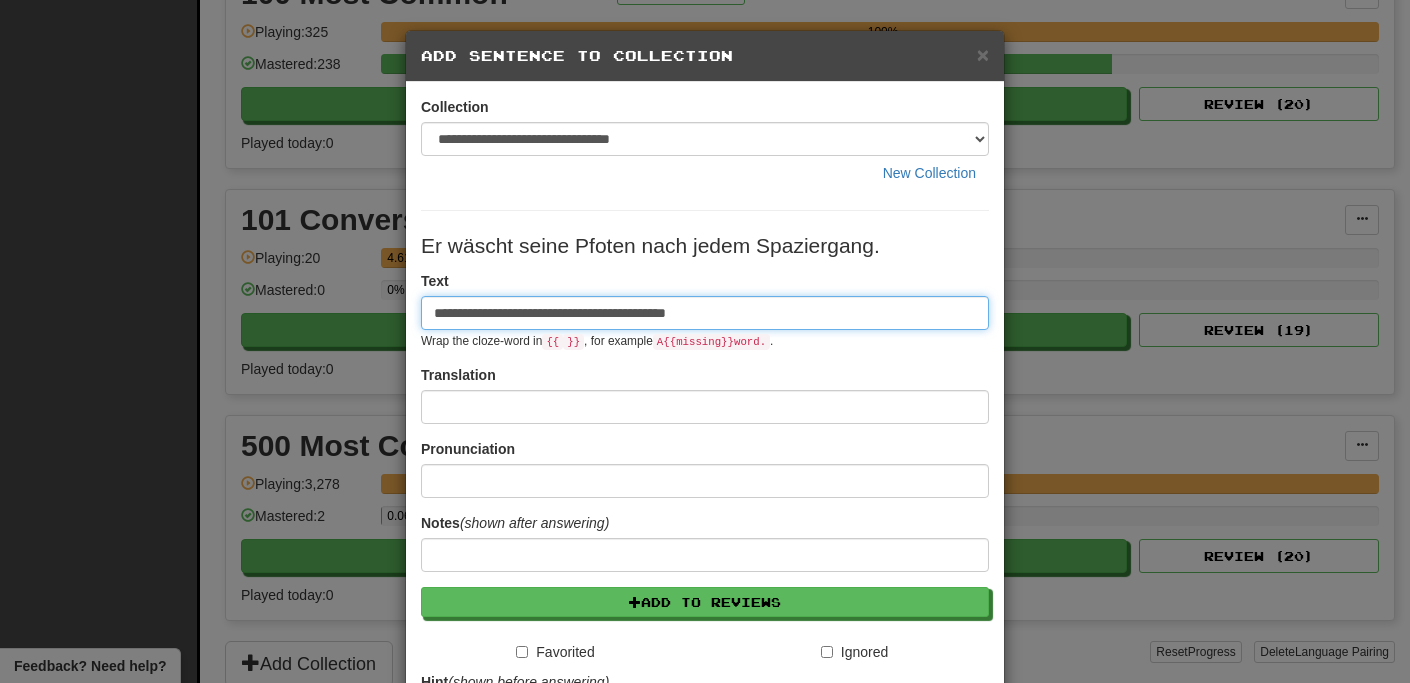 type on "**********" 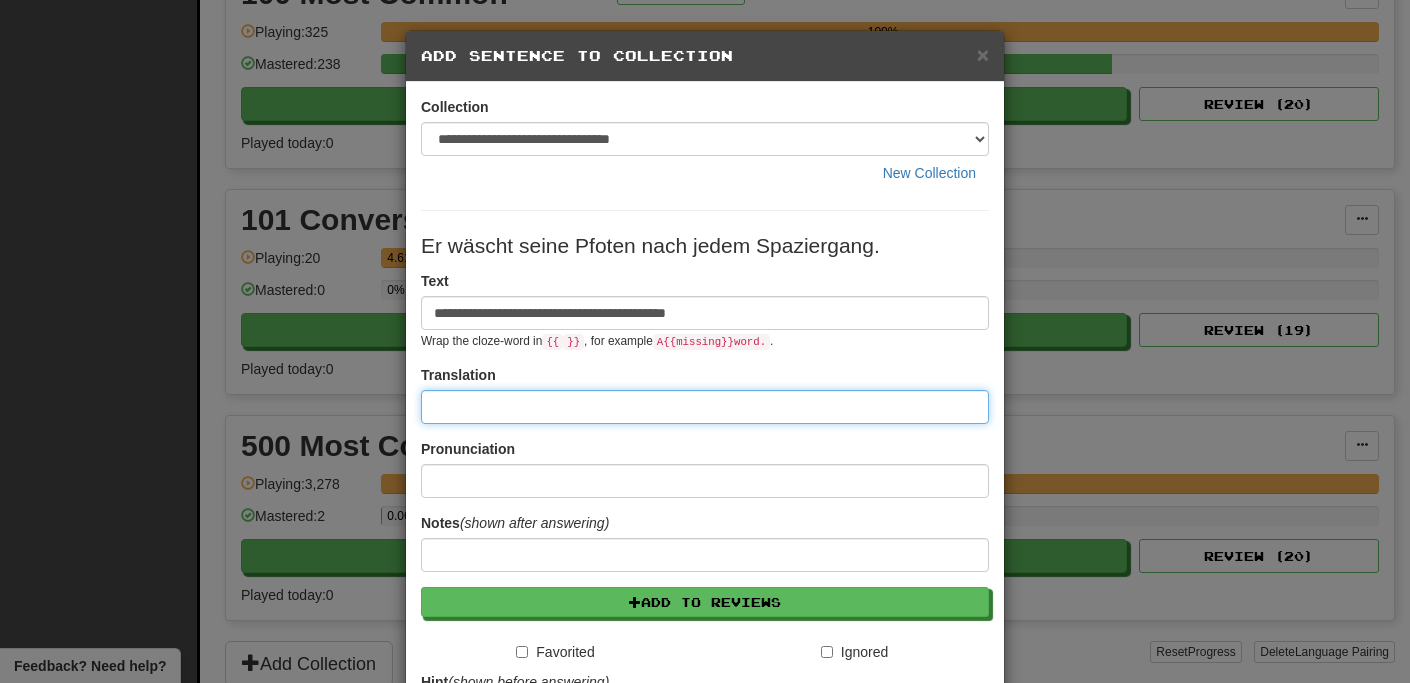 click at bounding box center [705, 407] 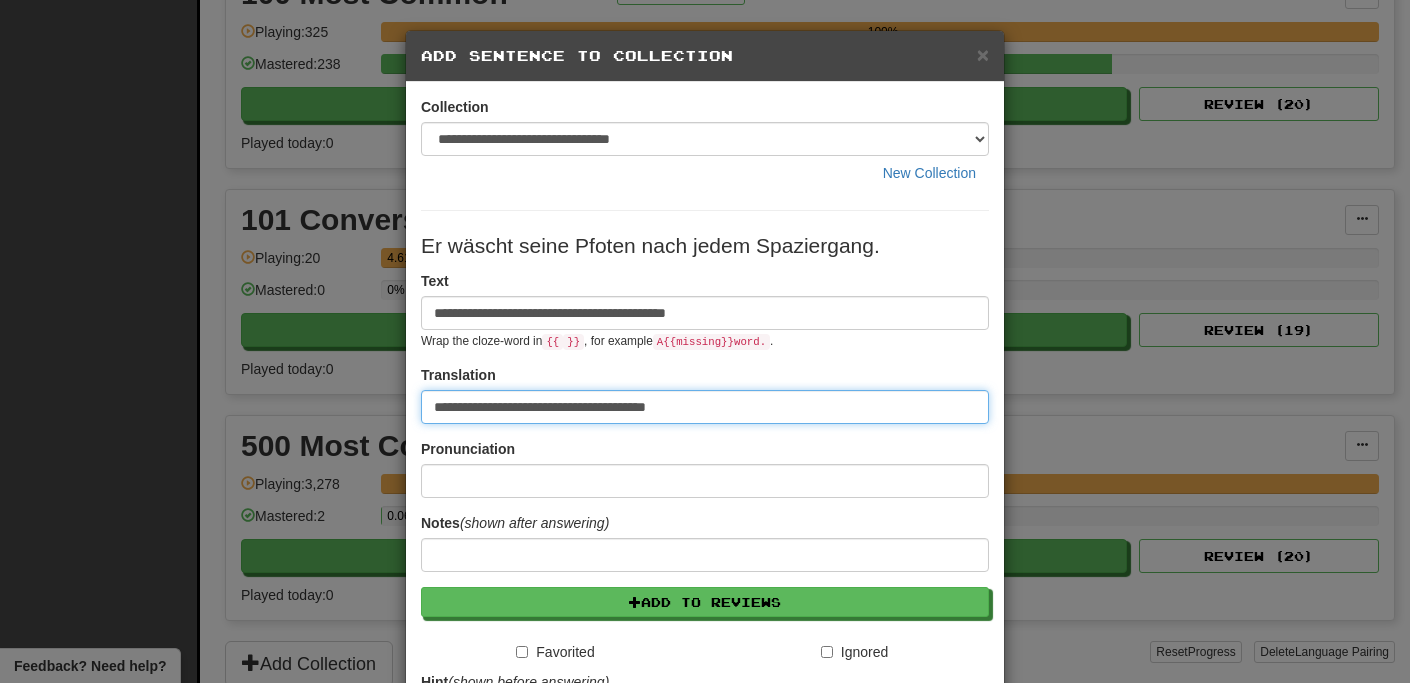 type on "**********" 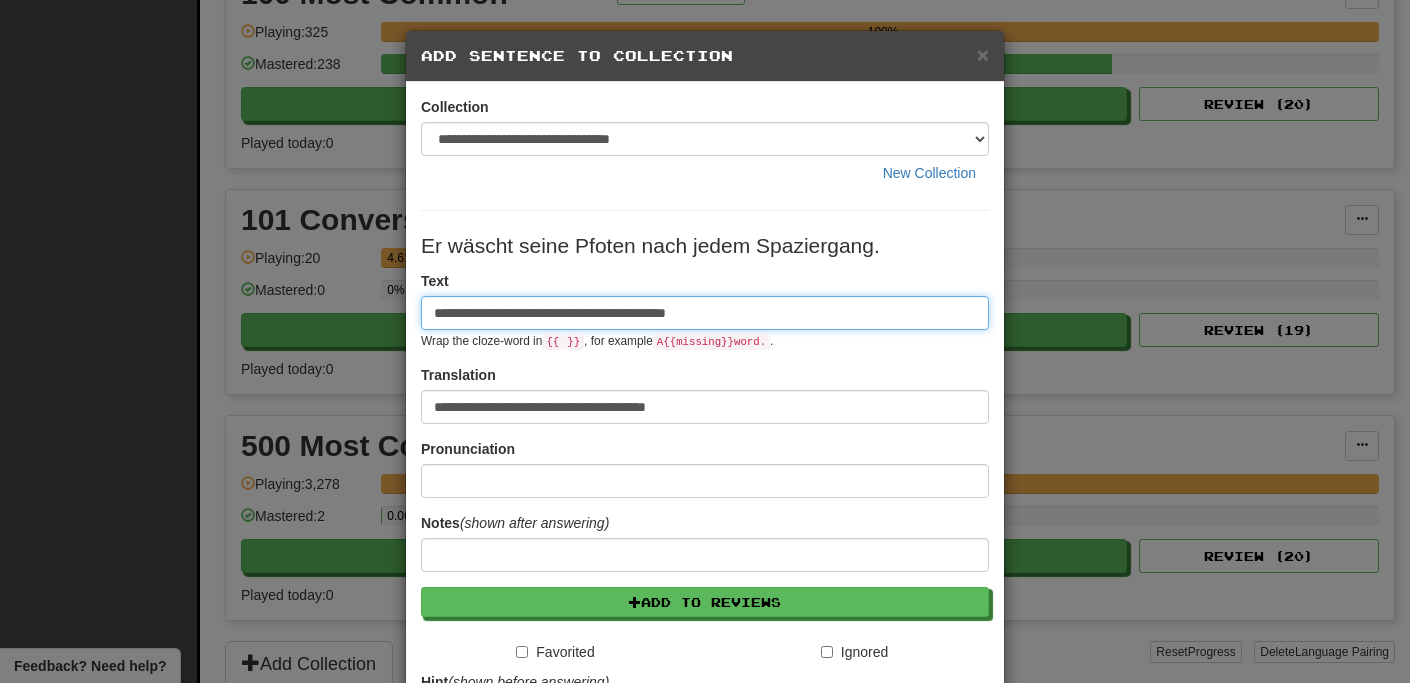 click on "**********" at bounding box center (705, 313) 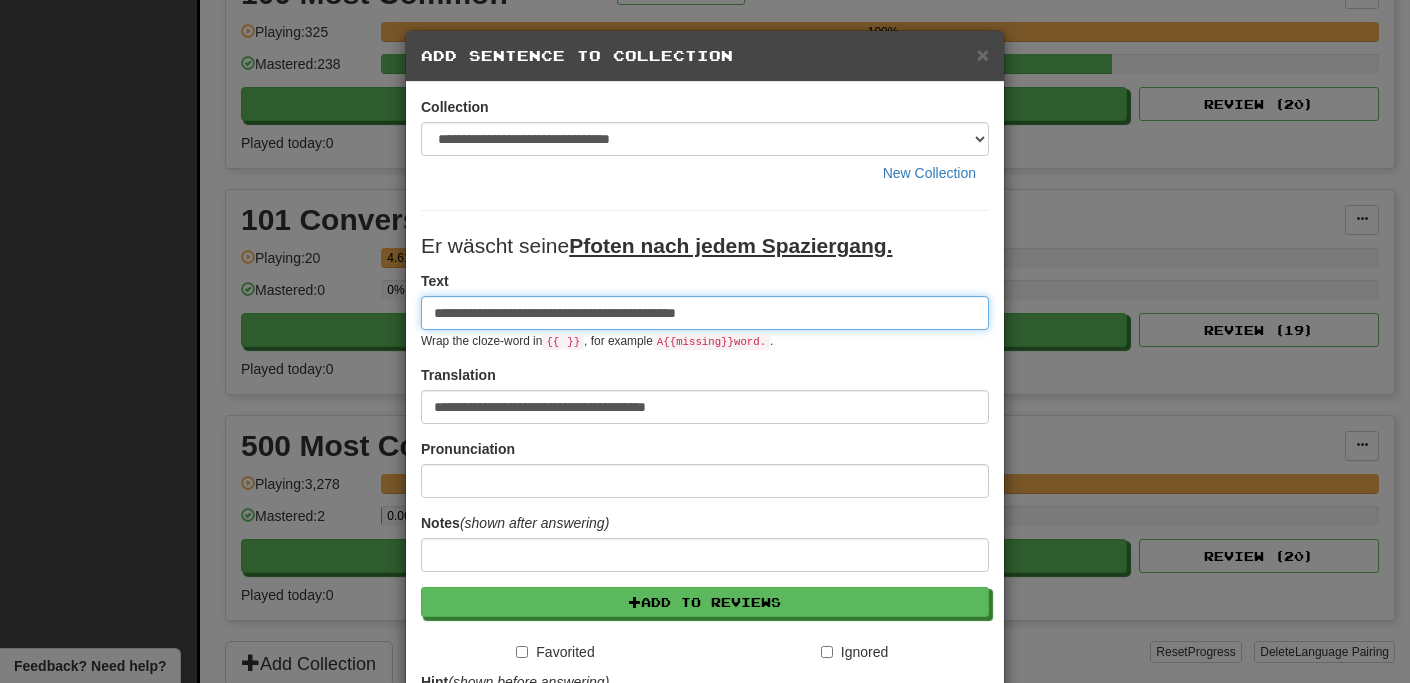 click on "**********" at bounding box center (705, 313) 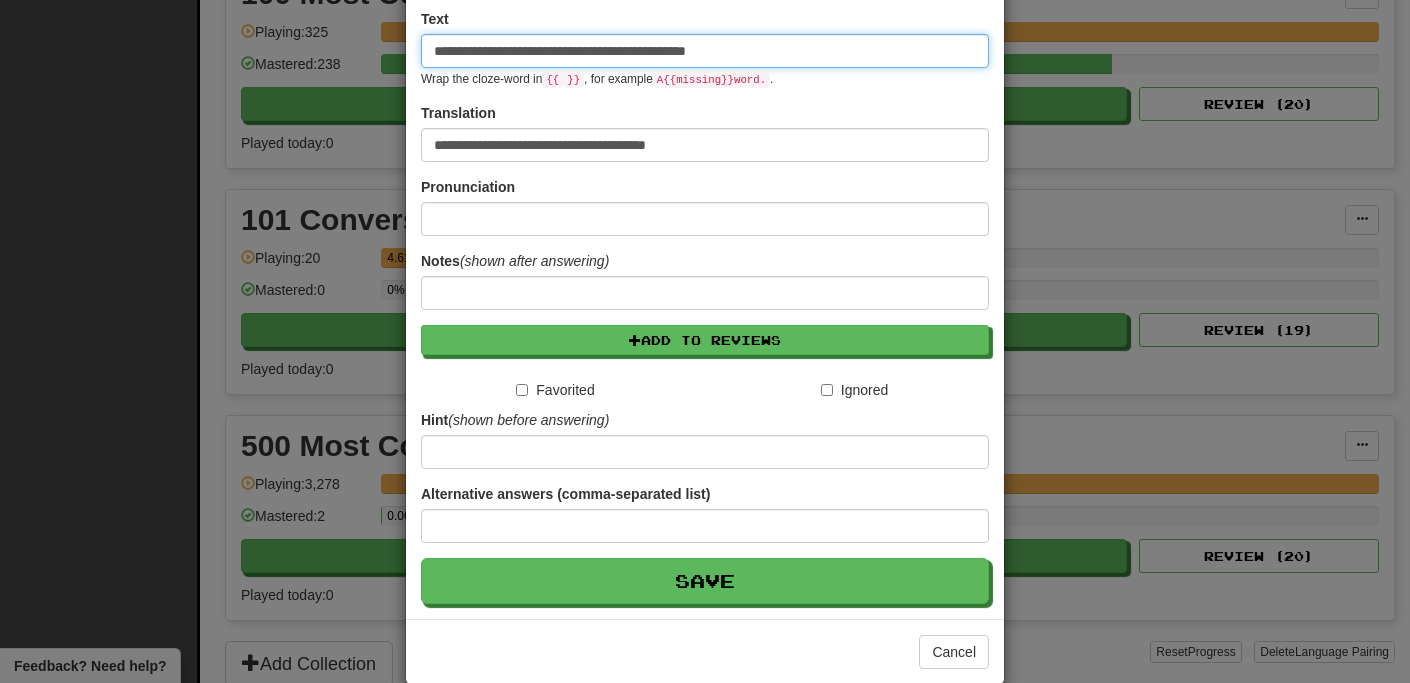 scroll, scrollTop: 275, scrollLeft: 0, axis: vertical 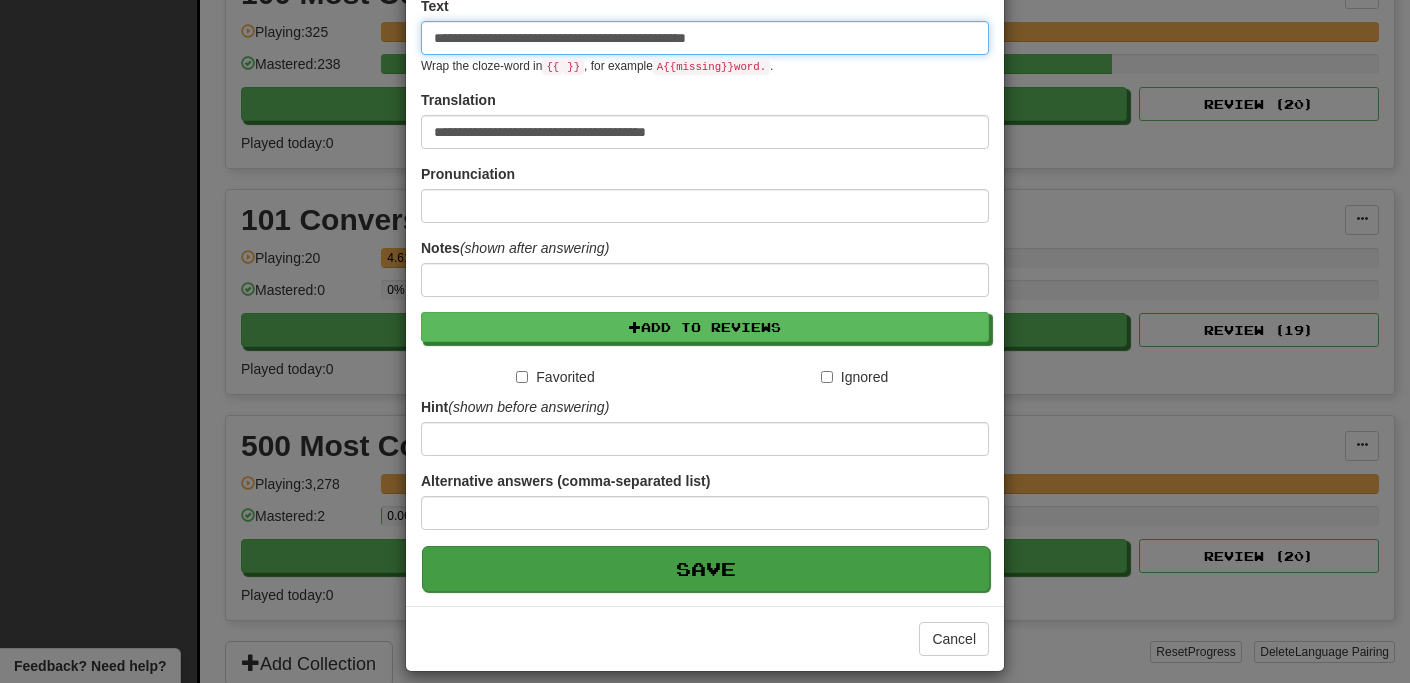 type on "**********" 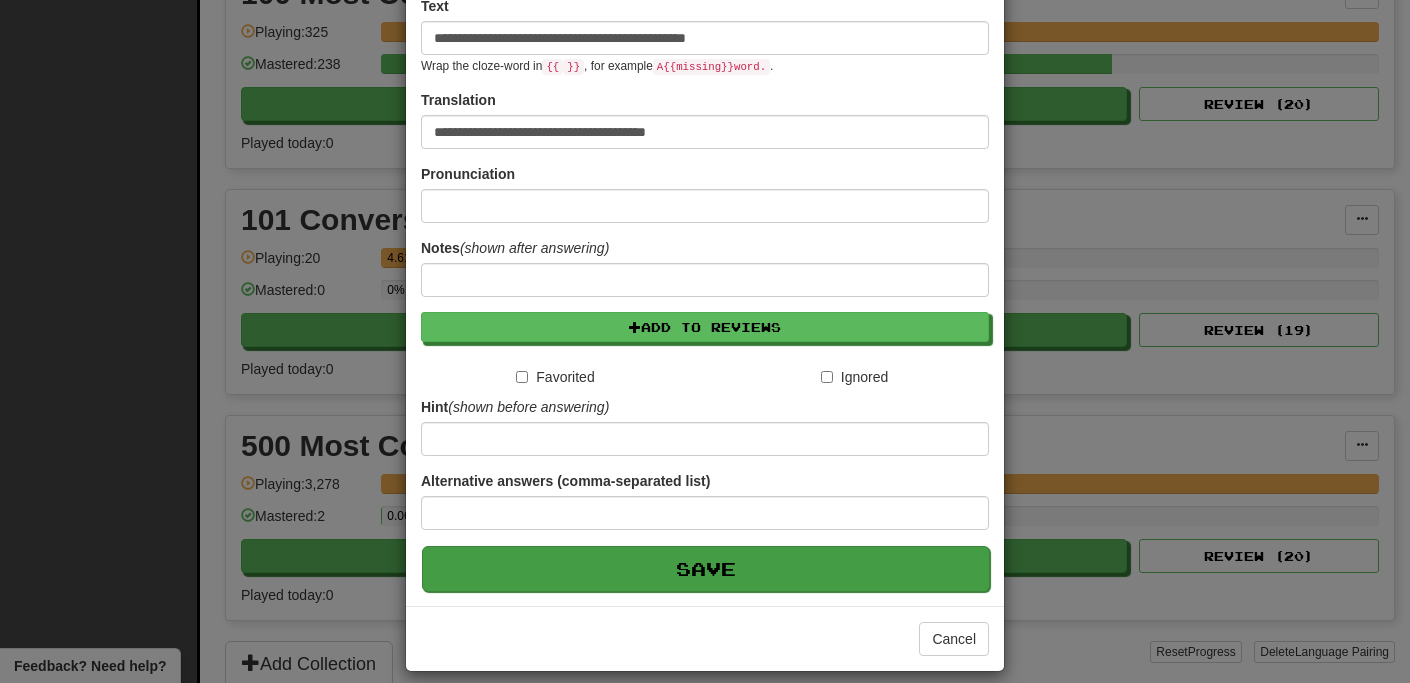 click on "Save" at bounding box center (706, 569) 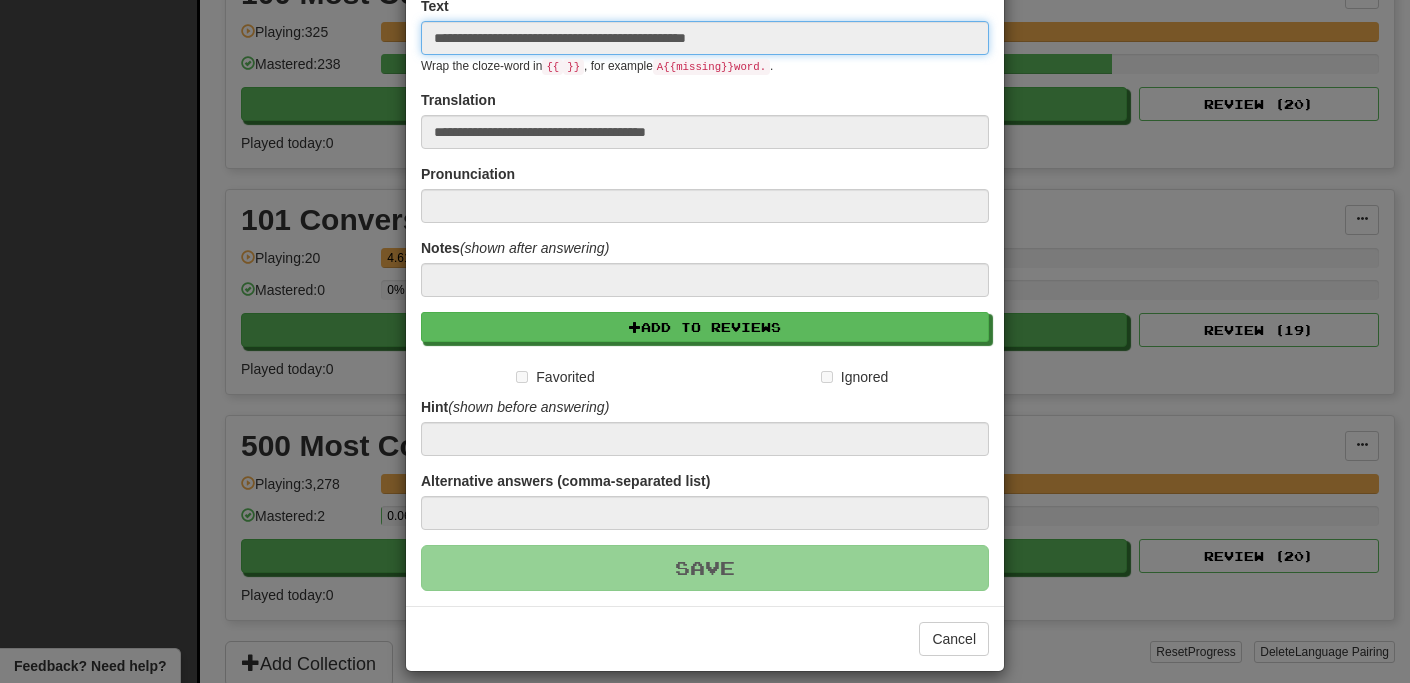 type 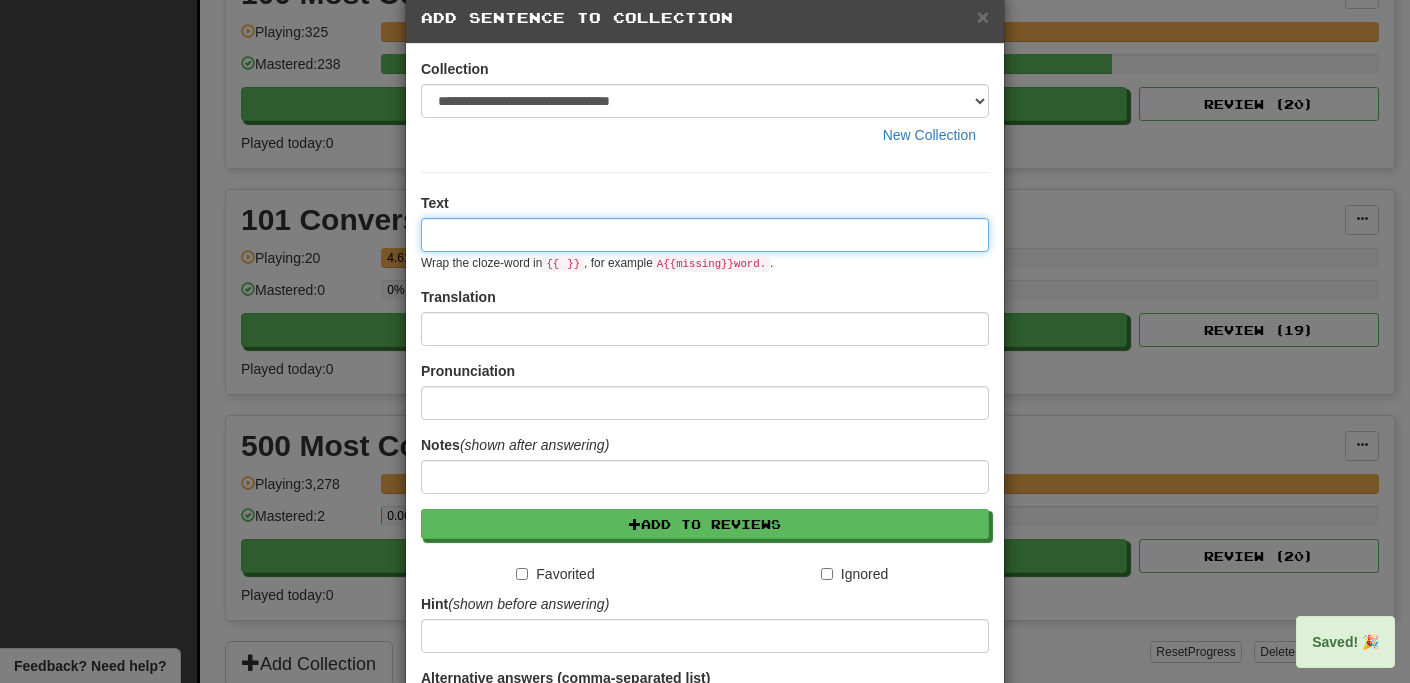 scroll, scrollTop: 0, scrollLeft: 0, axis: both 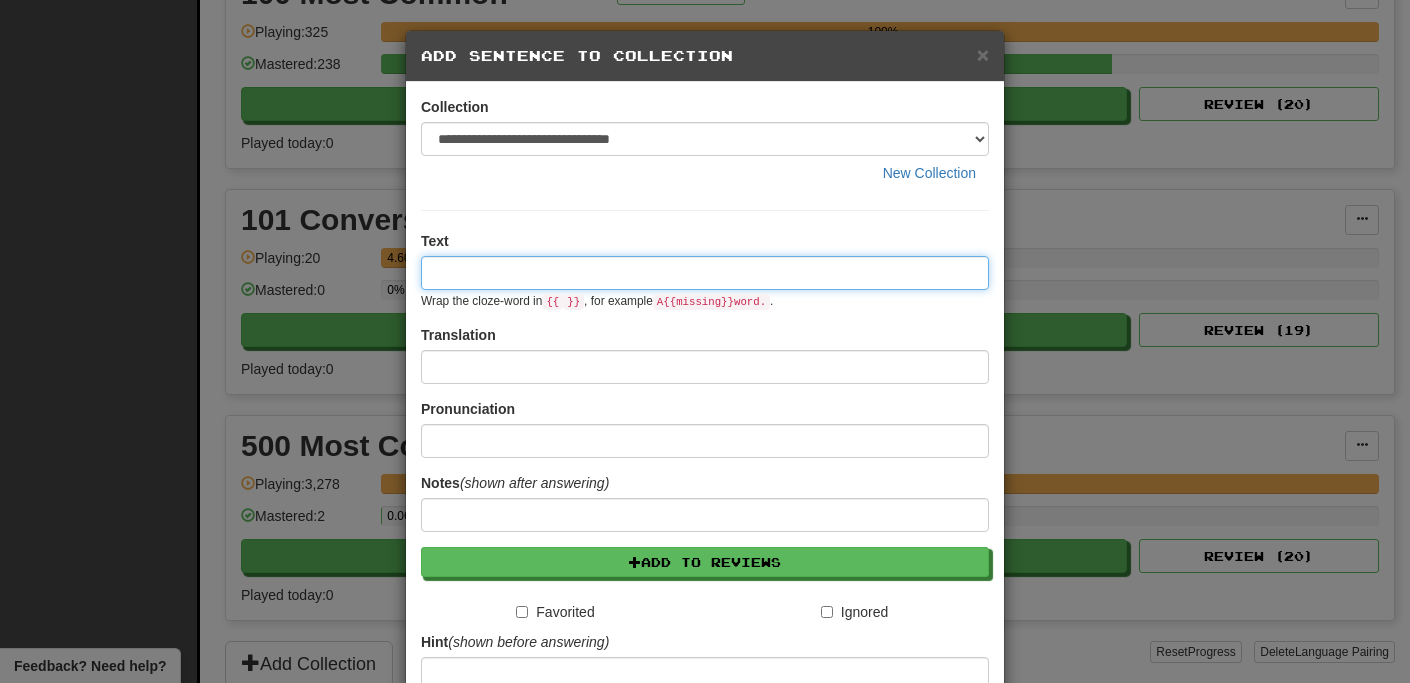 paste on "**********" 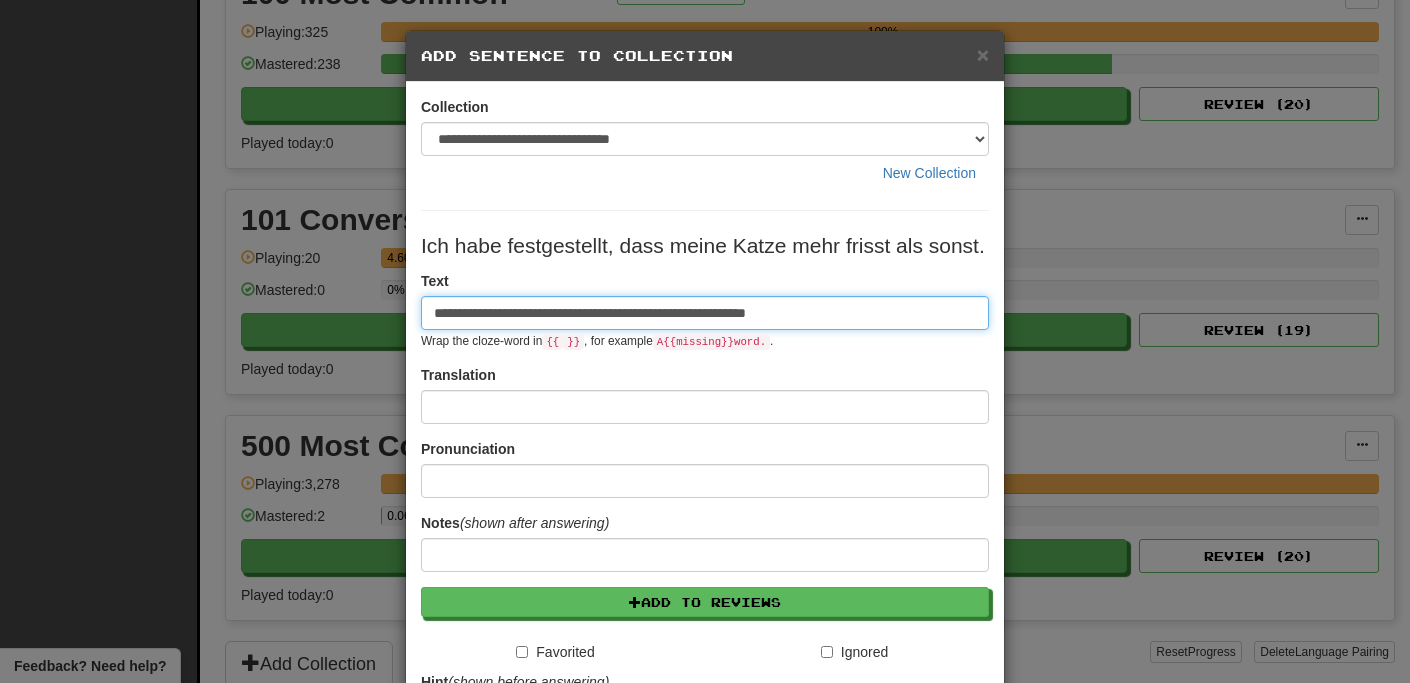 type on "**********" 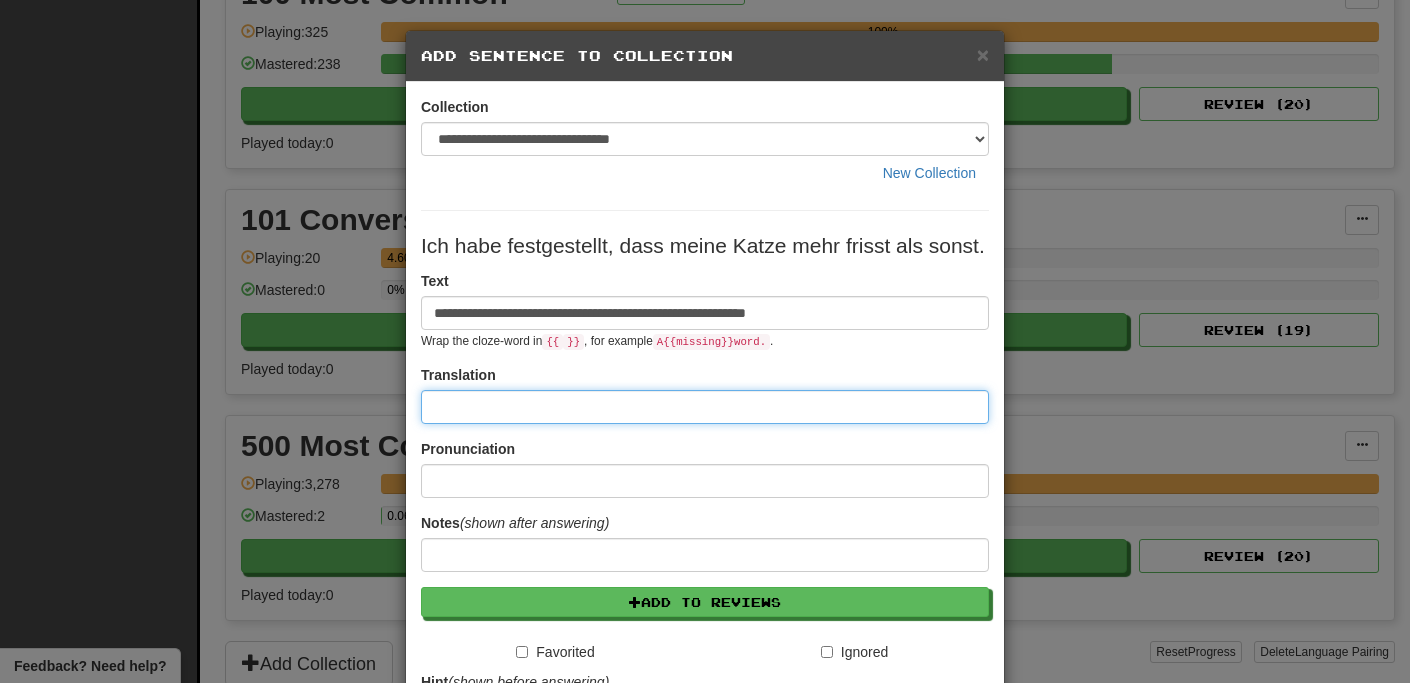 click at bounding box center (705, 407) 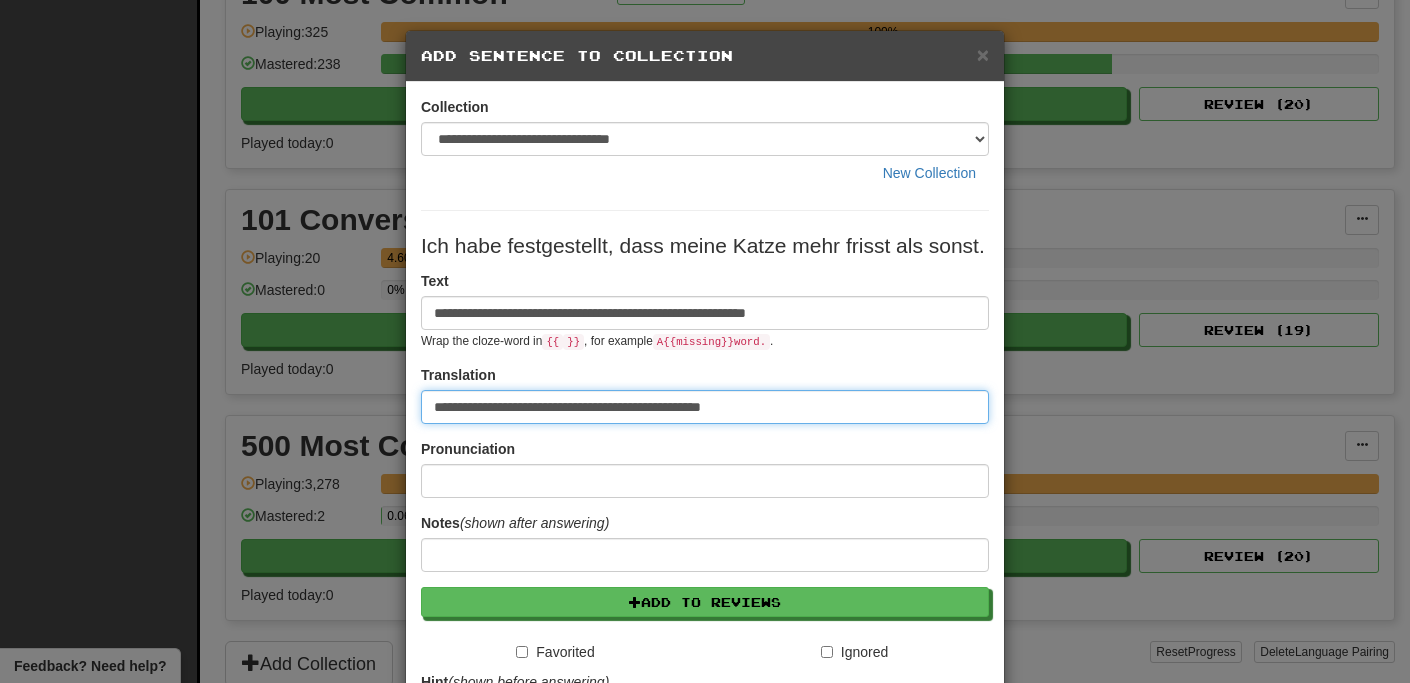 type on "**********" 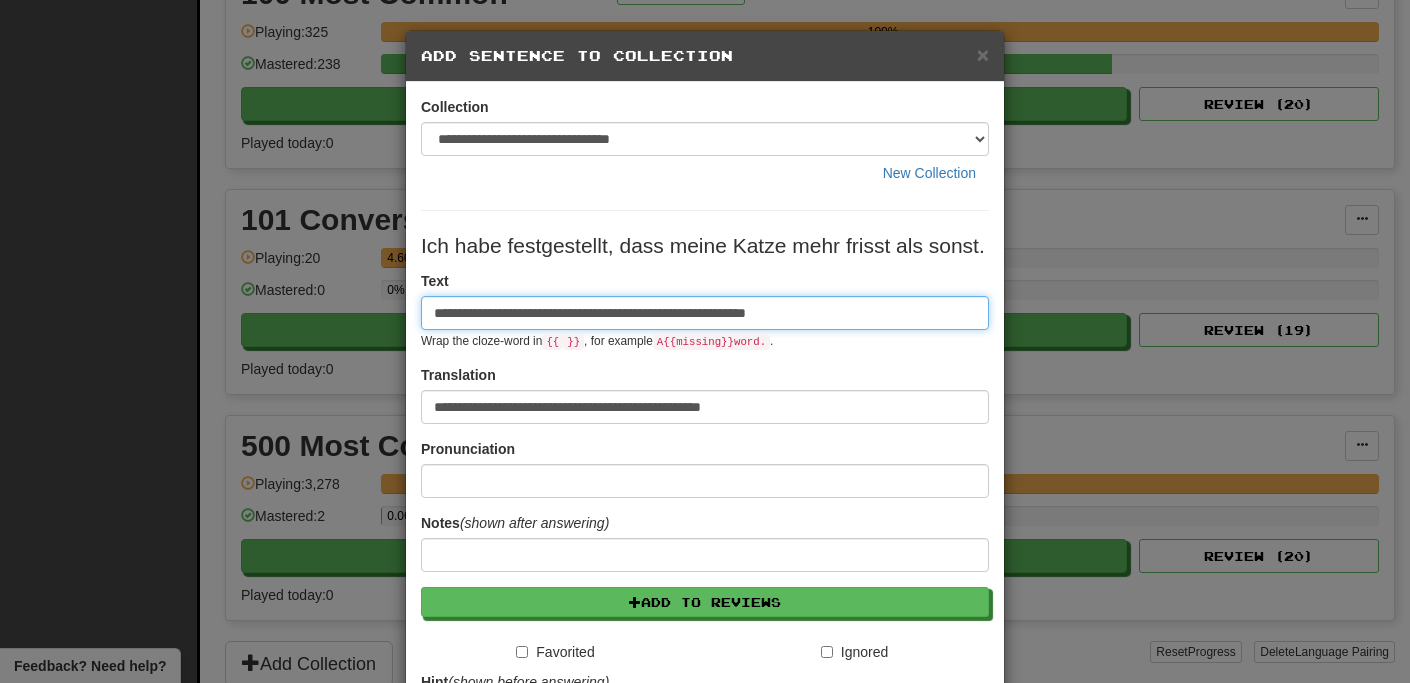click on "**********" at bounding box center [705, 313] 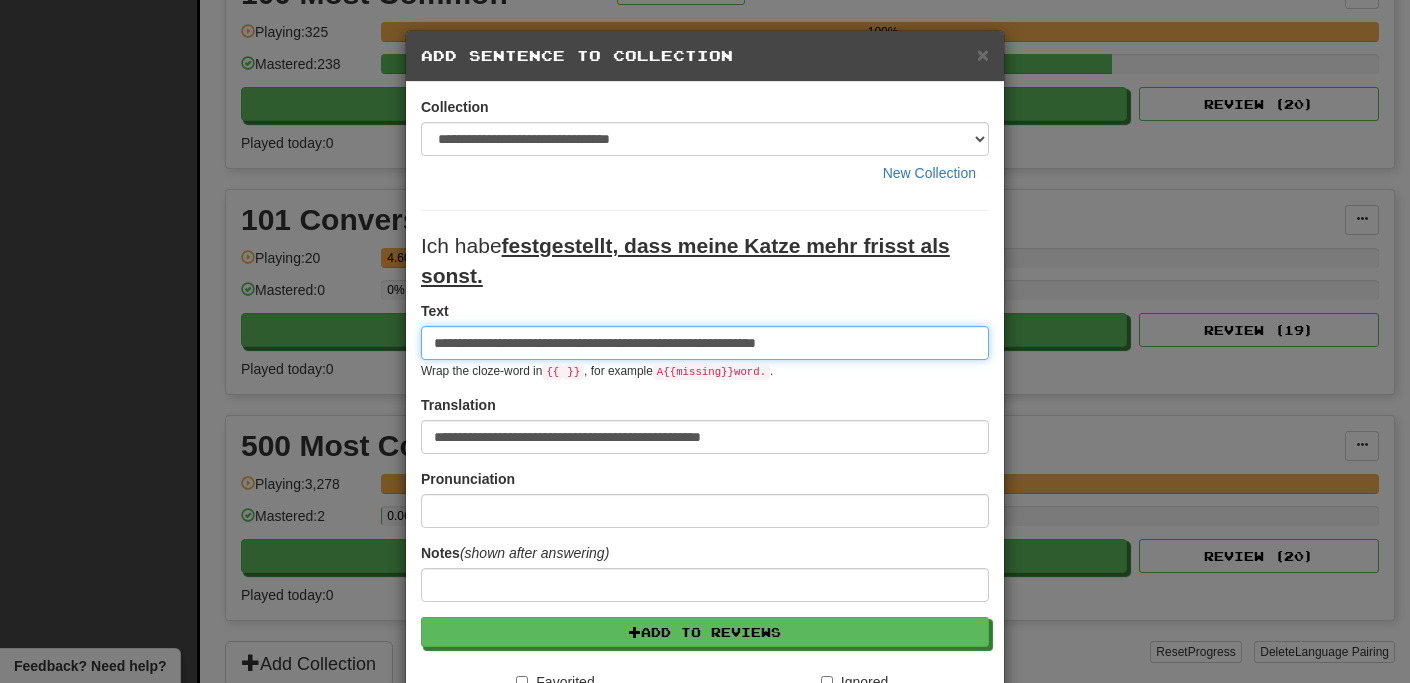 click on "**********" at bounding box center (705, 343) 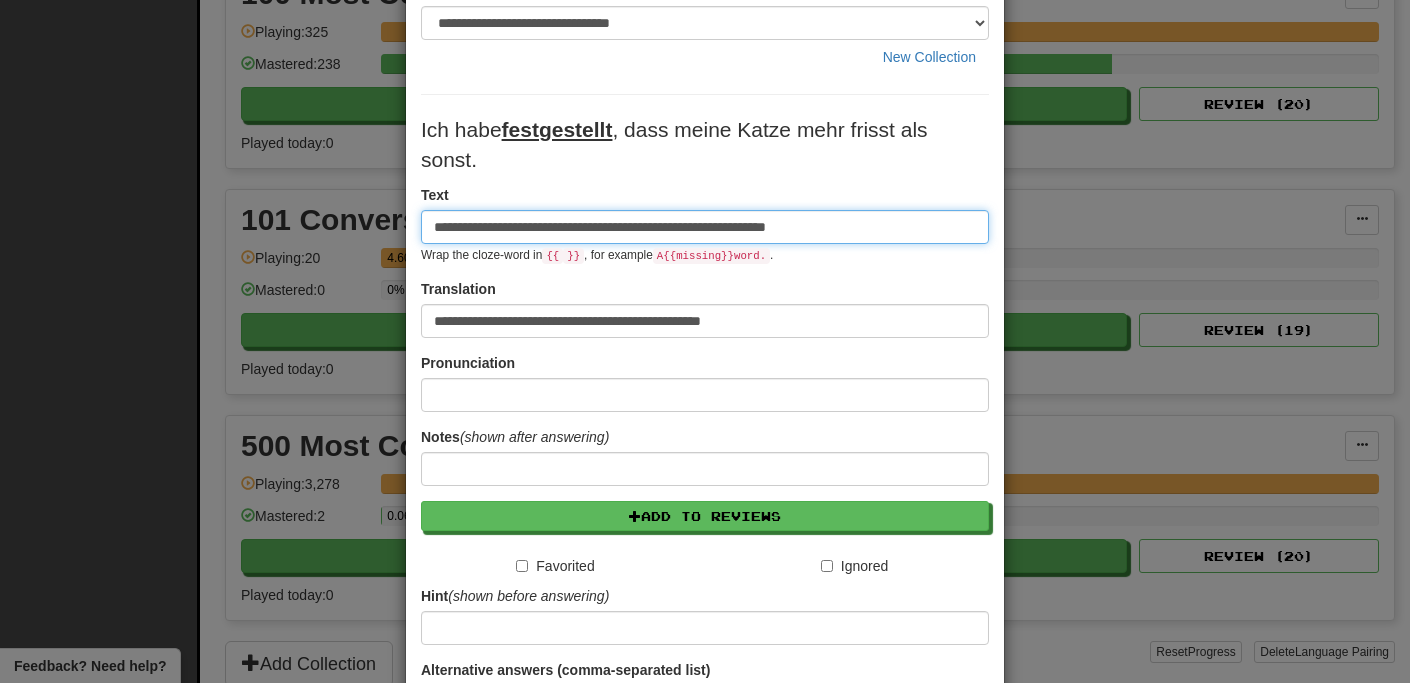 scroll, scrollTop: 286, scrollLeft: 0, axis: vertical 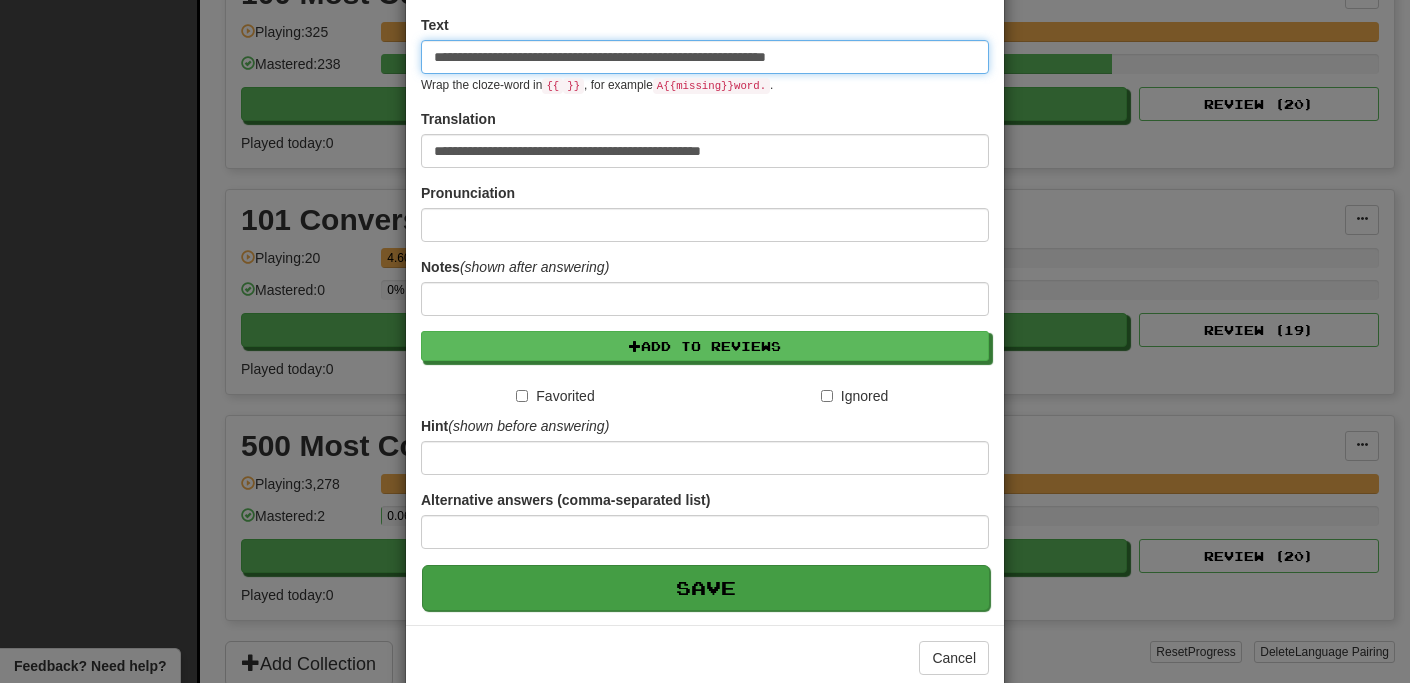 type on "**********" 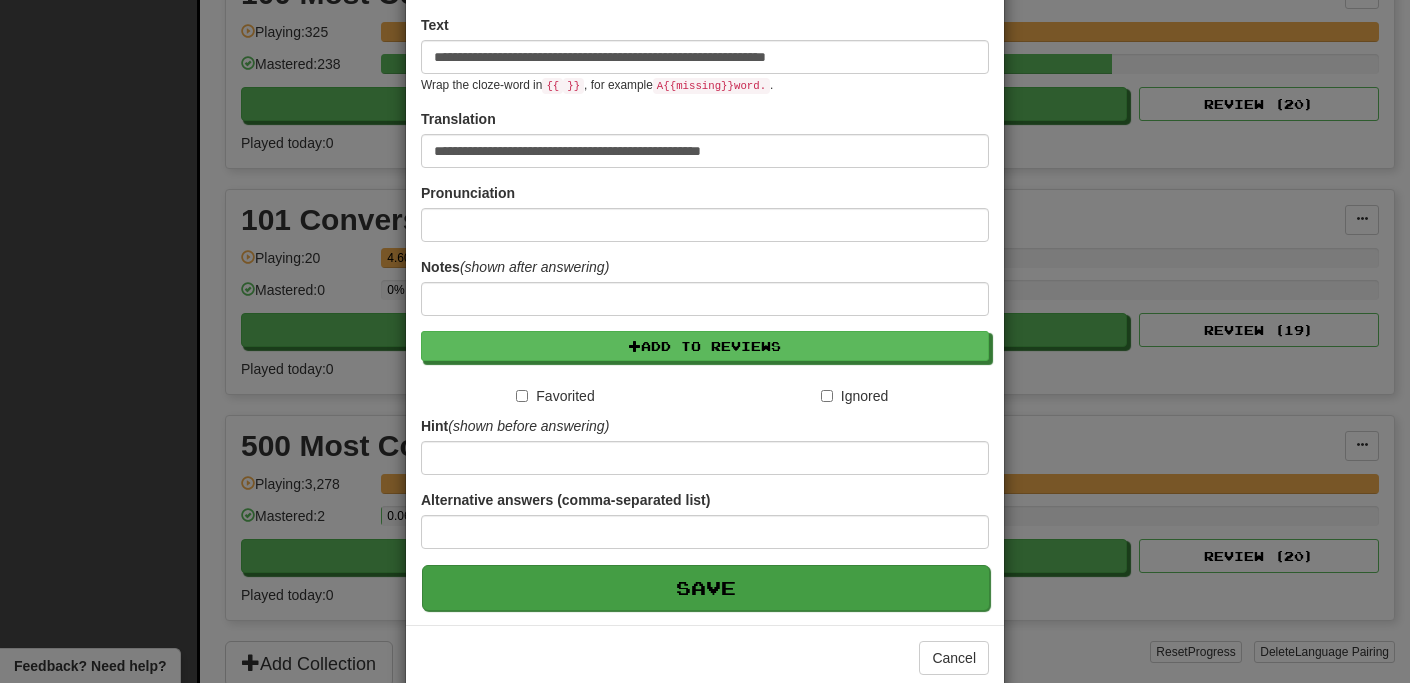 click on "Save" at bounding box center [706, 588] 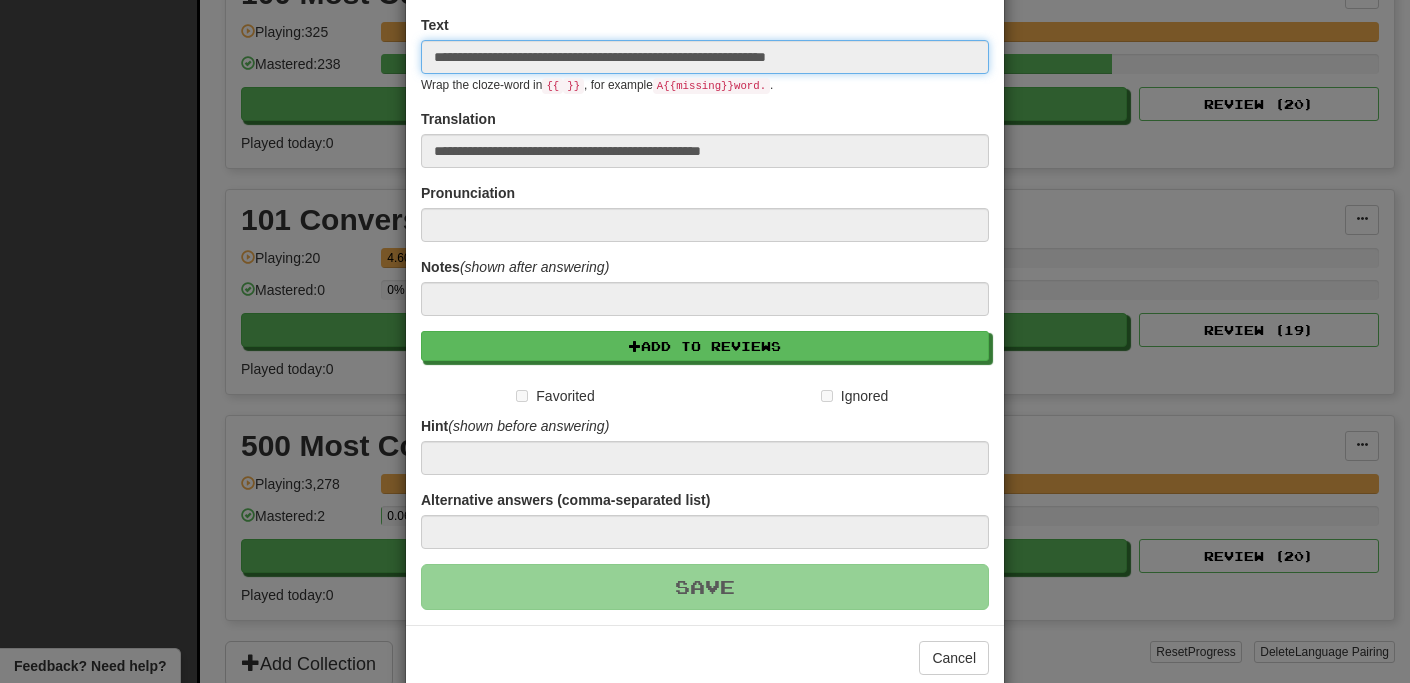 type 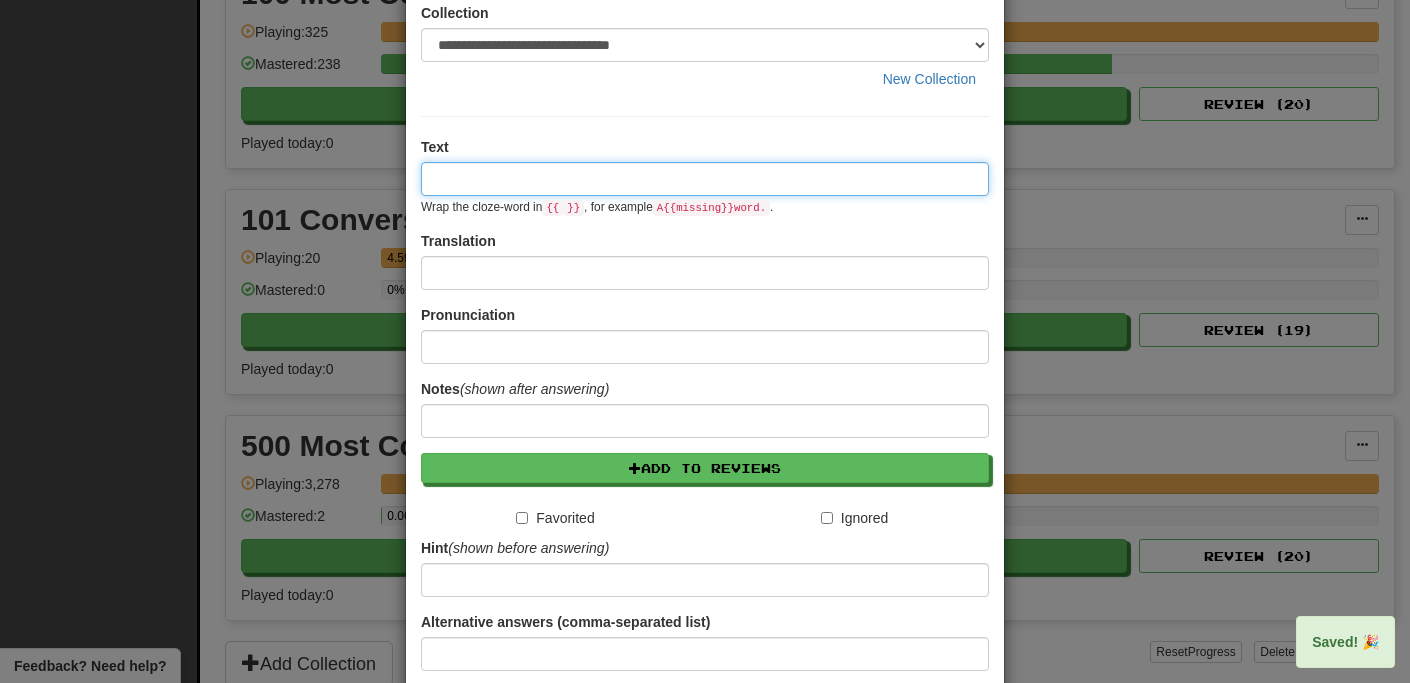 scroll, scrollTop: 0, scrollLeft: 0, axis: both 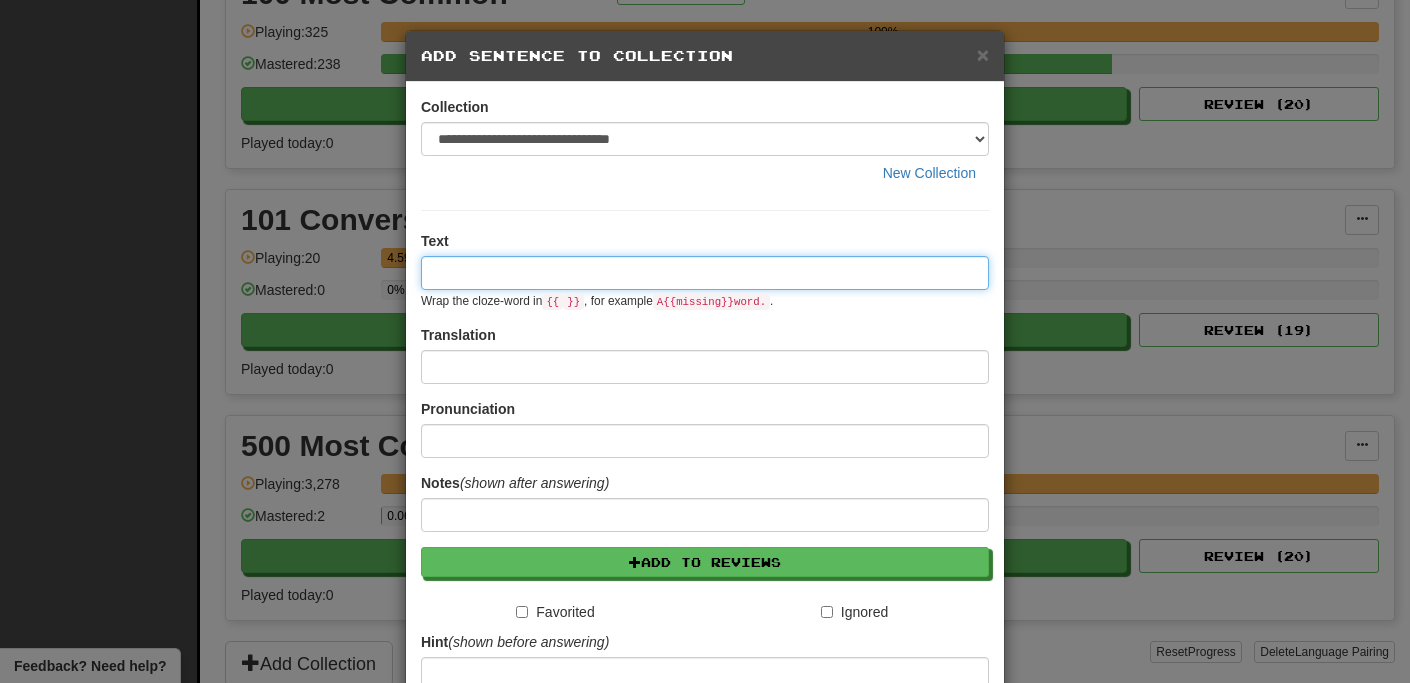 paste on "**********" 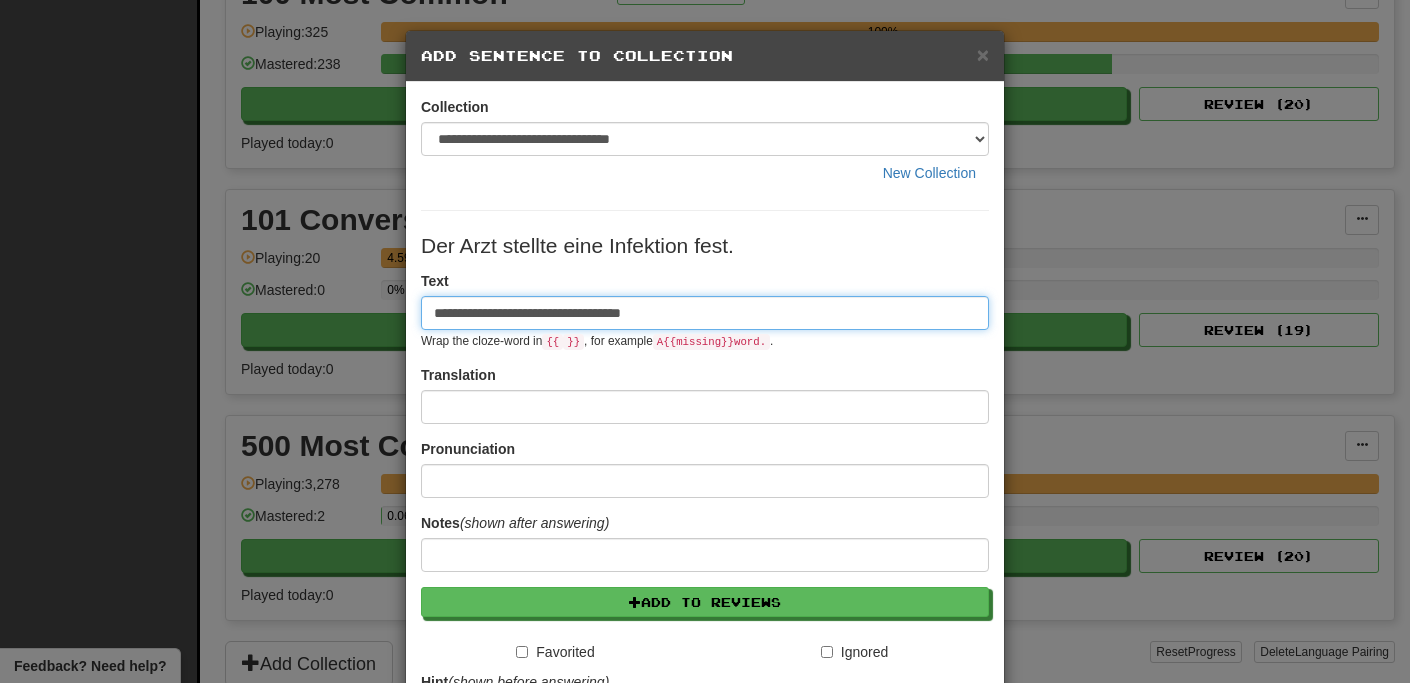 type on "**********" 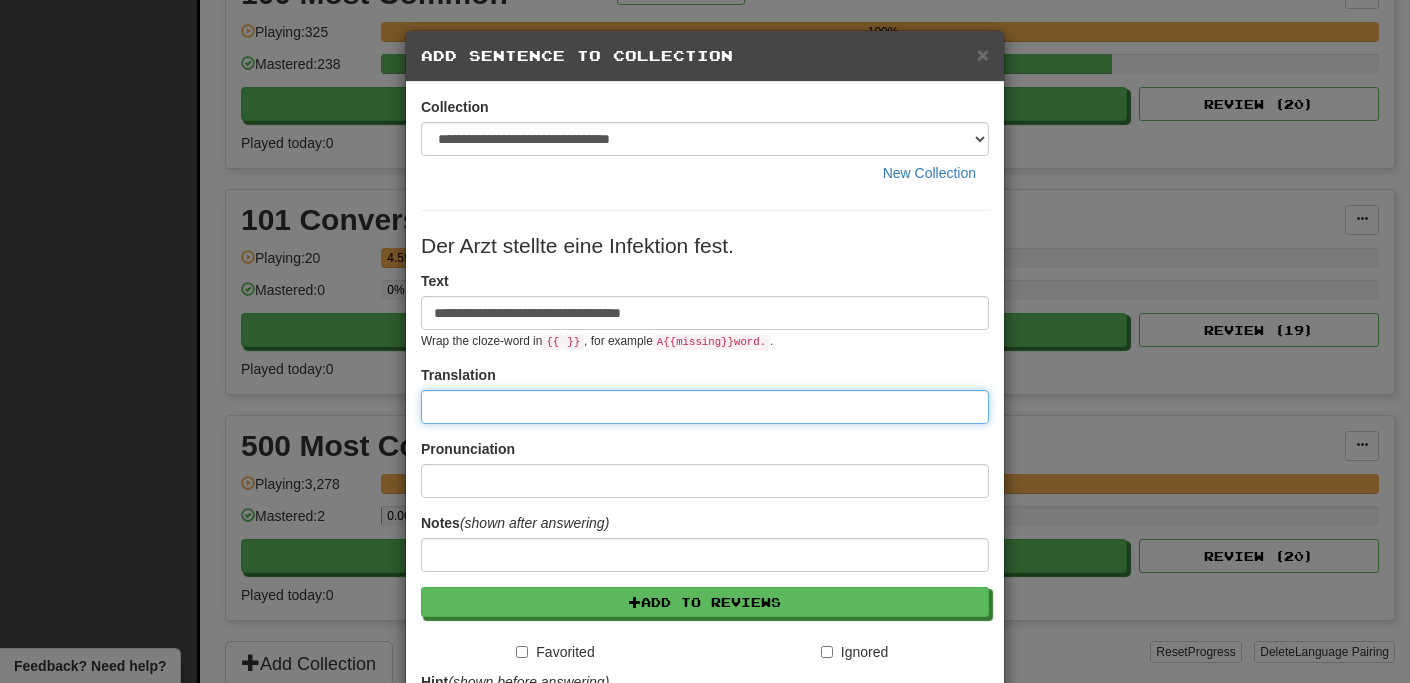 click at bounding box center (705, 407) 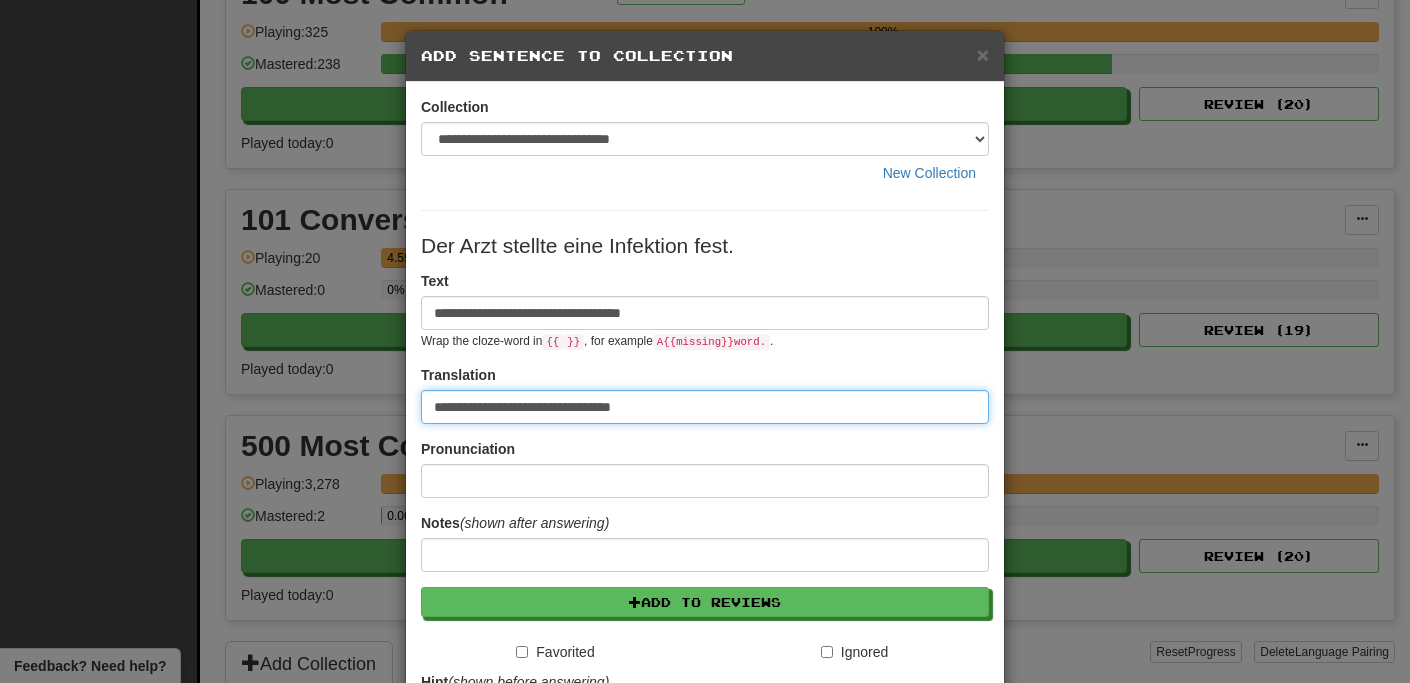 type on "**********" 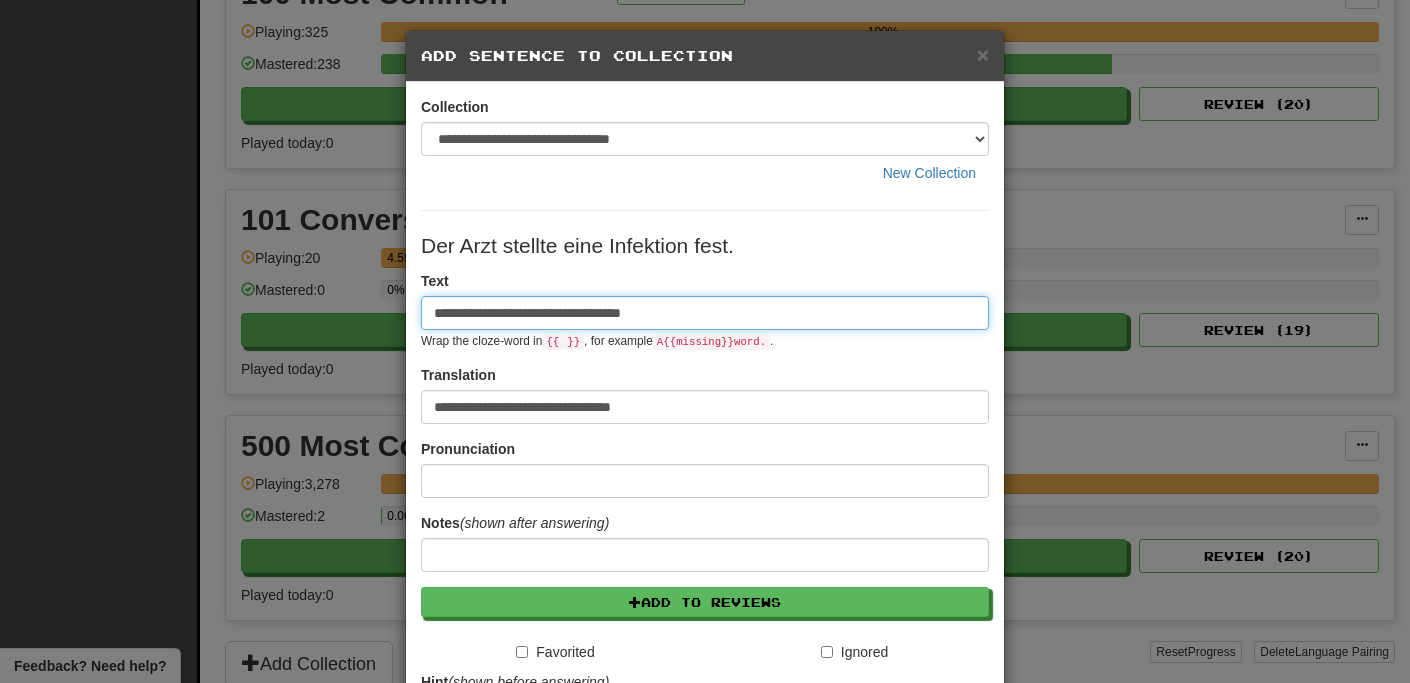 click on "**********" at bounding box center [705, 313] 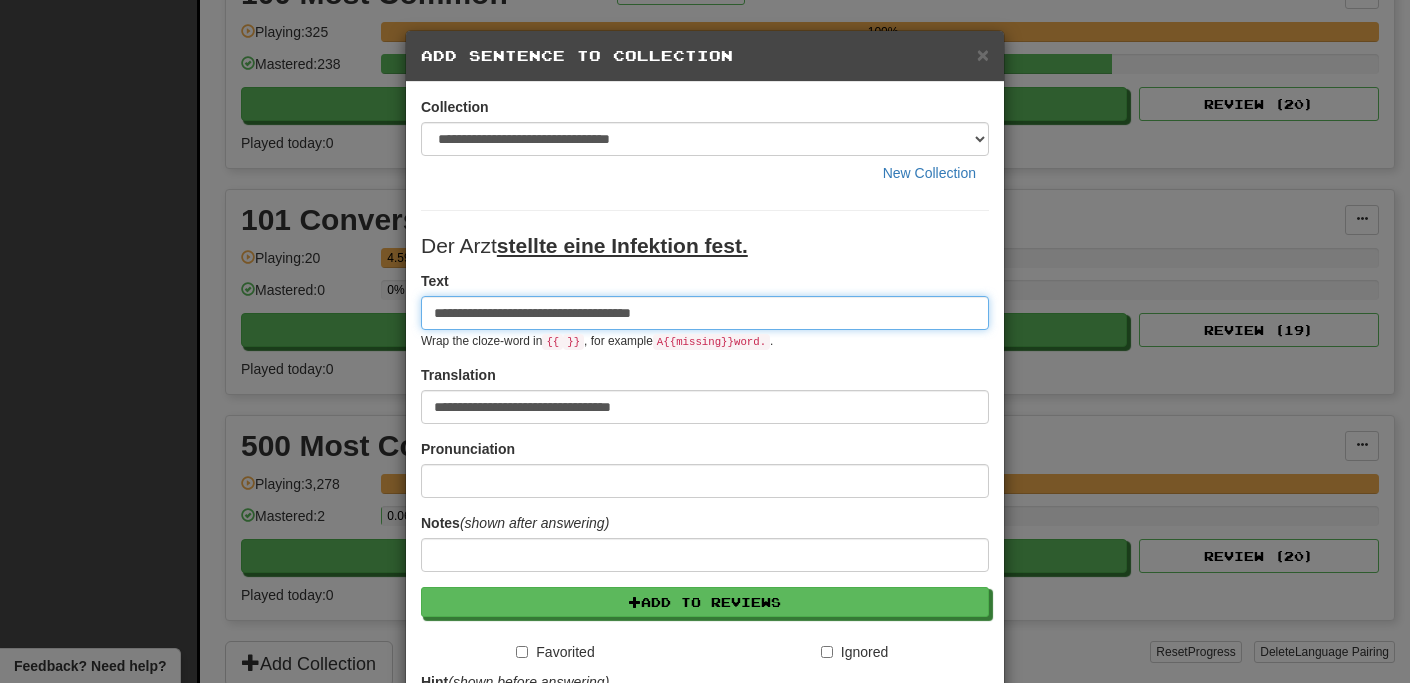click on "**********" at bounding box center (705, 313) 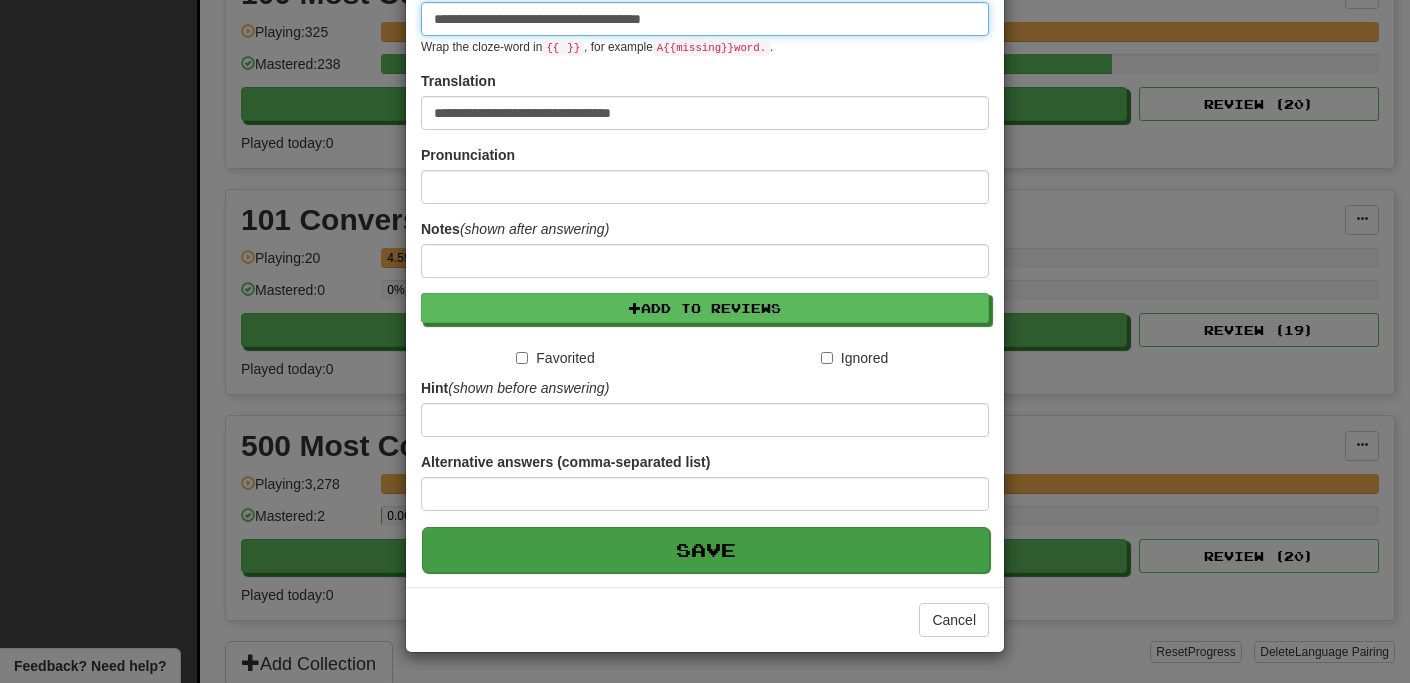 scroll, scrollTop: 295, scrollLeft: 0, axis: vertical 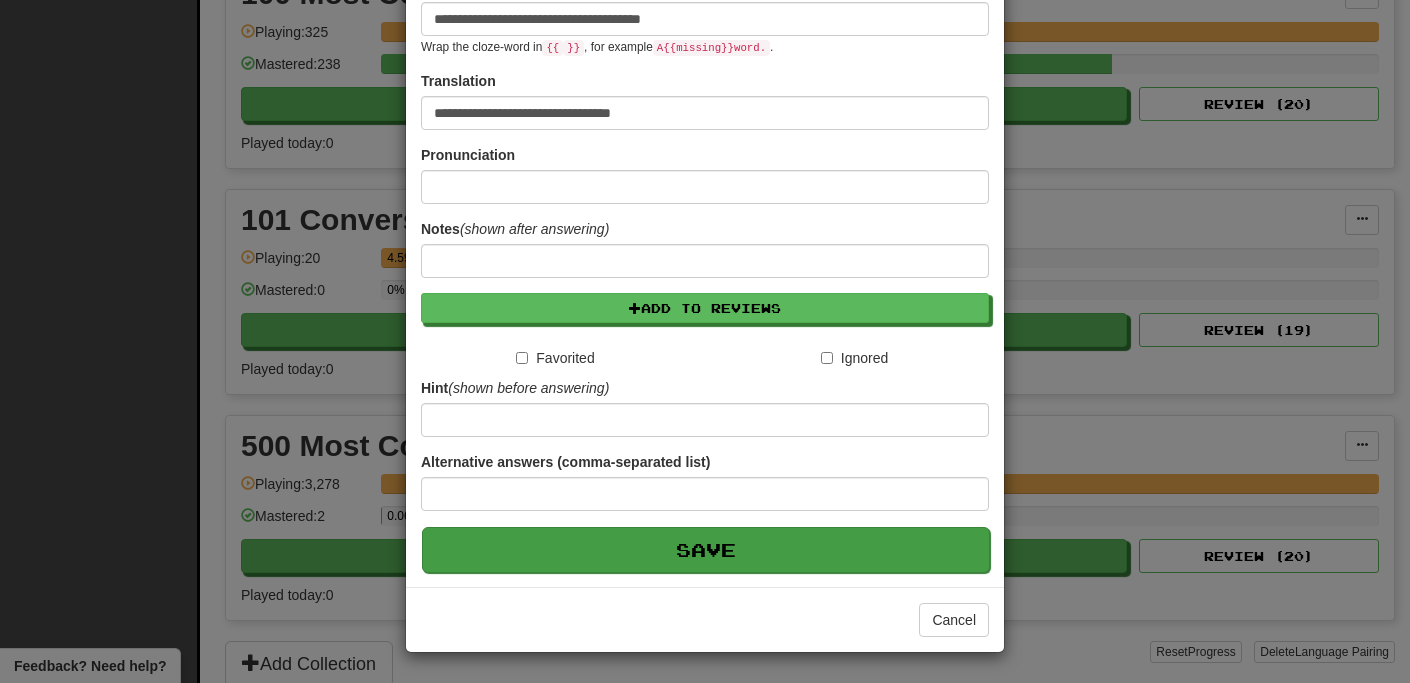 click on "Save" at bounding box center (706, 550) 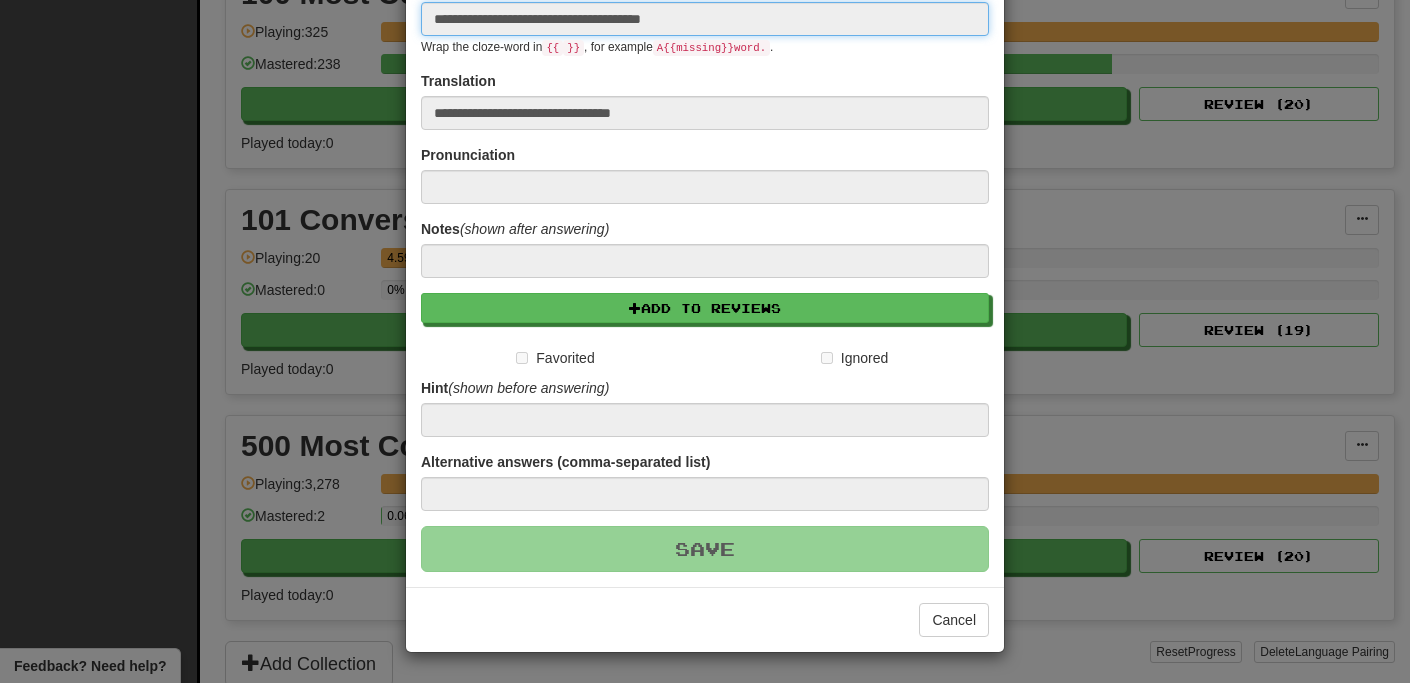 type 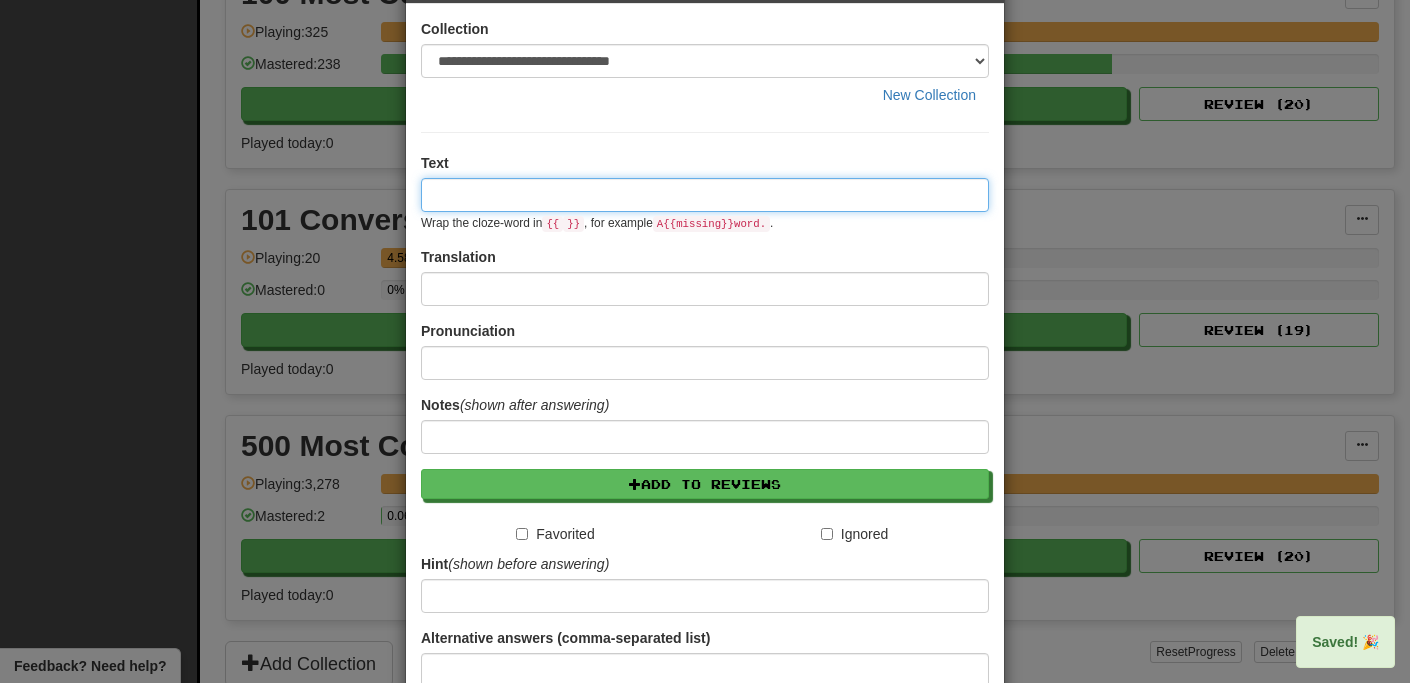 scroll, scrollTop: 0, scrollLeft: 0, axis: both 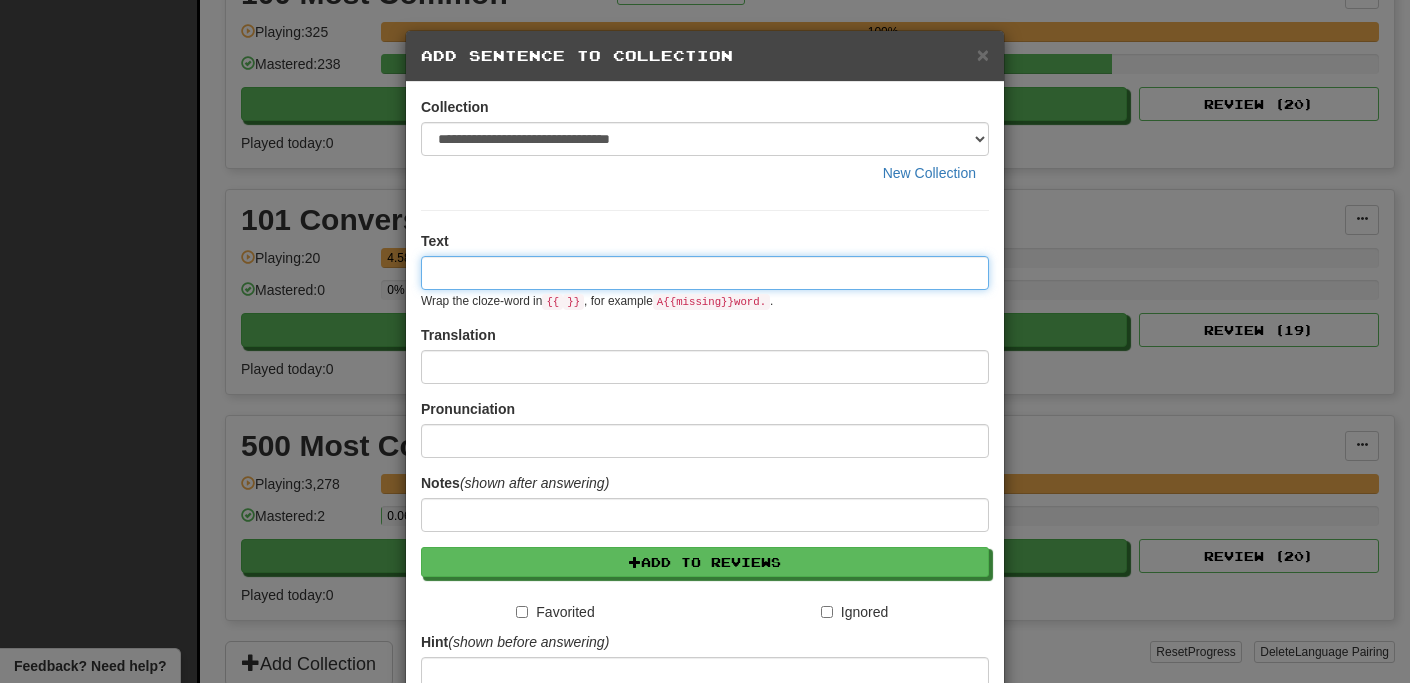 paste on "**********" 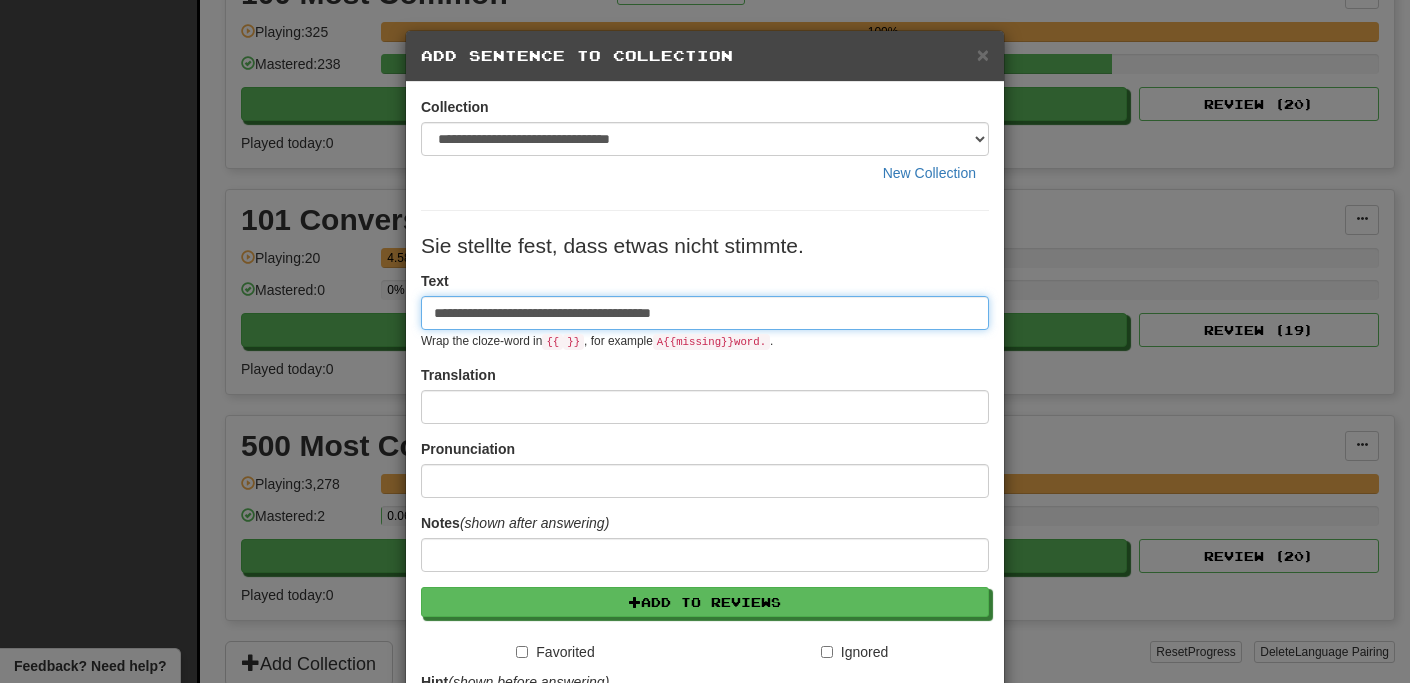 type on "**********" 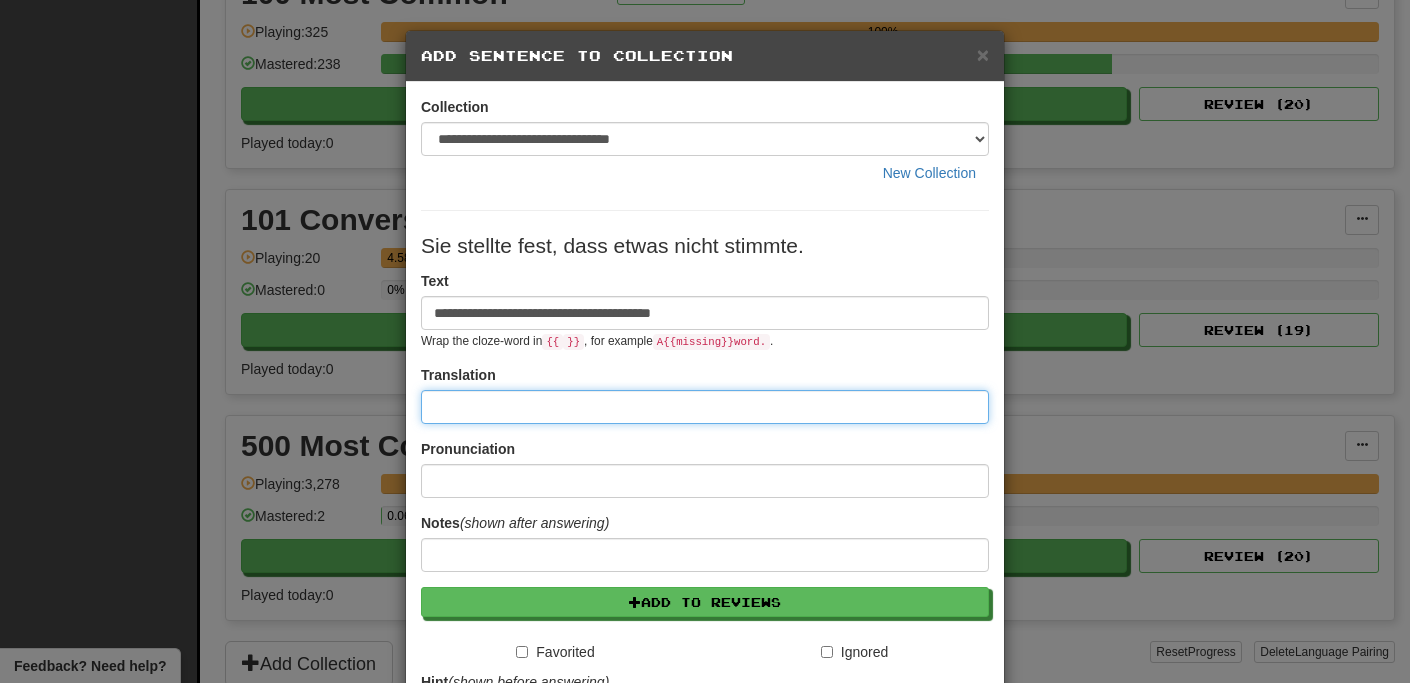 click at bounding box center [705, 407] 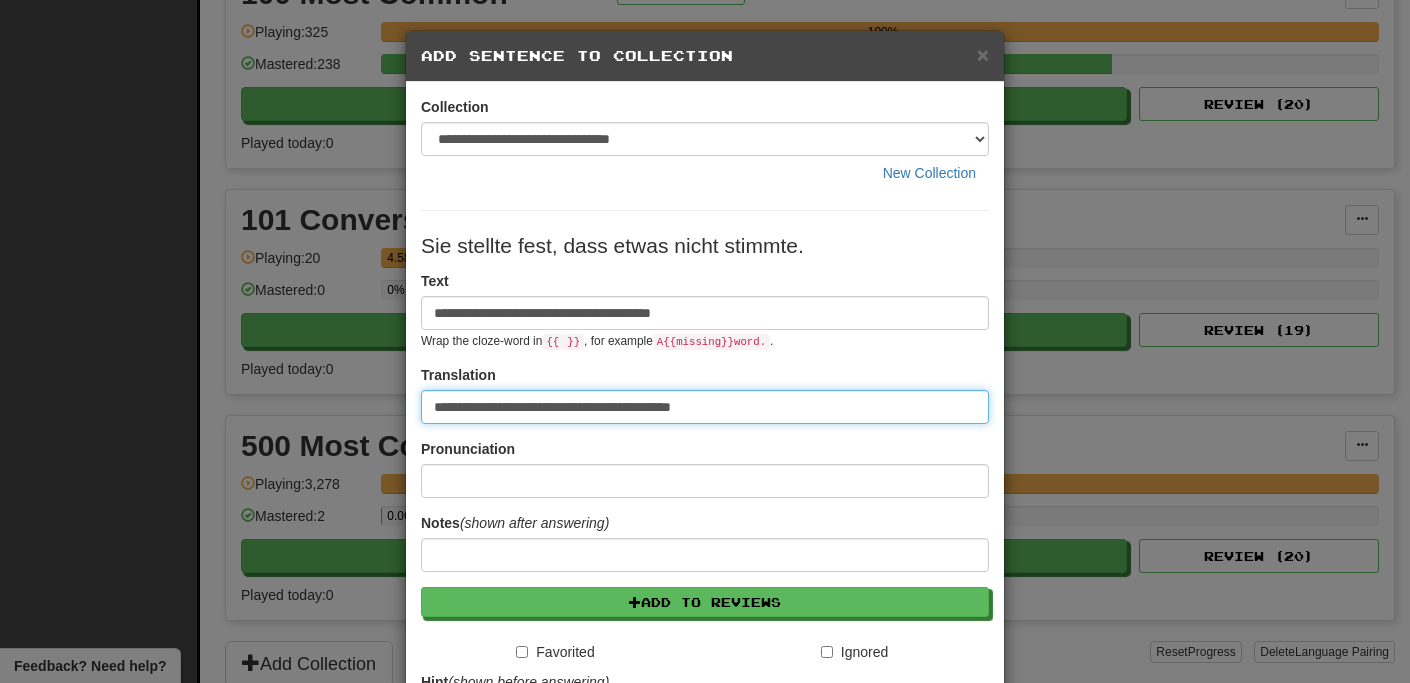 type on "**********" 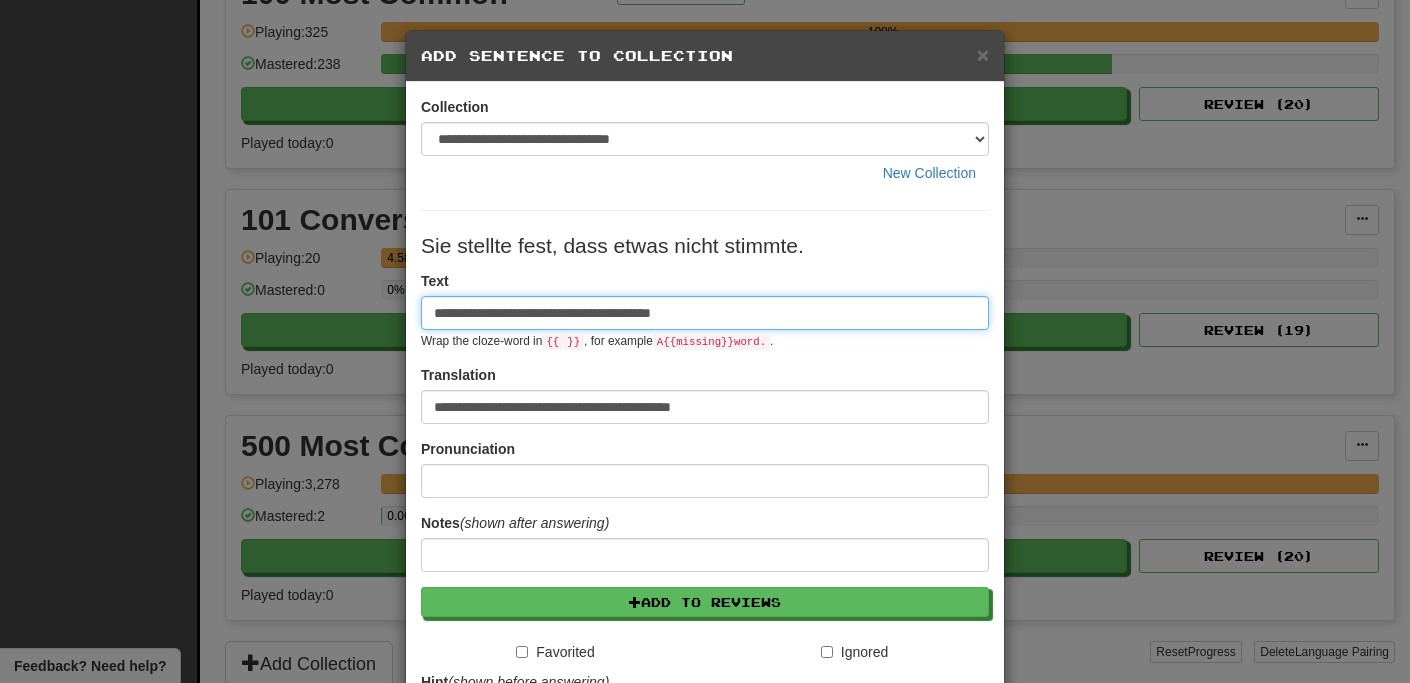 click on "**********" at bounding box center [705, 313] 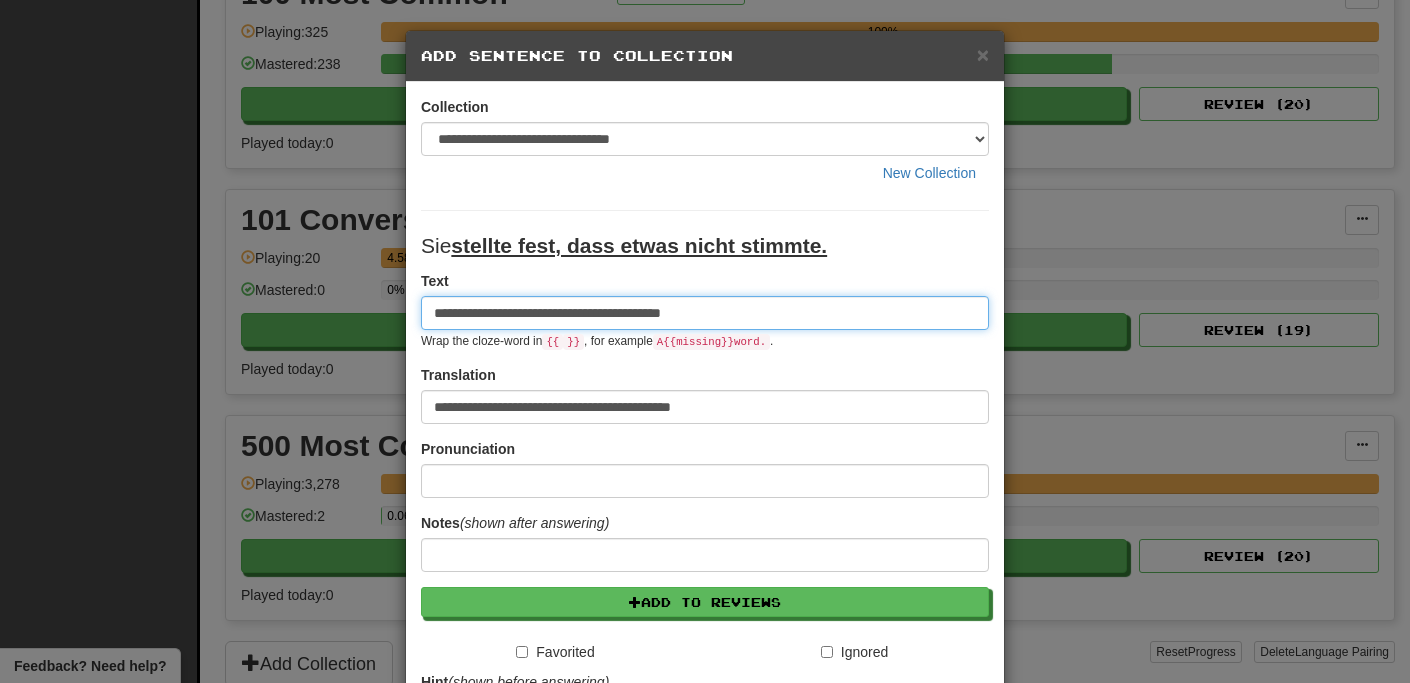 click on "**********" at bounding box center [705, 313] 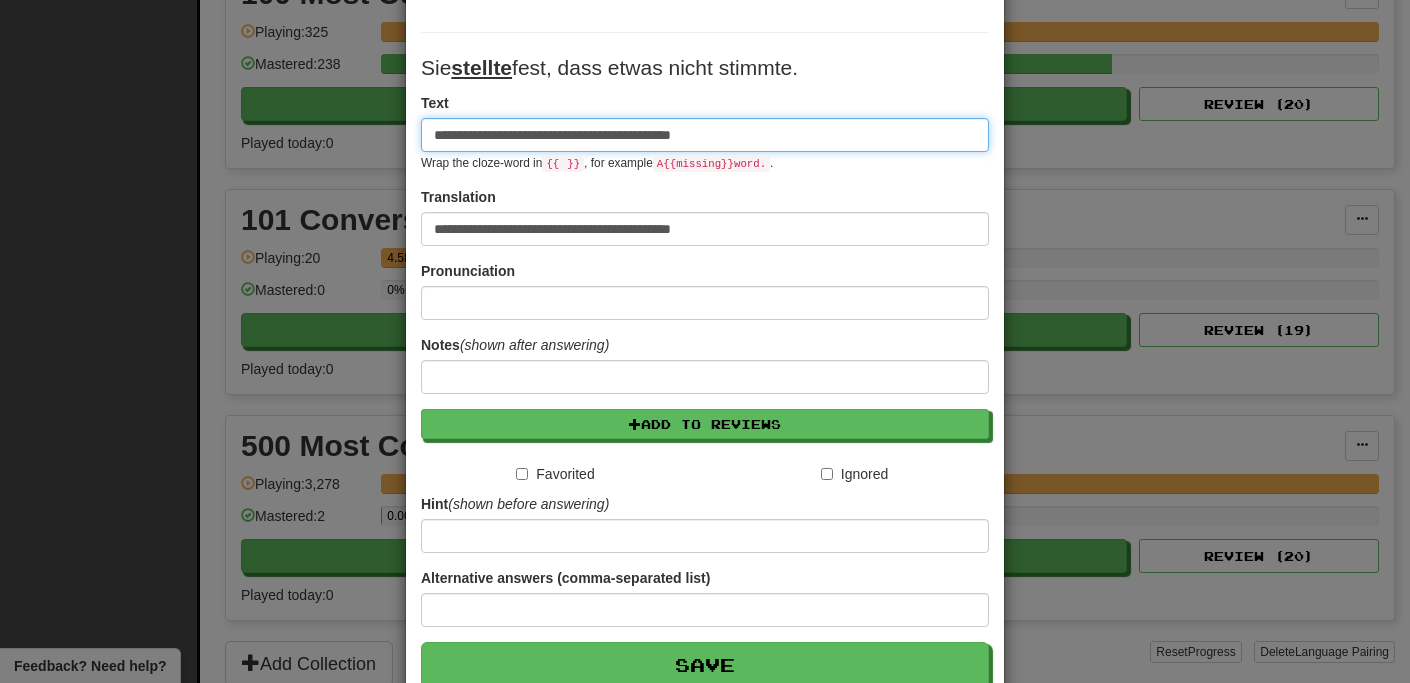 scroll, scrollTop: 239, scrollLeft: 0, axis: vertical 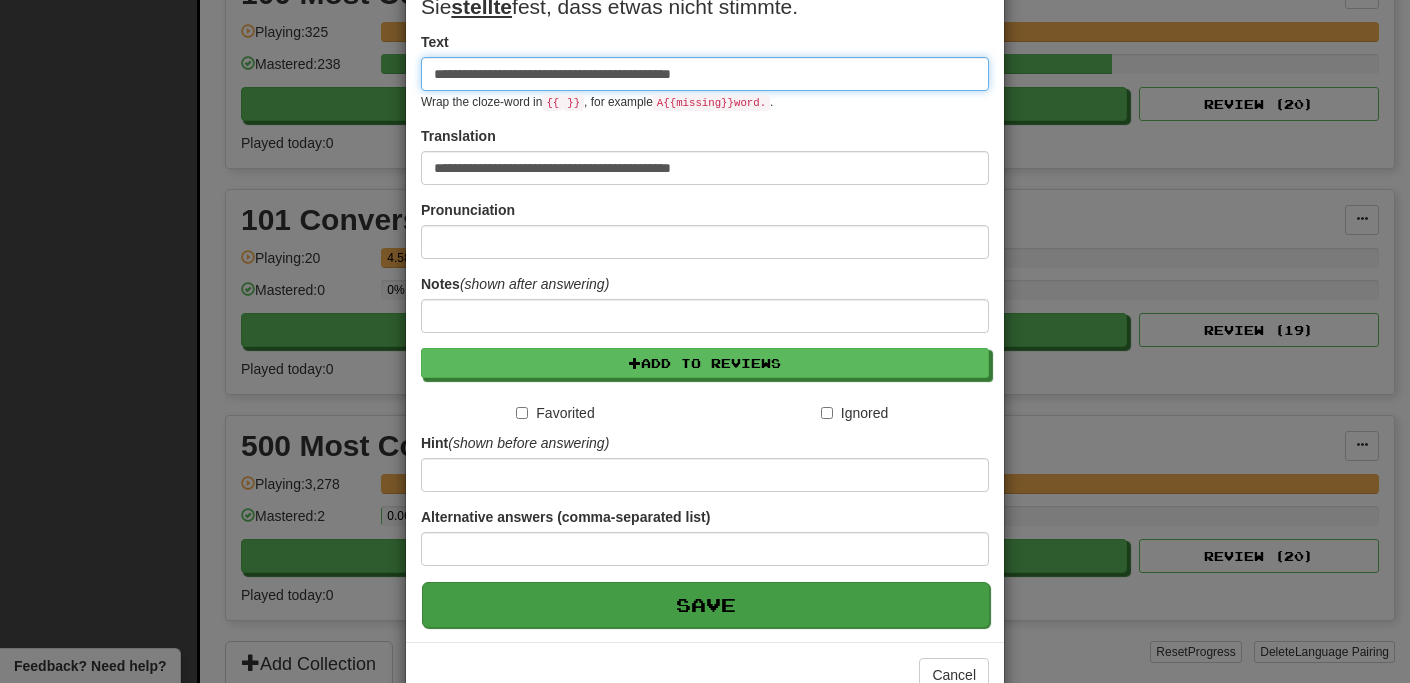 type on "**********" 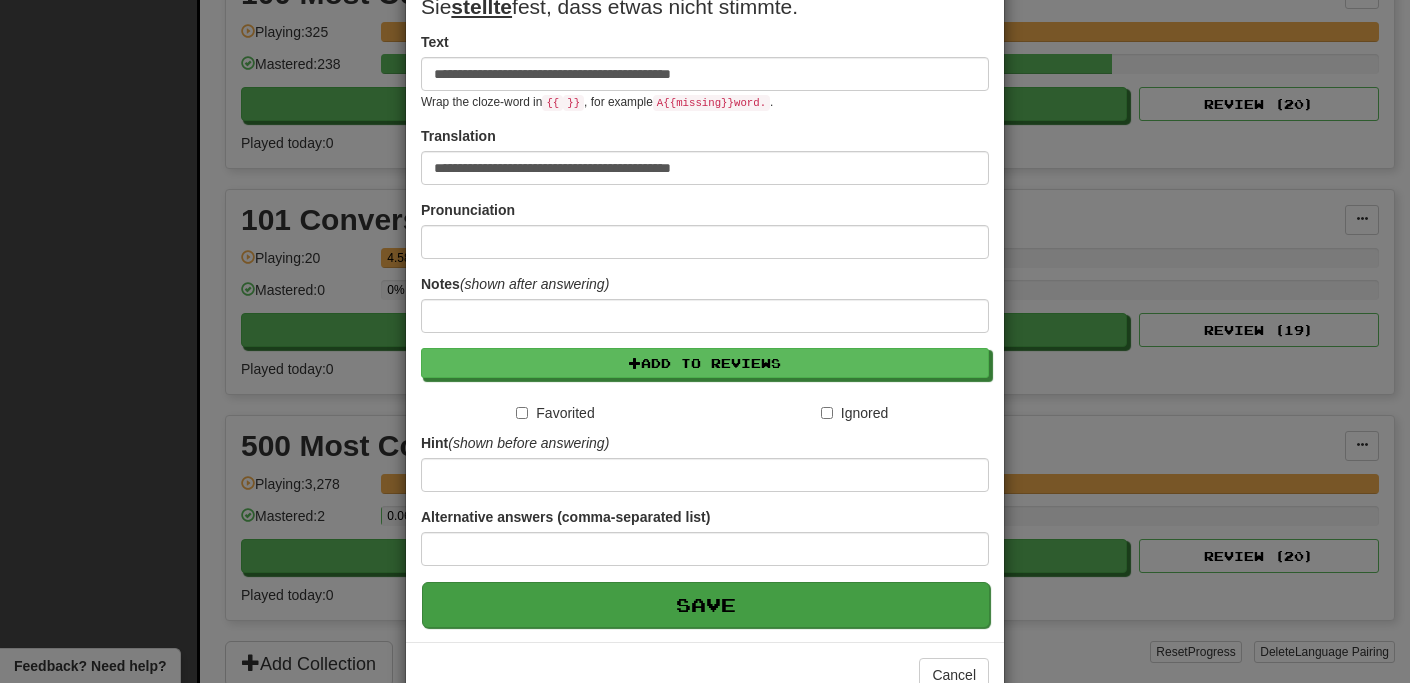 click on "Save" at bounding box center (706, 605) 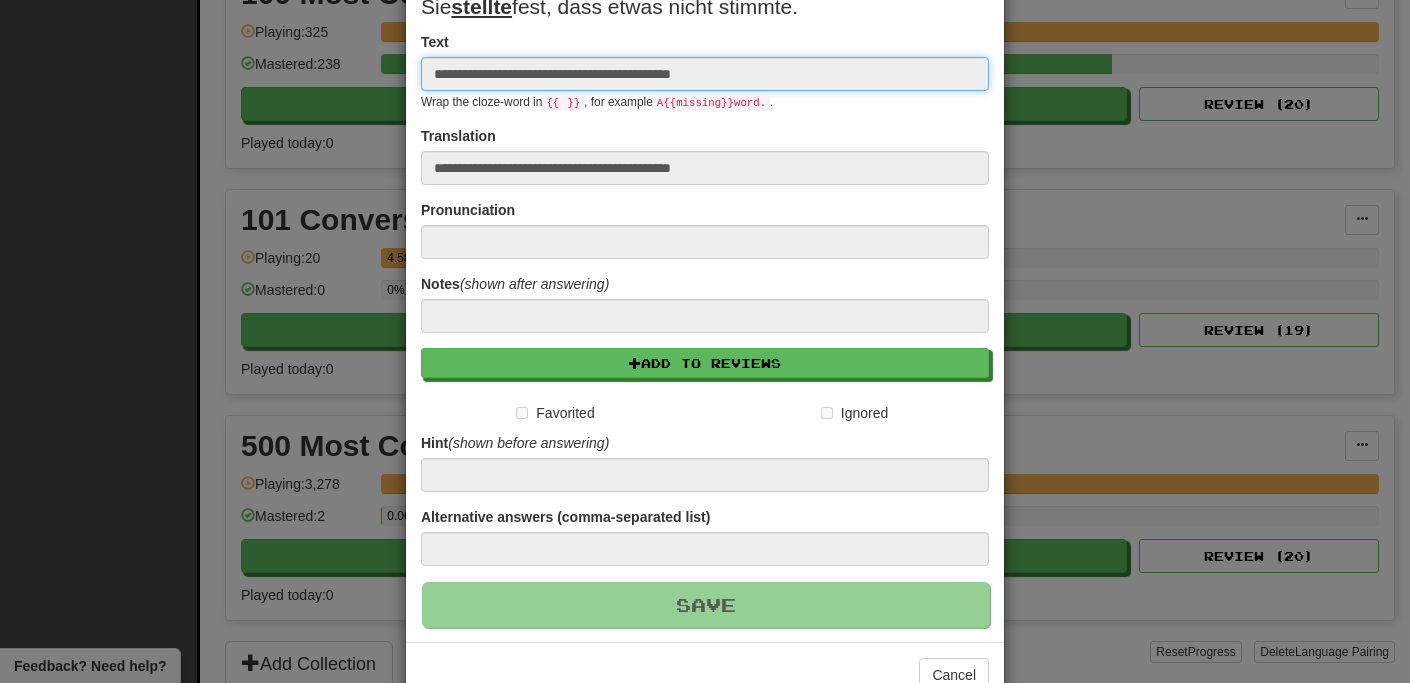 type 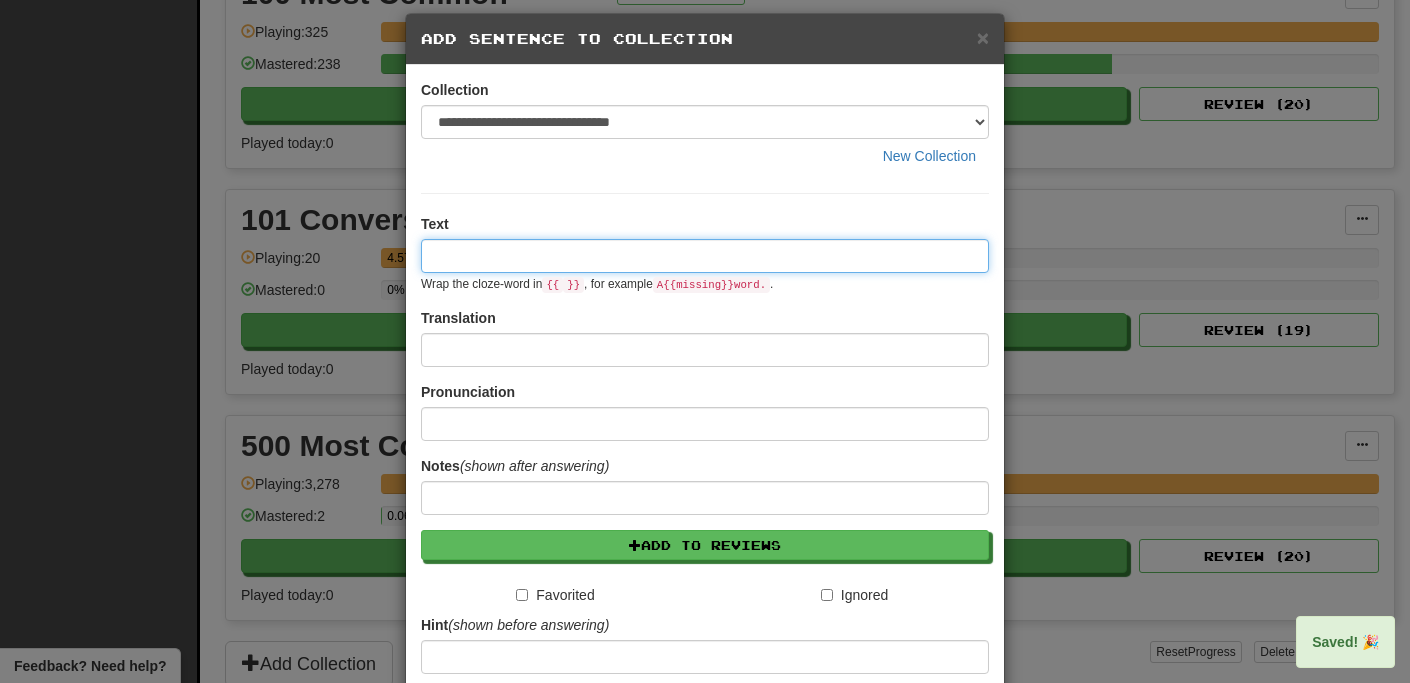 scroll, scrollTop: 0, scrollLeft: 0, axis: both 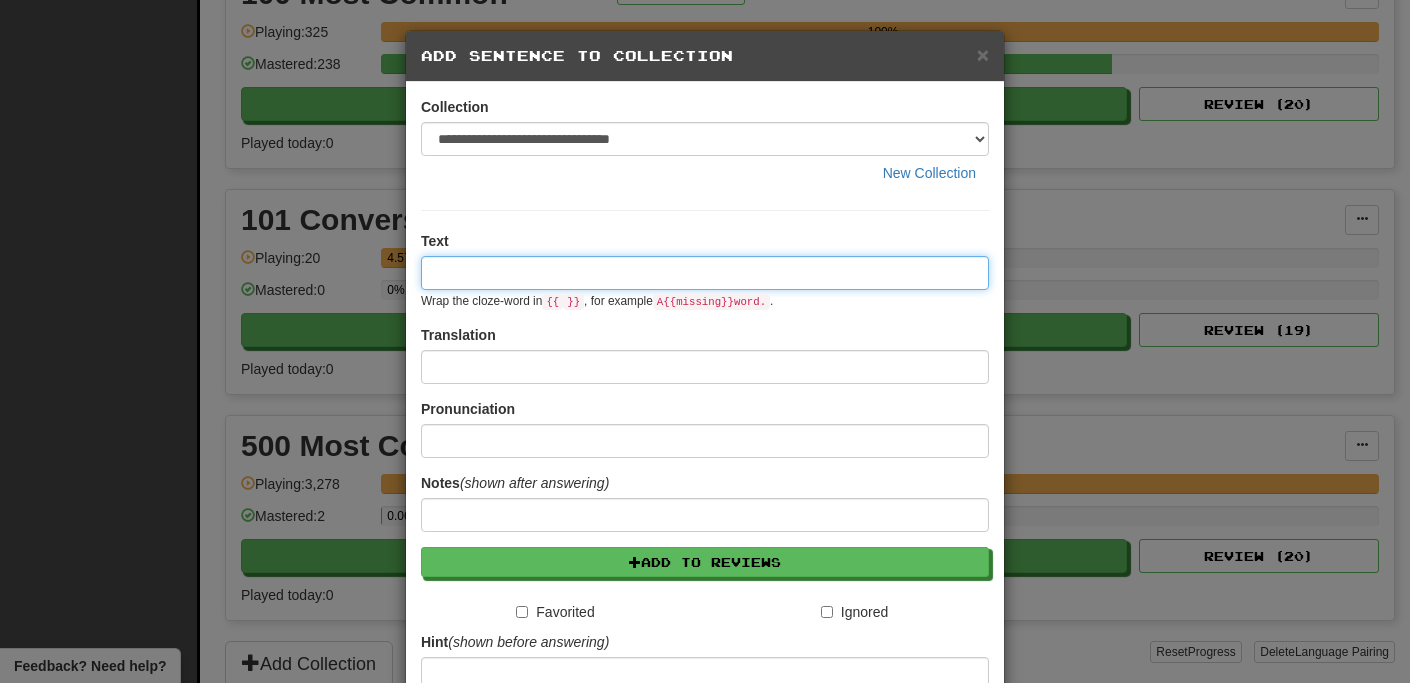 paste on "**********" 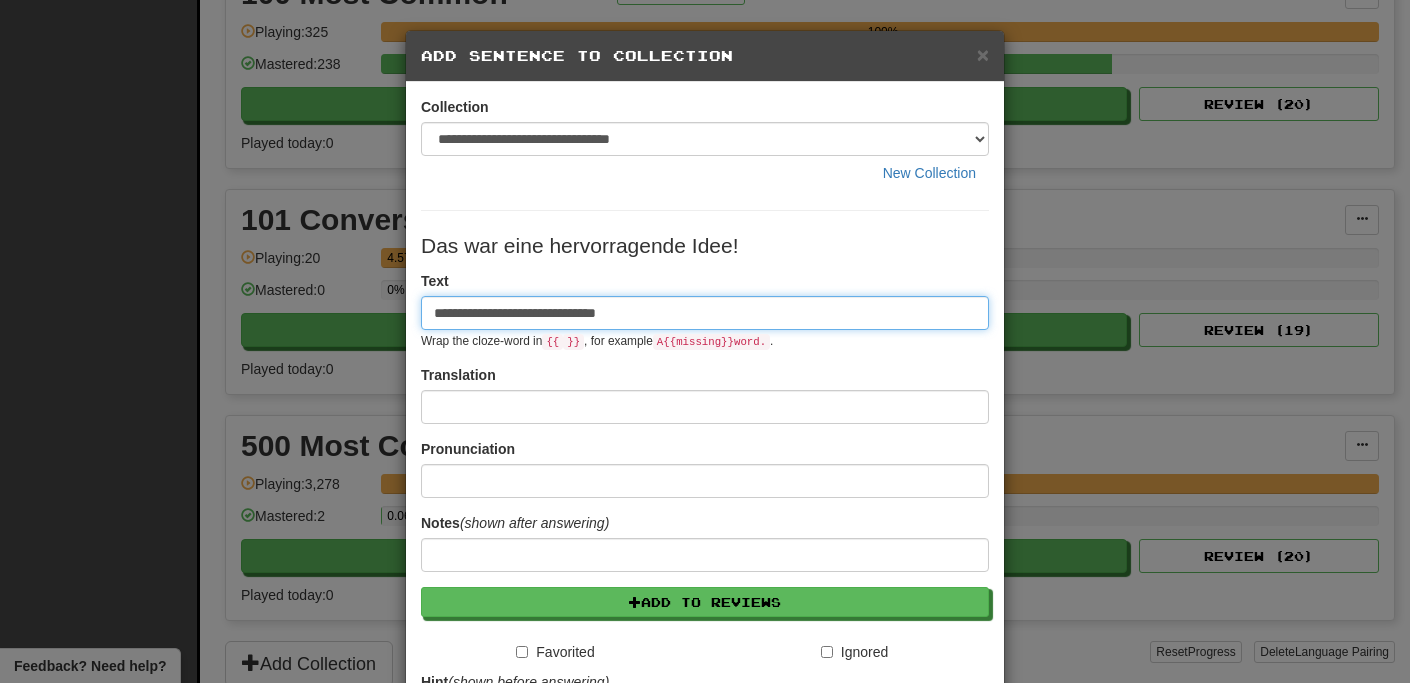 type on "**********" 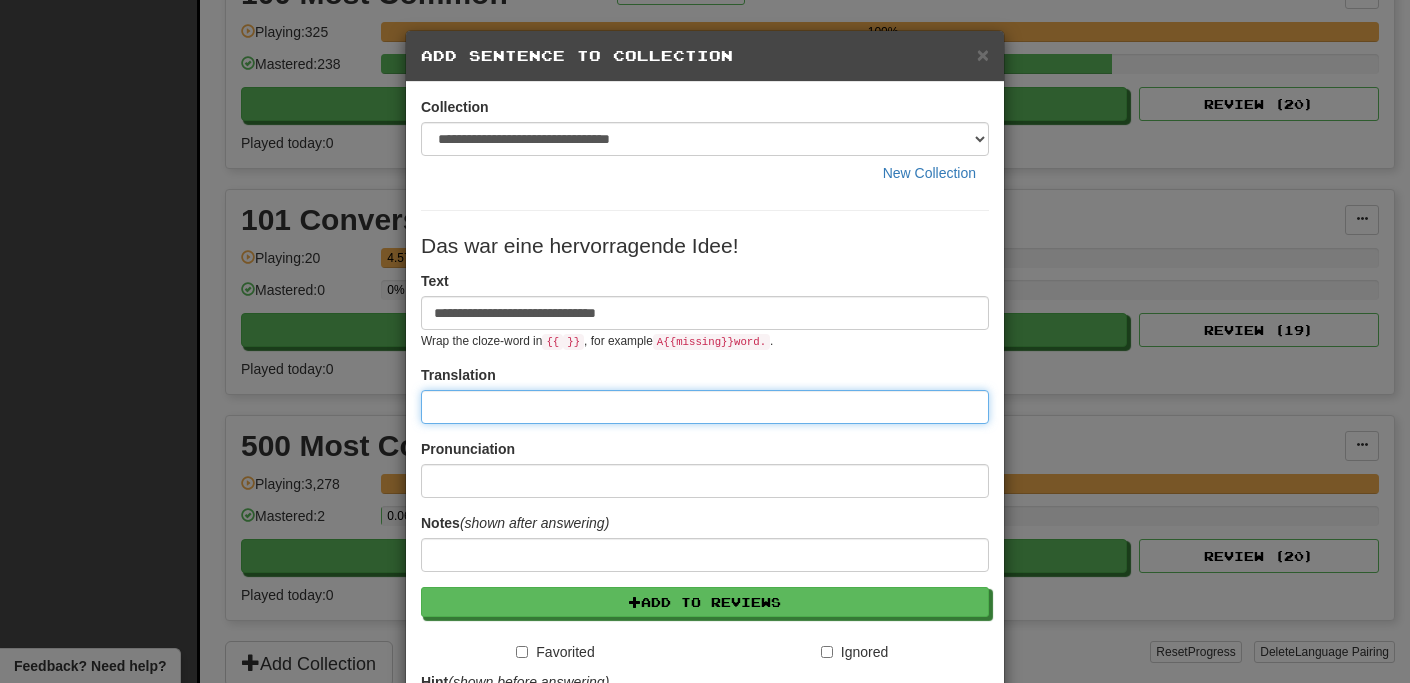 click at bounding box center (705, 407) 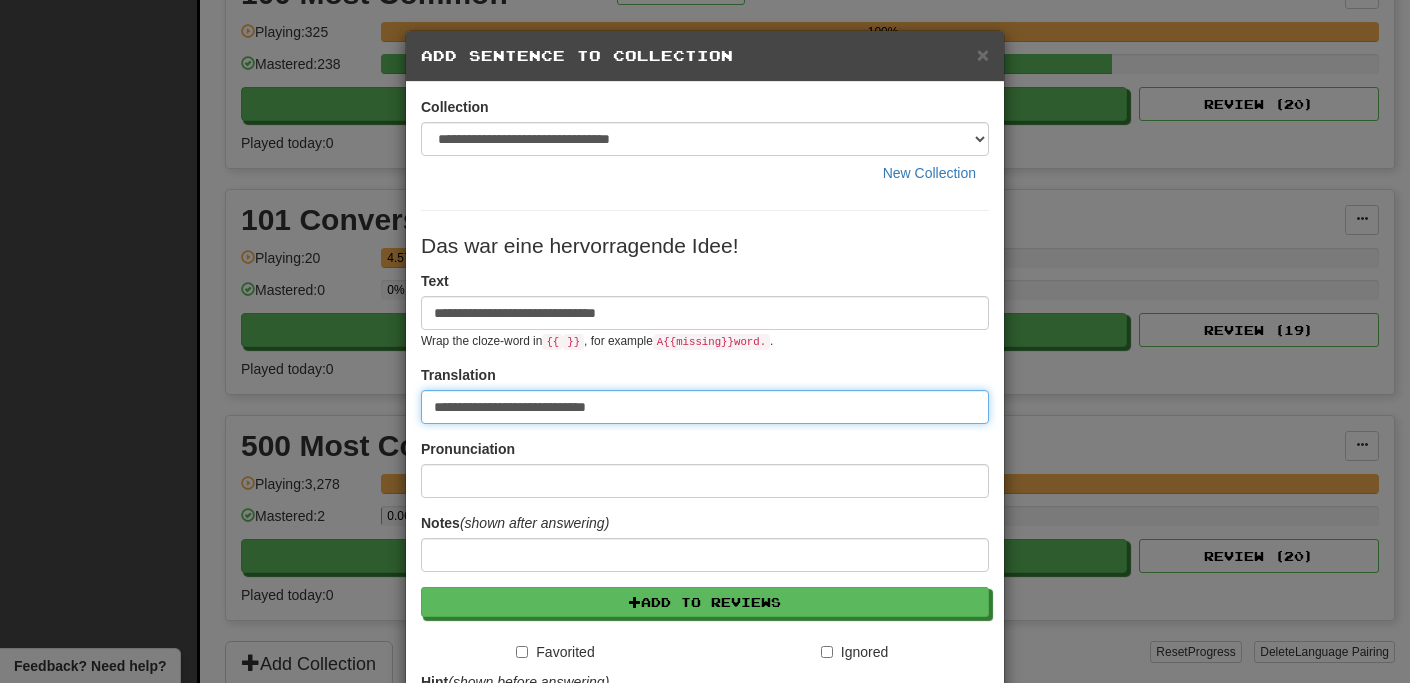 type on "**********" 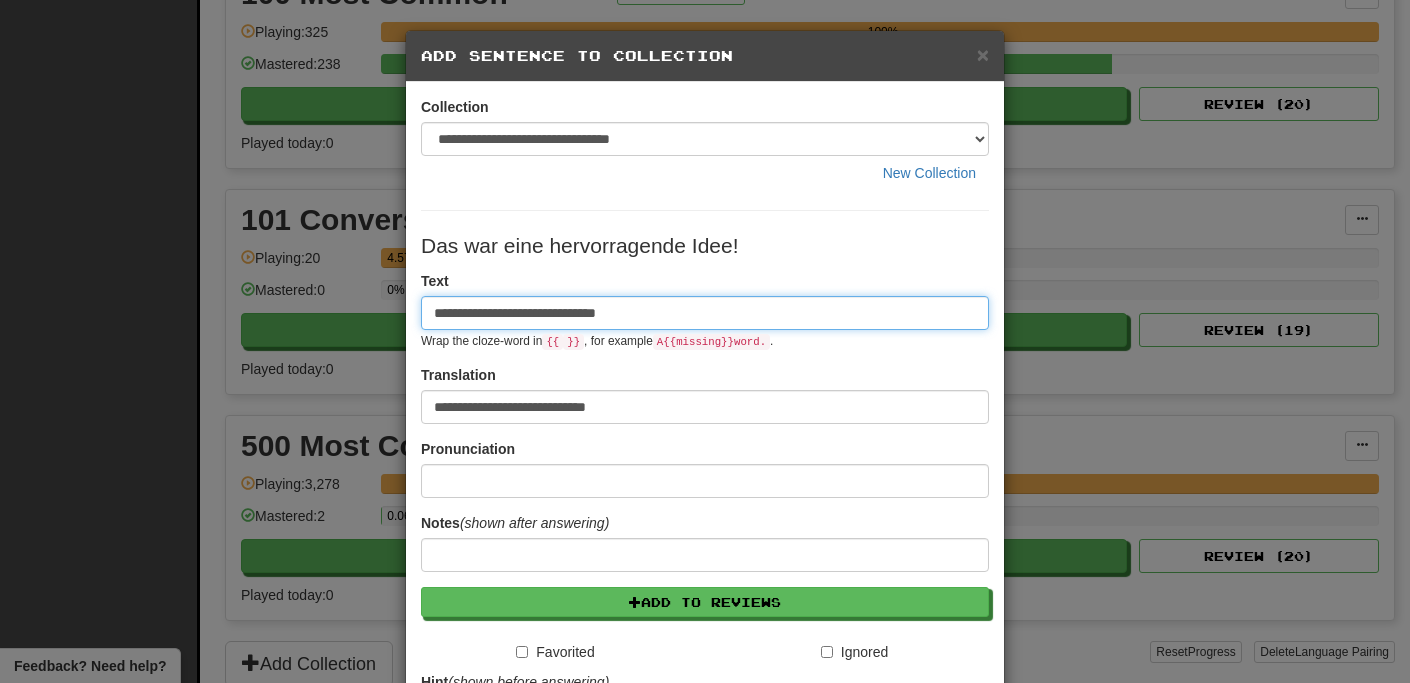 click on "**********" at bounding box center (705, 313) 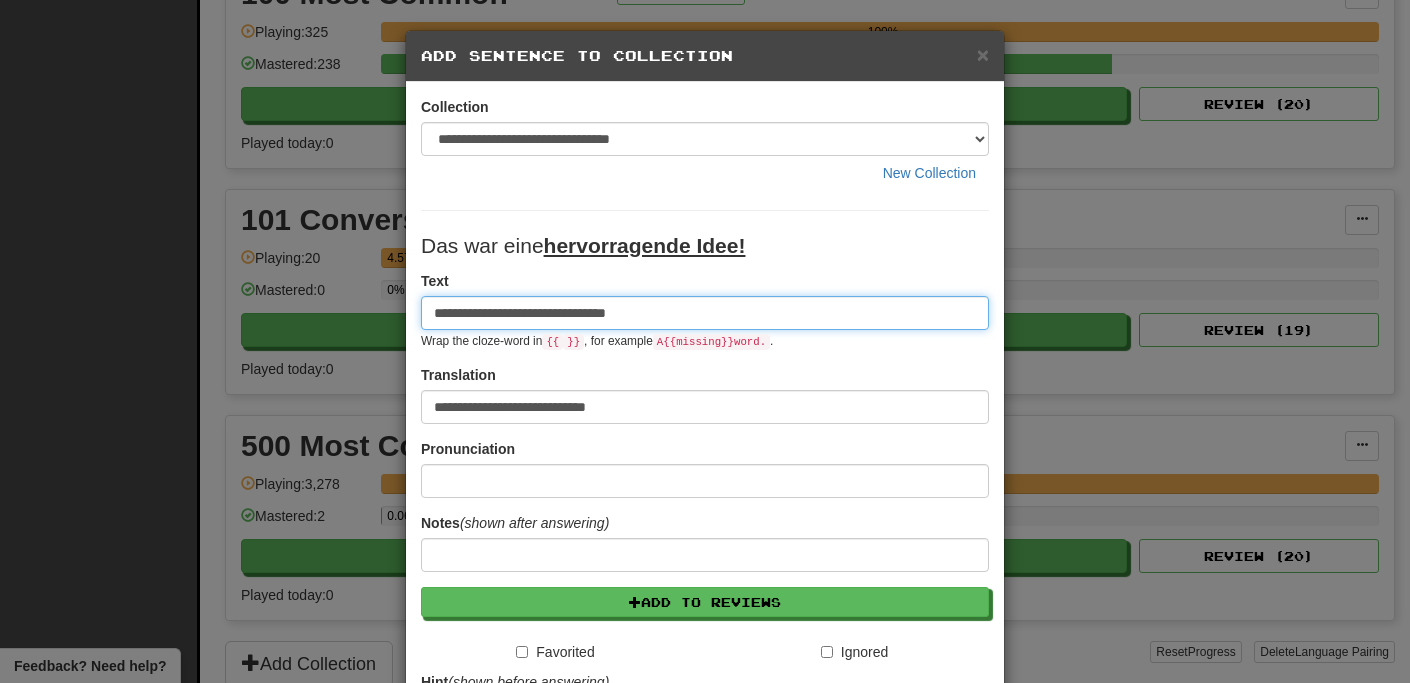 click on "**********" at bounding box center [705, 313] 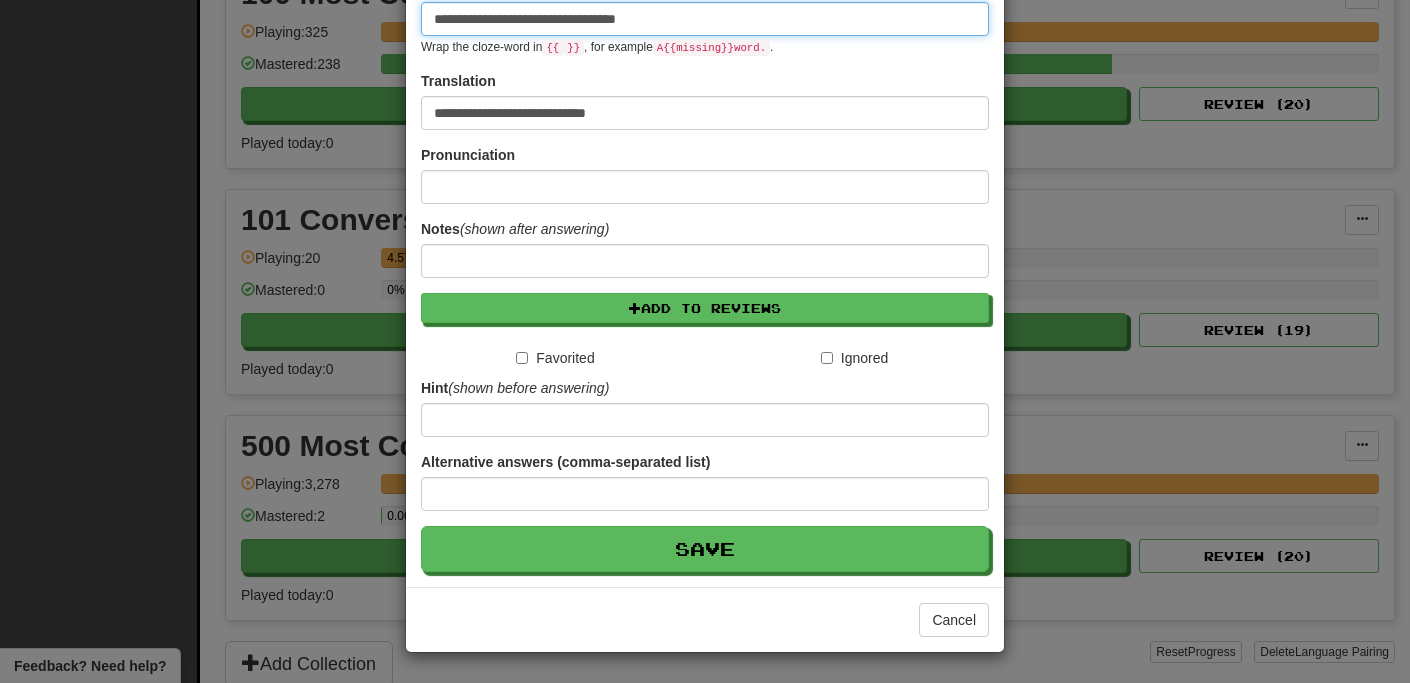 scroll, scrollTop: 295, scrollLeft: 0, axis: vertical 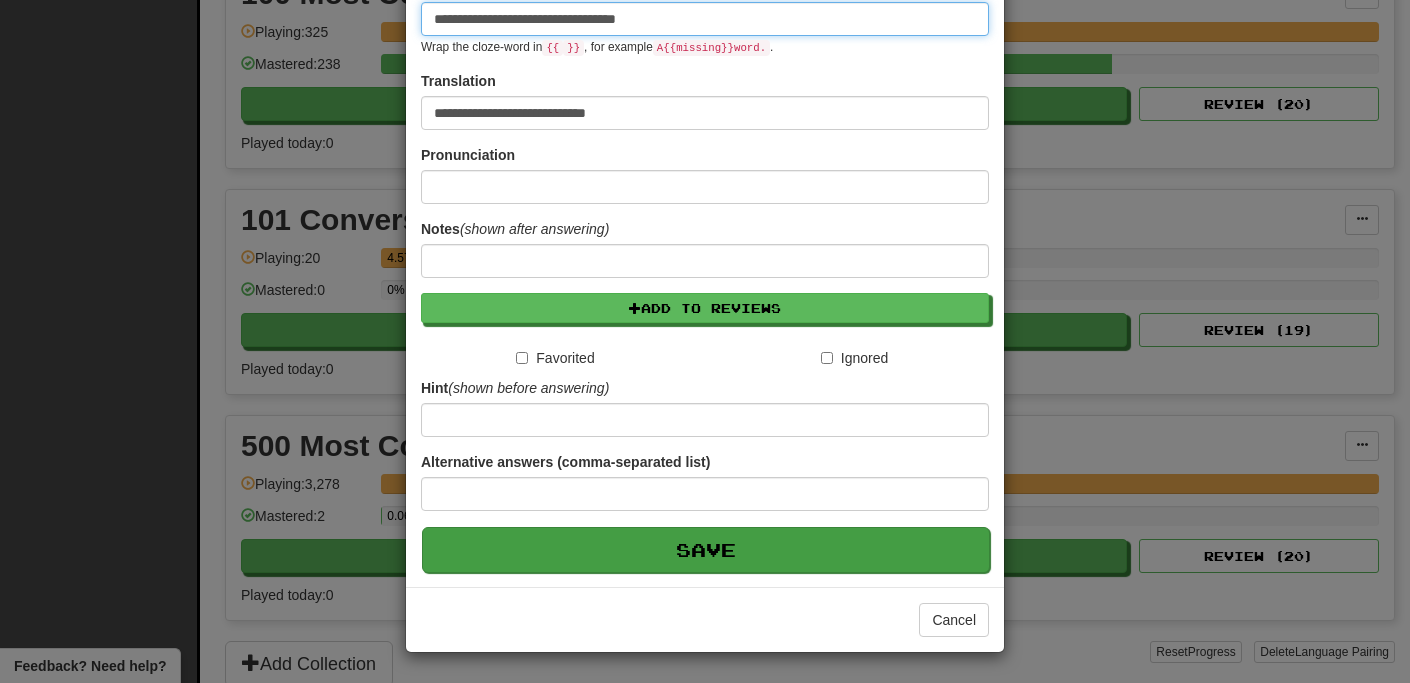 type on "**********" 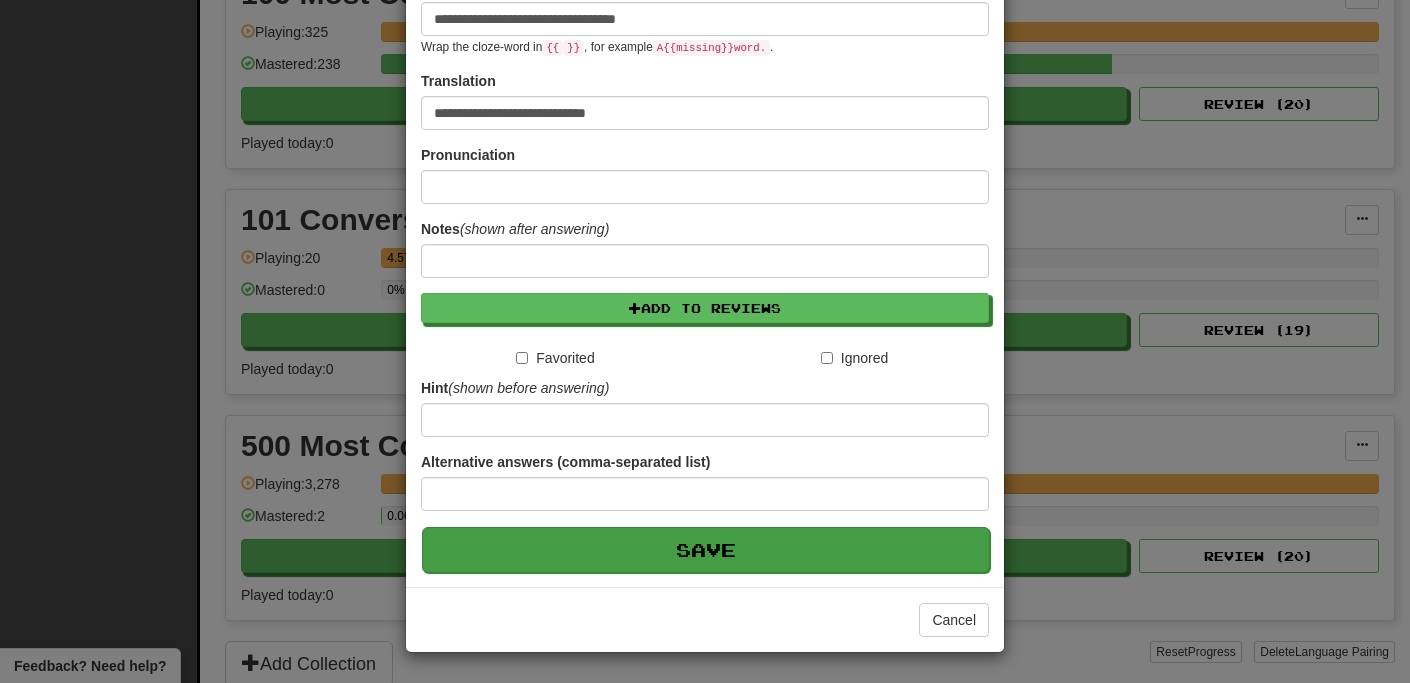 click on "Save" at bounding box center [706, 550] 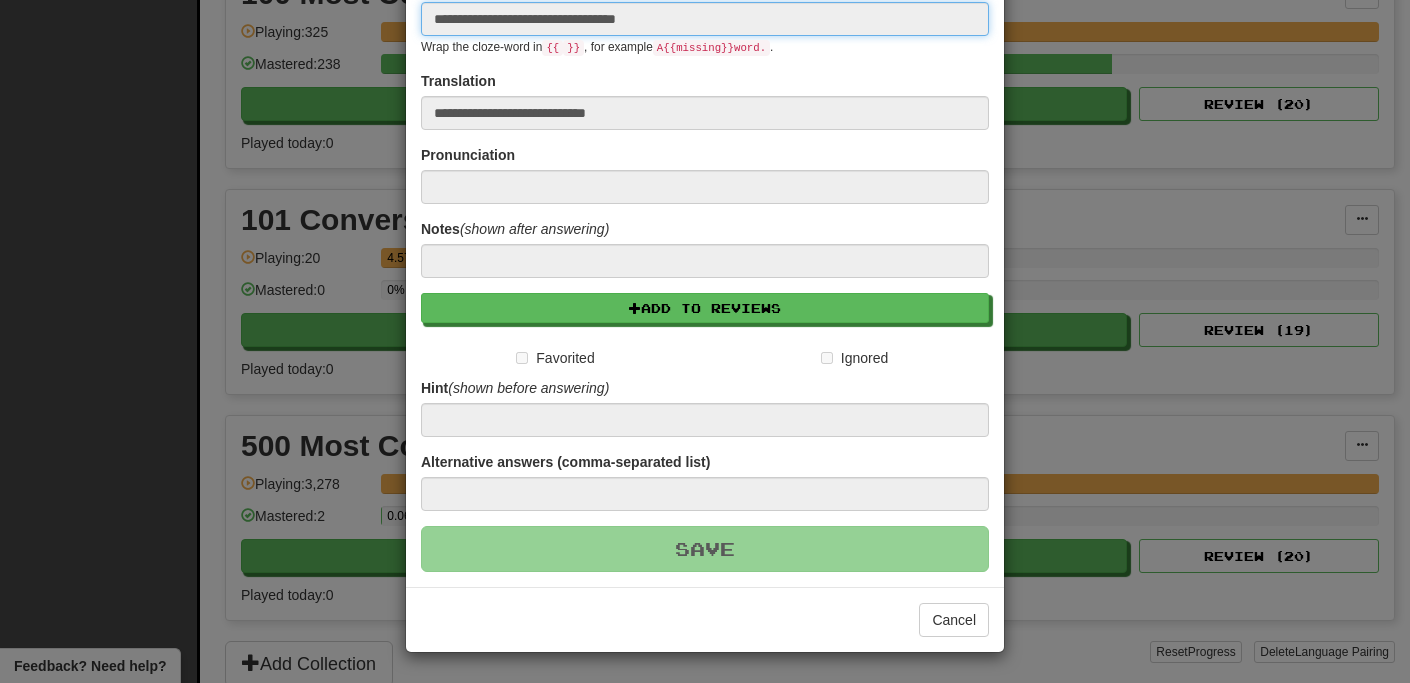 type 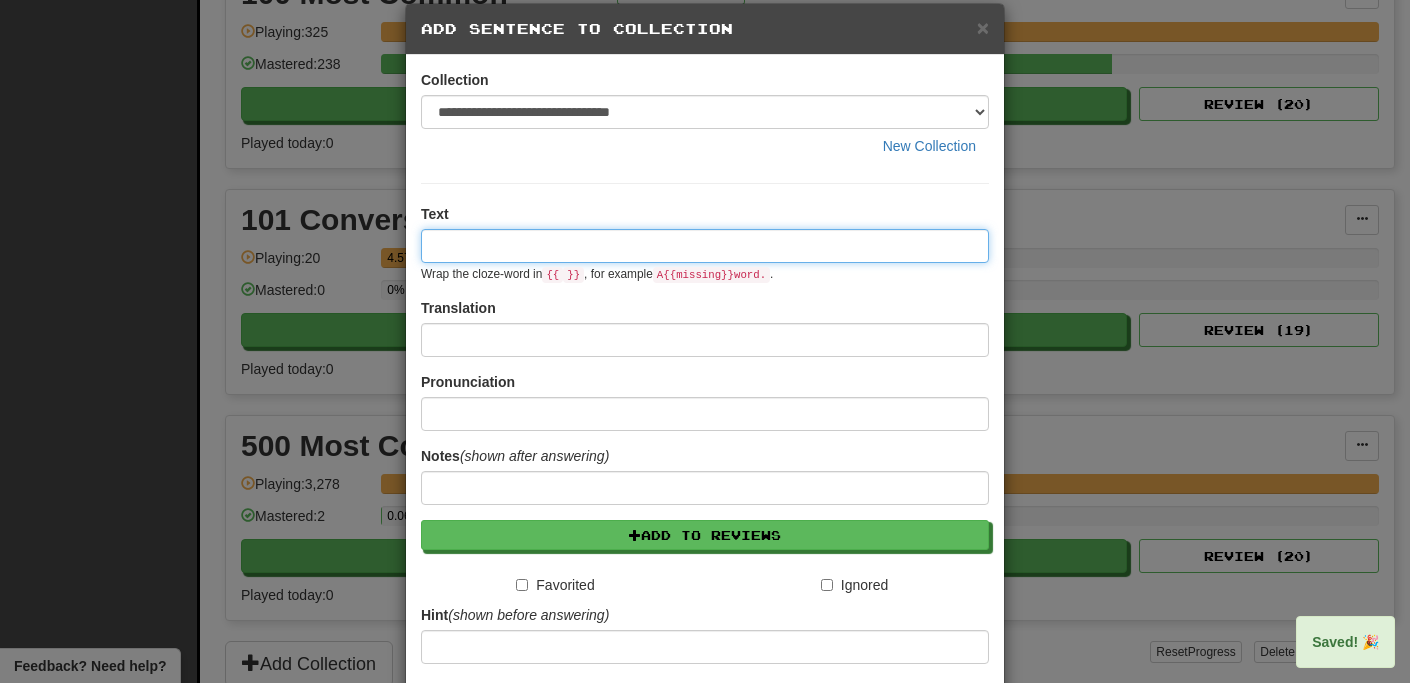 scroll, scrollTop: 0, scrollLeft: 0, axis: both 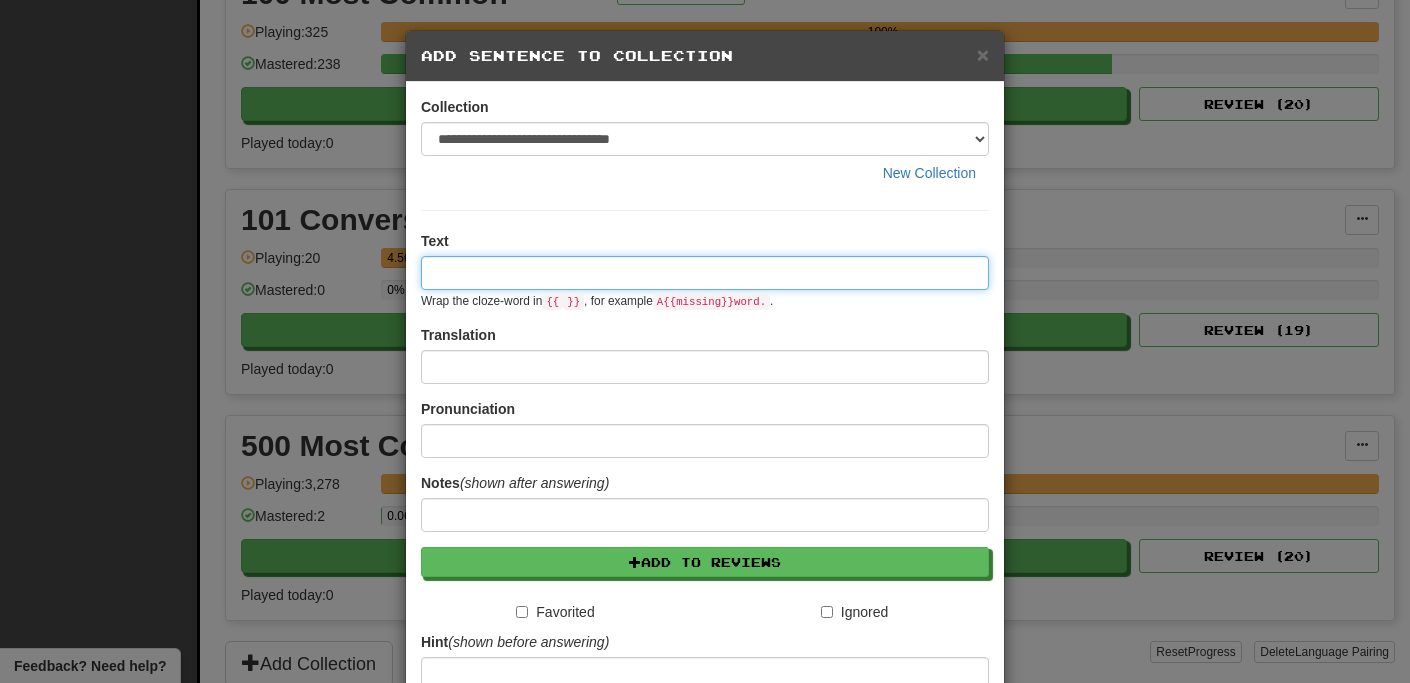 paste on "**********" 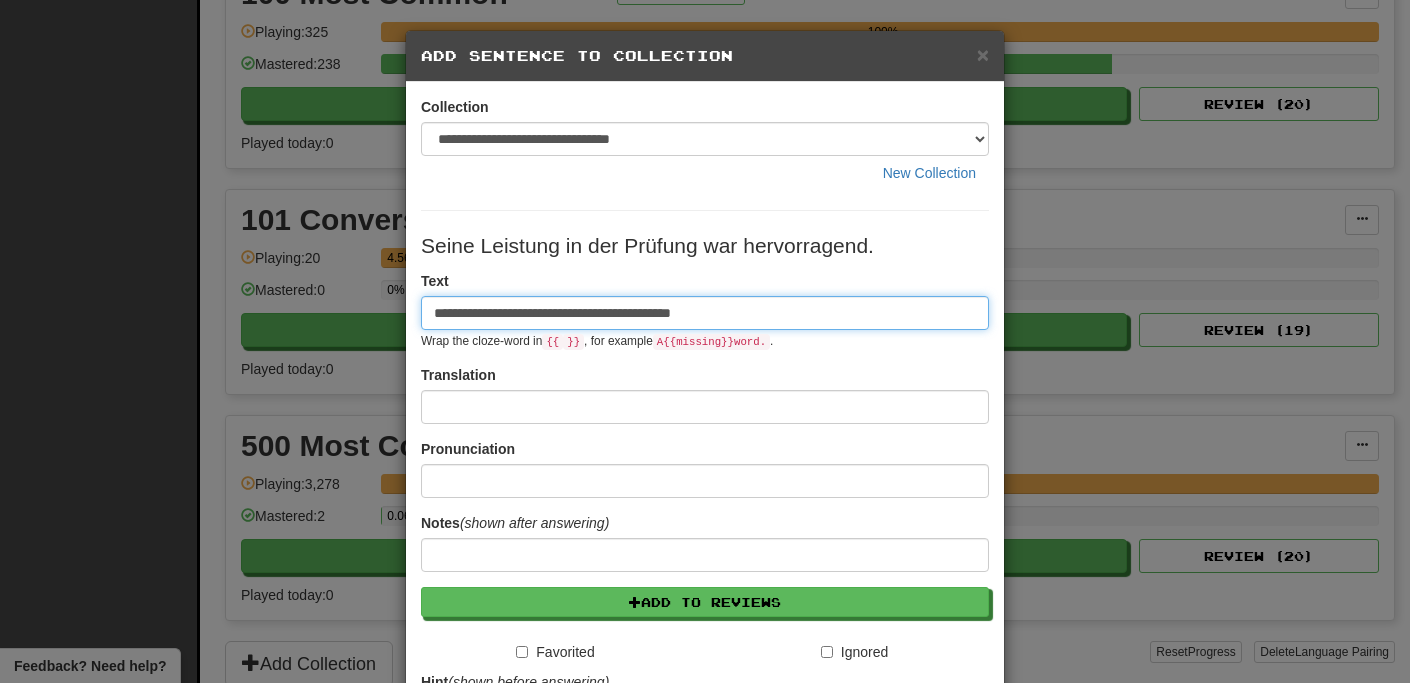 type on "**********" 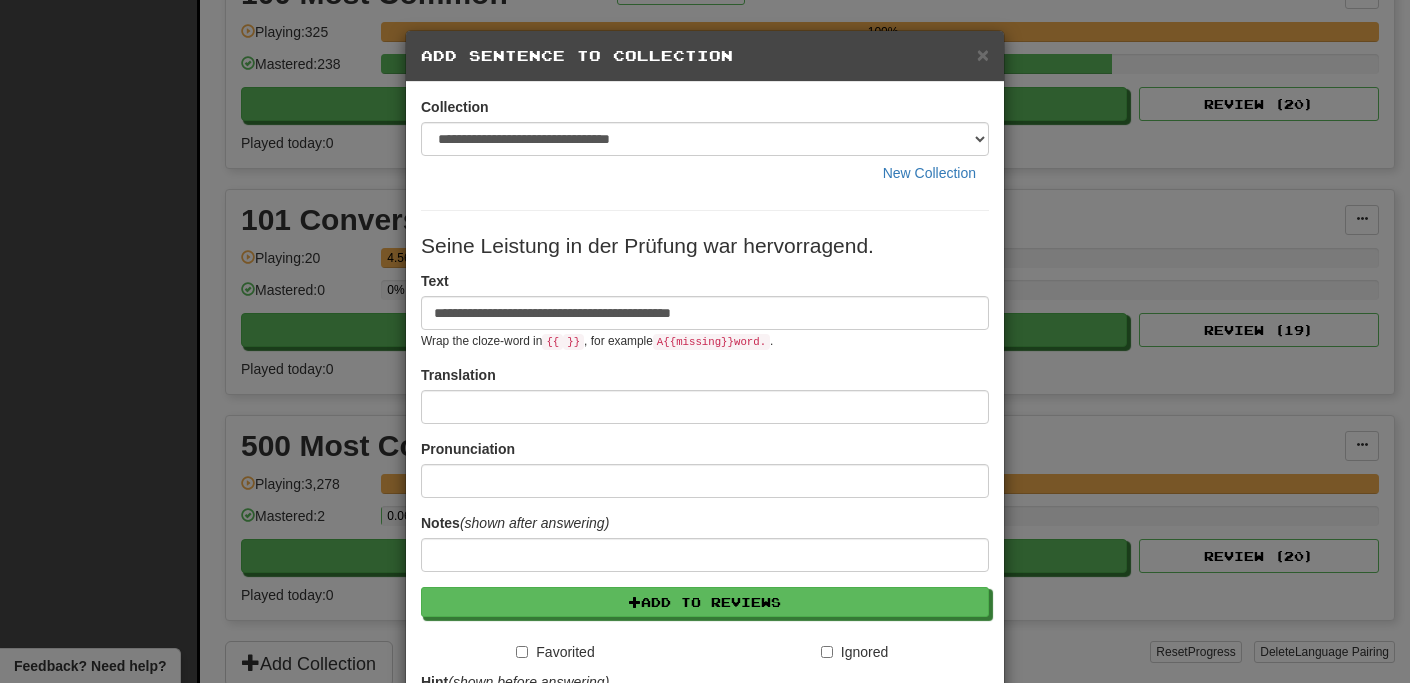 click on "**********" at bounding box center (705, 548) 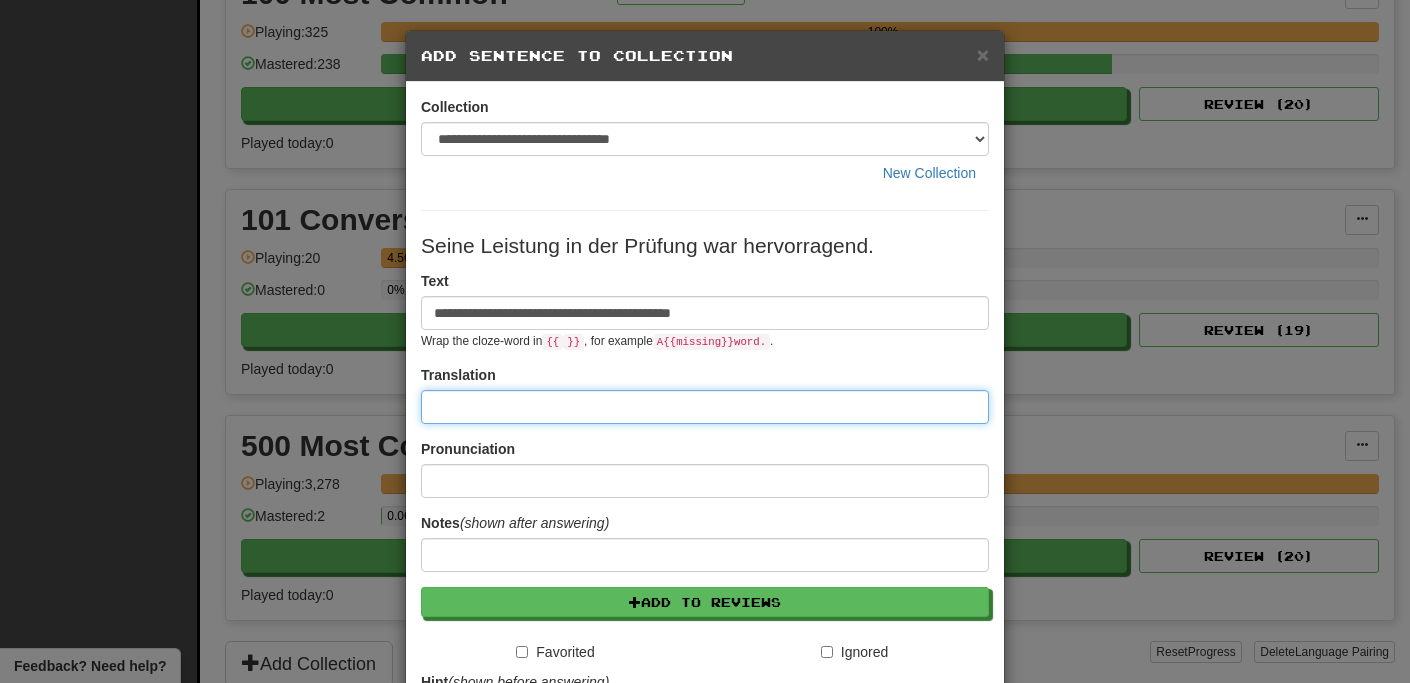 click at bounding box center (705, 407) 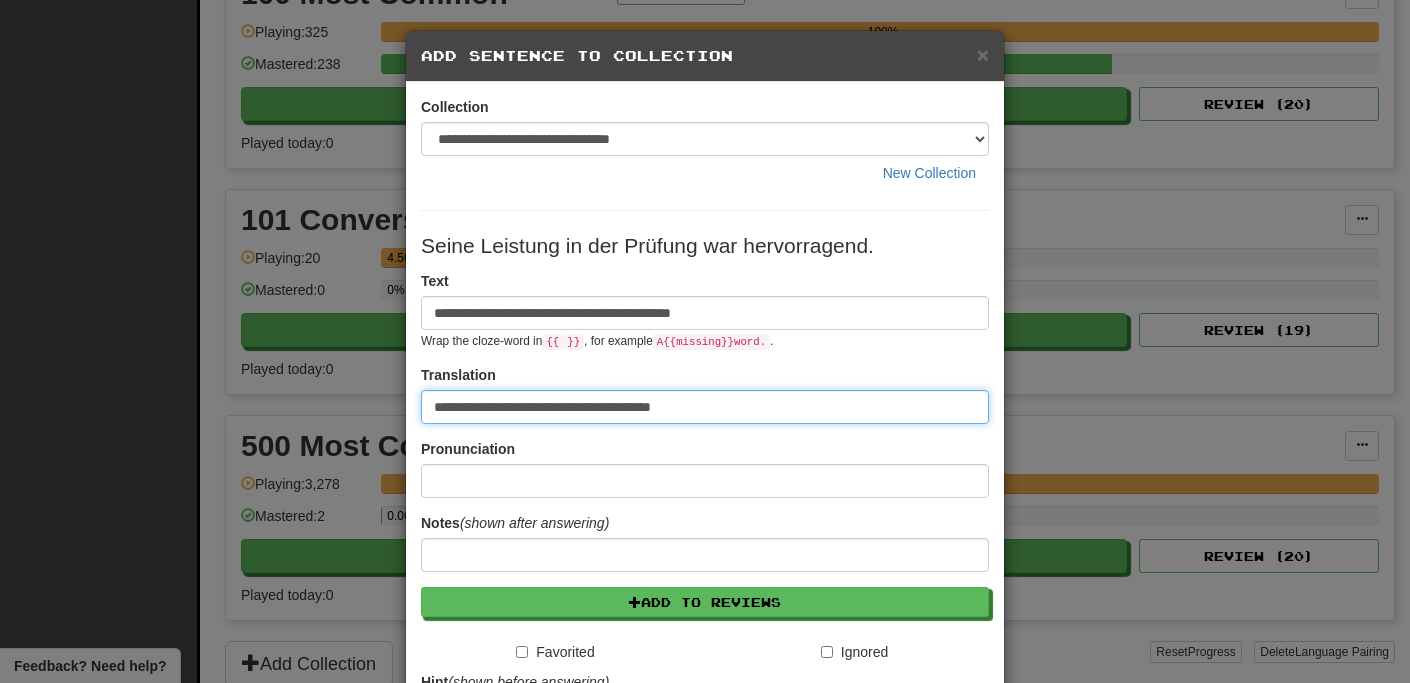 type on "**********" 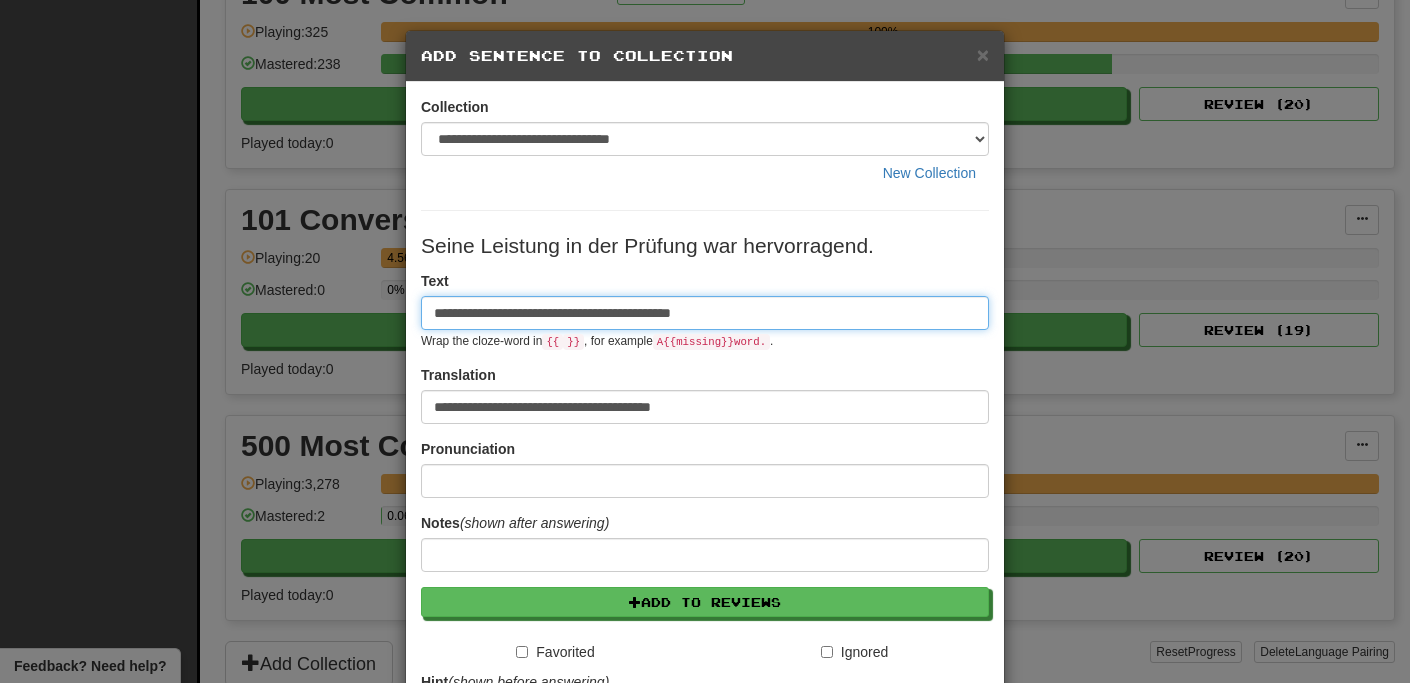 click on "**********" at bounding box center (705, 313) 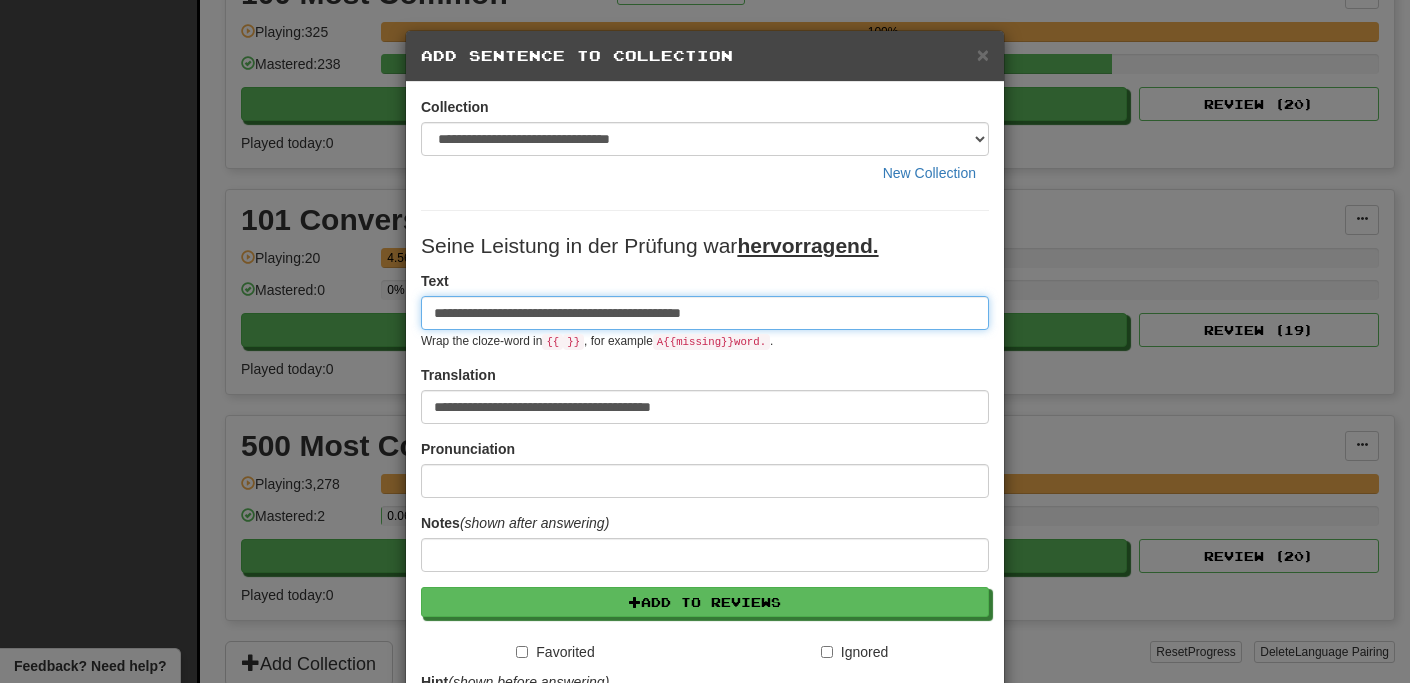 click on "**********" at bounding box center [705, 313] 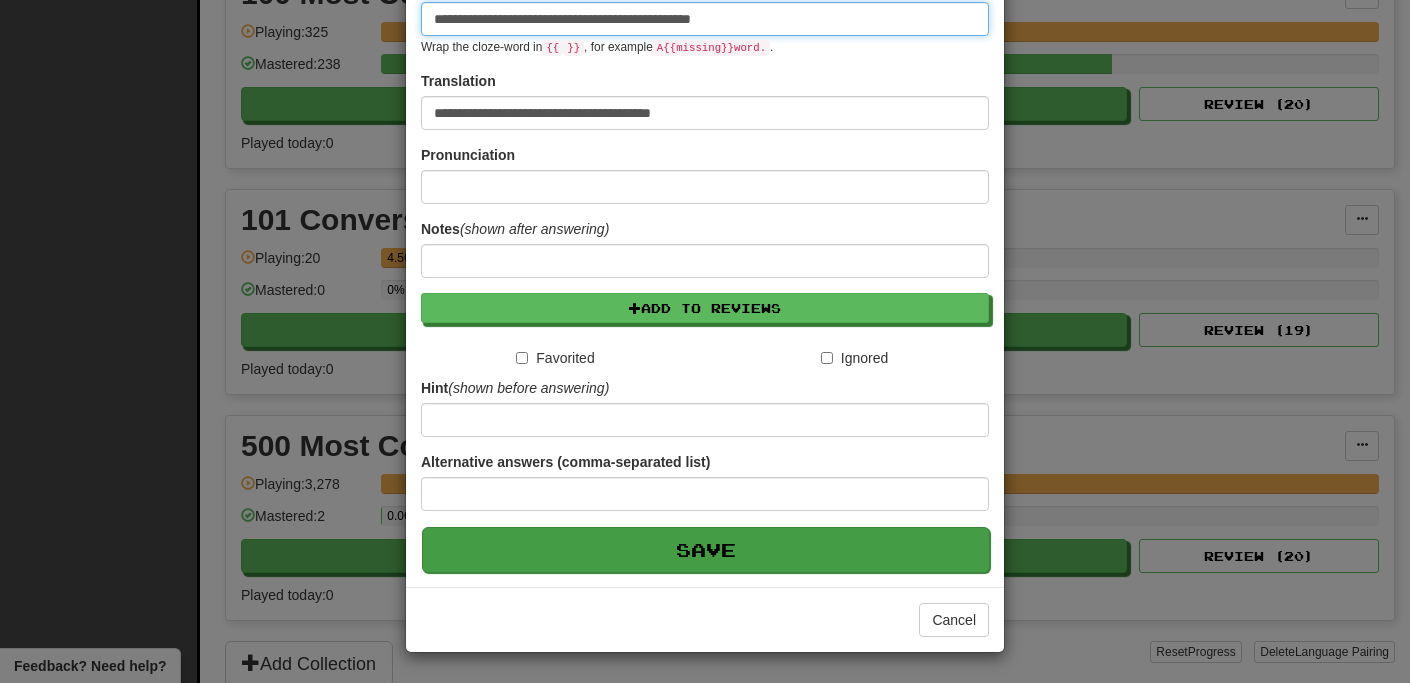 scroll, scrollTop: 295, scrollLeft: 0, axis: vertical 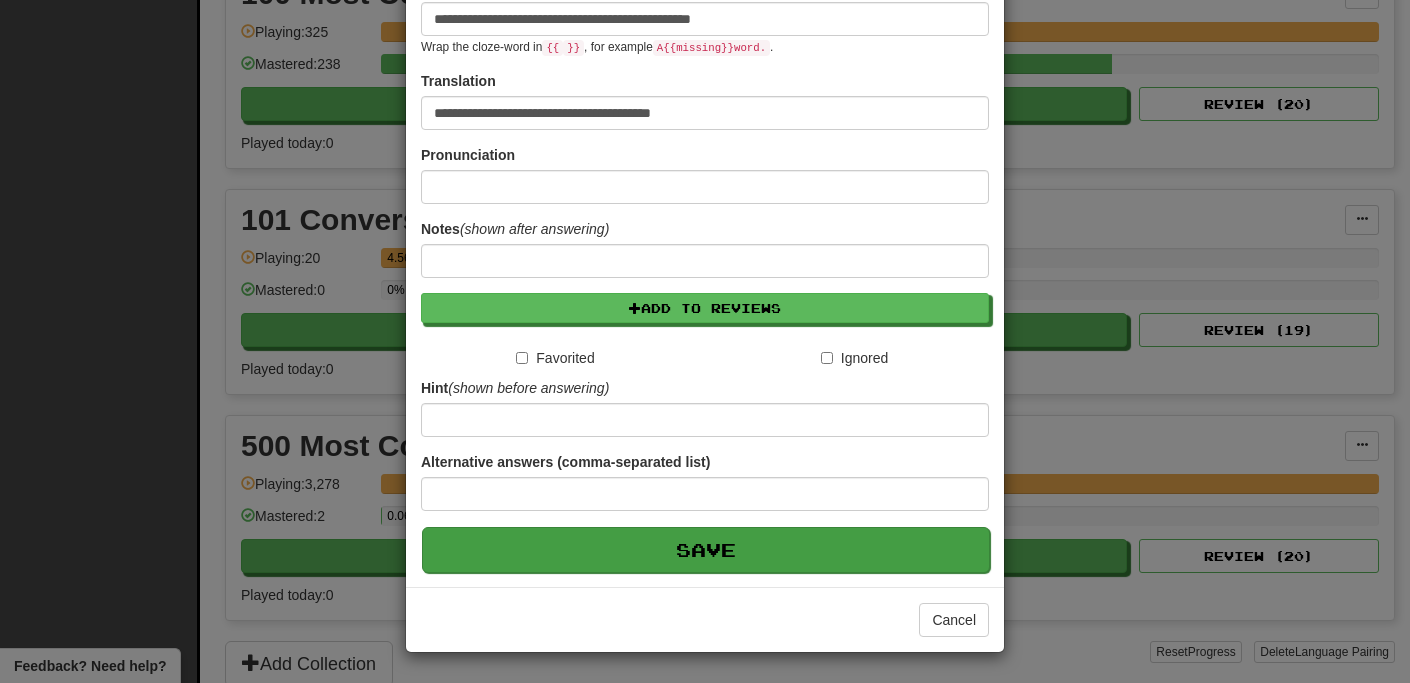 click on "Save" at bounding box center (706, 550) 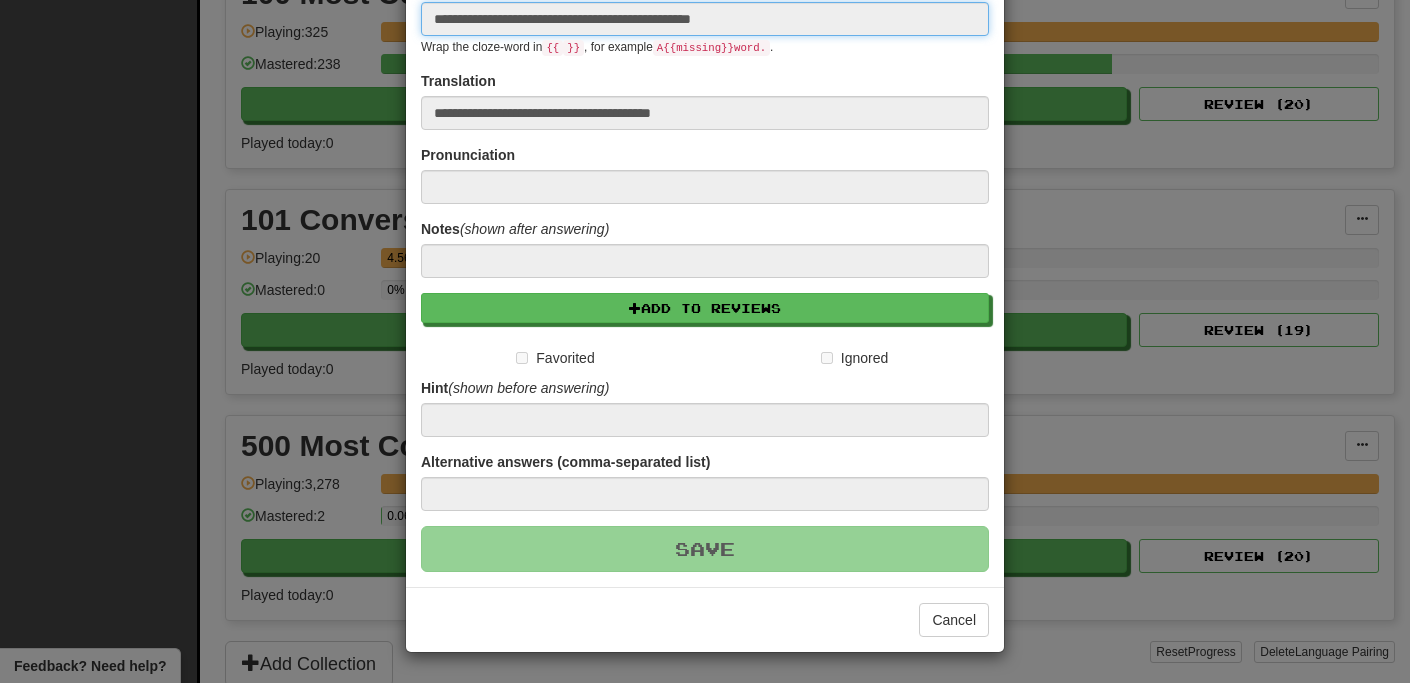 type 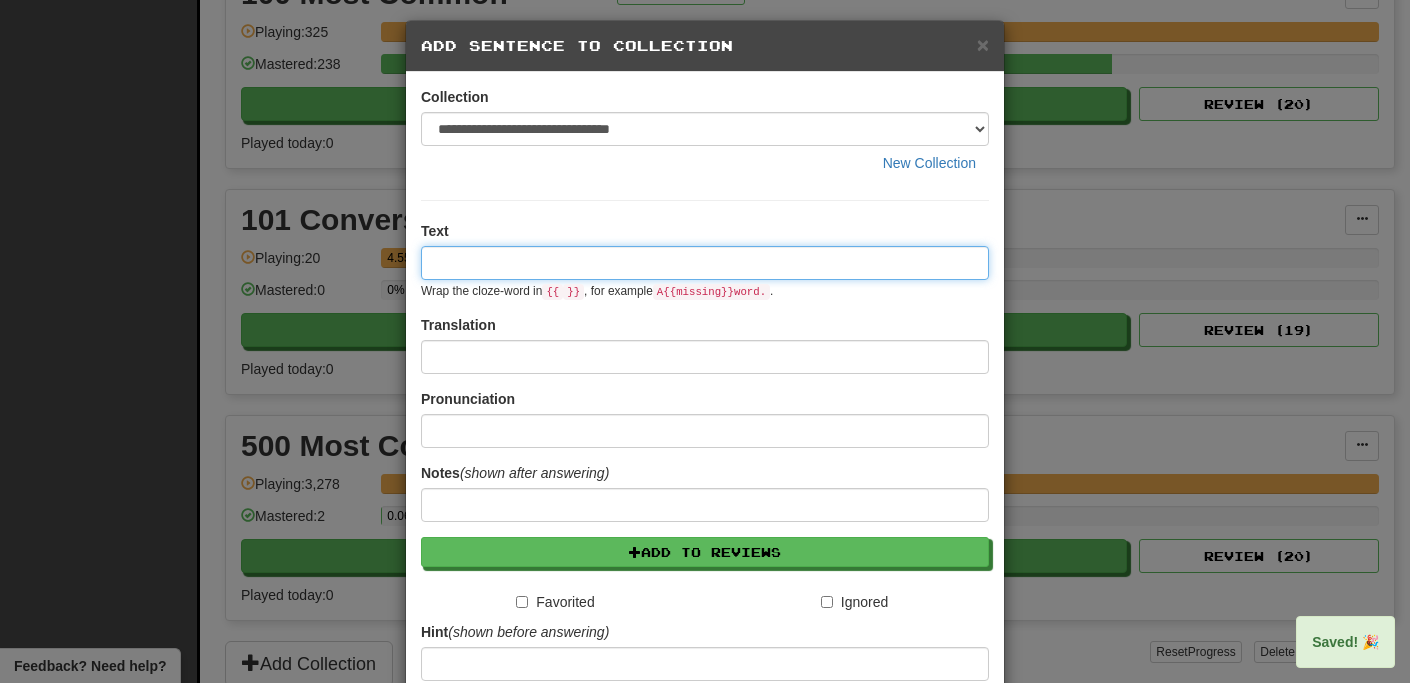 scroll, scrollTop: 0, scrollLeft: 0, axis: both 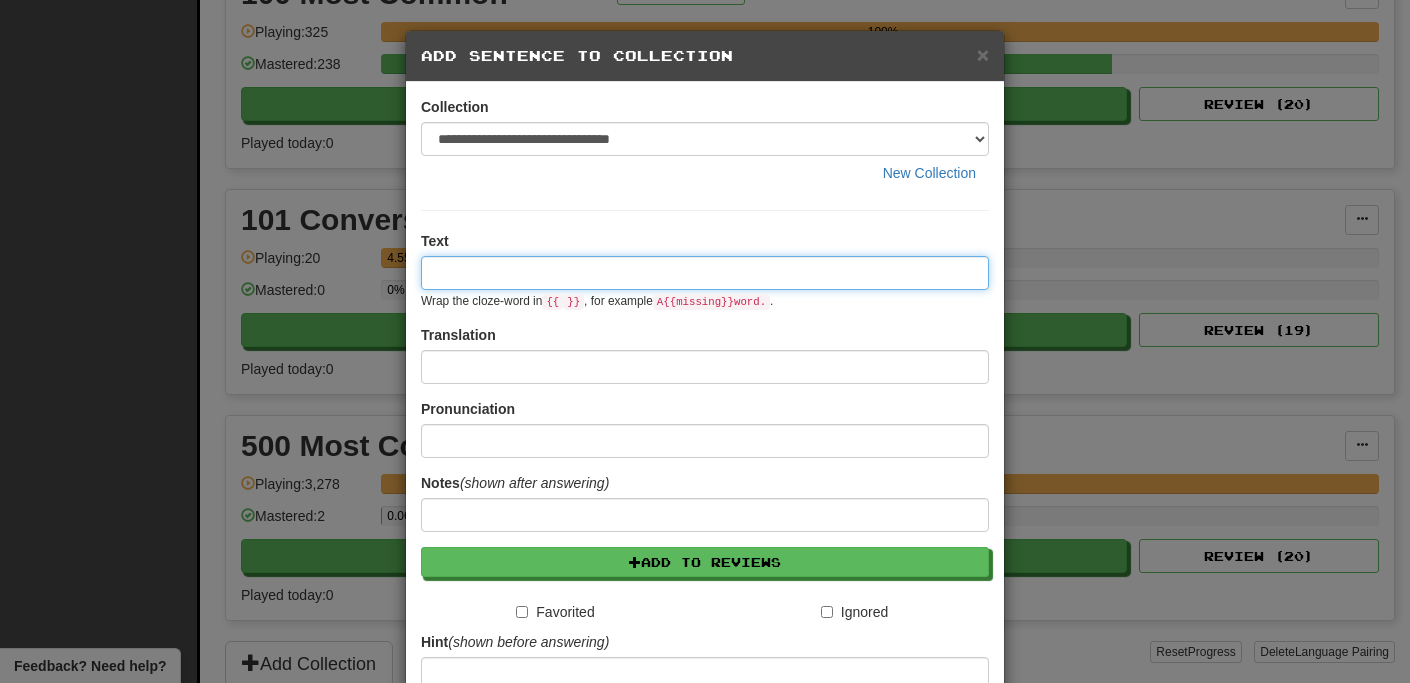 paste on "**********" 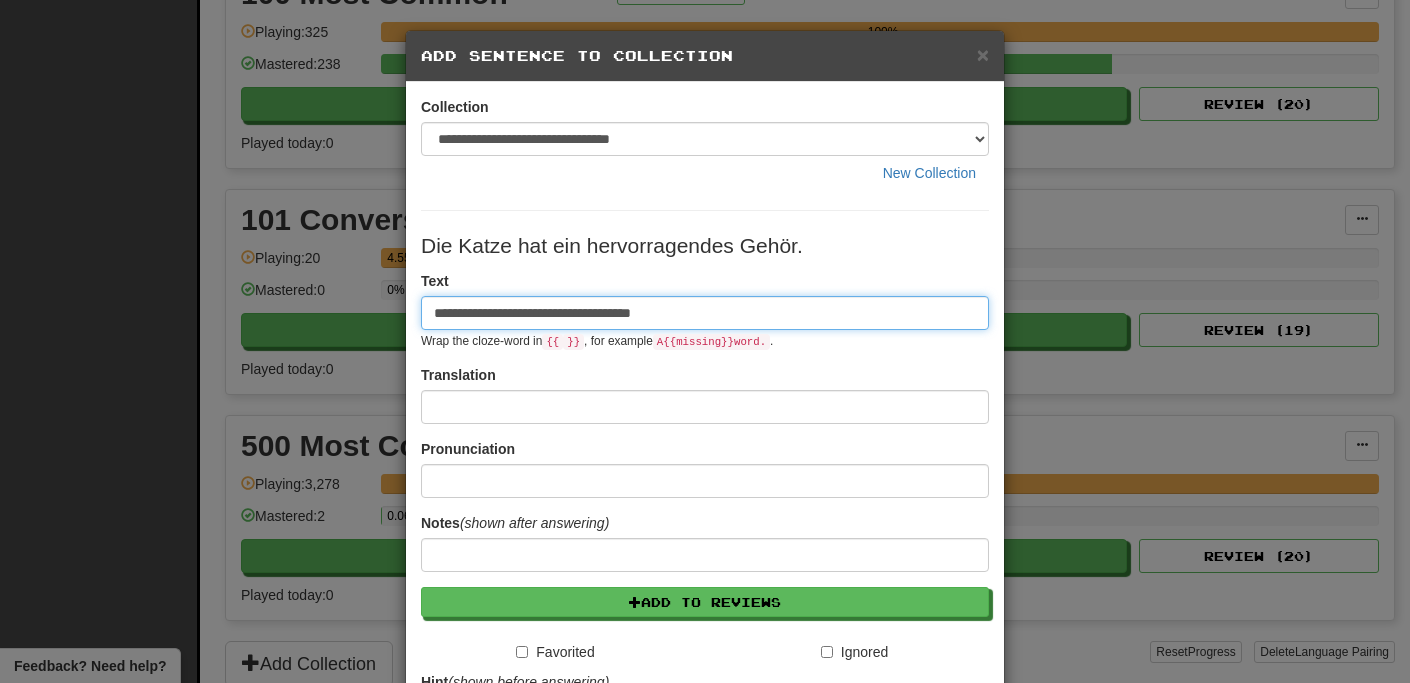 type on "**********" 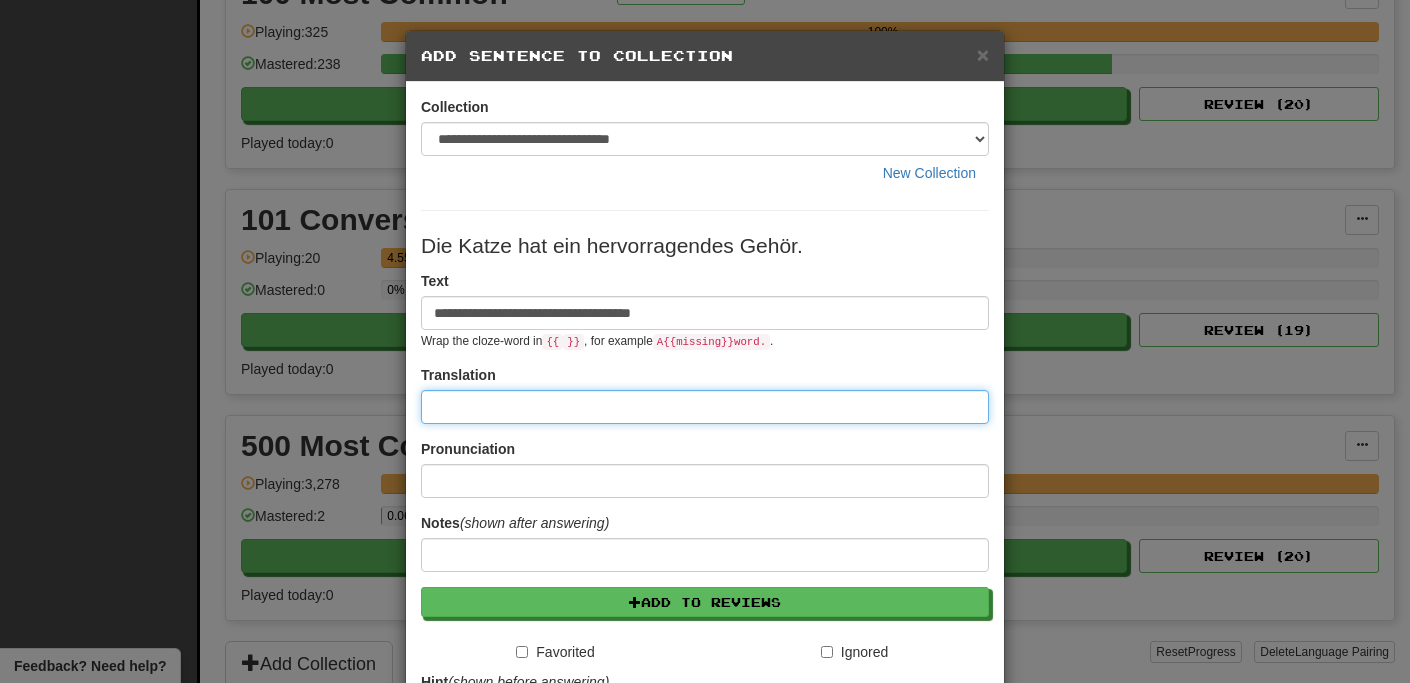 click at bounding box center [705, 407] 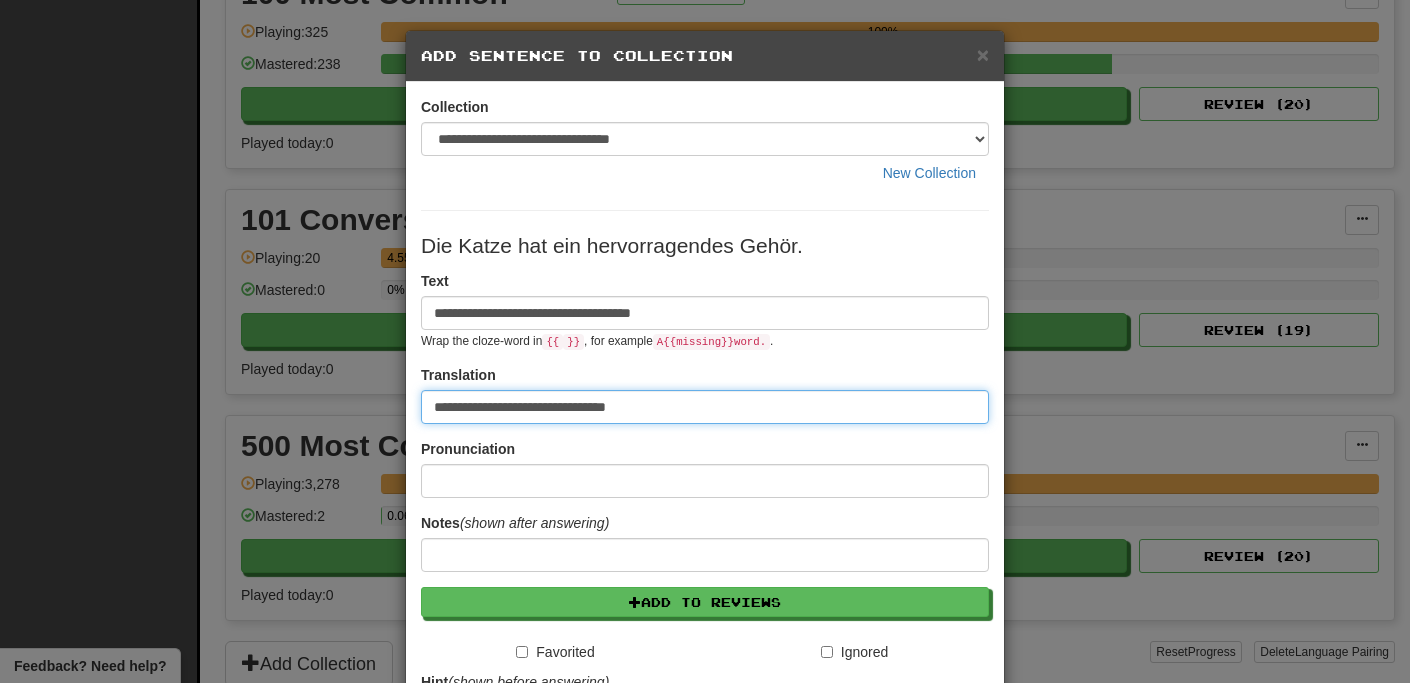 type on "**********" 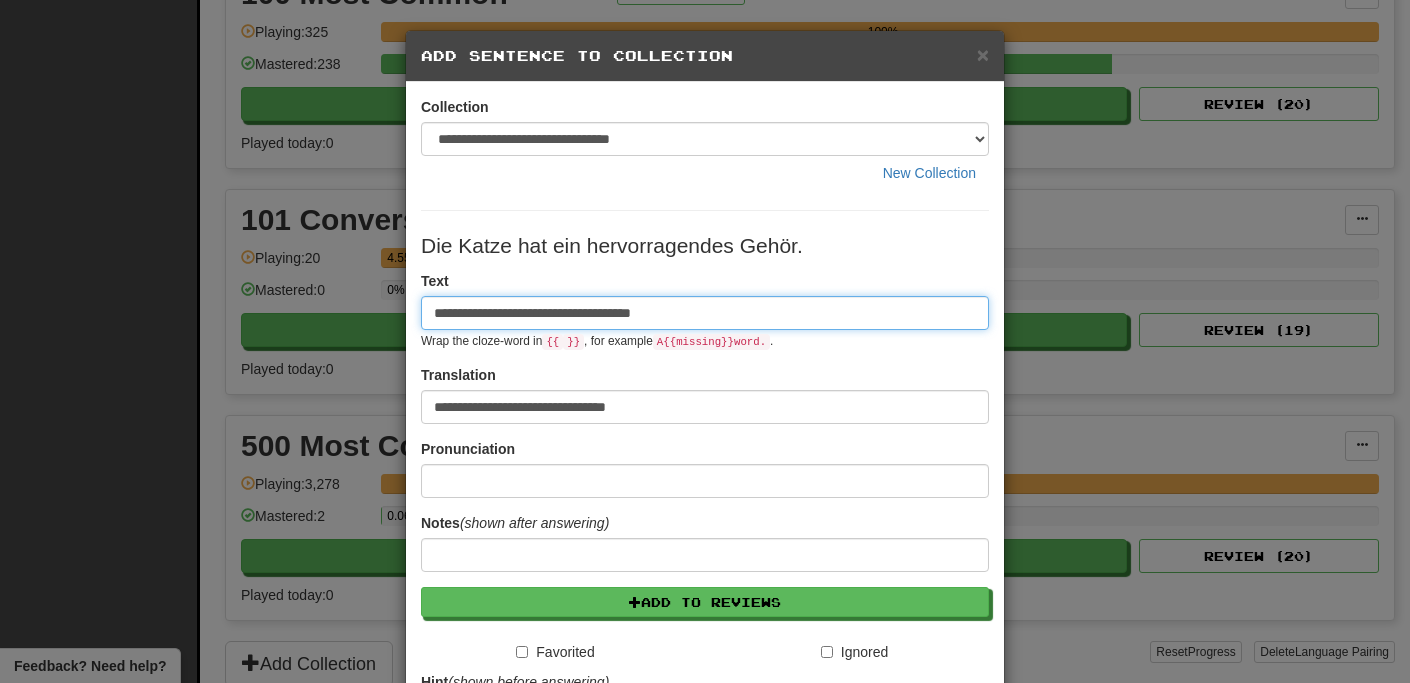 click on "**********" at bounding box center (705, 313) 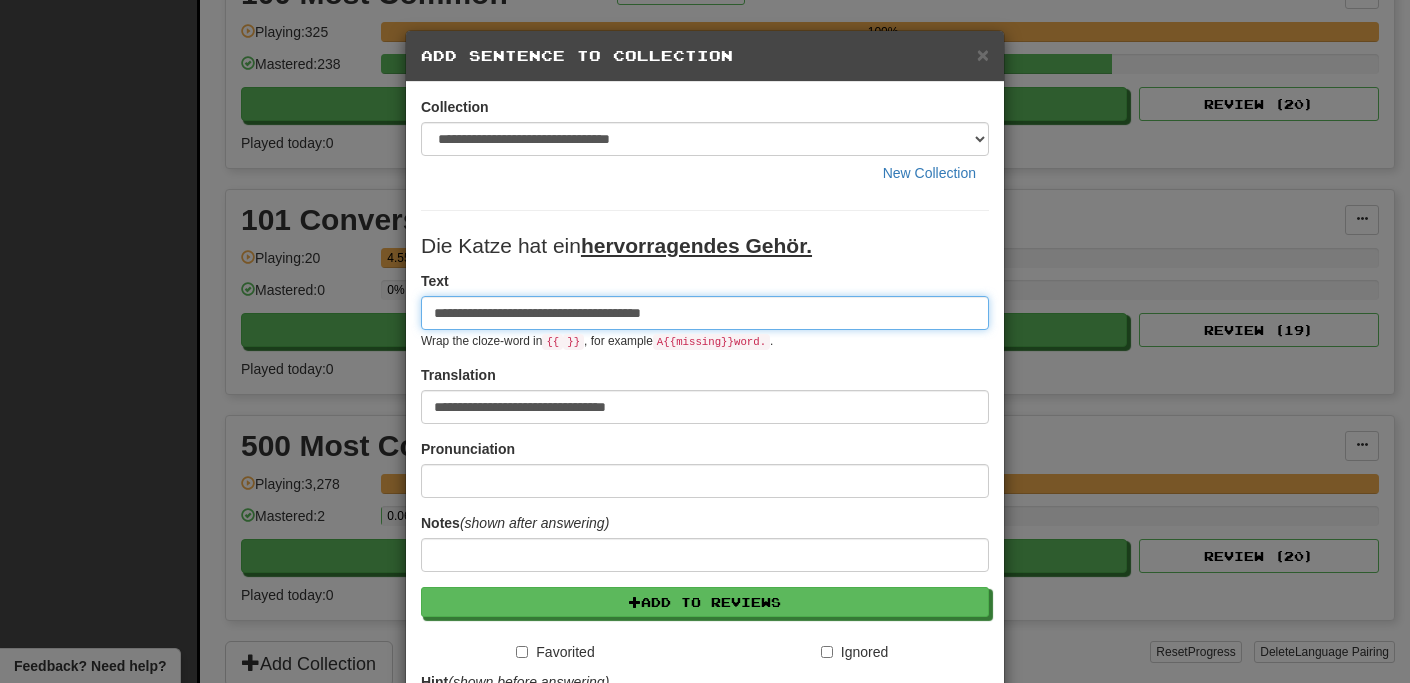 click on "**********" at bounding box center [705, 313] 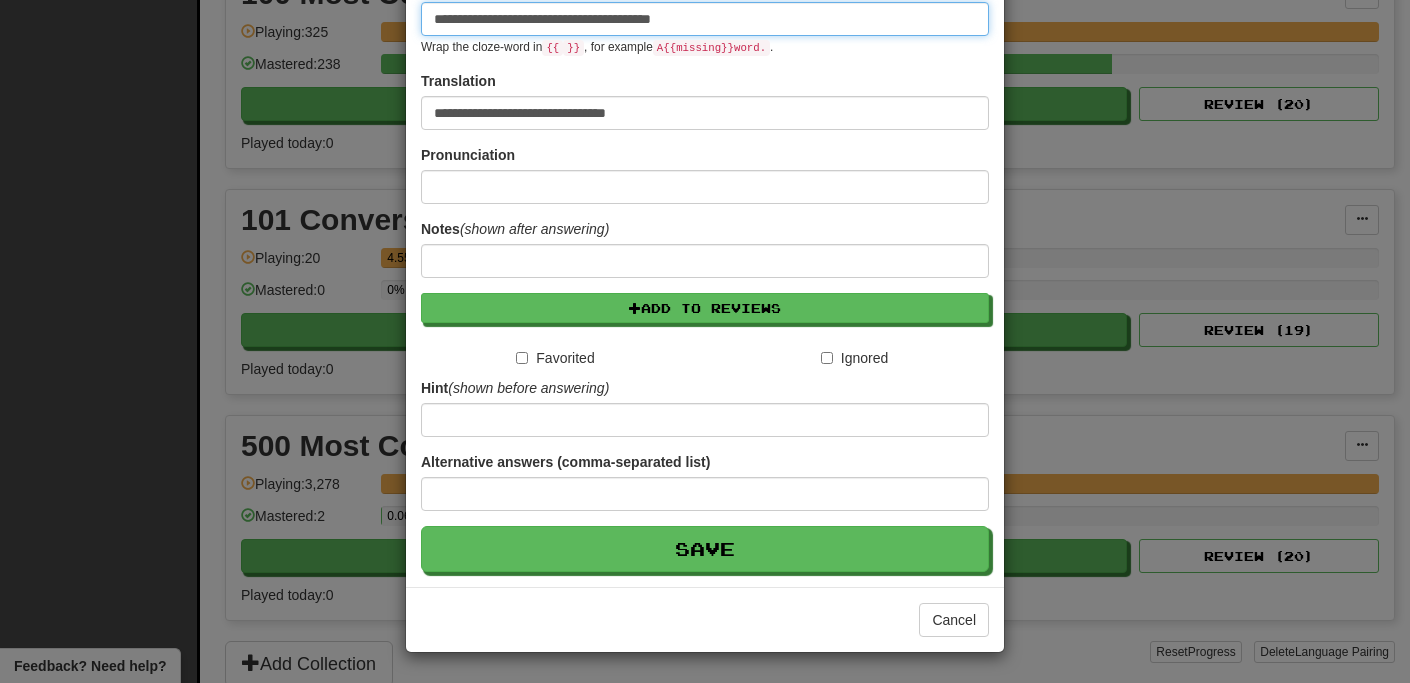 scroll, scrollTop: 295, scrollLeft: 0, axis: vertical 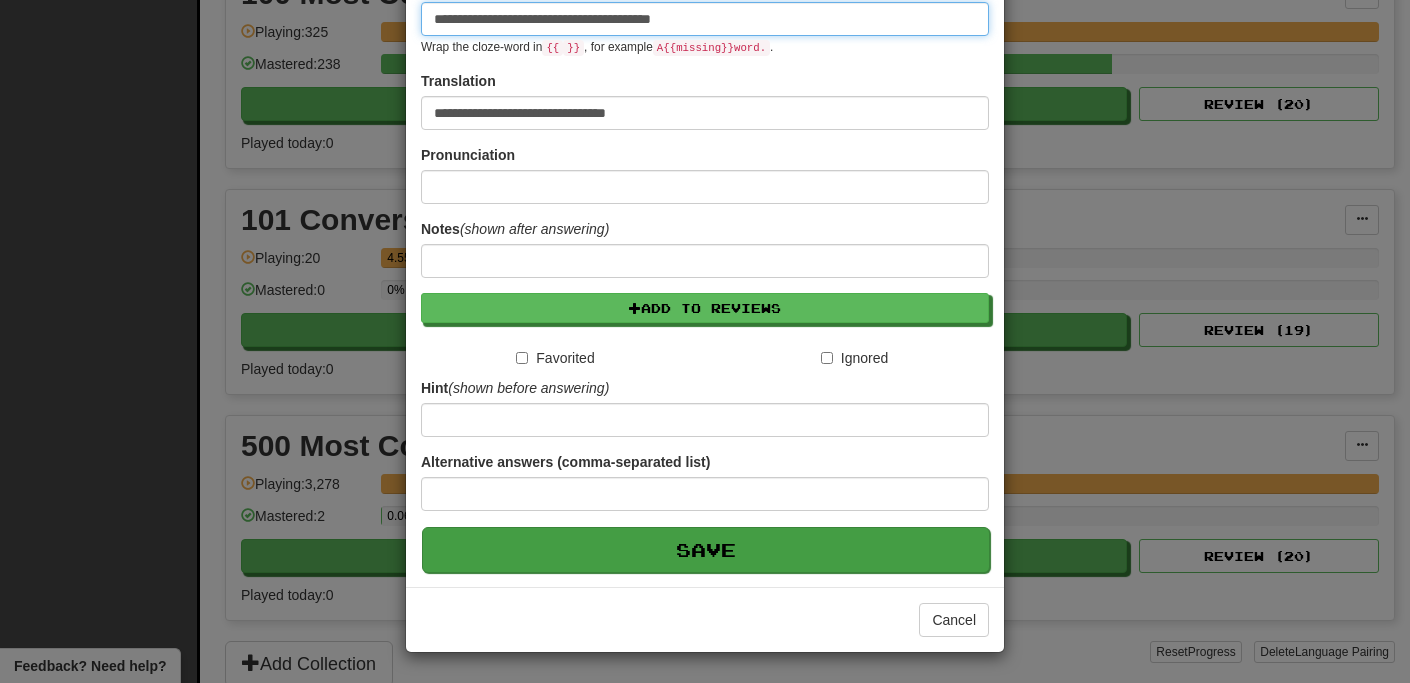 type on "**********" 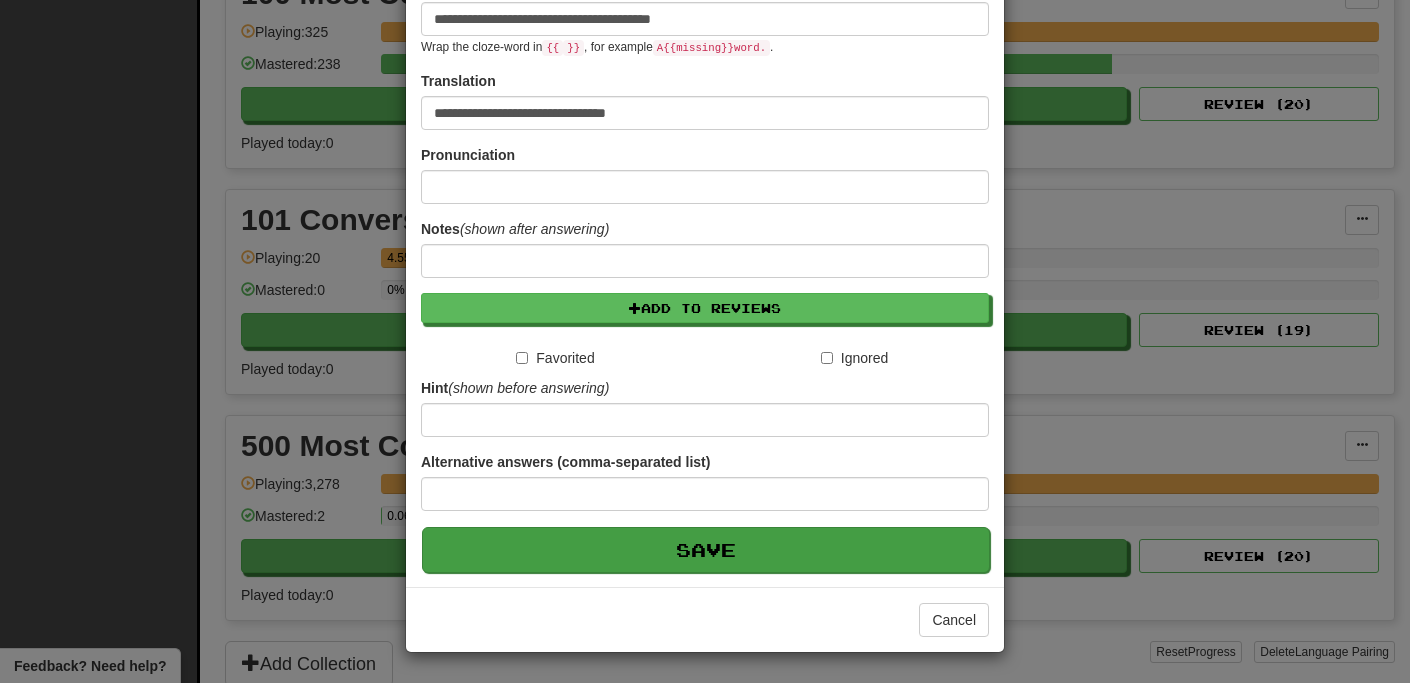 click on "Save" at bounding box center (706, 550) 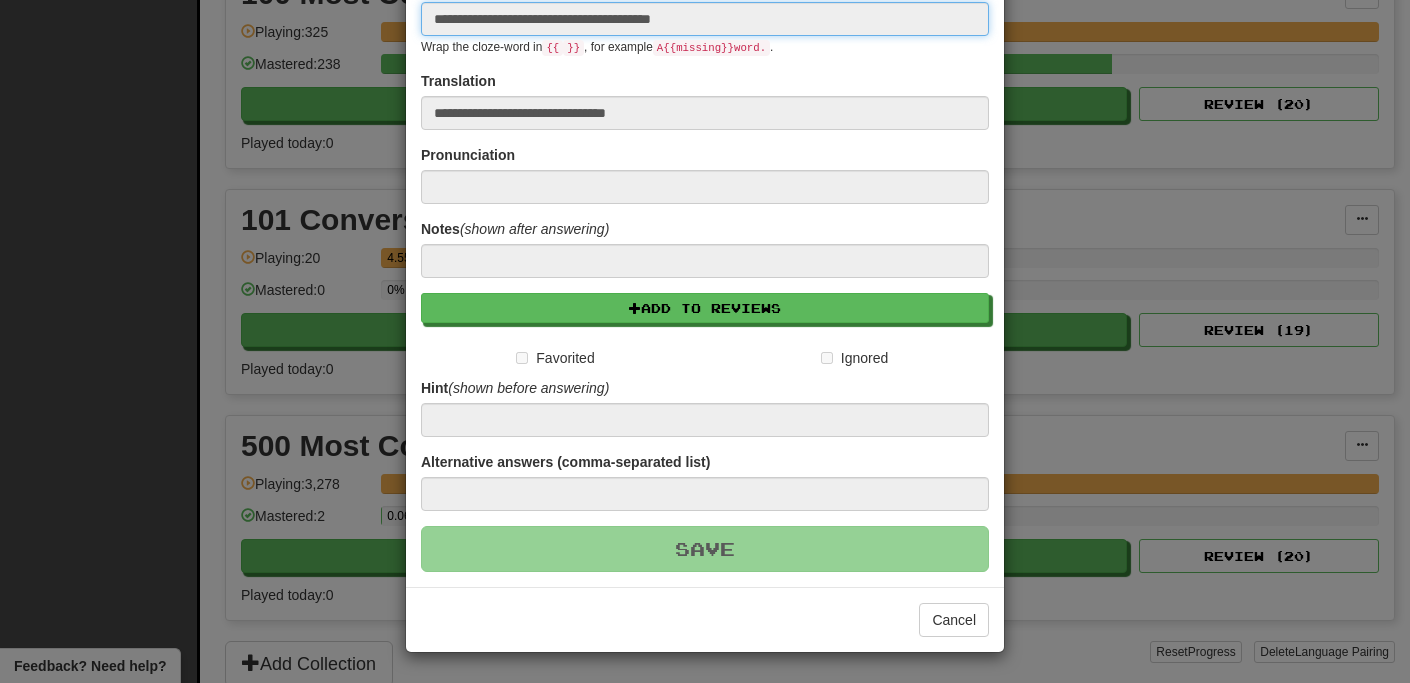 type 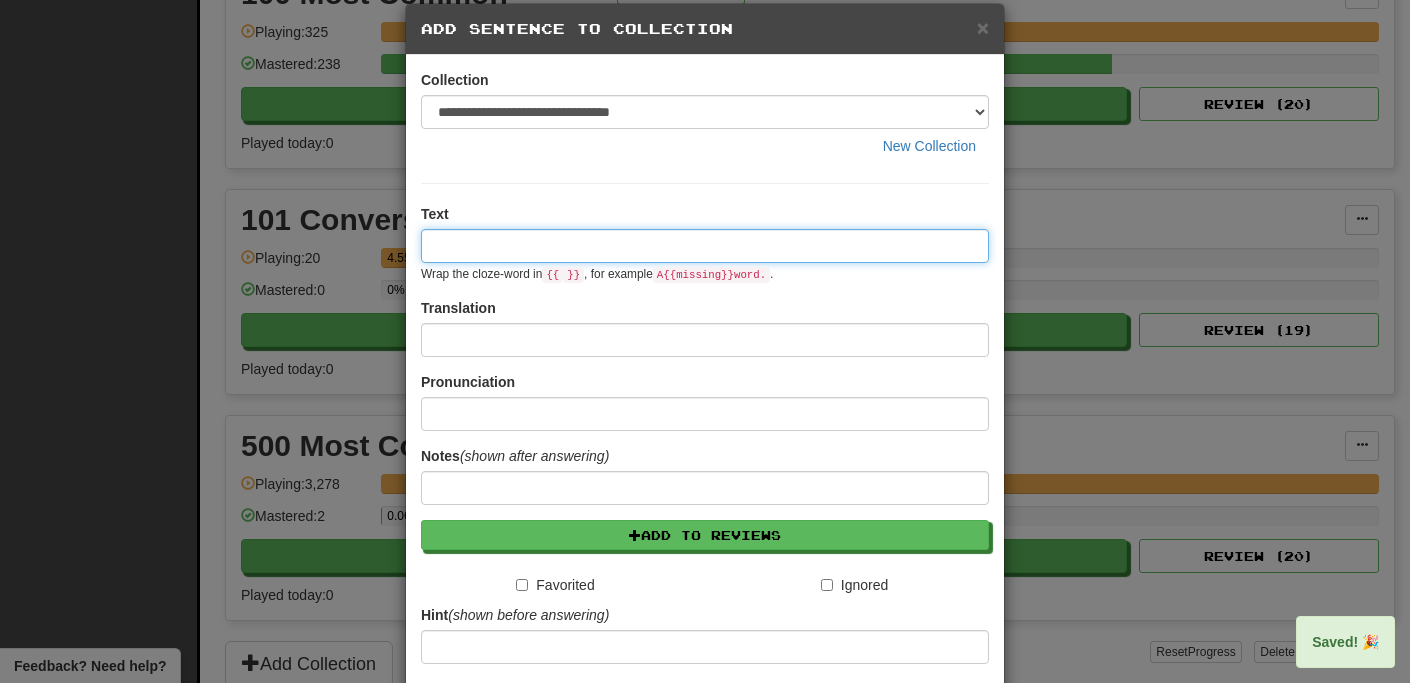 scroll, scrollTop: 0, scrollLeft: 0, axis: both 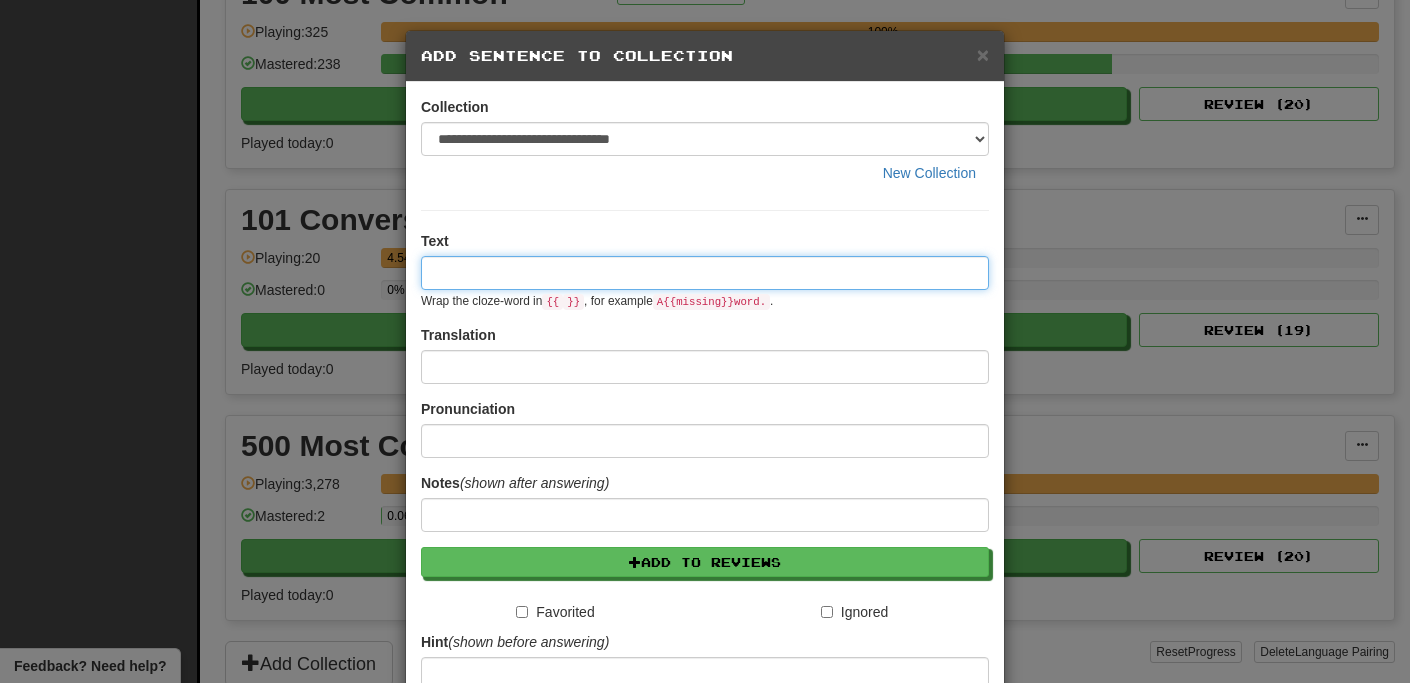 paste on "**********" 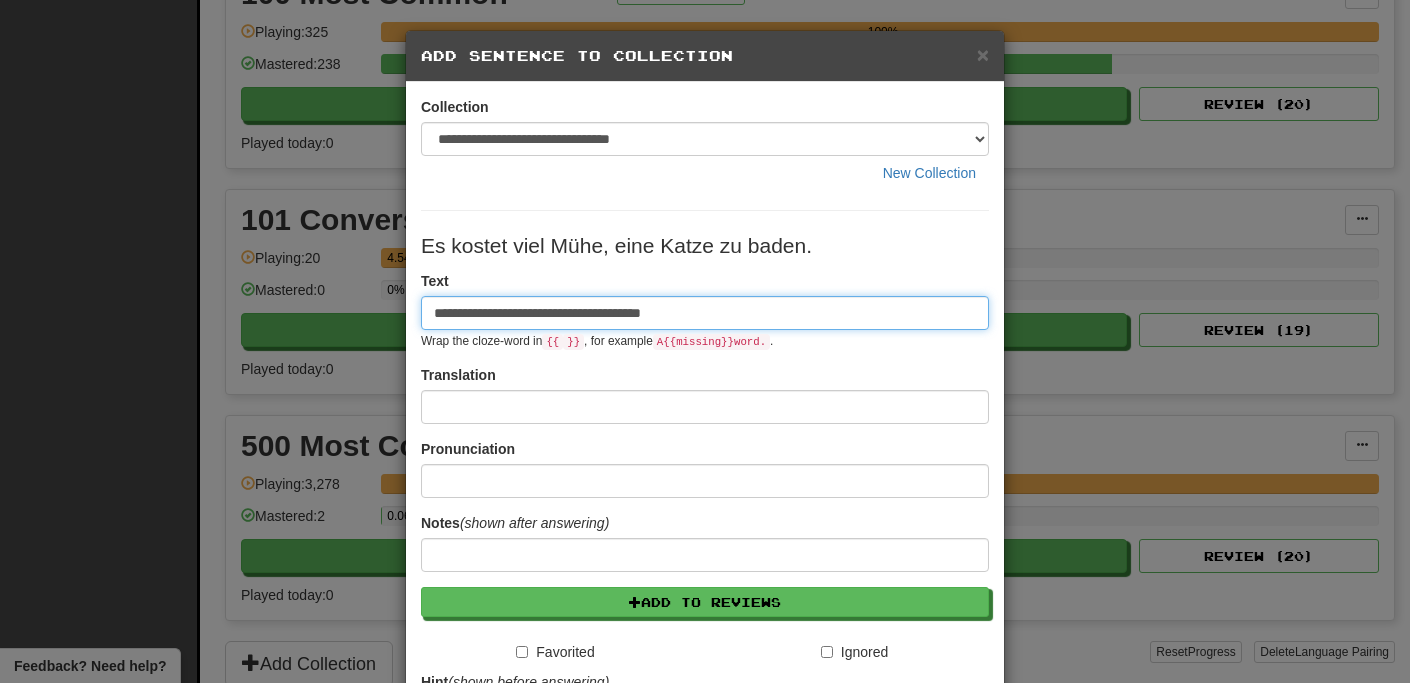 type on "**********" 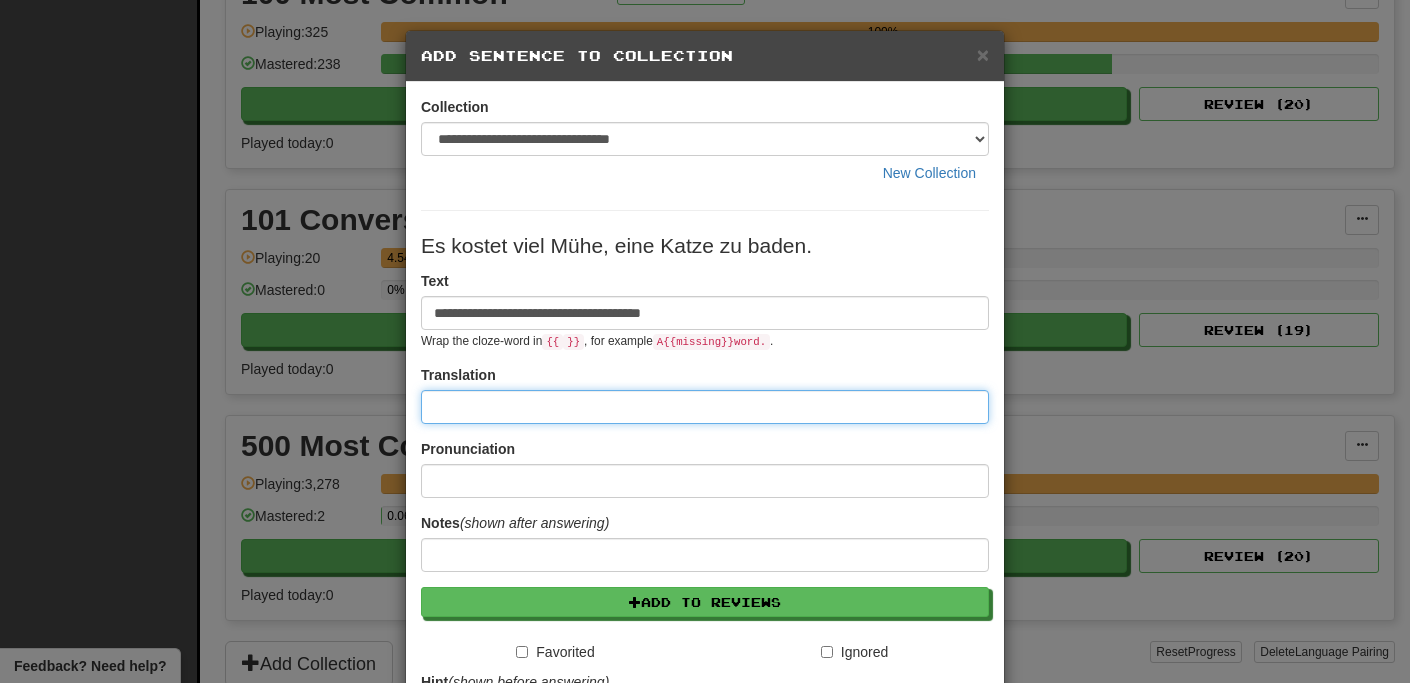 click at bounding box center [705, 407] 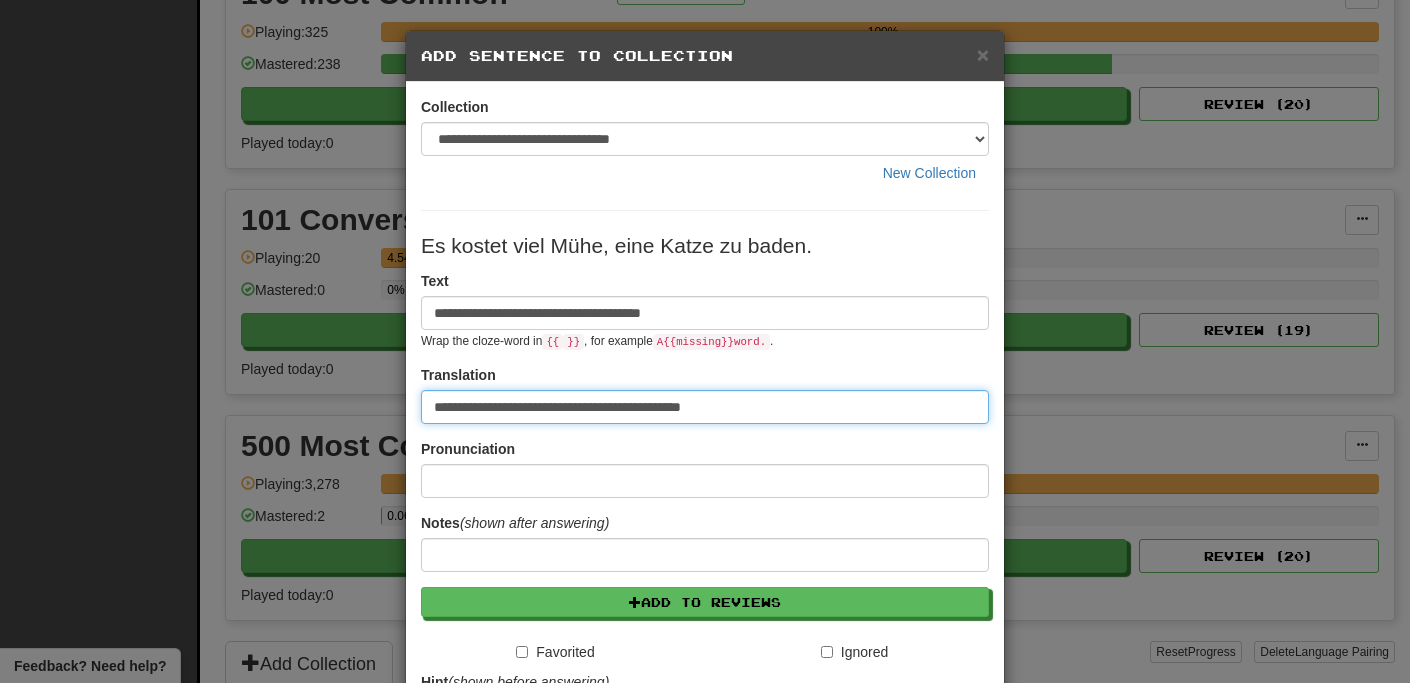 type on "**********" 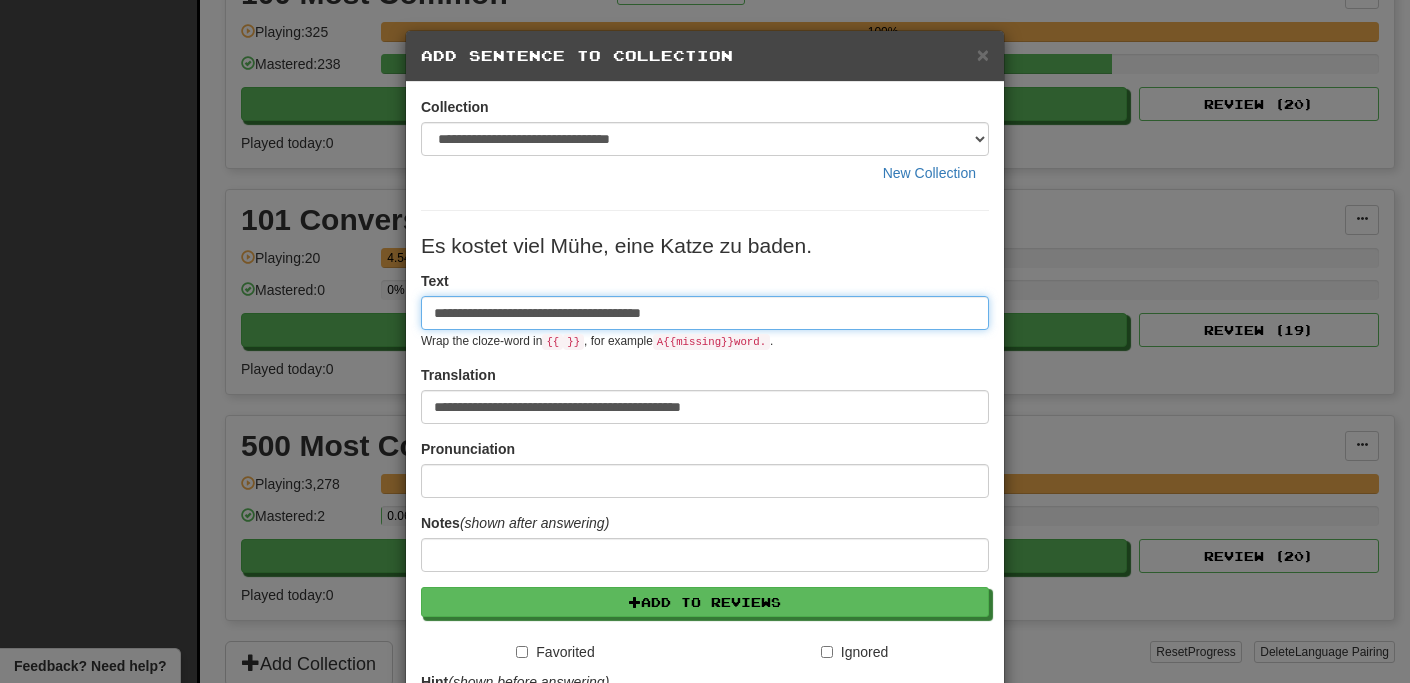 click on "**********" at bounding box center (705, 313) 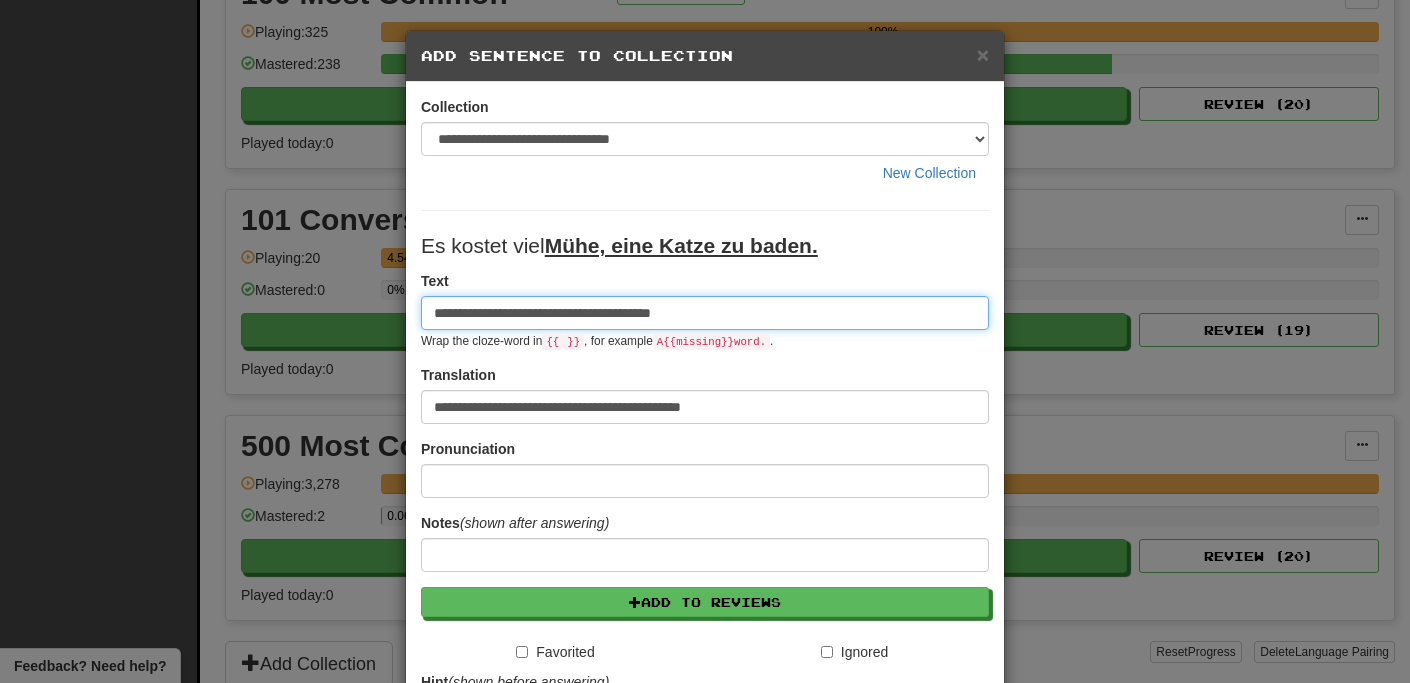click on "**********" at bounding box center (705, 313) 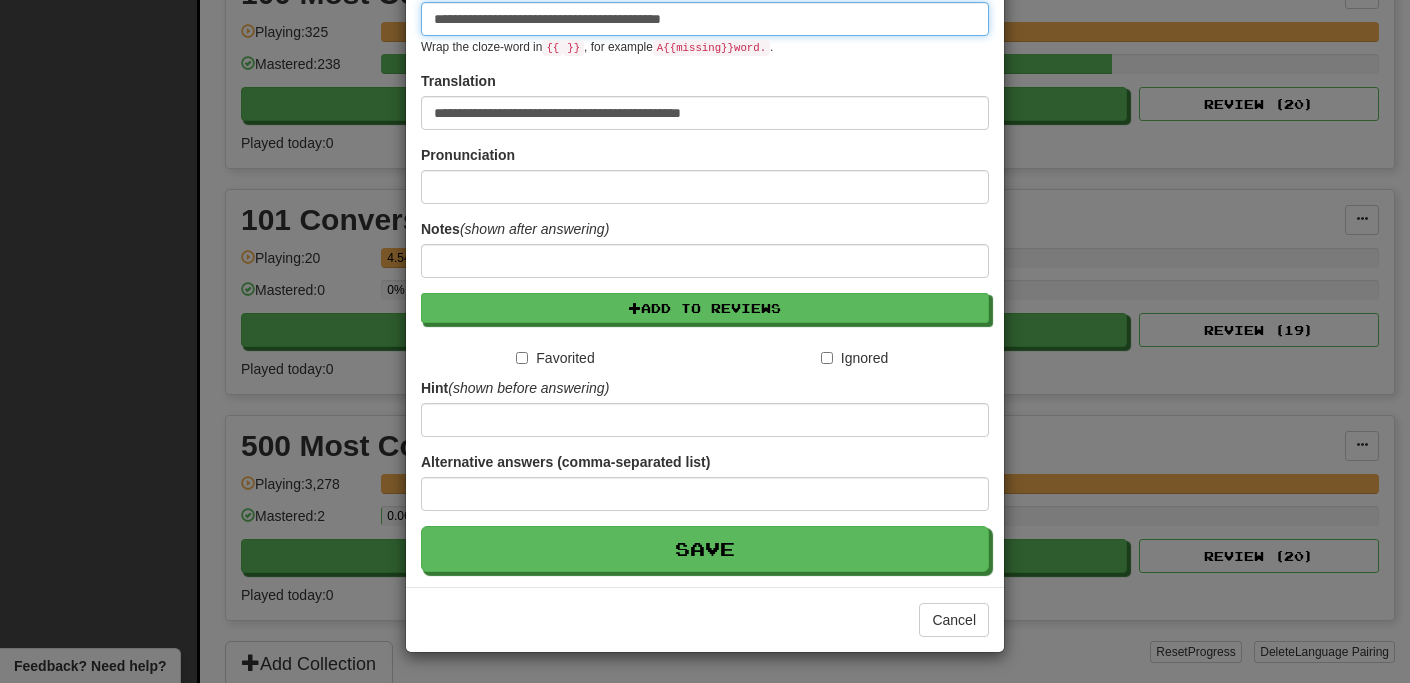 scroll, scrollTop: 295, scrollLeft: 0, axis: vertical 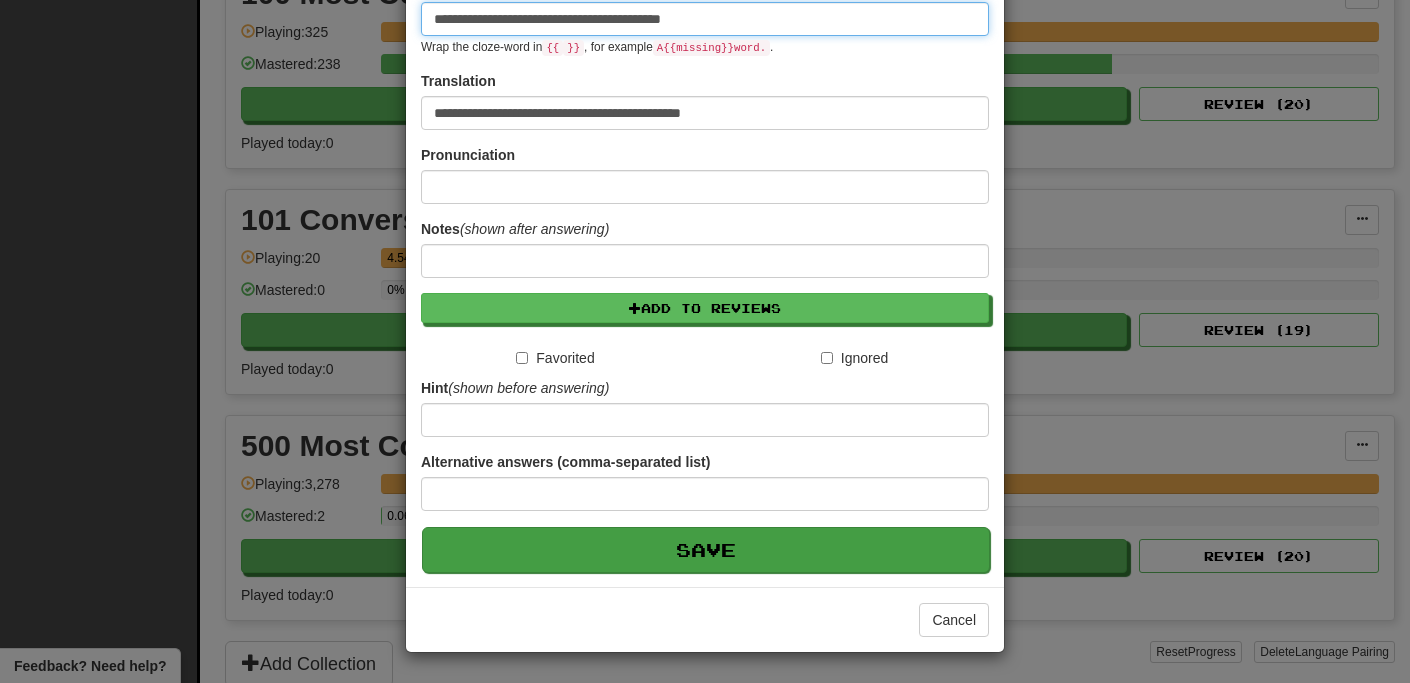 type on "**********" 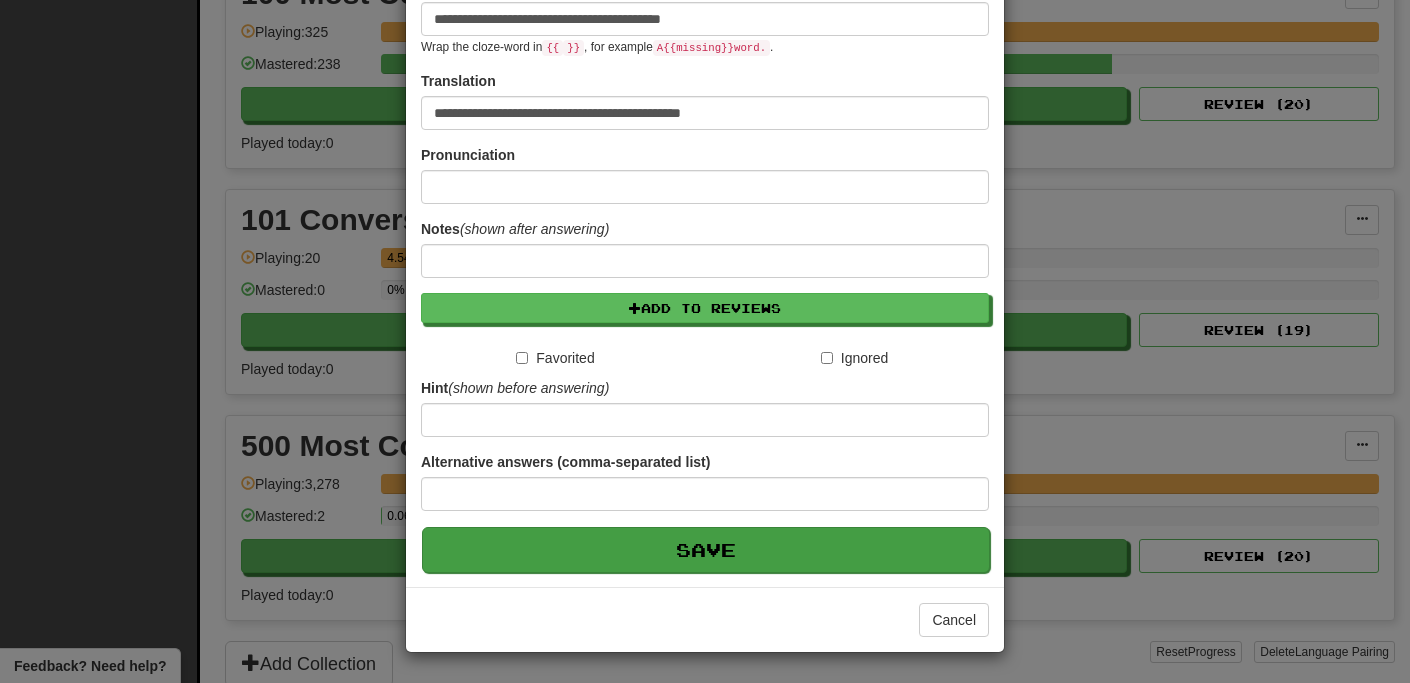 click on "Save" at bounding box center [706, 550] 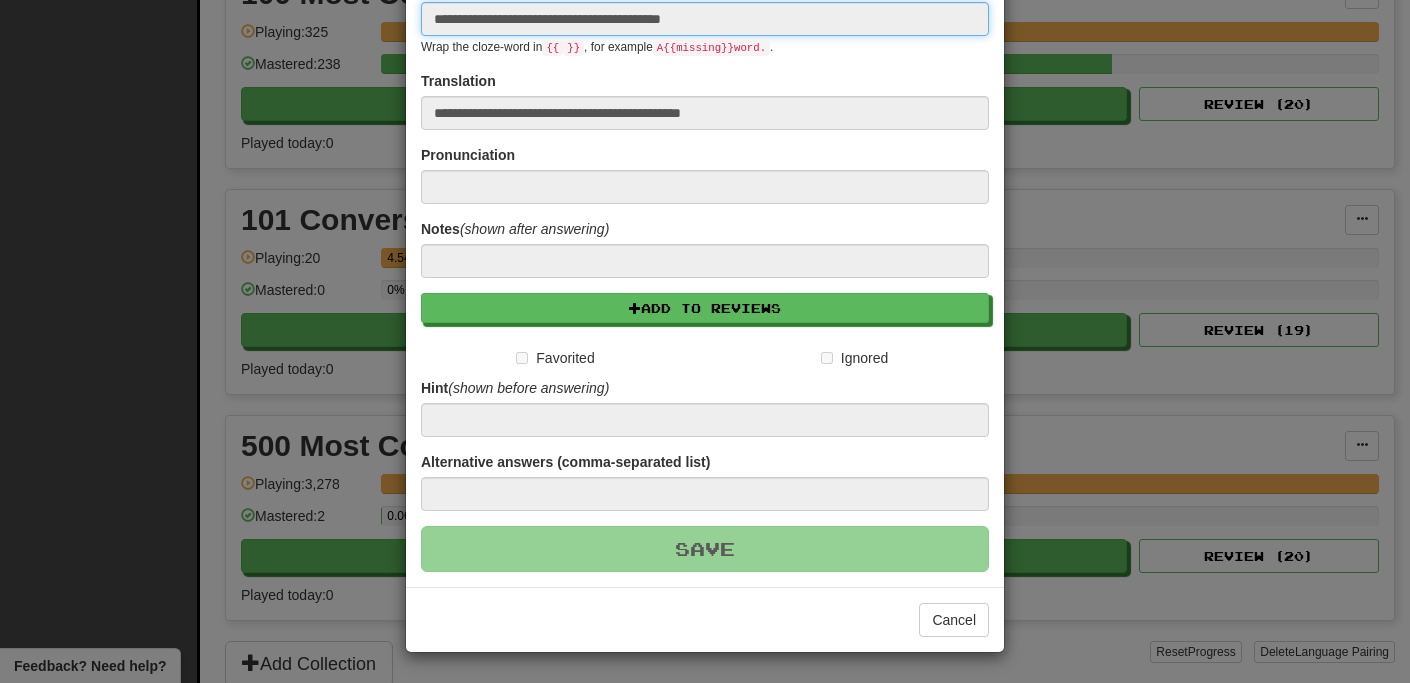 type 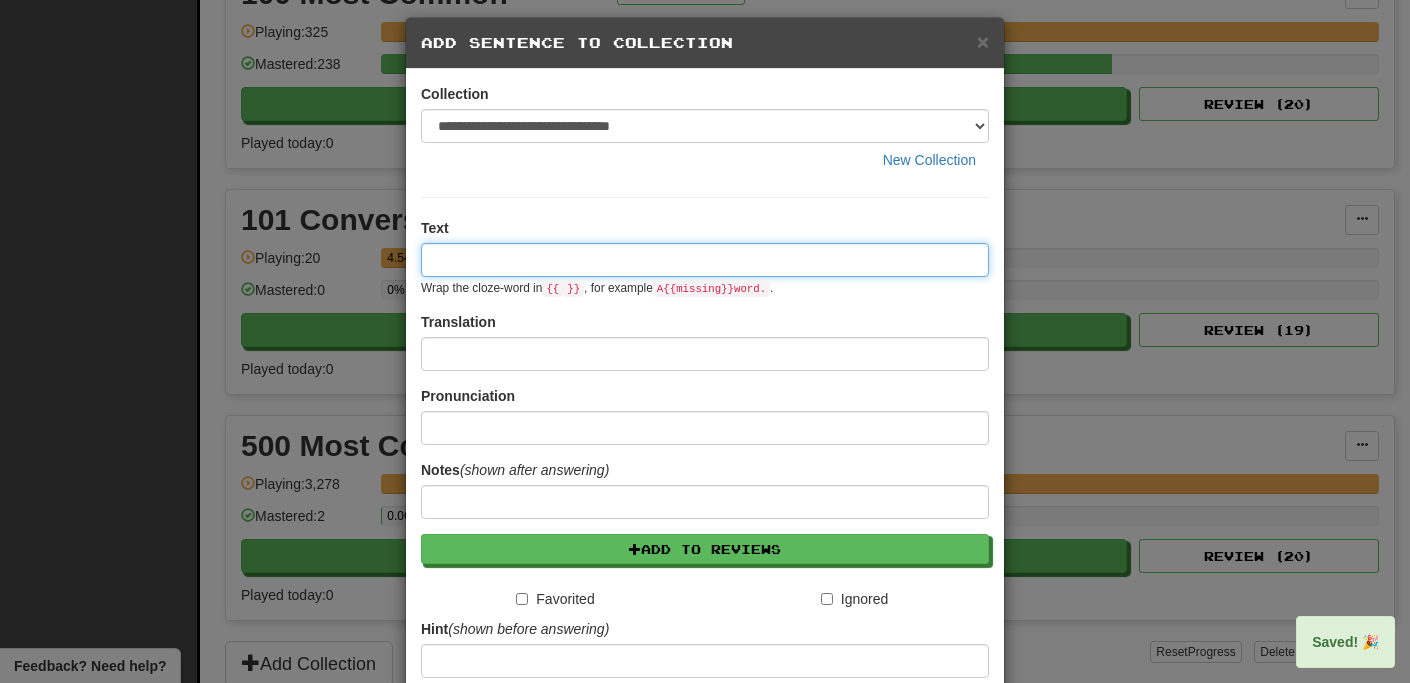 scroll, scrollTop: 0, scrollLeft: 0, axis: both 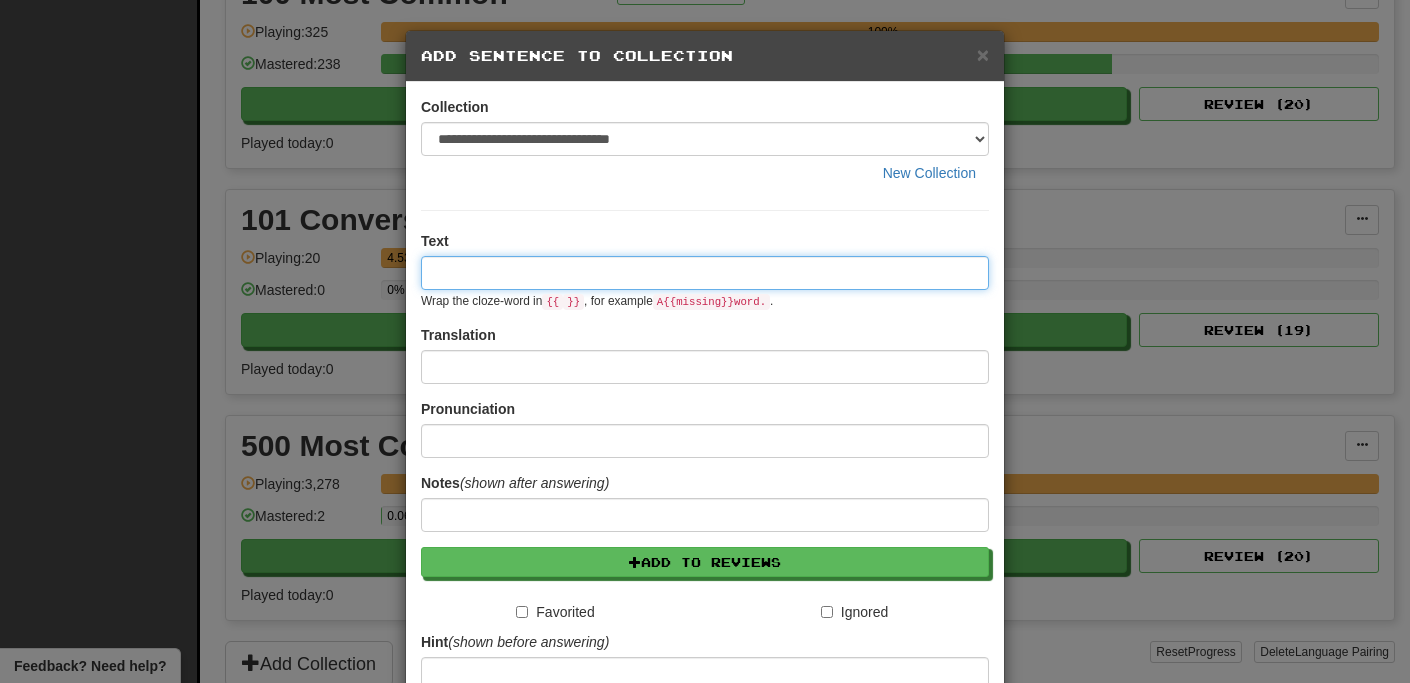 paste on "**********" 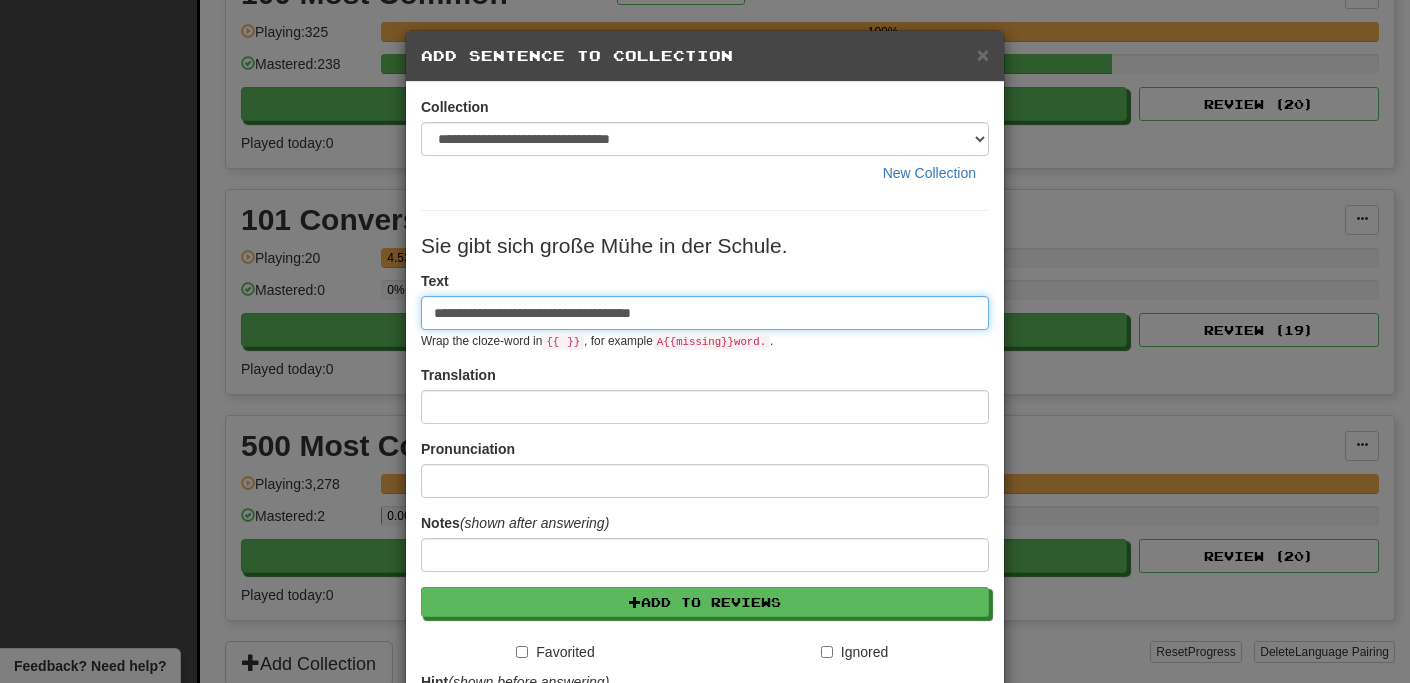 type on "**********" 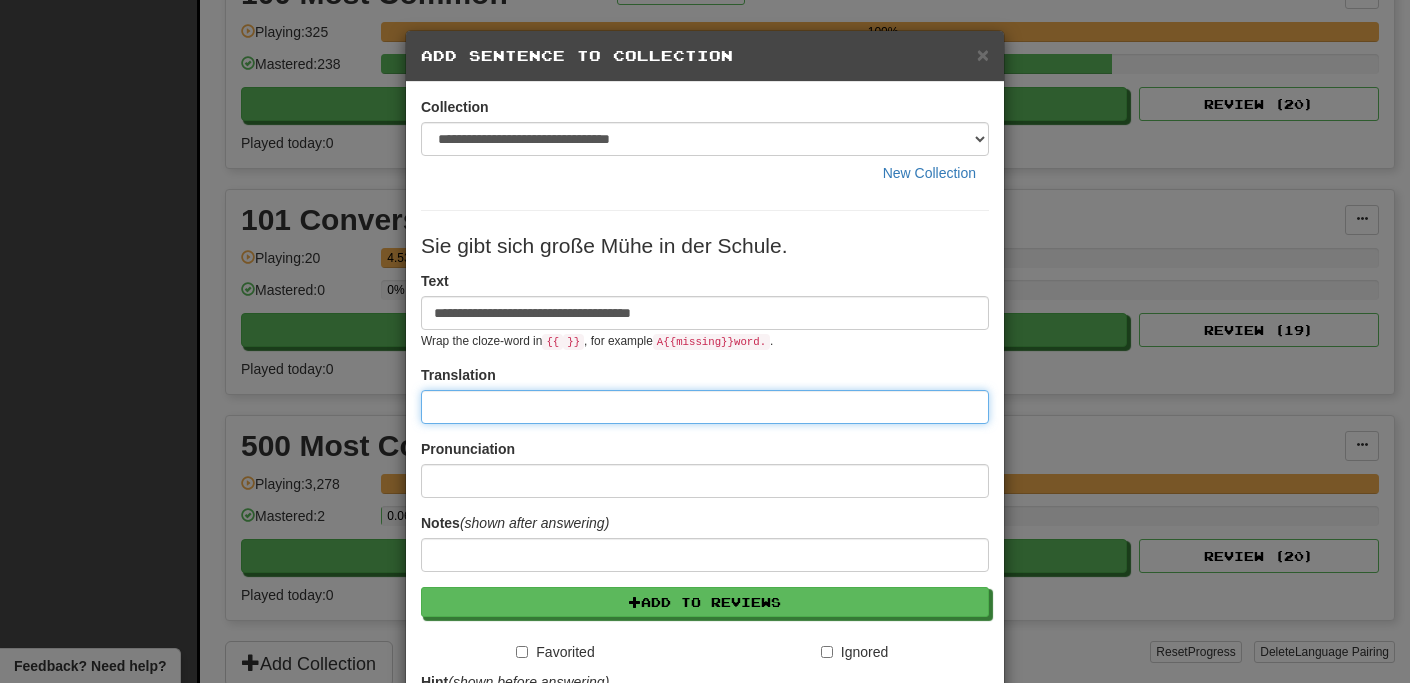 click at bounding box center (705, 407) 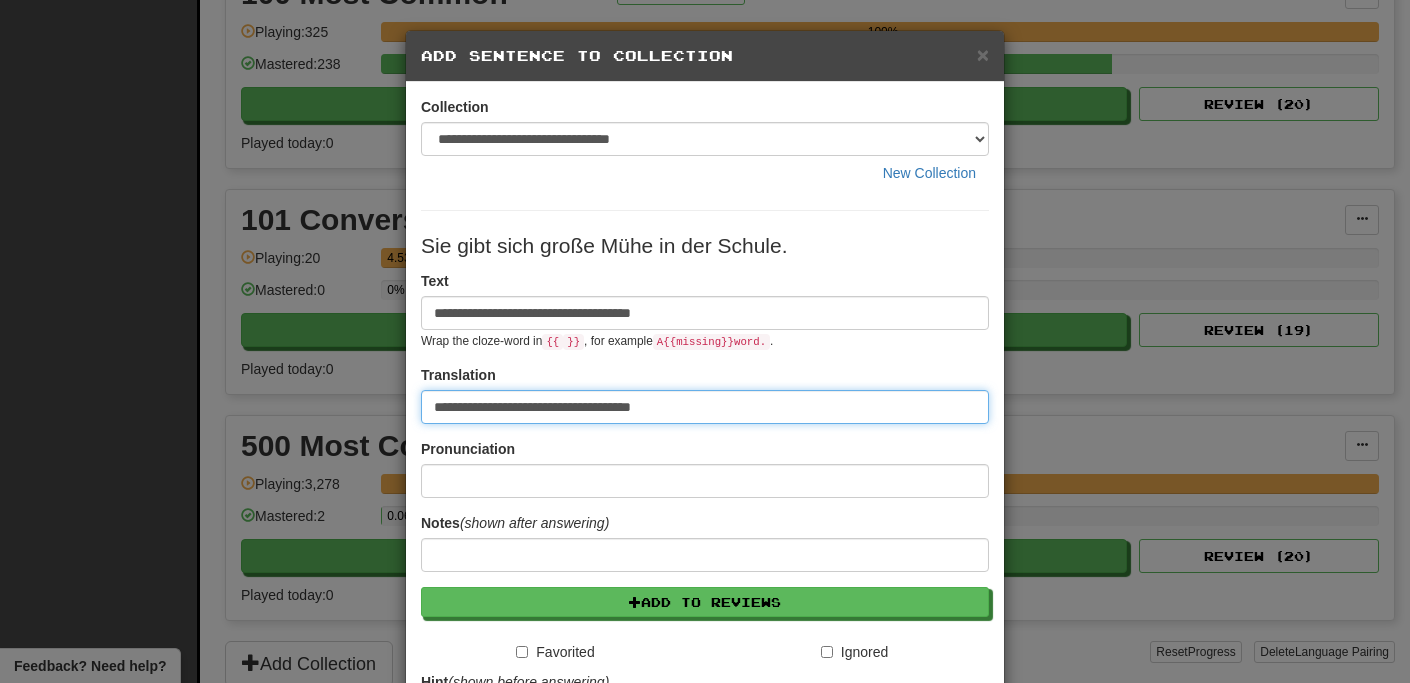 type on "**********" 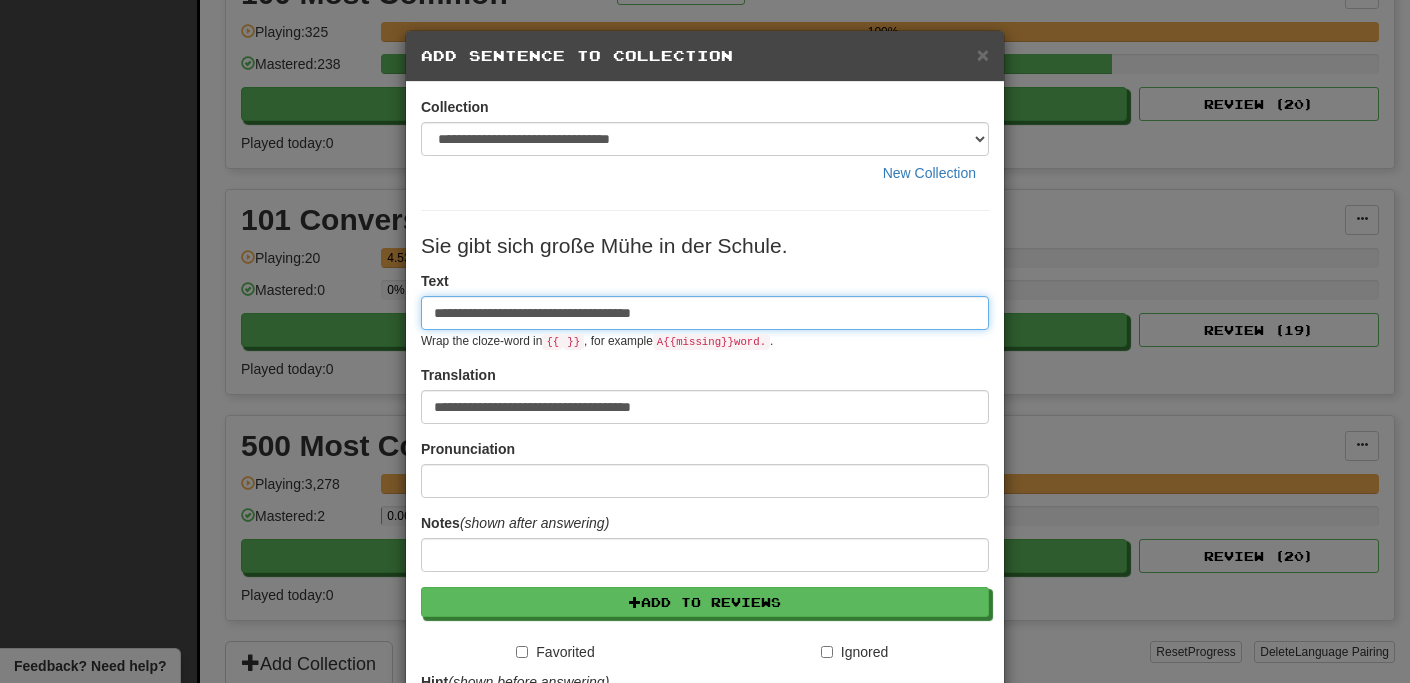 click on "**********" at bounding box center (705, 313) 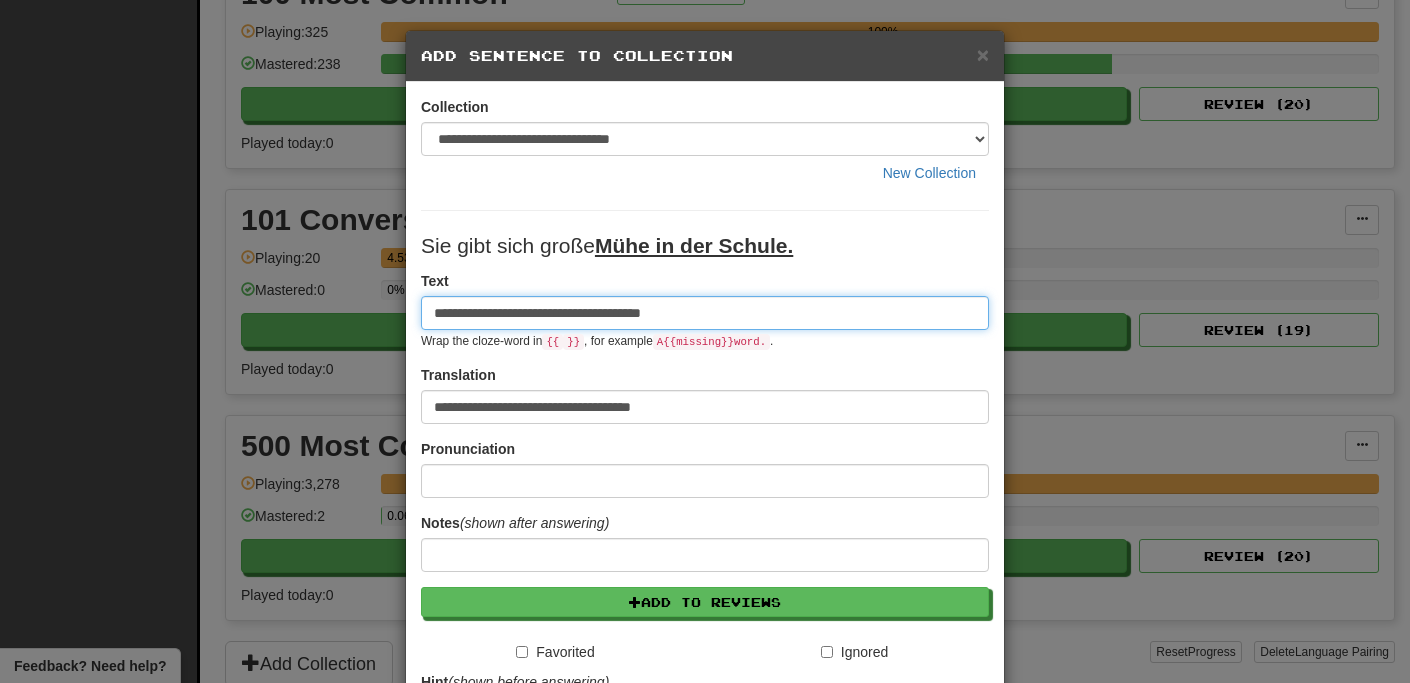 click on "**********" at bounding box center (705, 313) 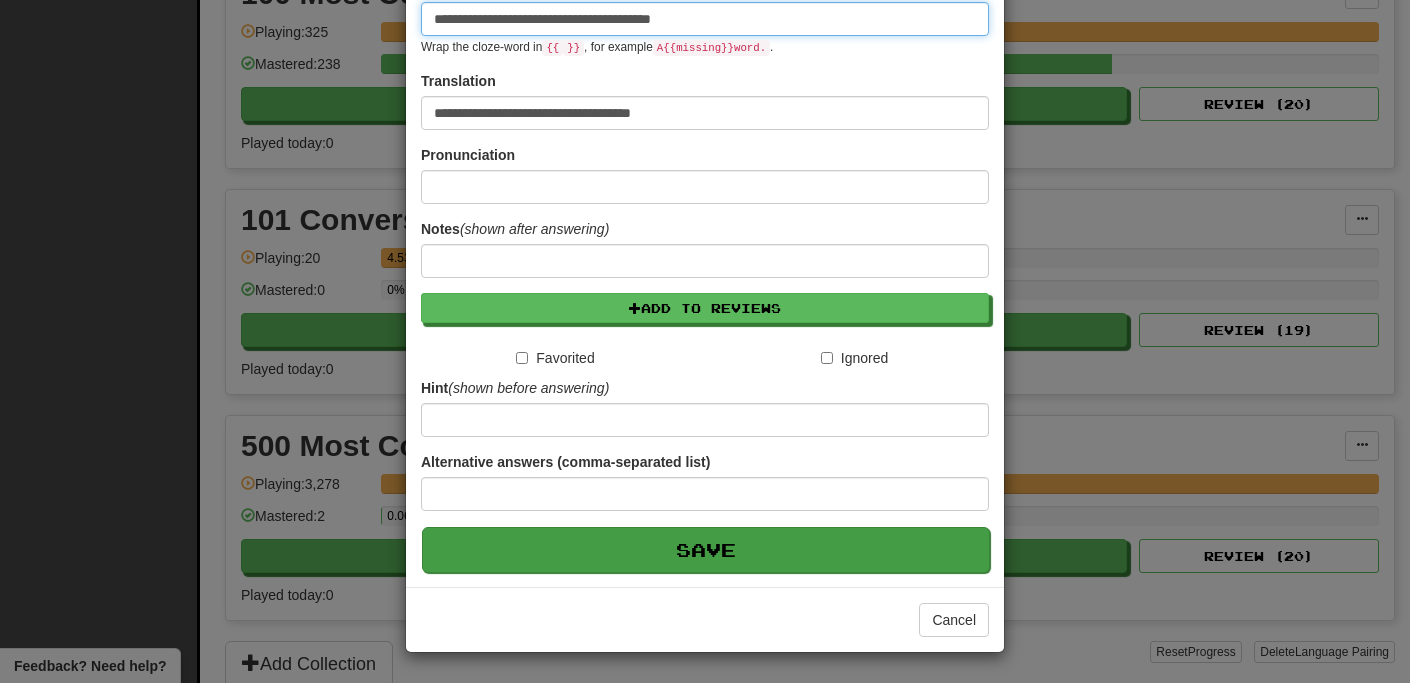 type on "**********" 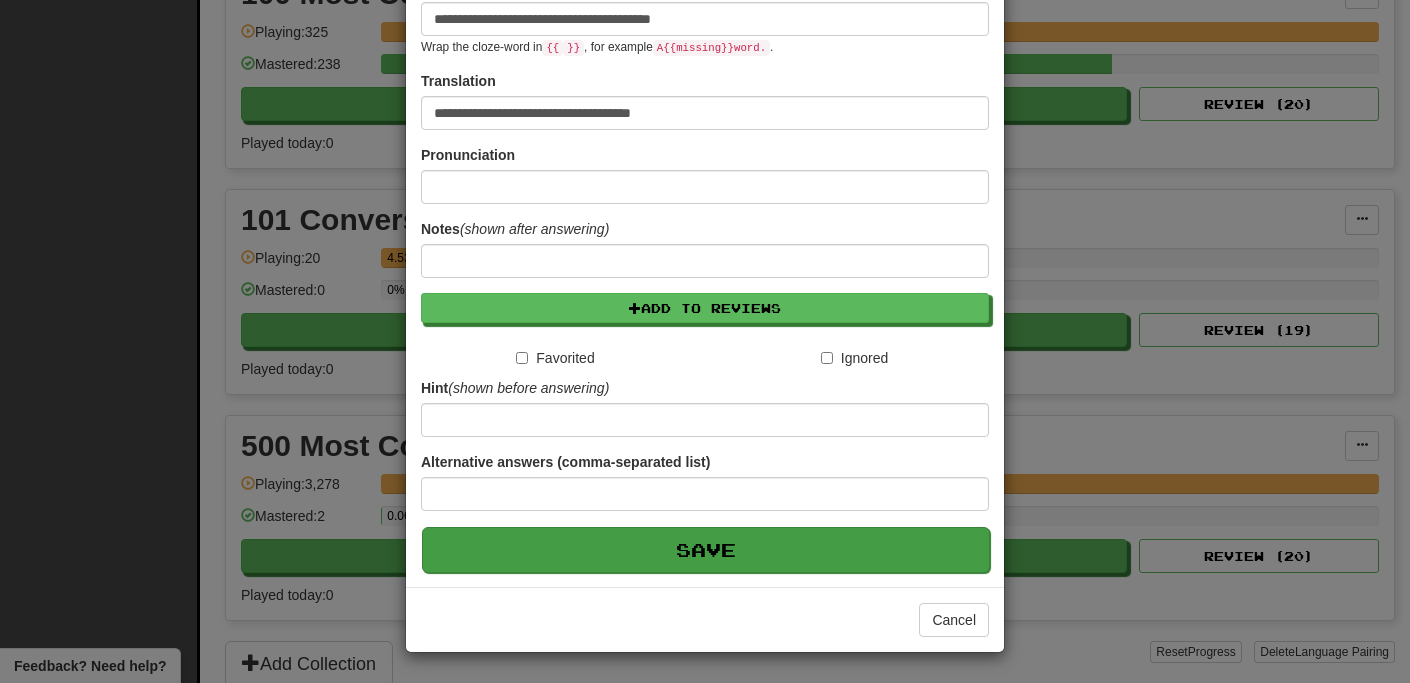 scroll, scrollTop: 295, scrollLeft: 0, axis: vertical 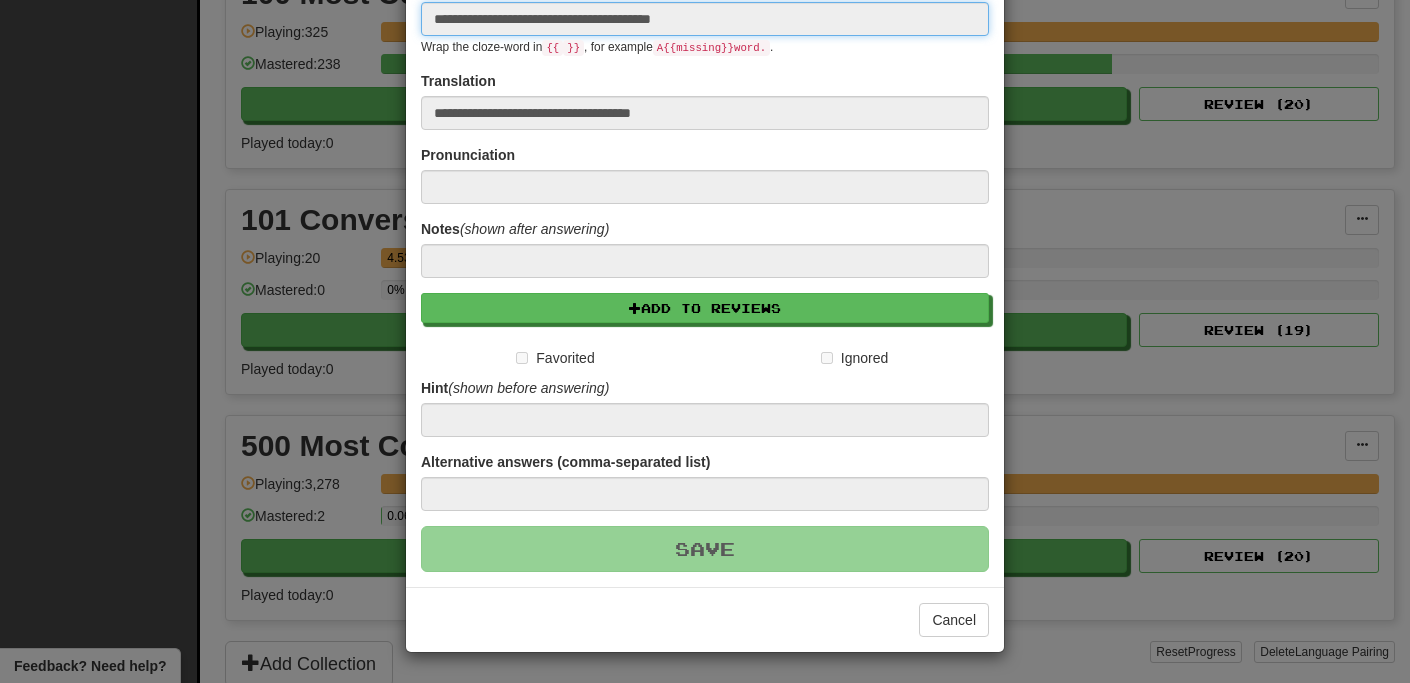 type 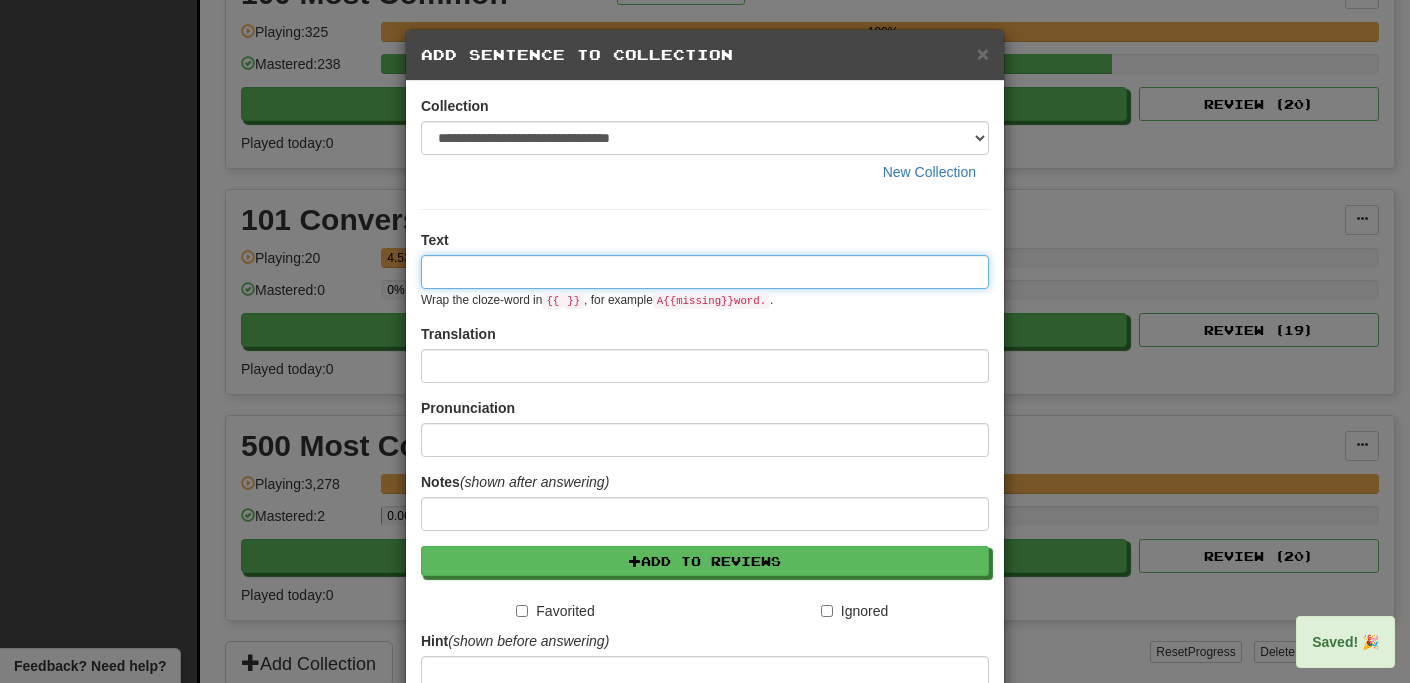 scroll, scrollTop: 0, scrollLeft: 0, axis: both 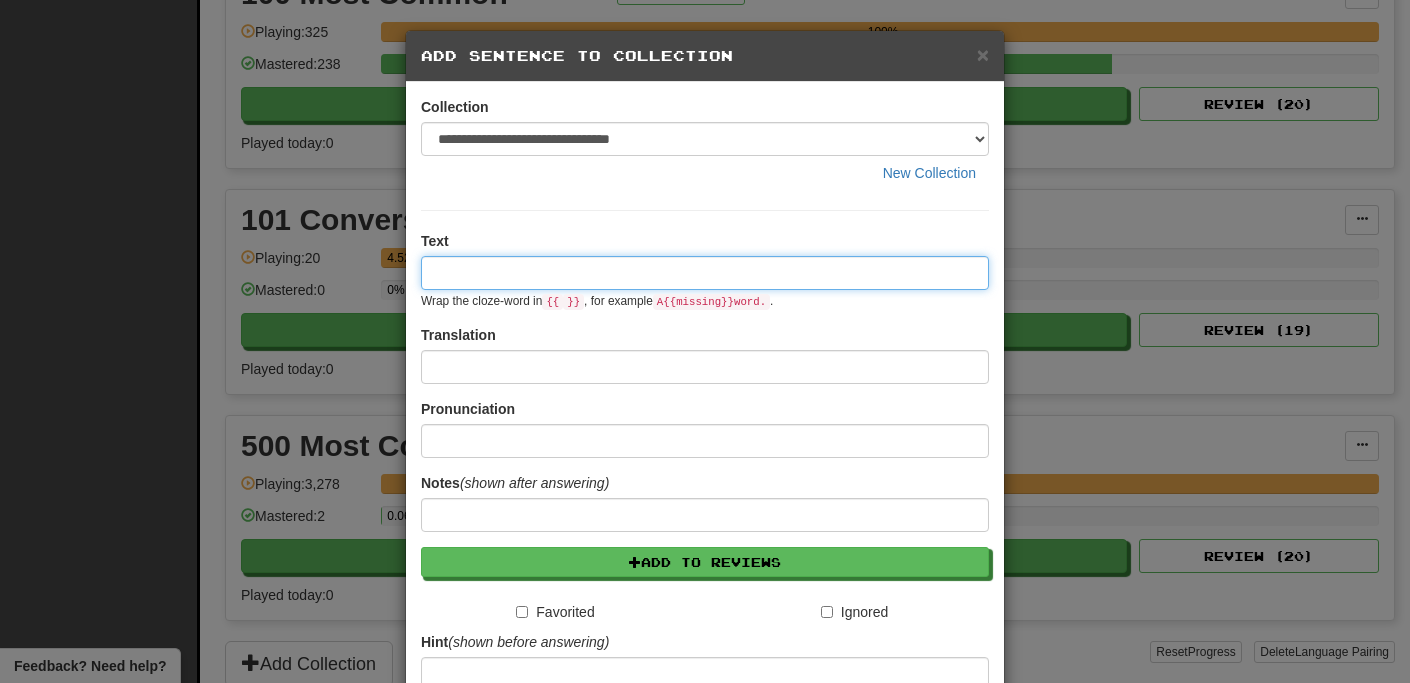 paste on "**********" 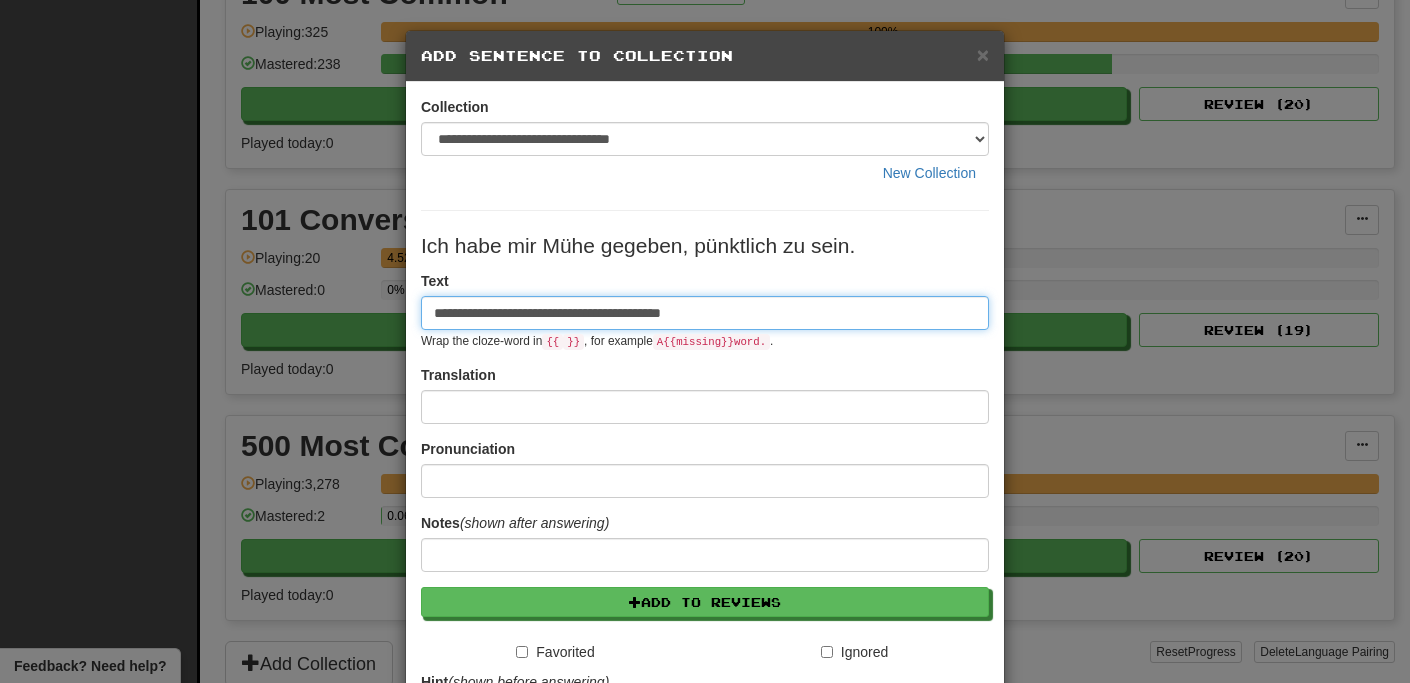 type on "**********" 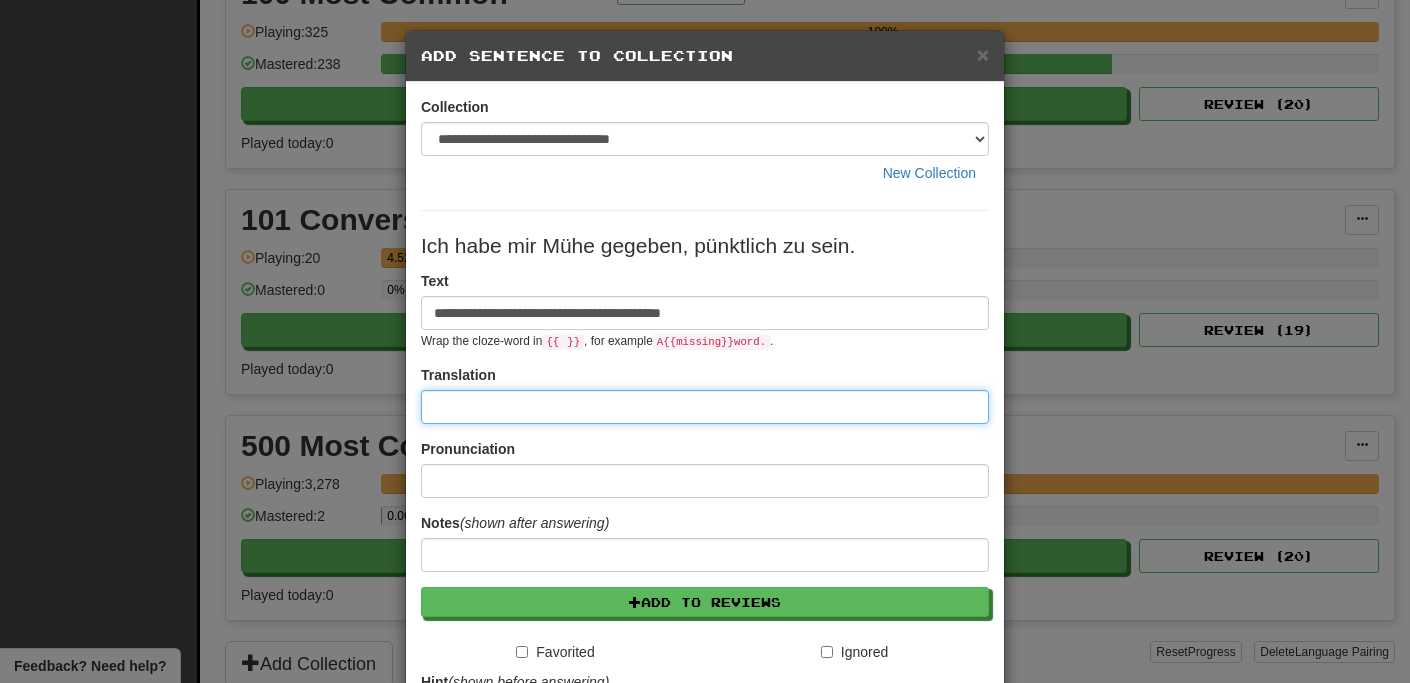 click at bounding box center [705, 407] 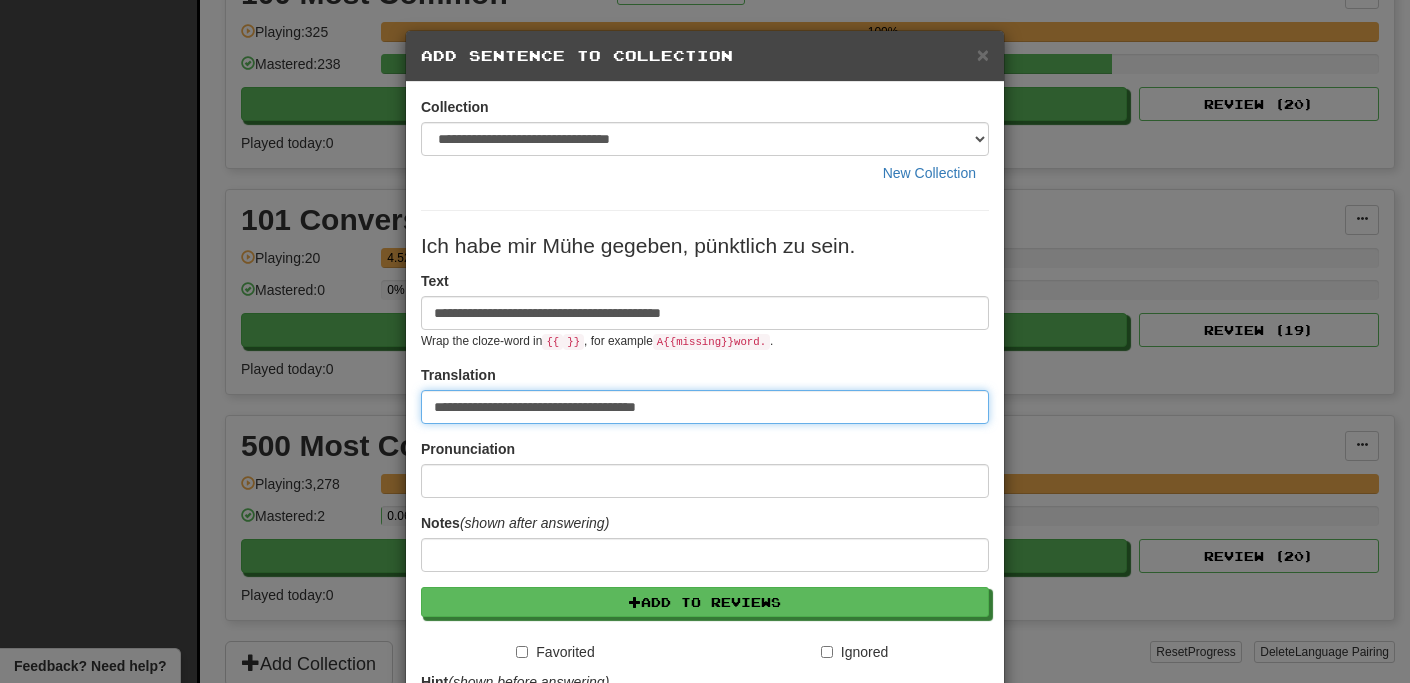 type on "**********" 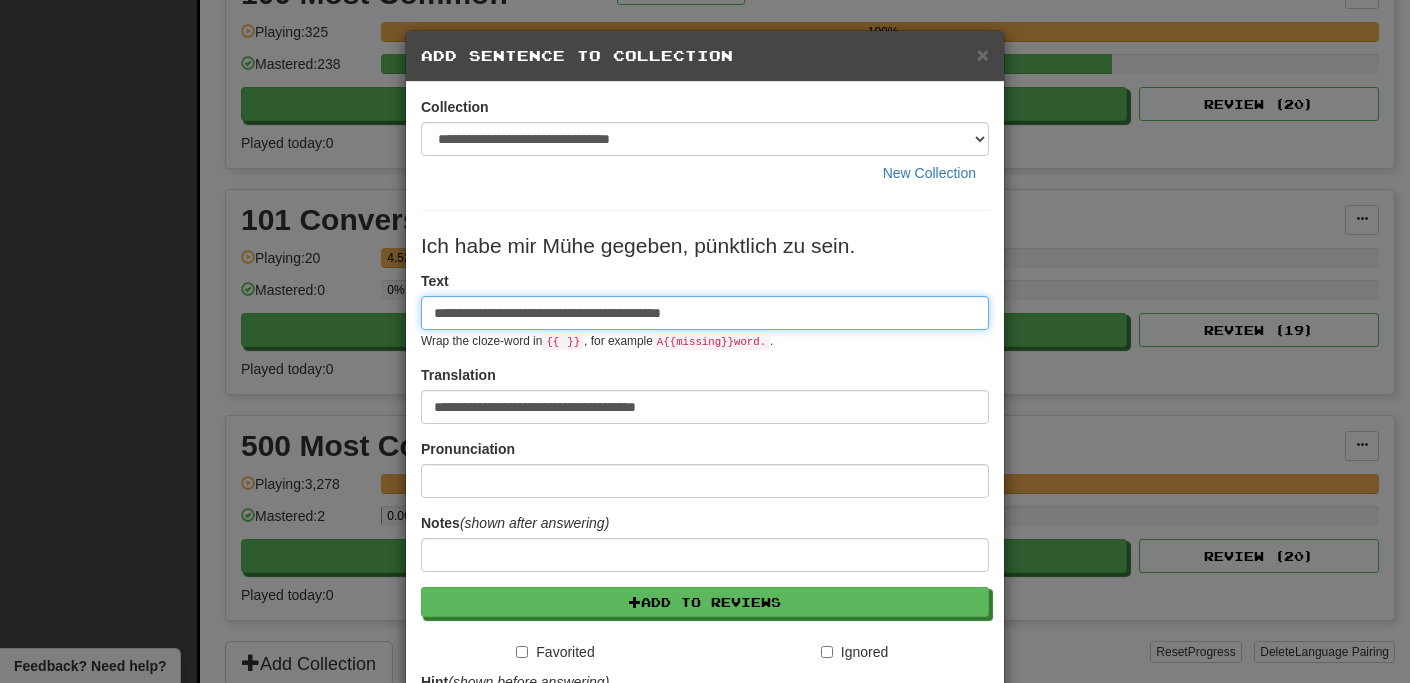 click on "**********" at bounding box center (705, 313) 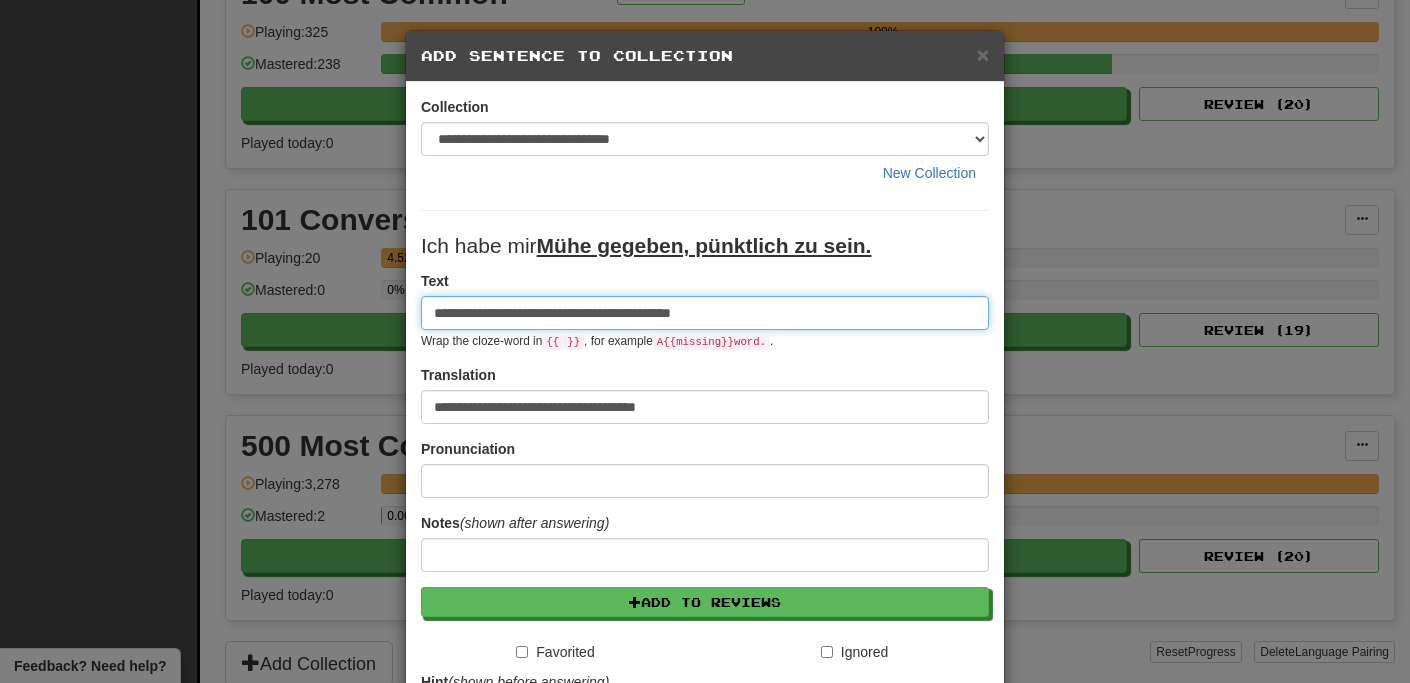 click on "**********" at bounding box center [705, 313] 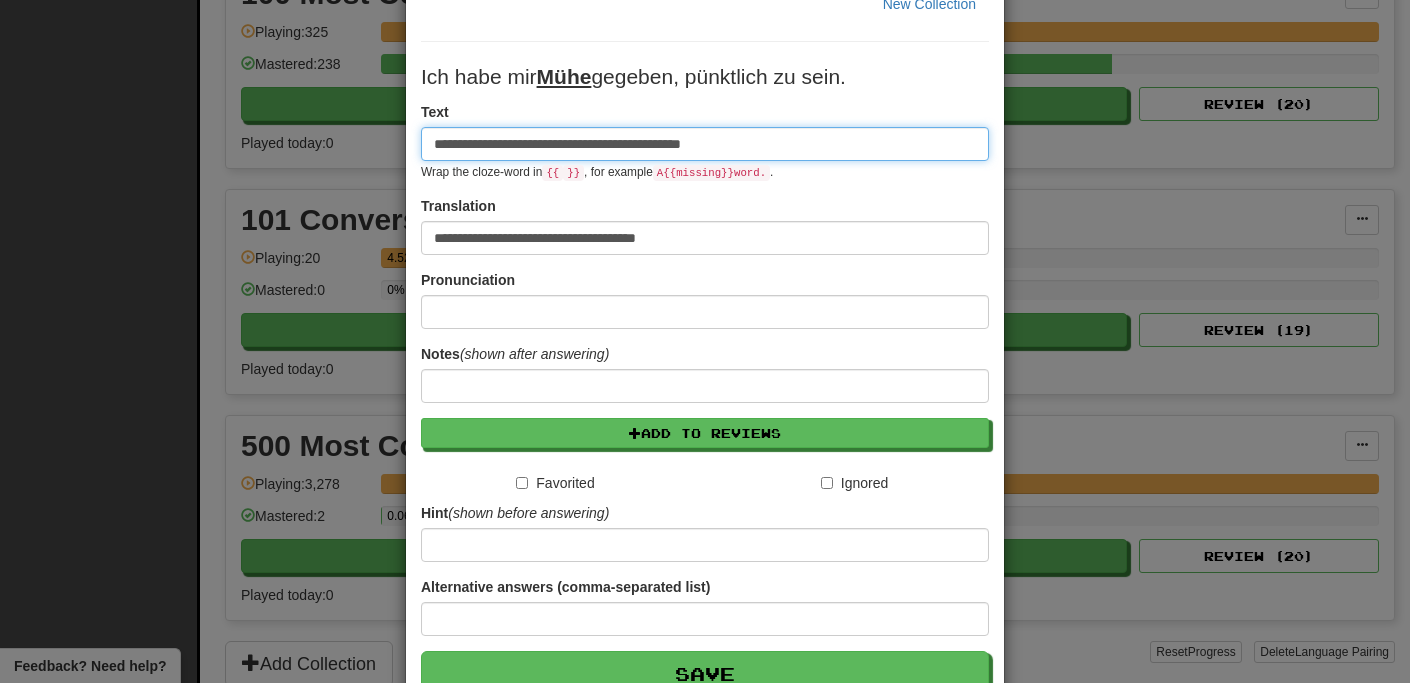 scroll, scrollTop: 194, scrollLeft: 0, axis: vertical 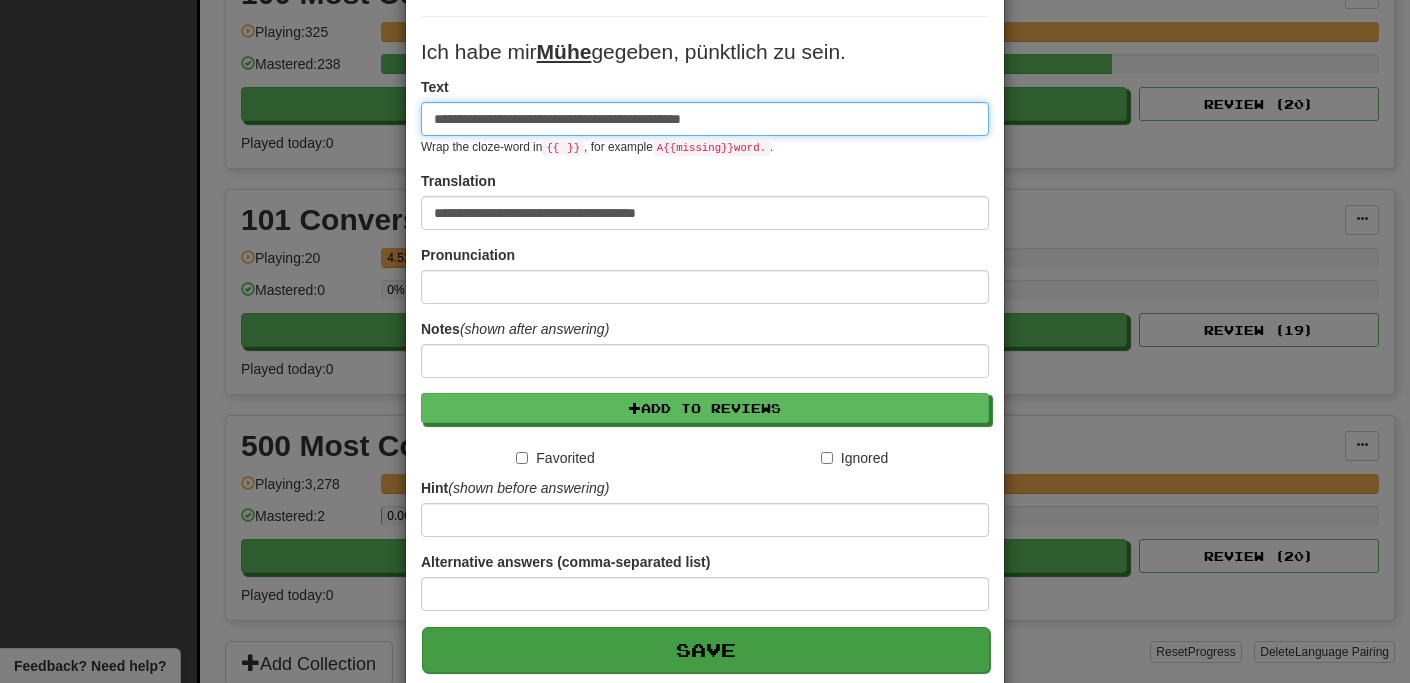 type on "**********" 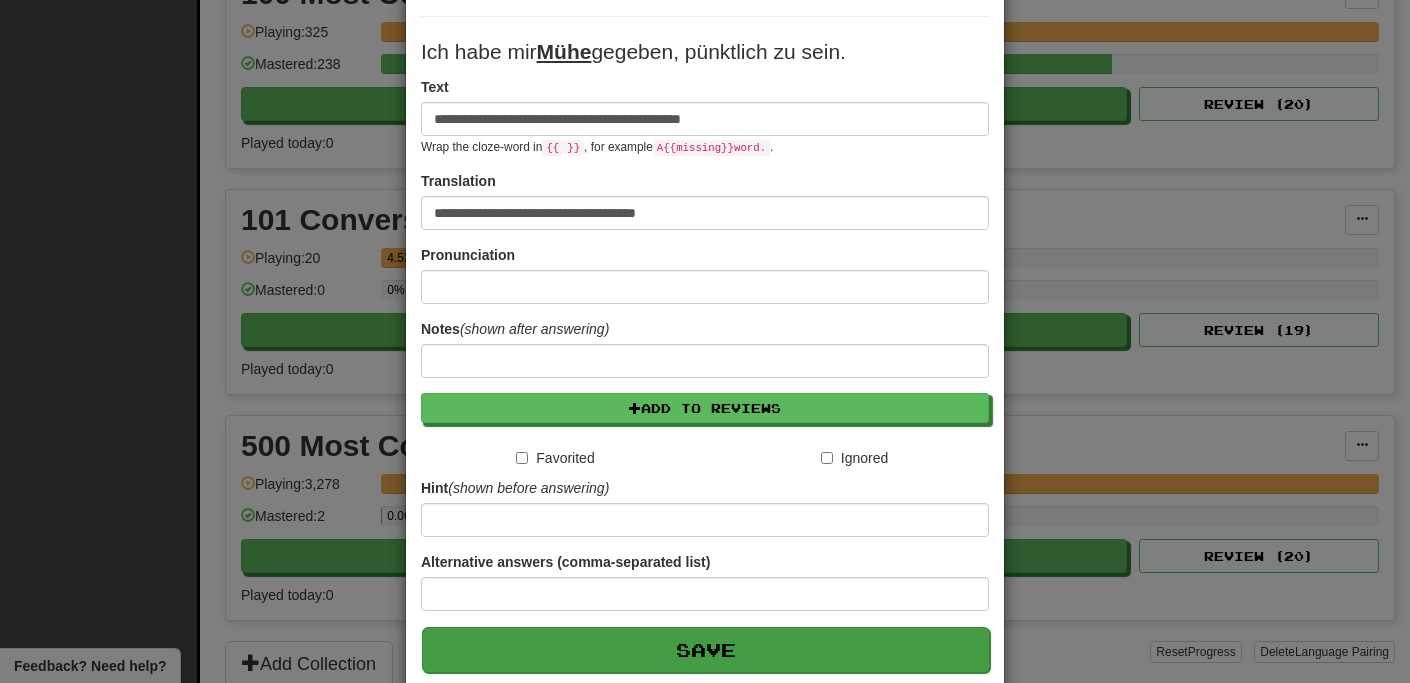 click on "Save" at bounding box center [706, 650] 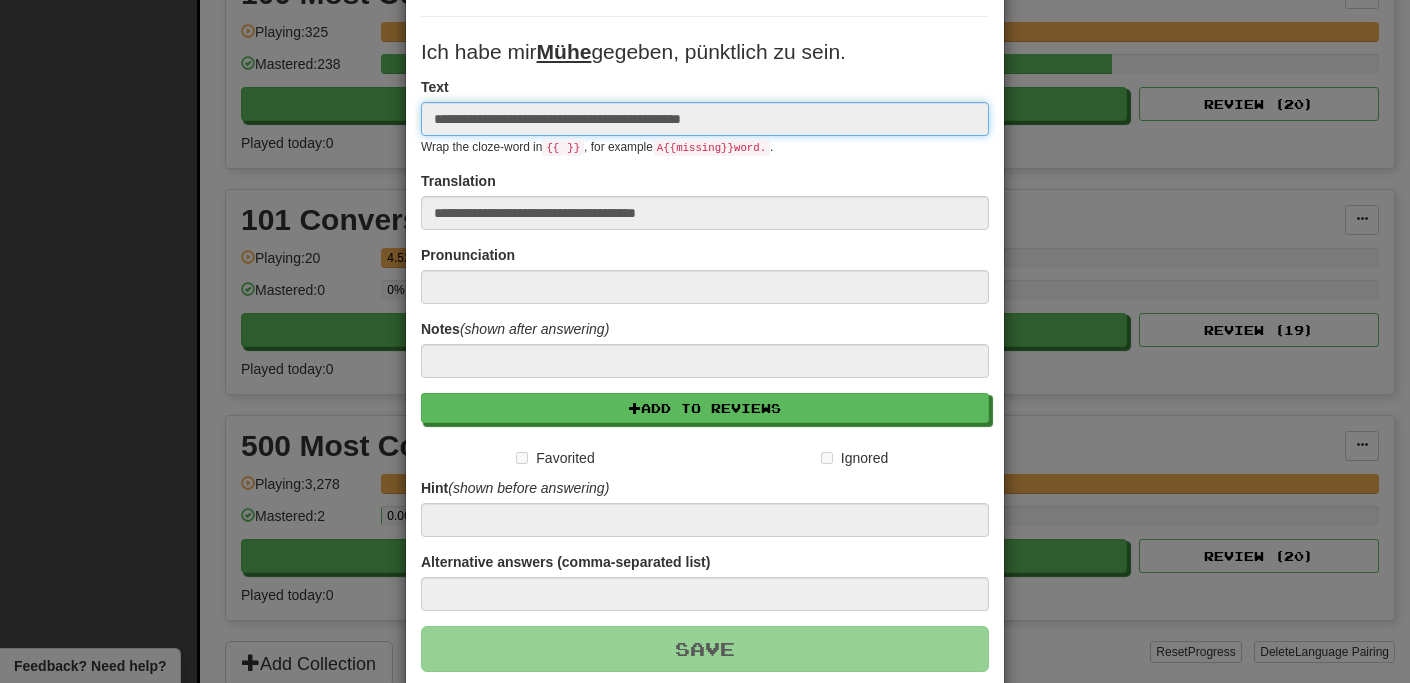 type 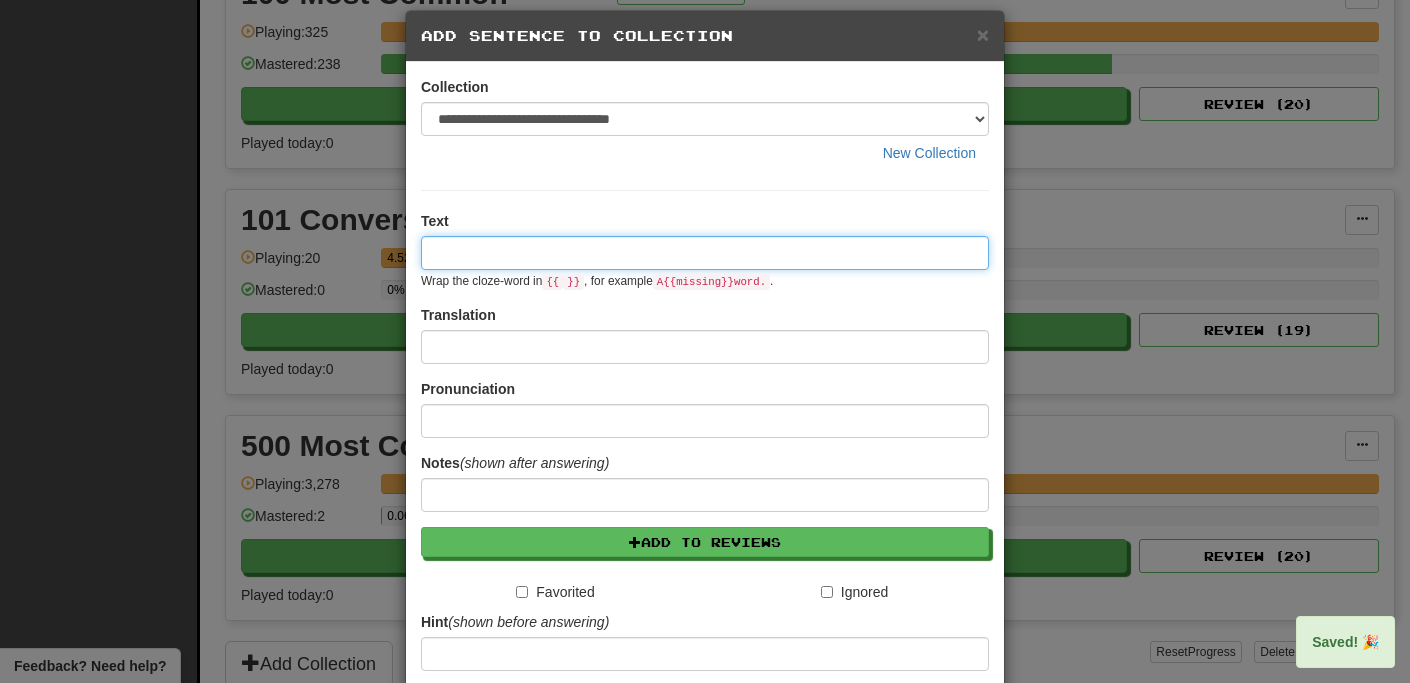 scroll, scrollTop: 0, scrollLeft: 0, axis: both 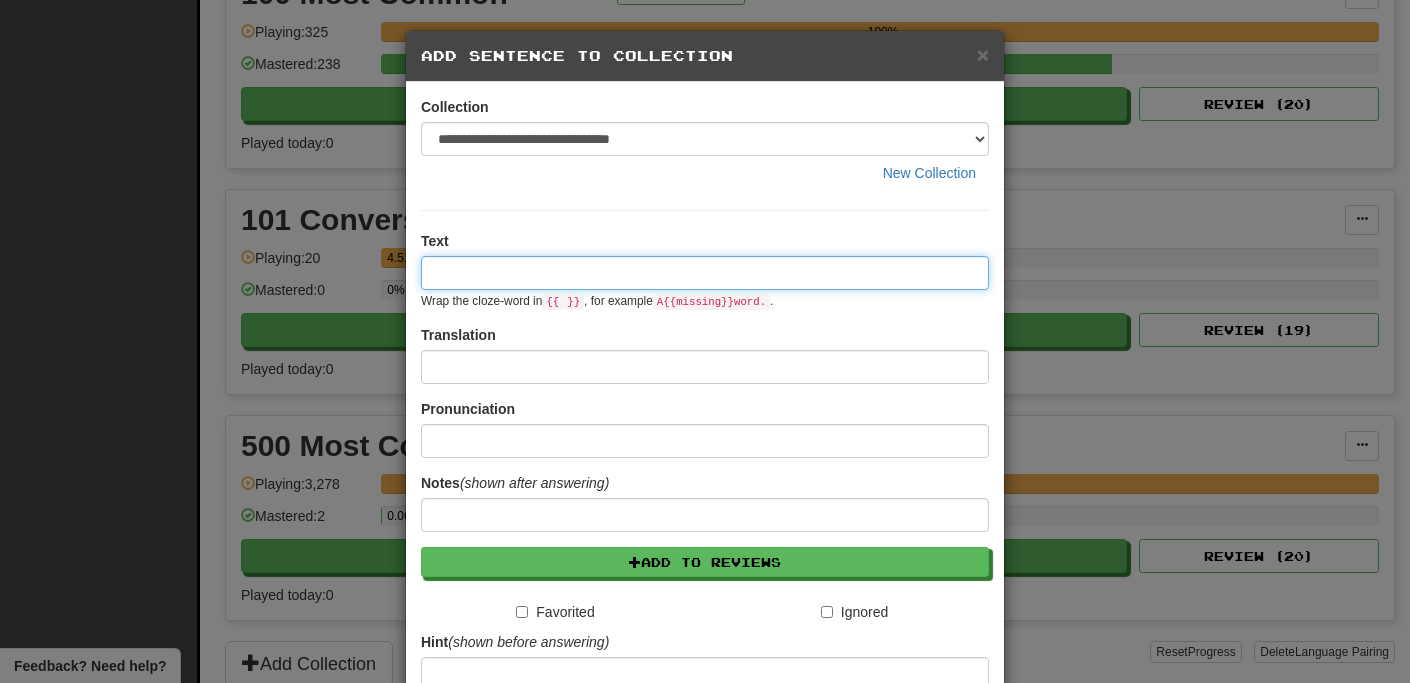 paste on "**********" 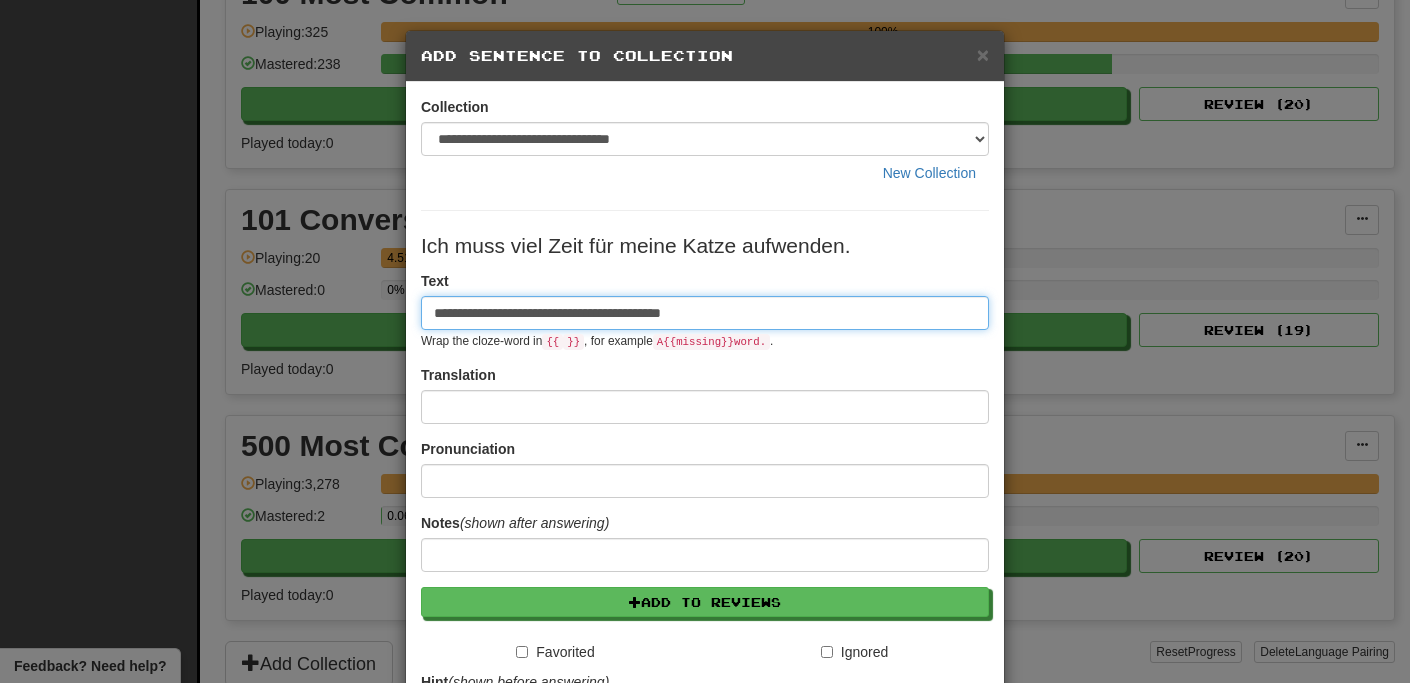 type on "**********" 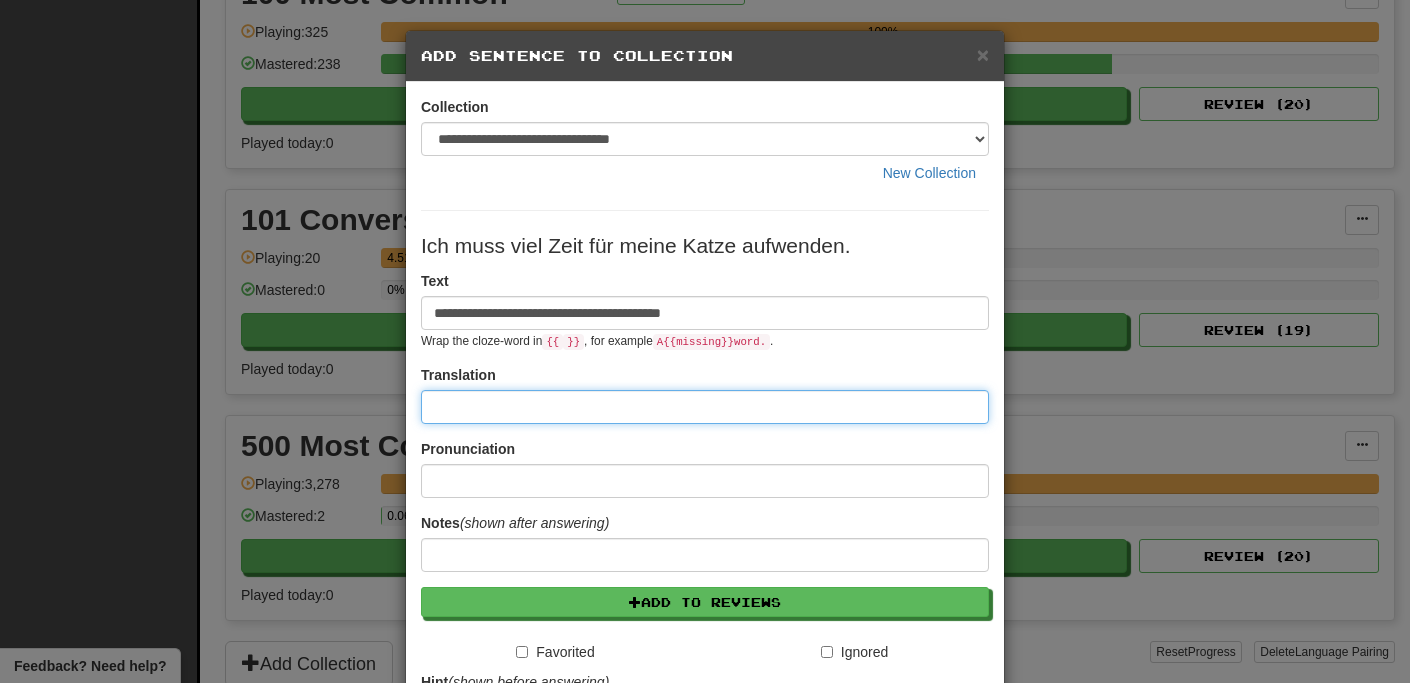 click at bounding box center [705, 407] 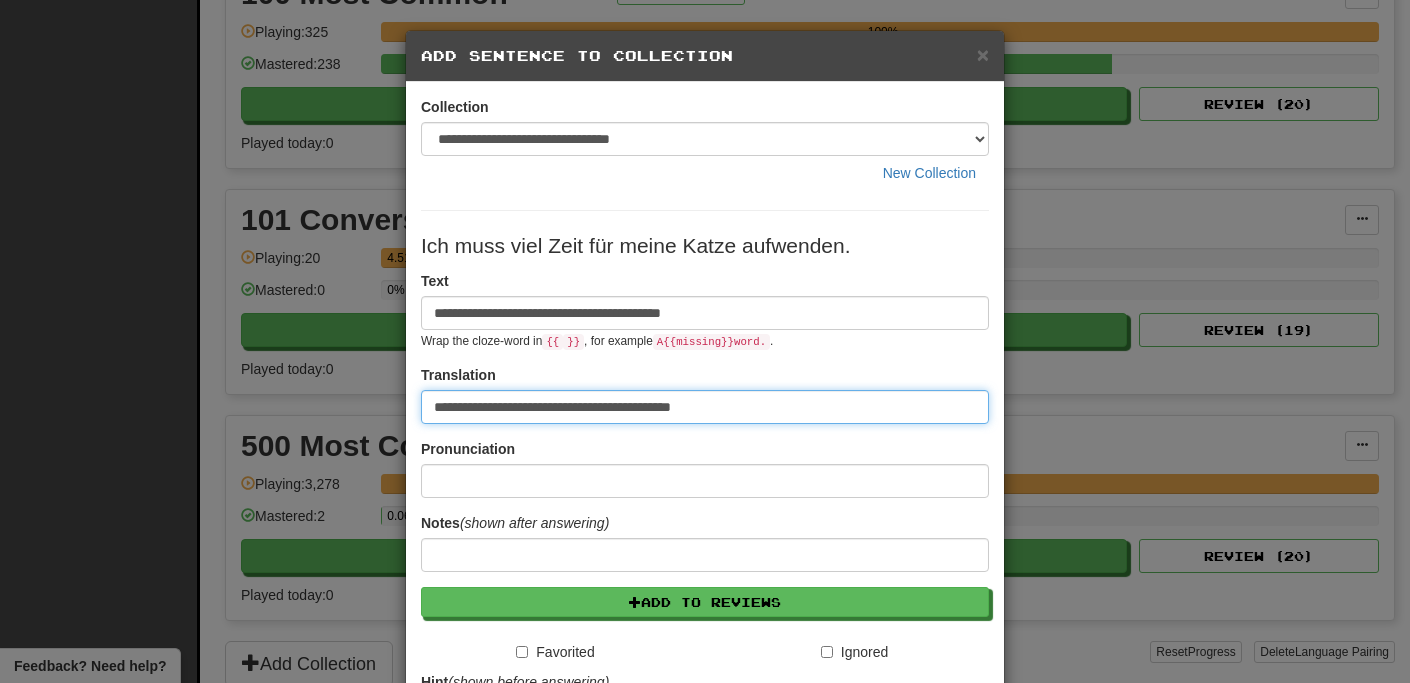 type on "**********" 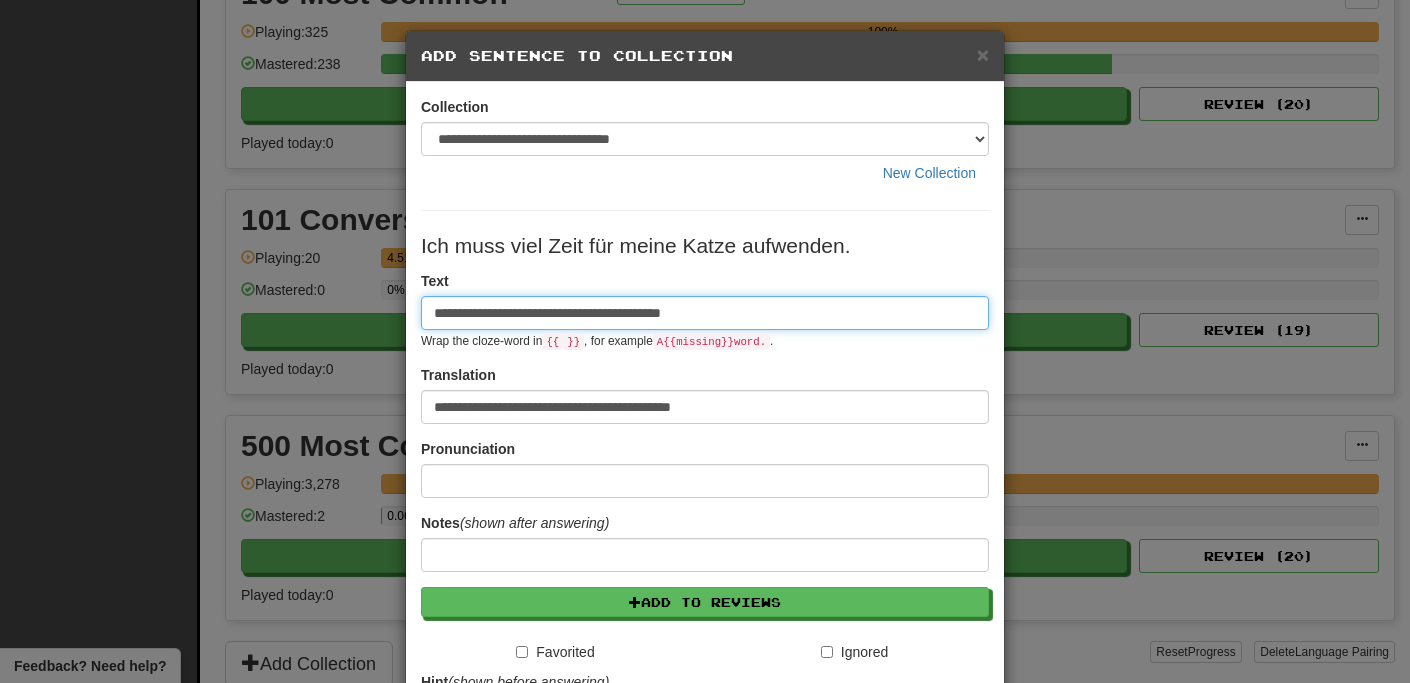 click on "**********" at bounding box center [705, 313] 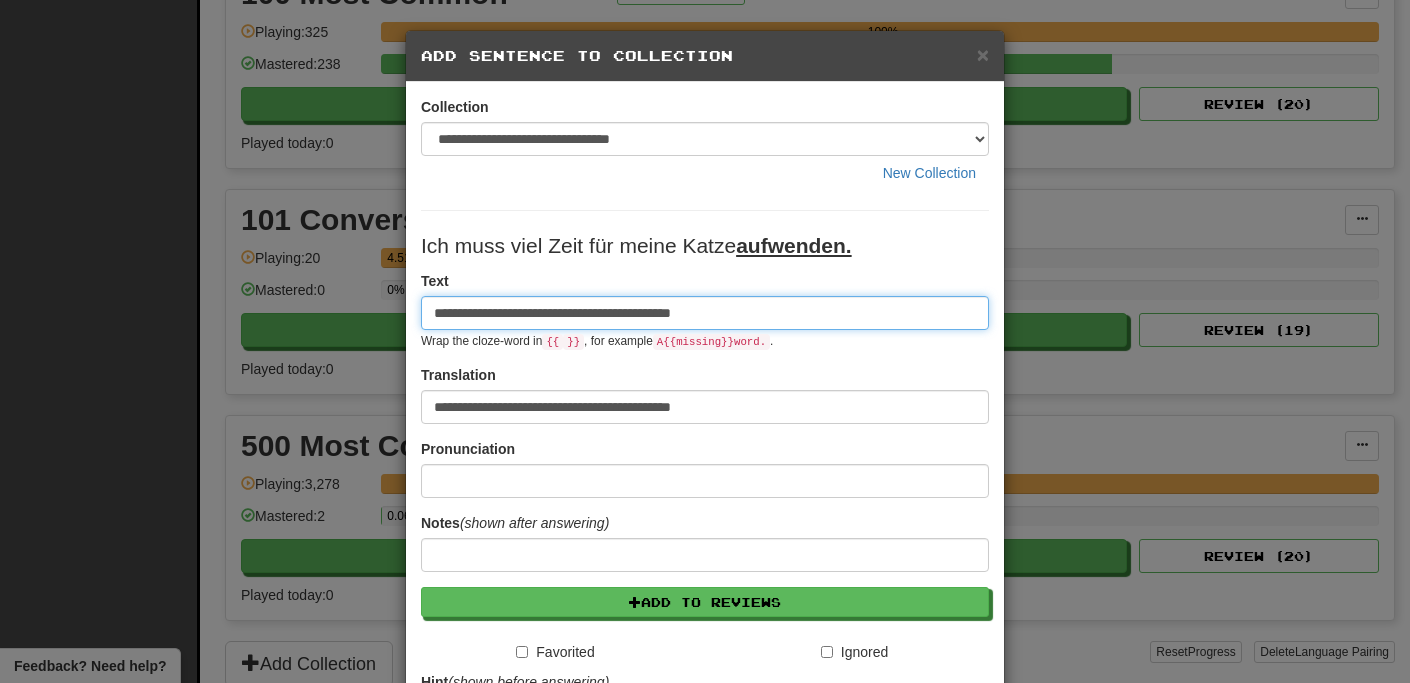 click on "**********" at bounding box center (705, 313) 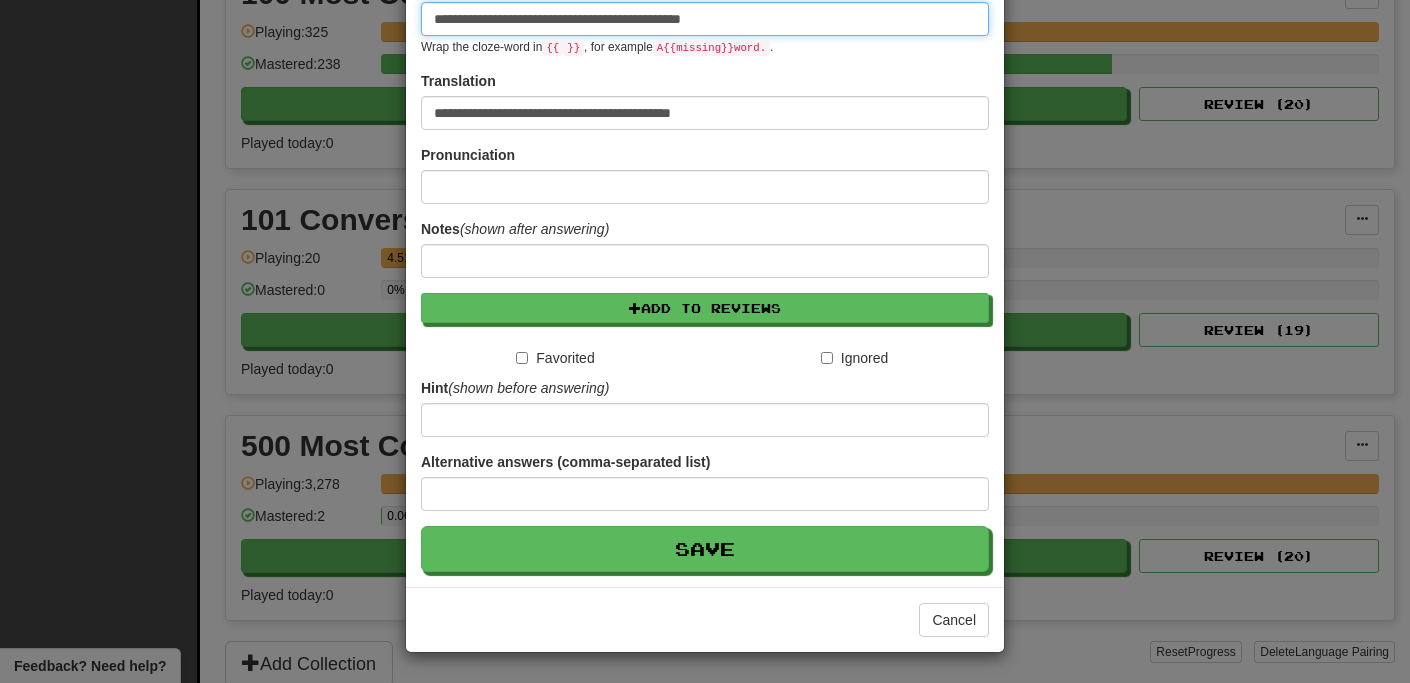 scroll, scrollTop: 295, scrollLeft: 0, axis: vertical 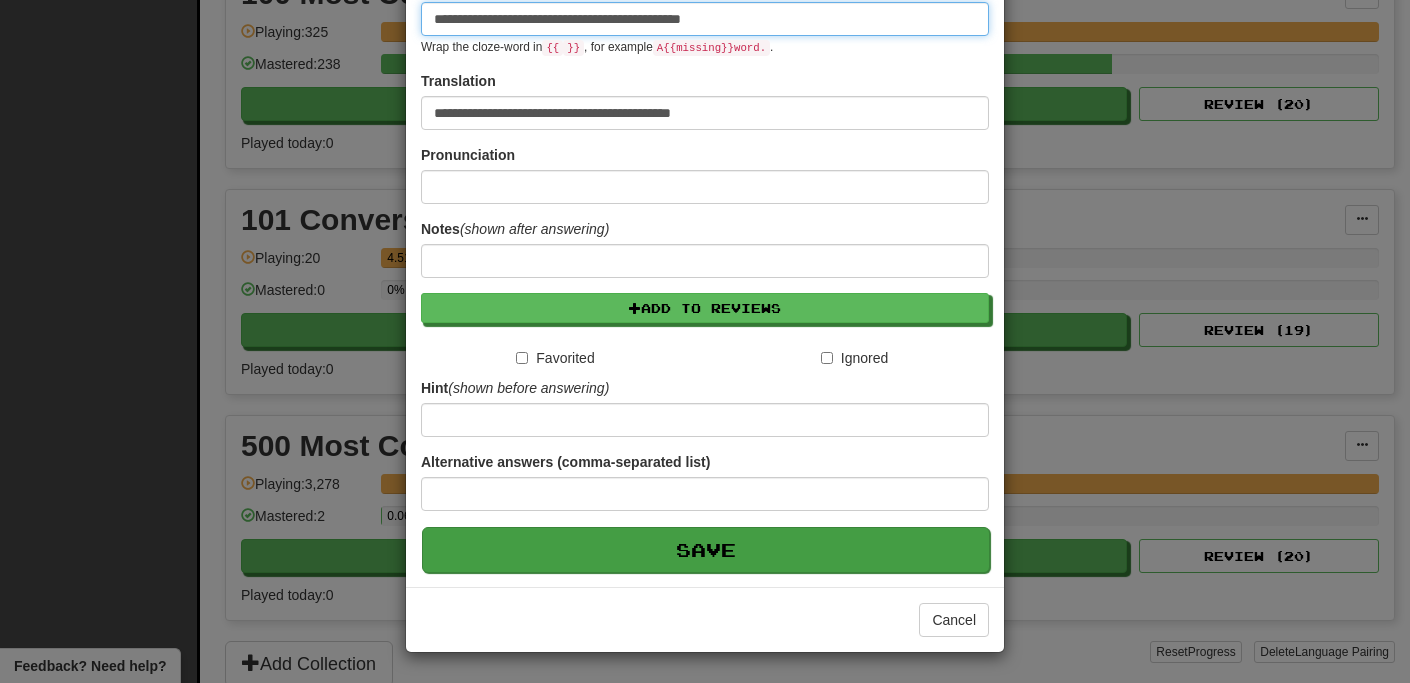 type on "**********" 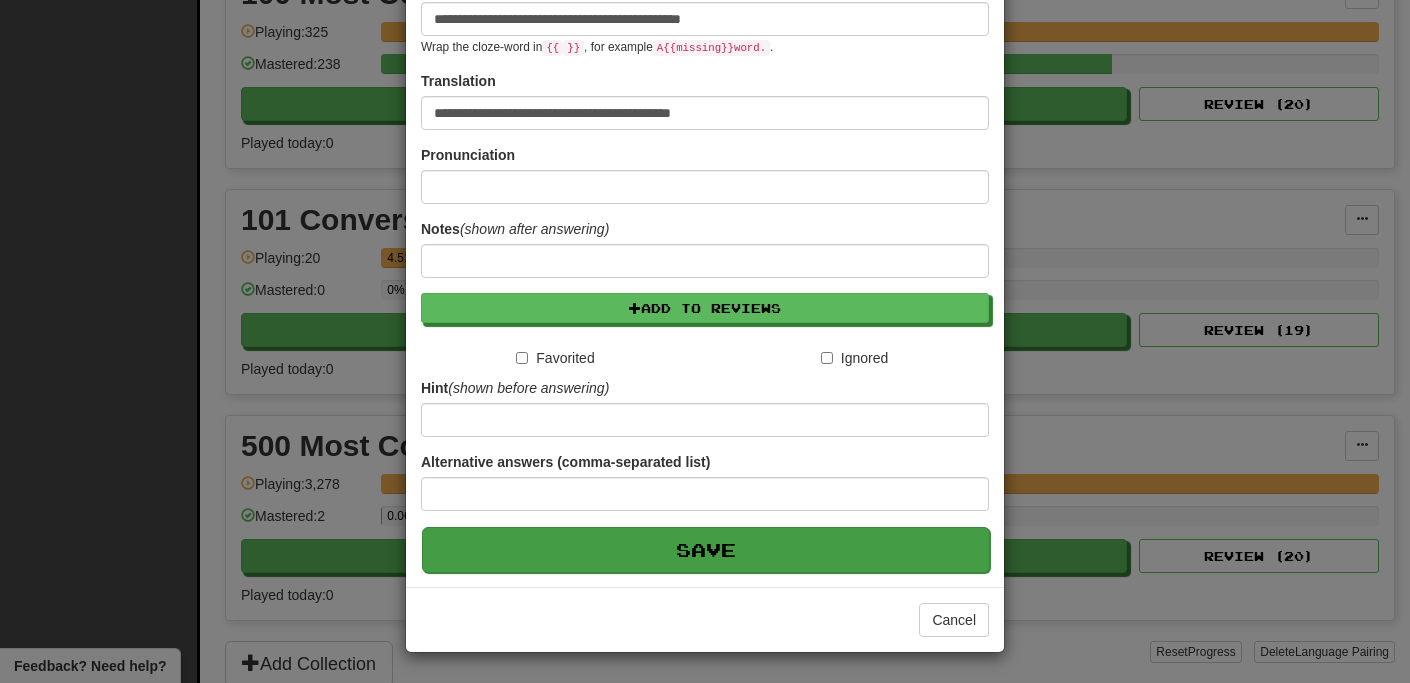 click on "Save" at bounding box center [706, 550] 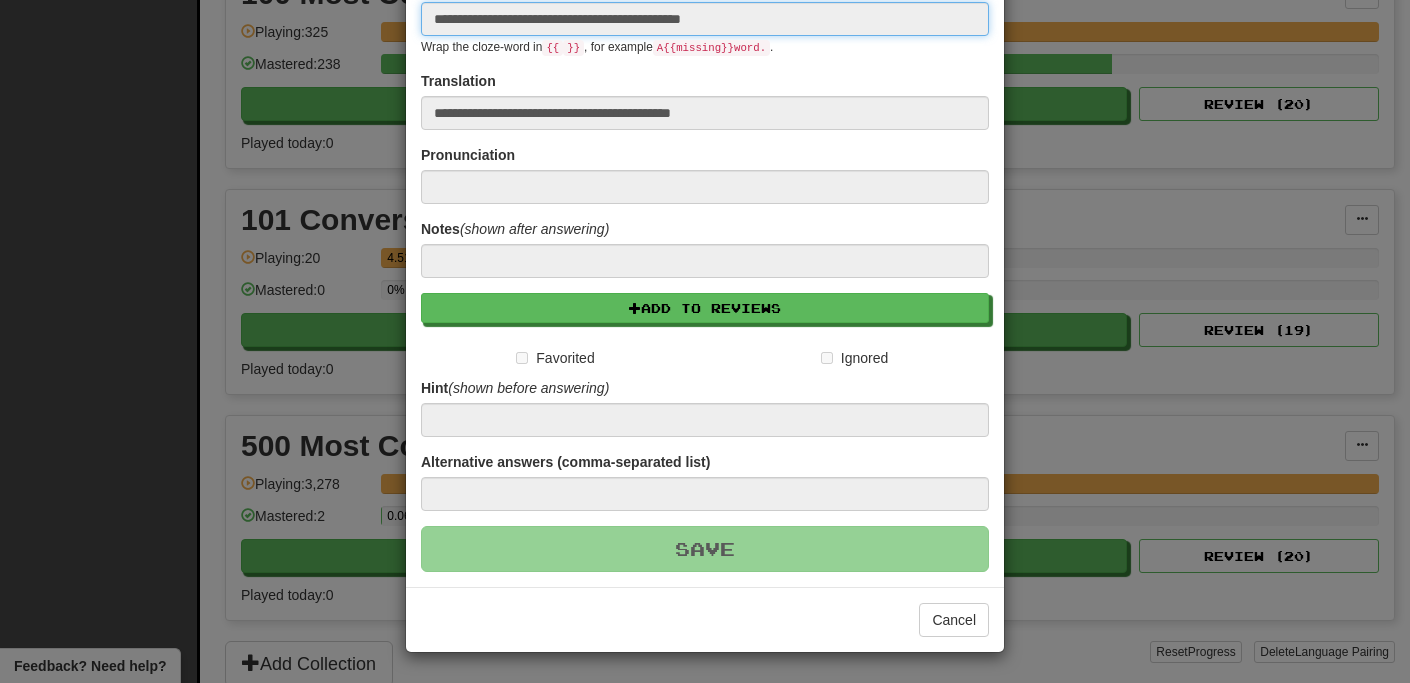 type 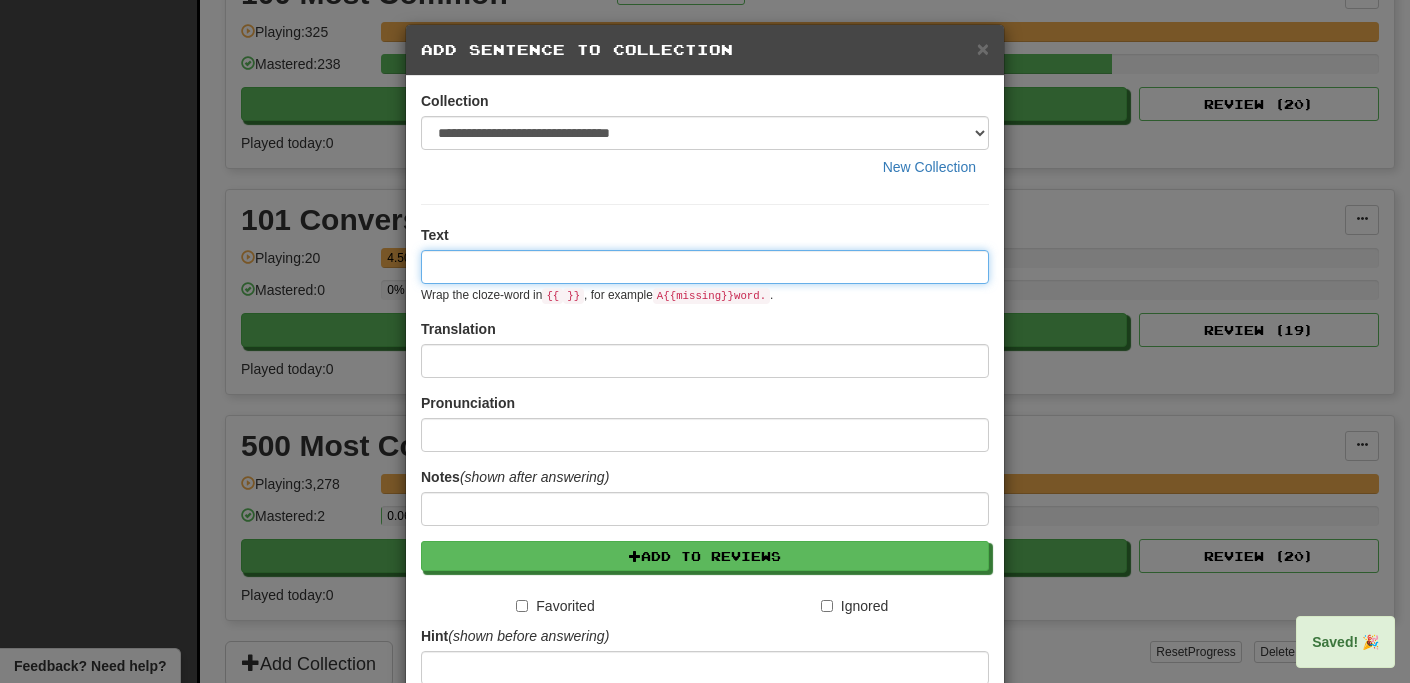 scroll, scrollTop: 0, scrollLeft: 0, axis: both 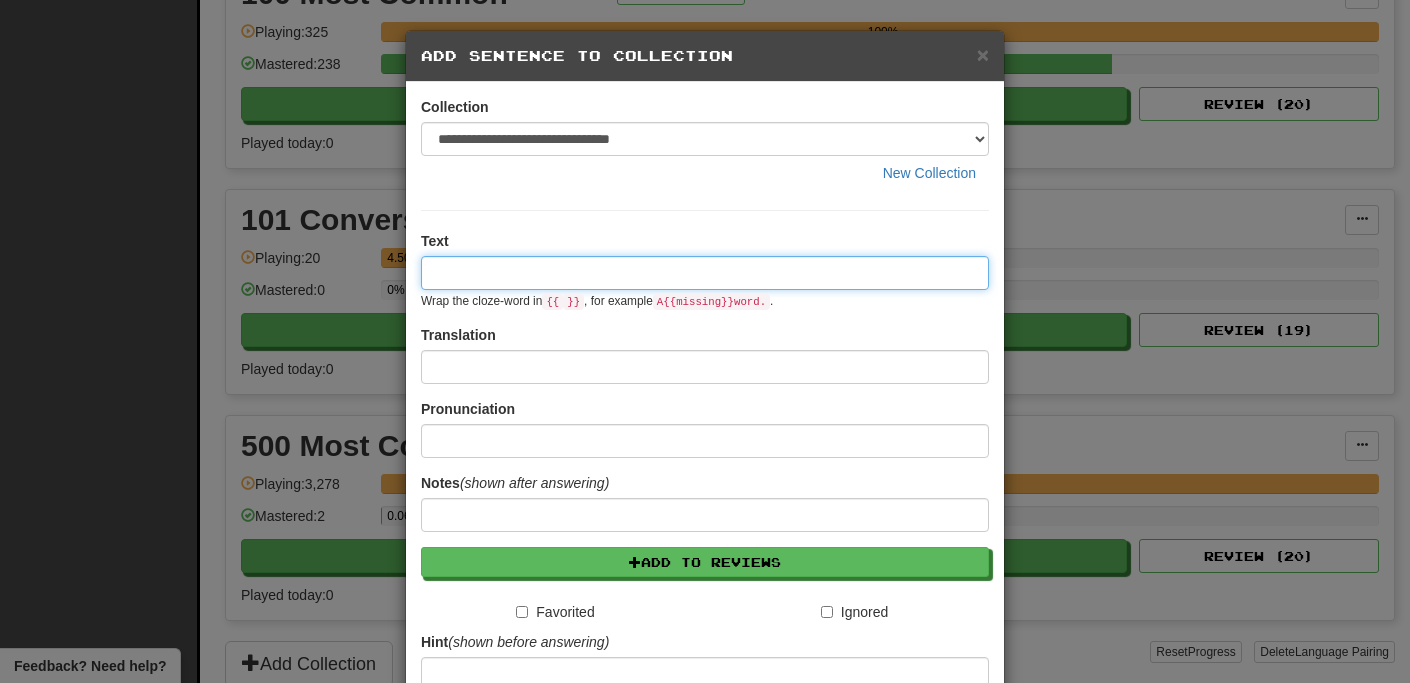 paste on "**********" 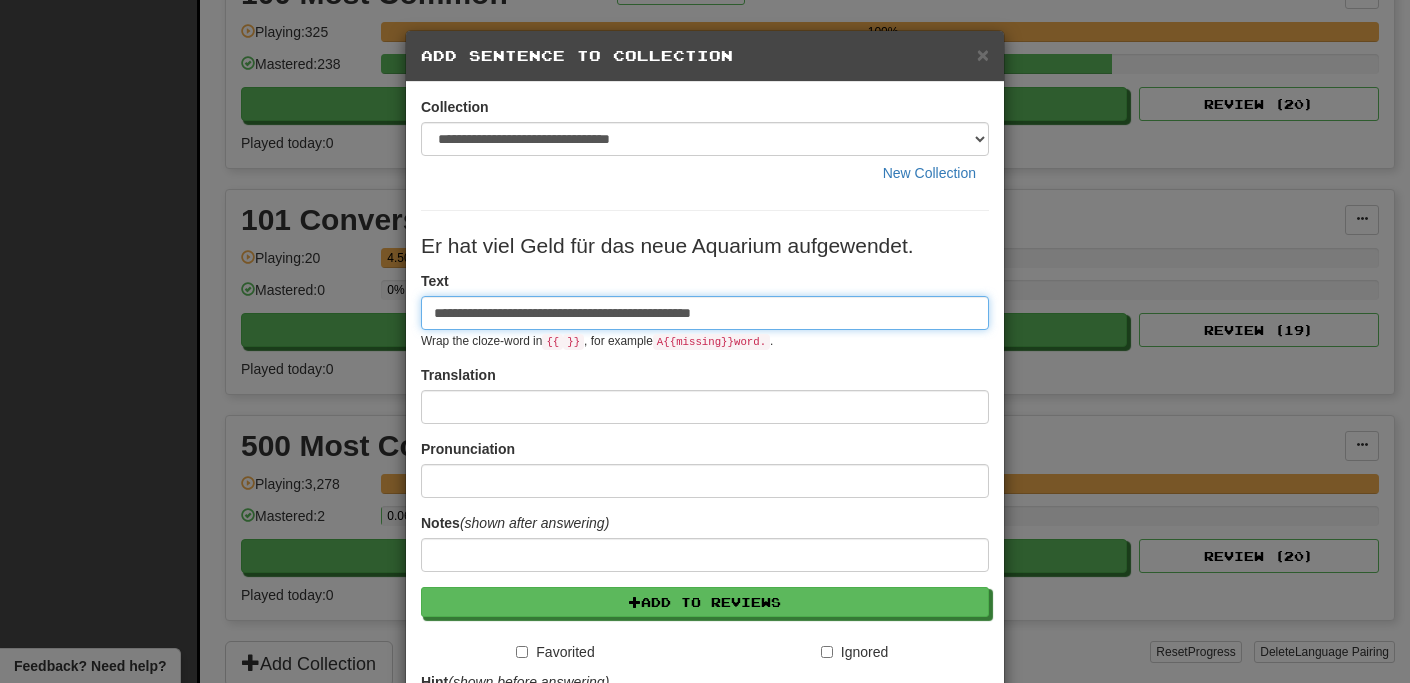 type on "**********" 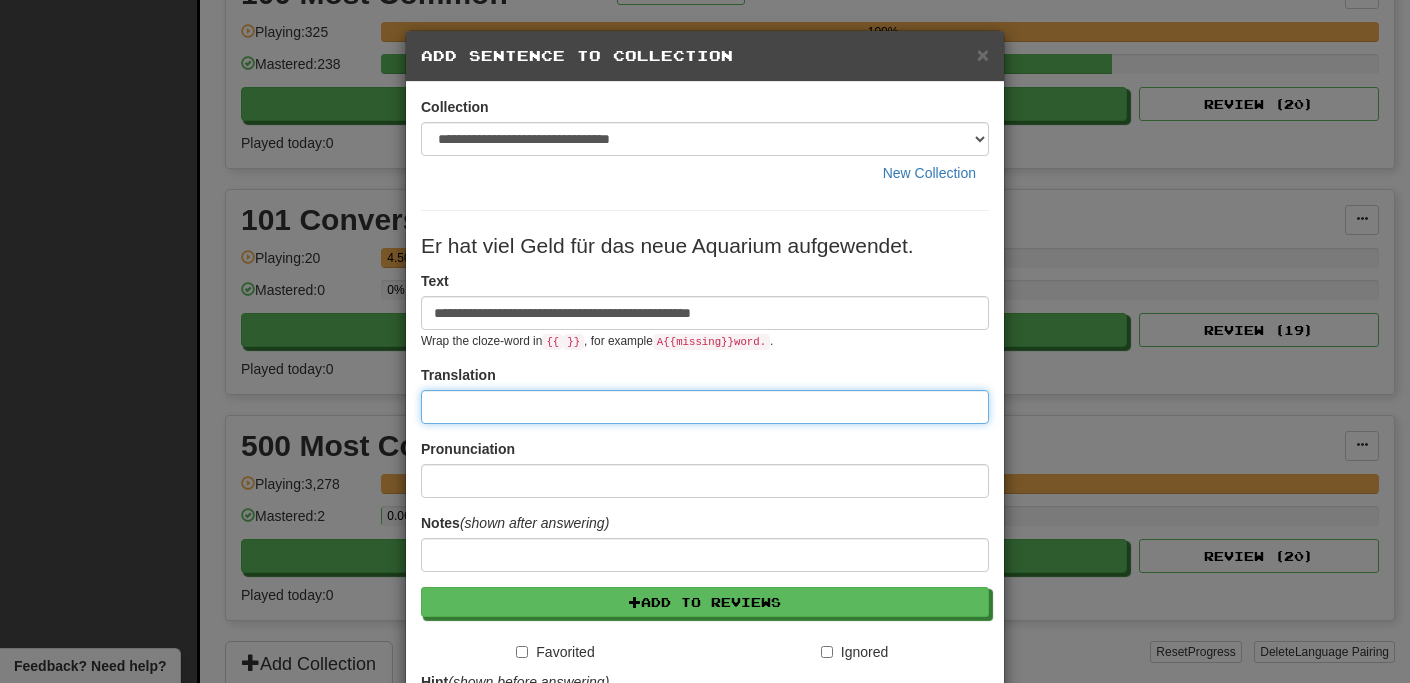 click at bounding box center (705, 407) 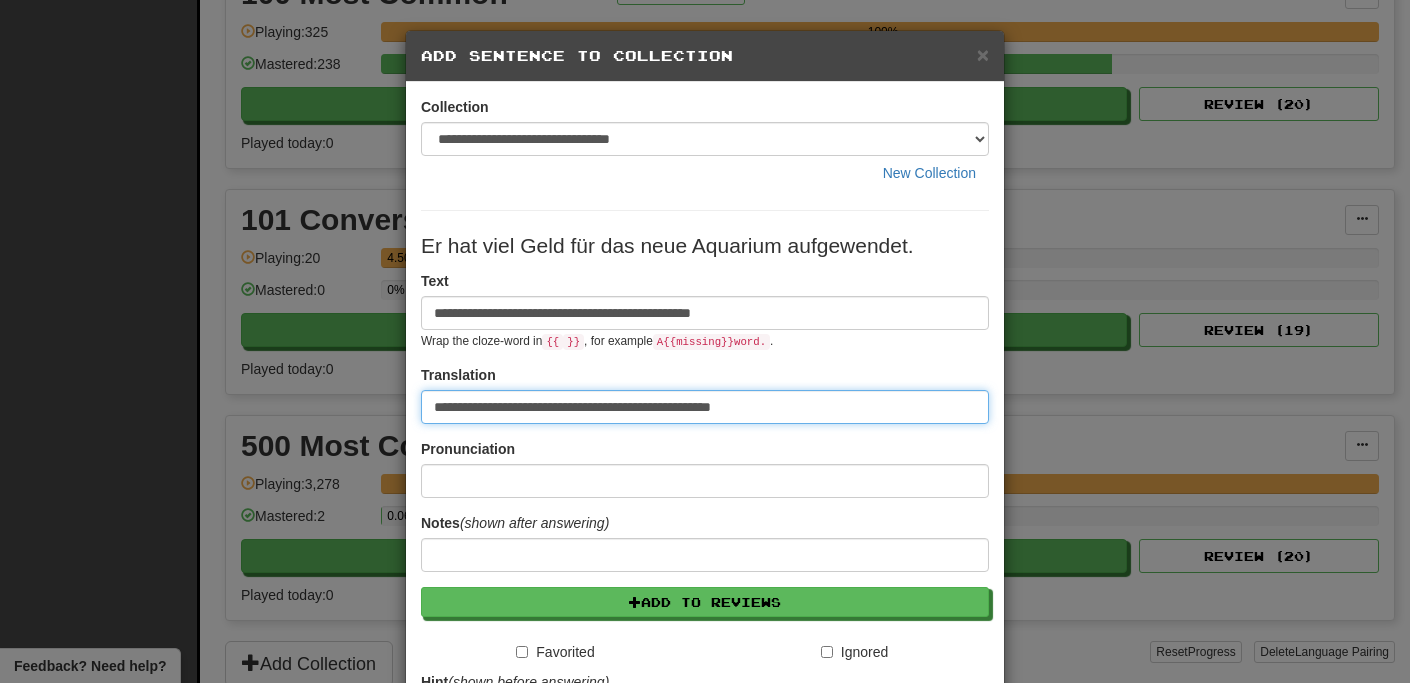 type on "**********" 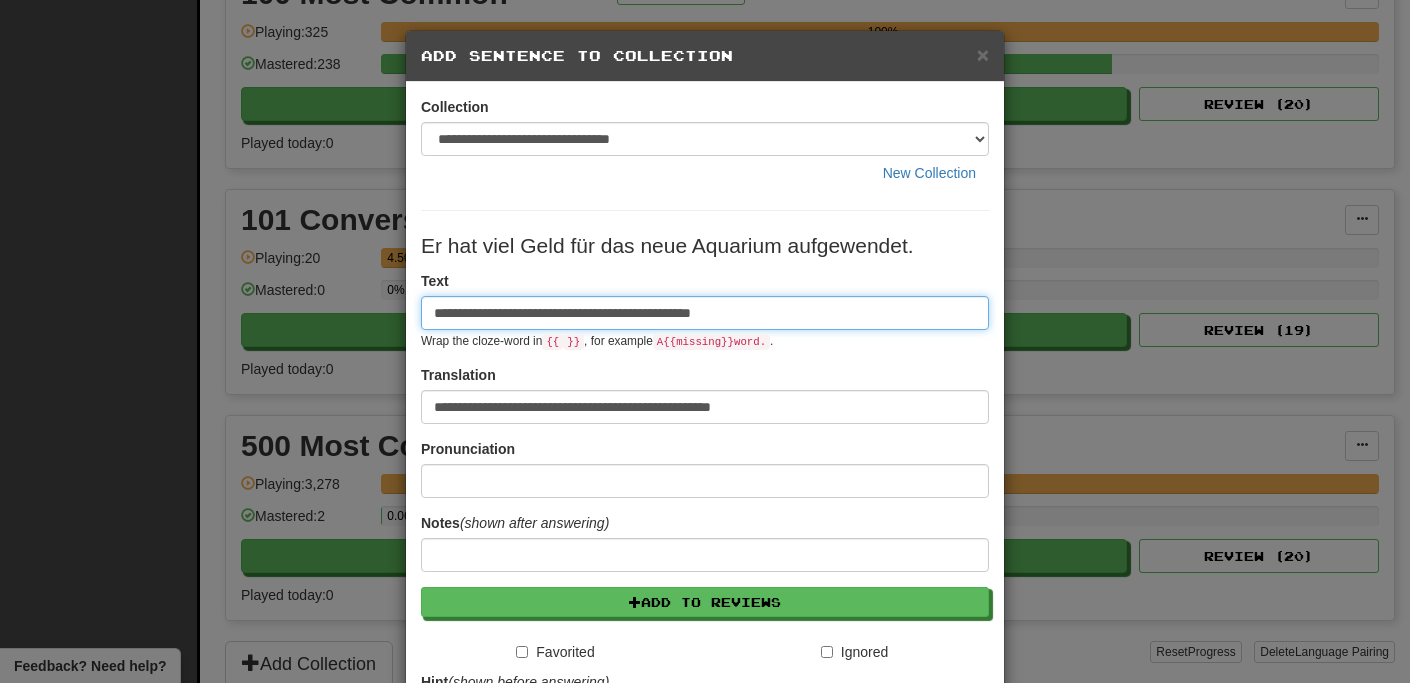 click on "**********" at bounding box center (705, 313) 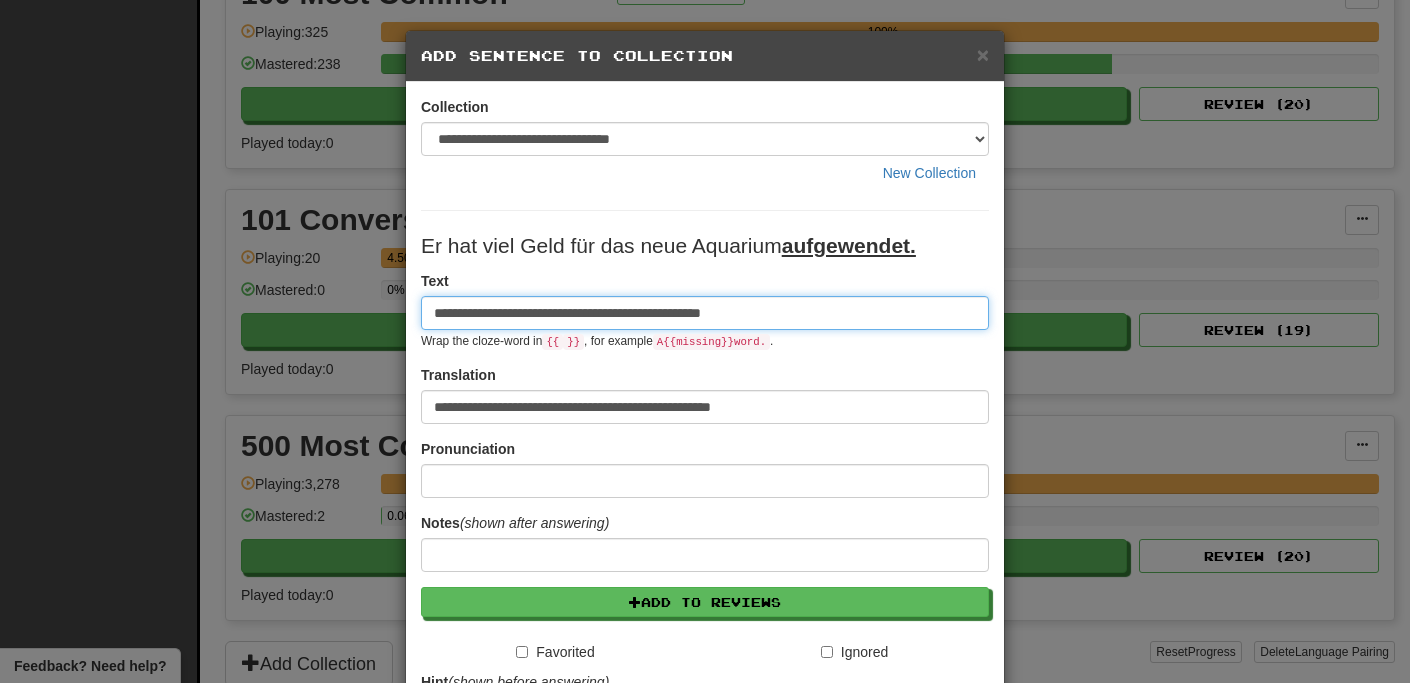 click on "**********" at bounding box center [705, 313] 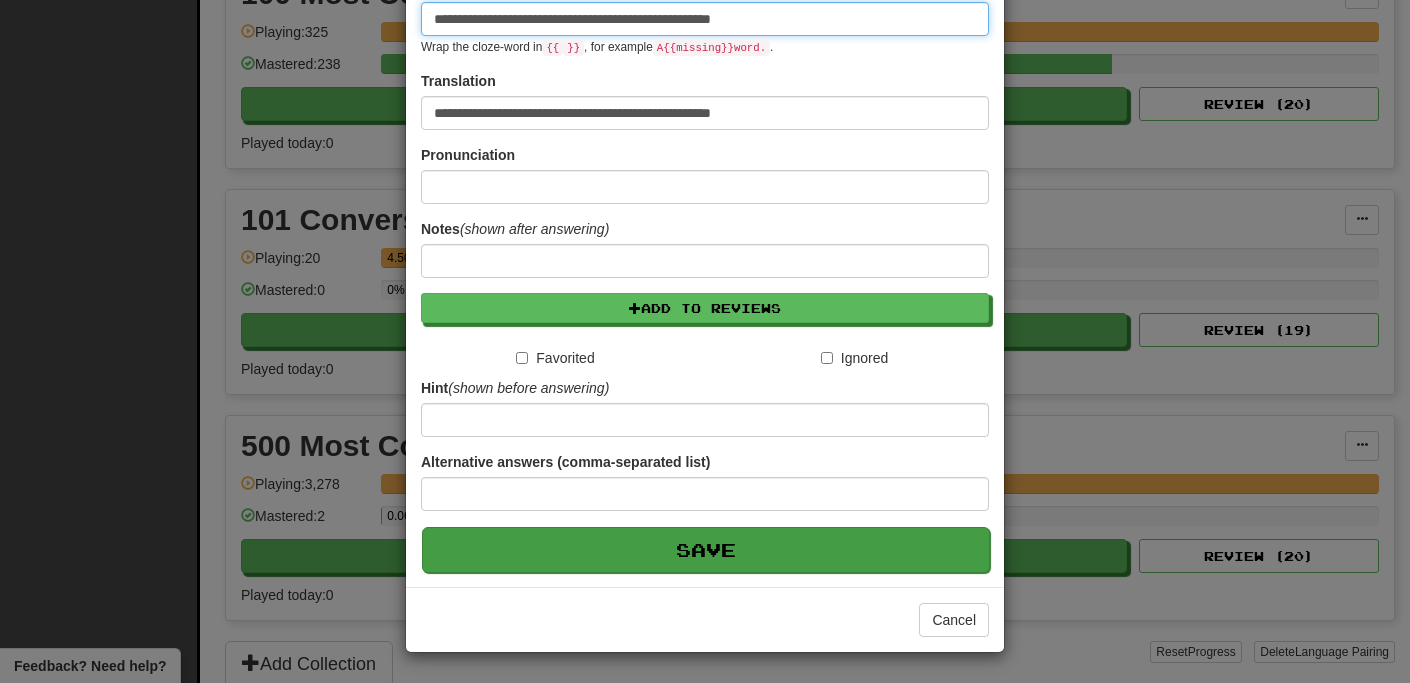 scroll, scrollTop: 295, scrollLeft: 0, axis: vertical 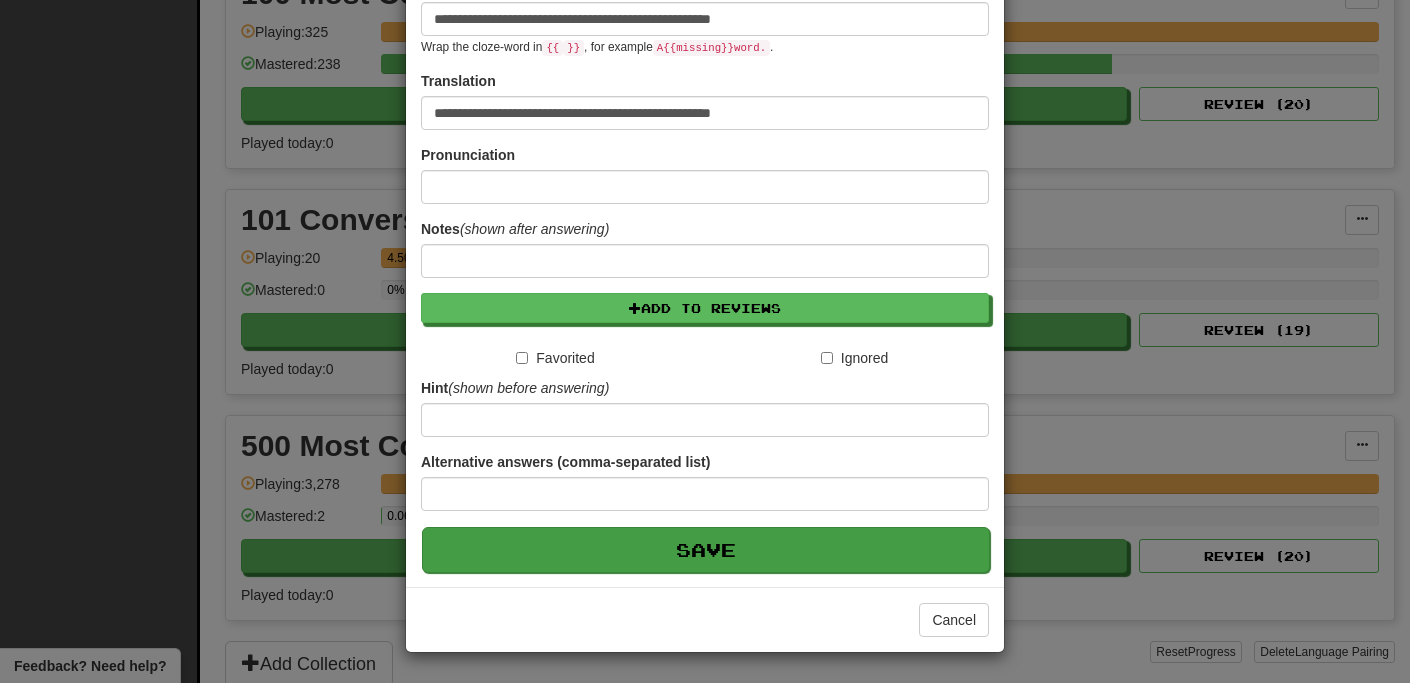 click on "Save" at bounding box center [706, 550] 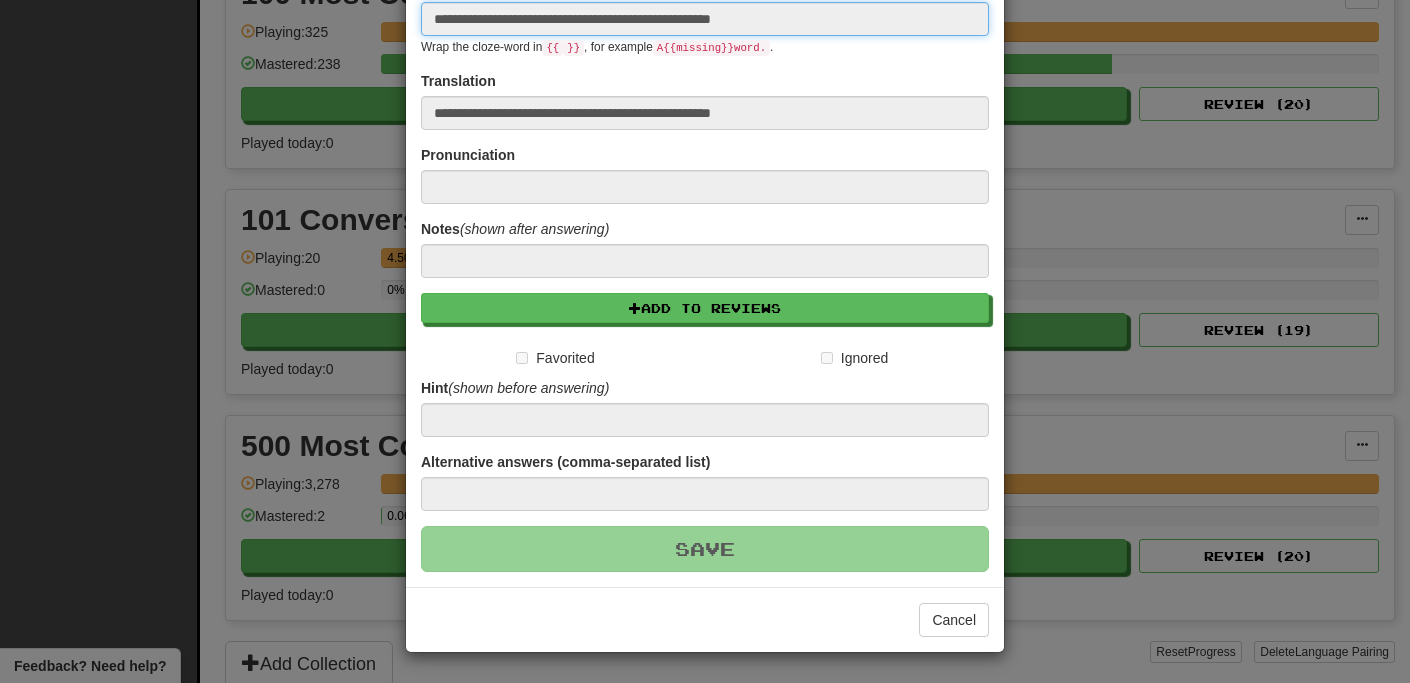 type 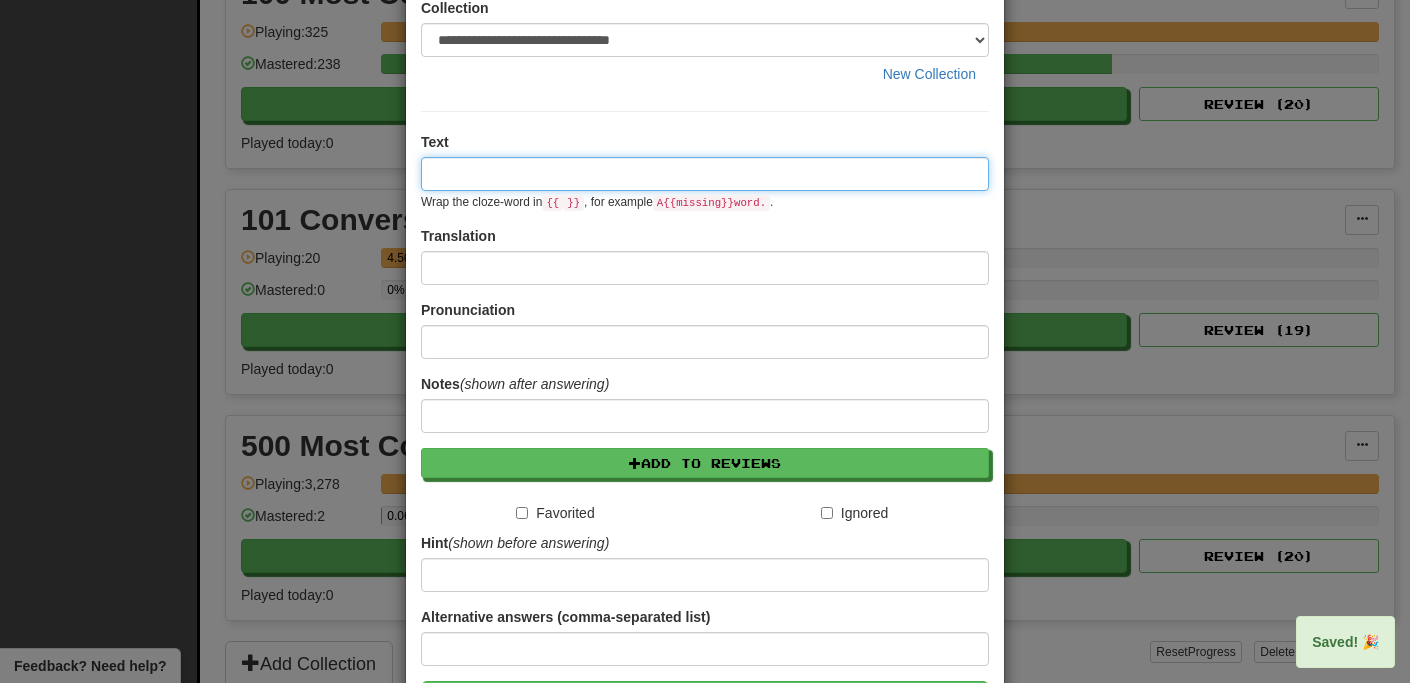 scroll, scrollTop: 0, scrollLeft: 0, axis: both 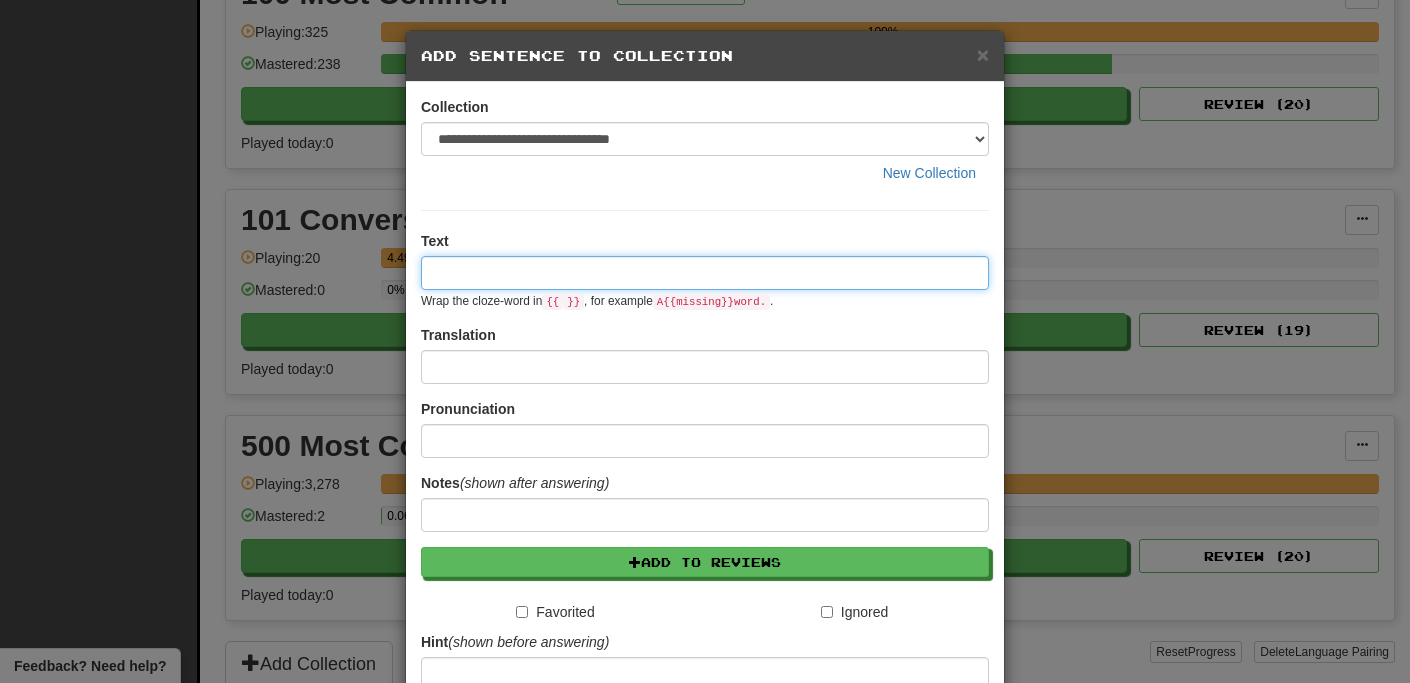 paste on "**********" 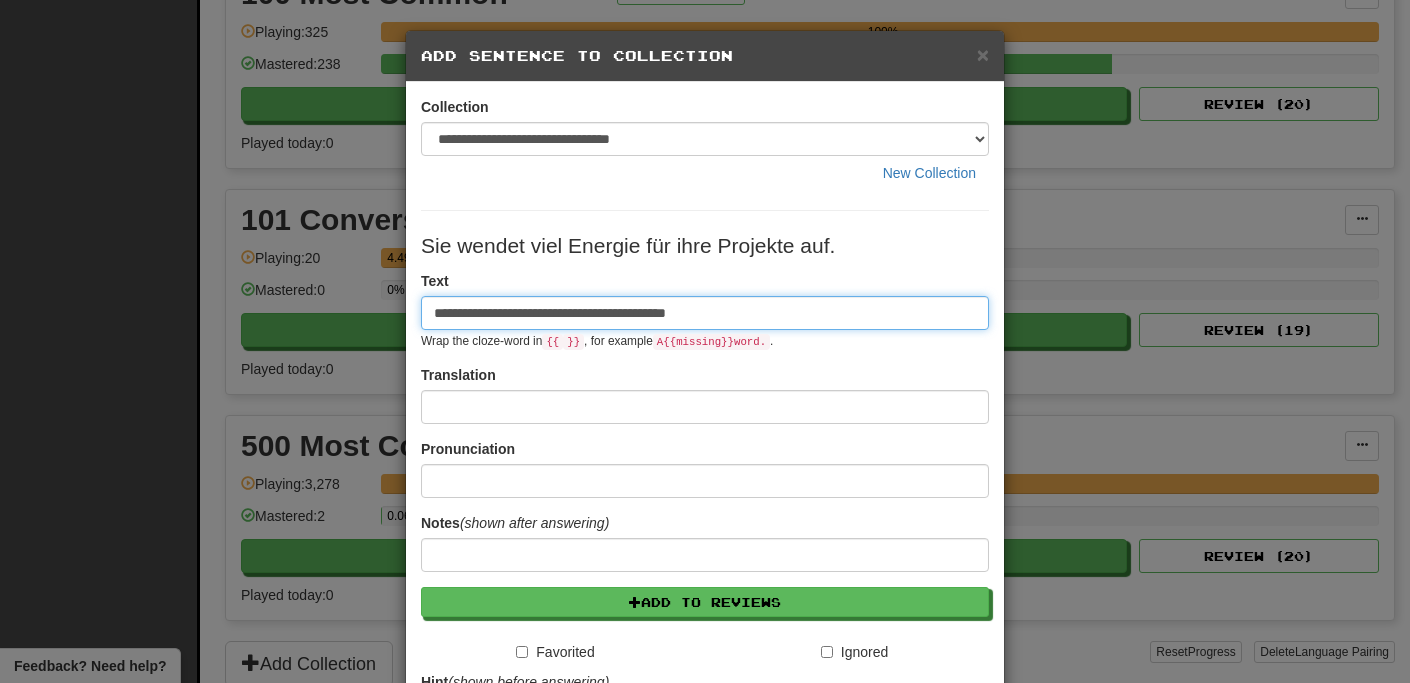 type on "**********" 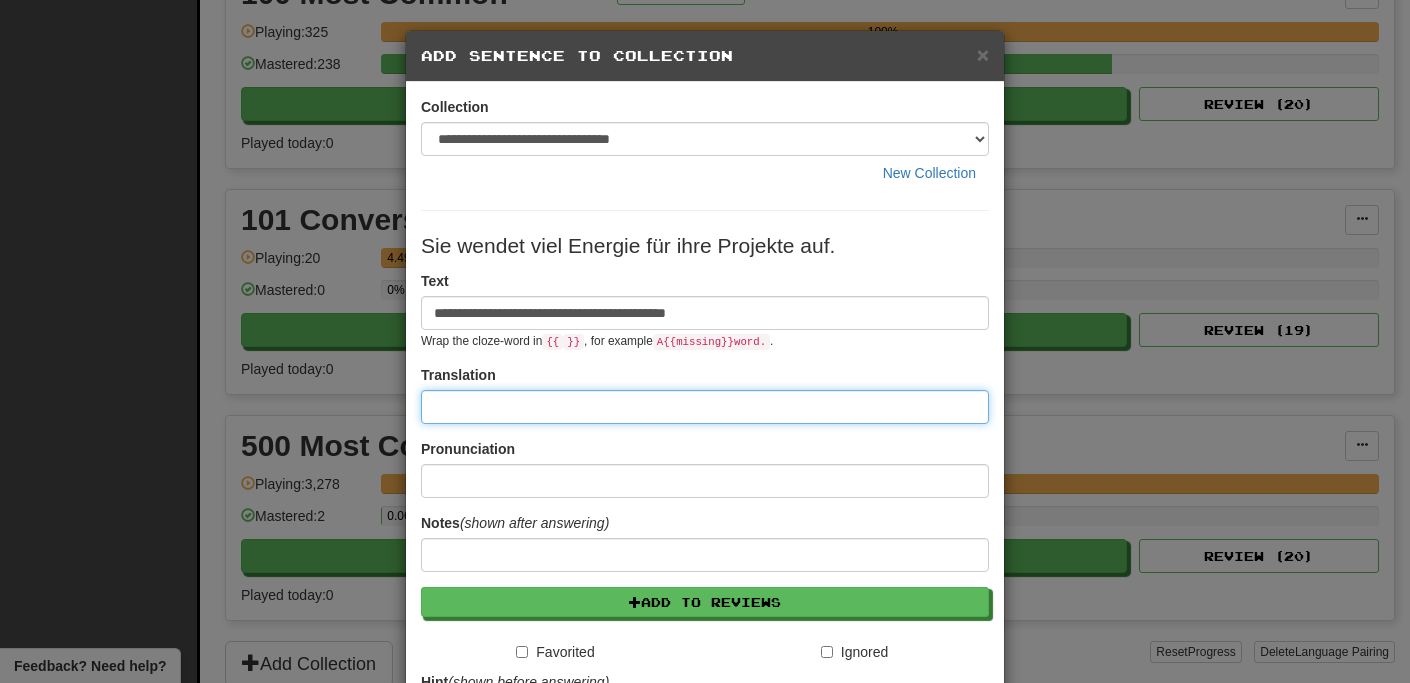 click at bounding box center [705, 407] 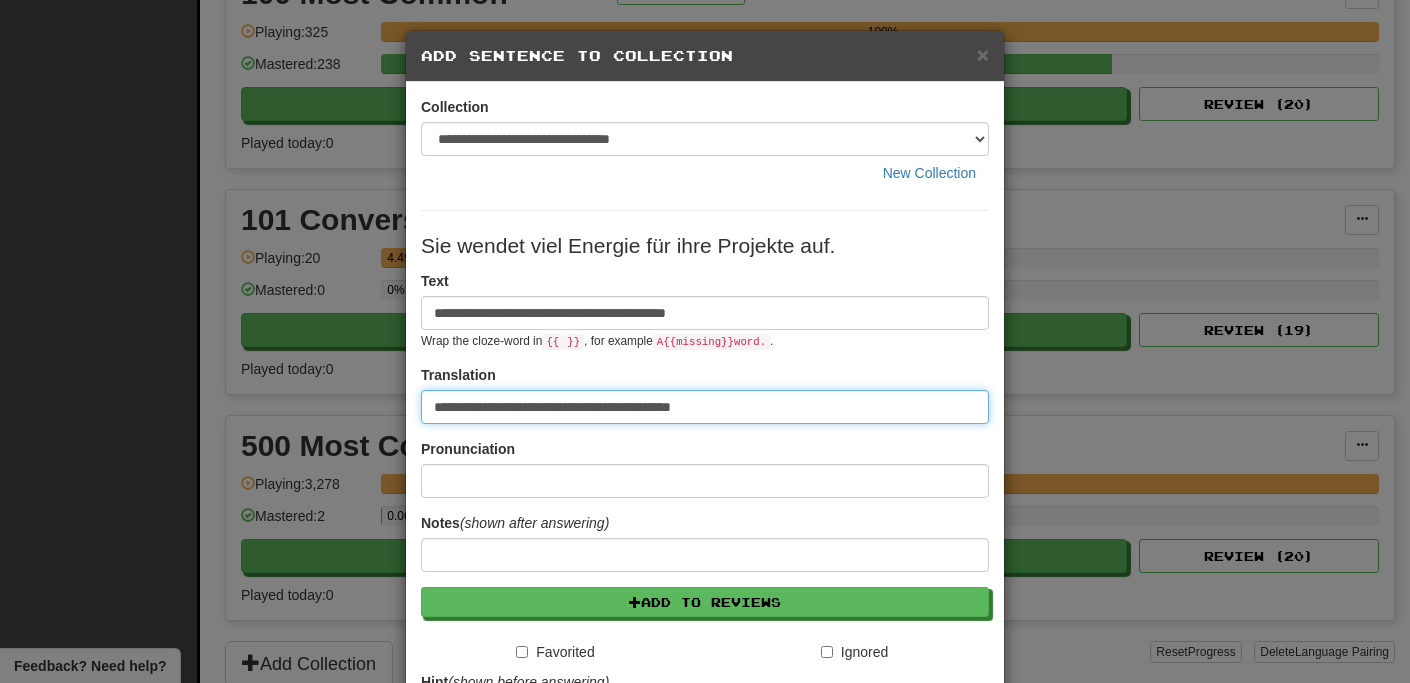 type on "**********" 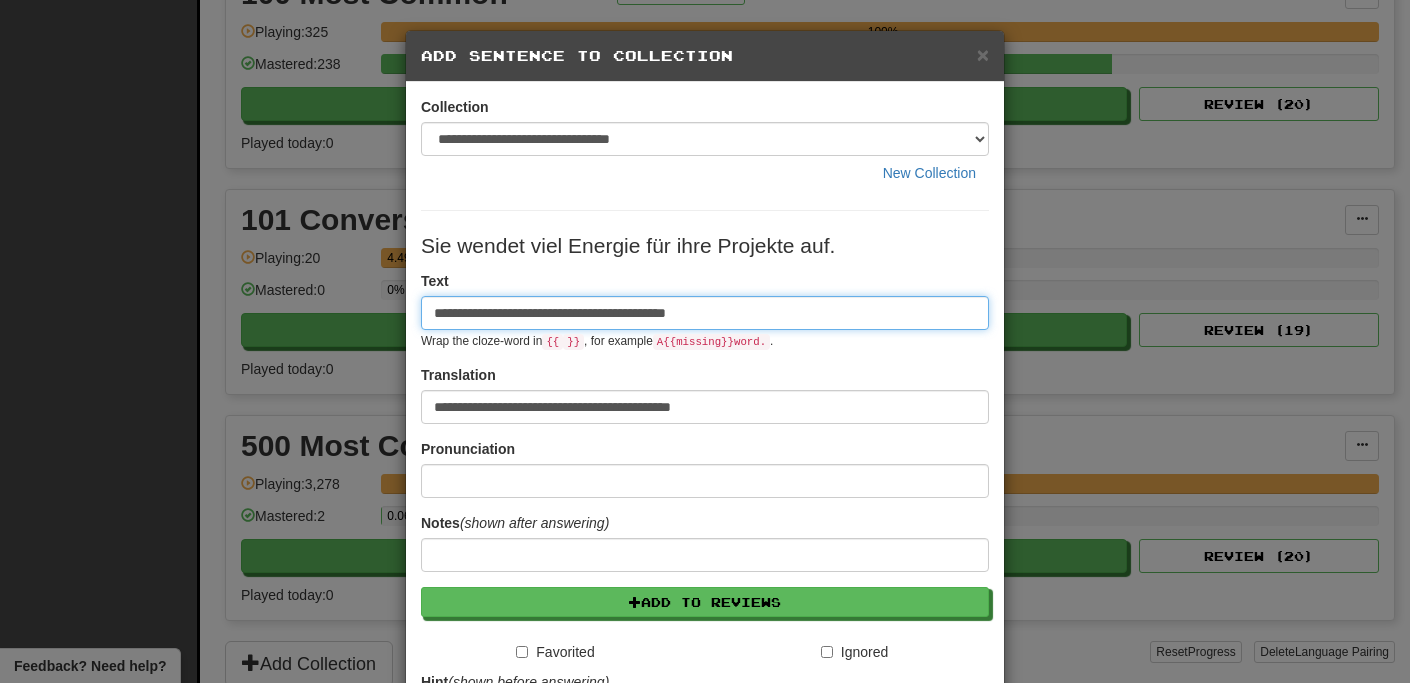 click on "**********" at bounding box center (705, 313) 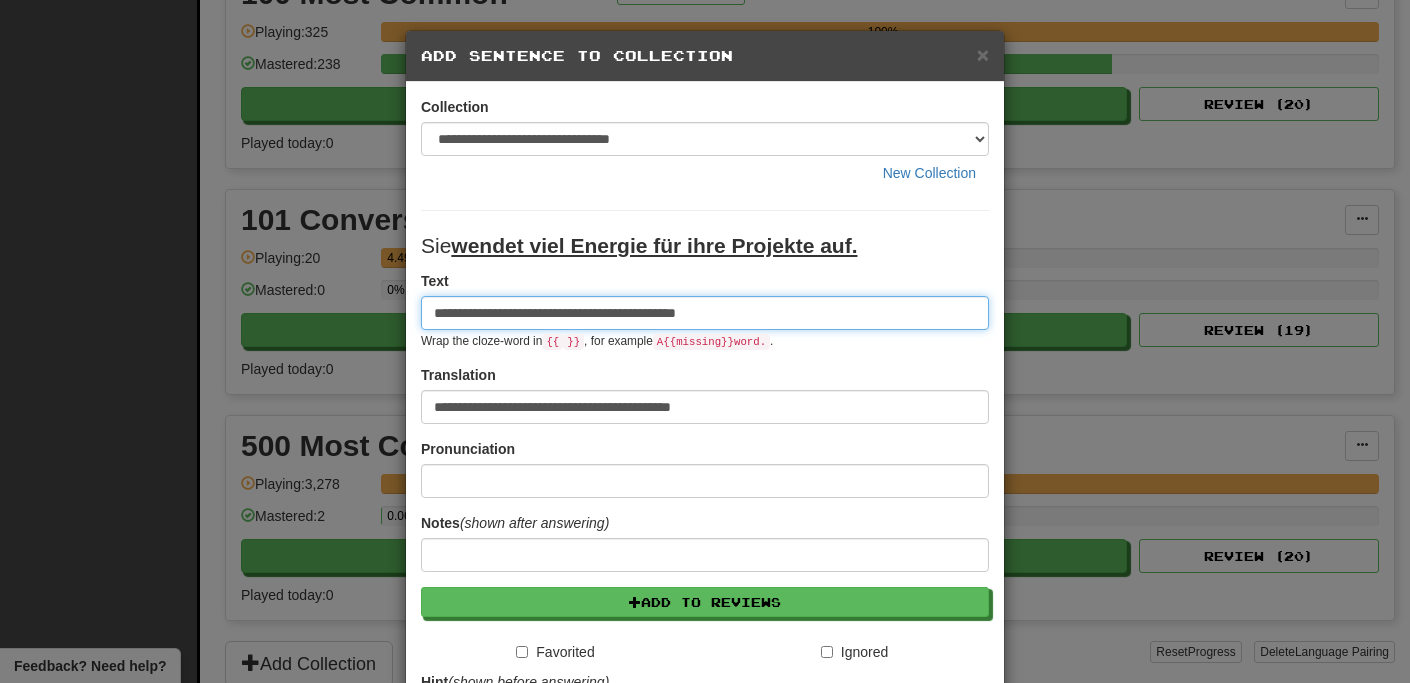click on "**********" at bounding box center (705, 313) 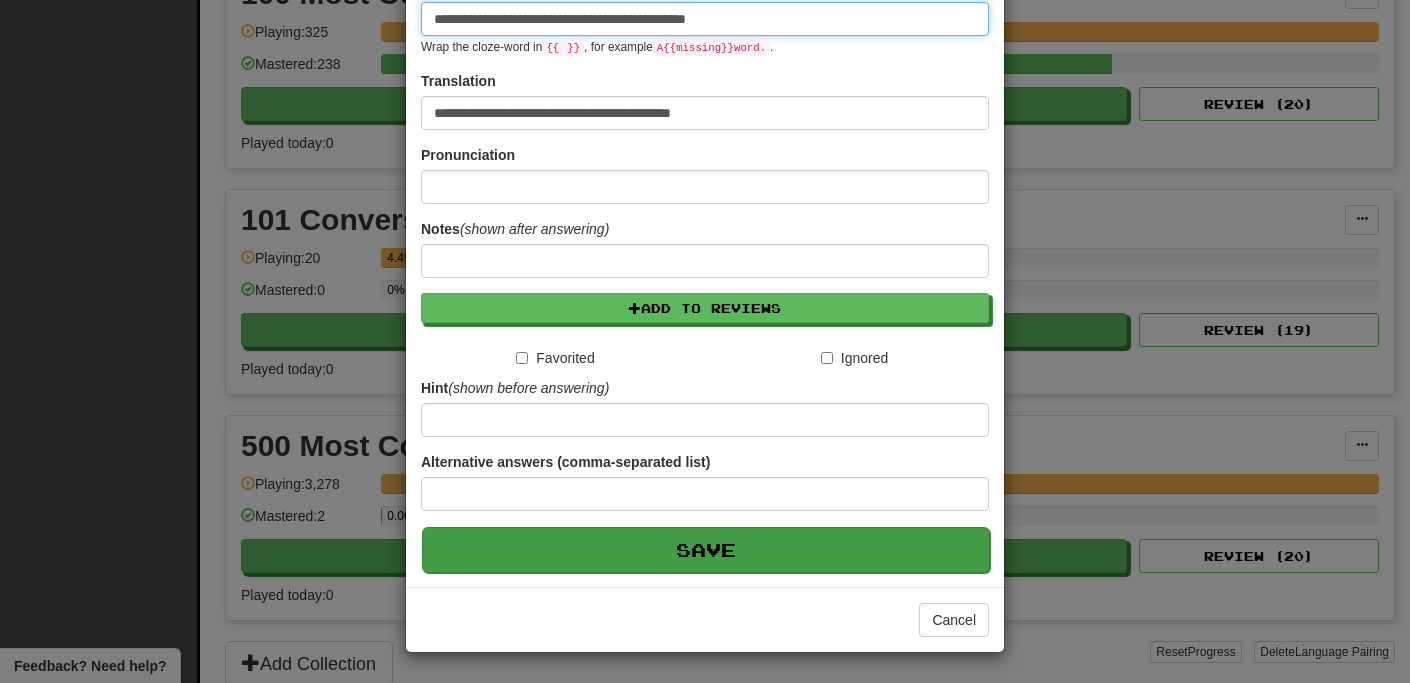 scroll, scrollTop: 295, scrollLeft: 0, axis: vertical 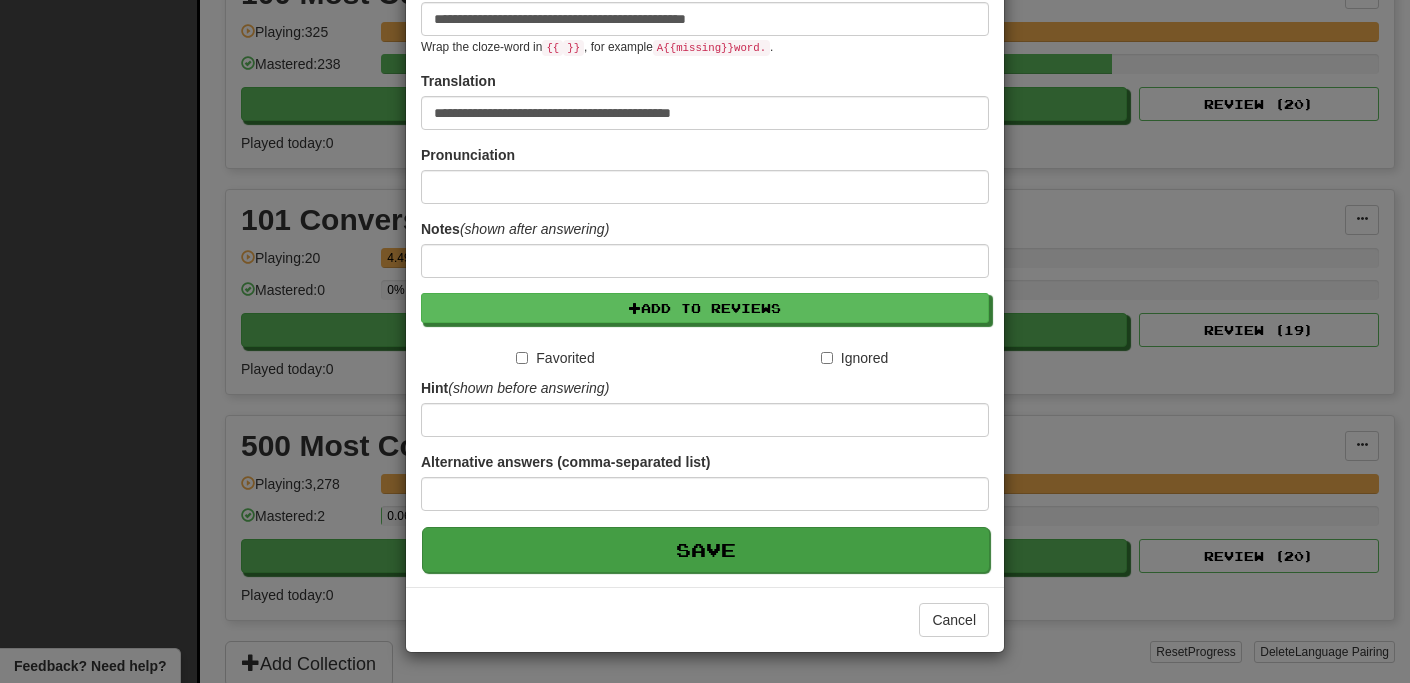 click on "Save" at bounding box center (706, 550) 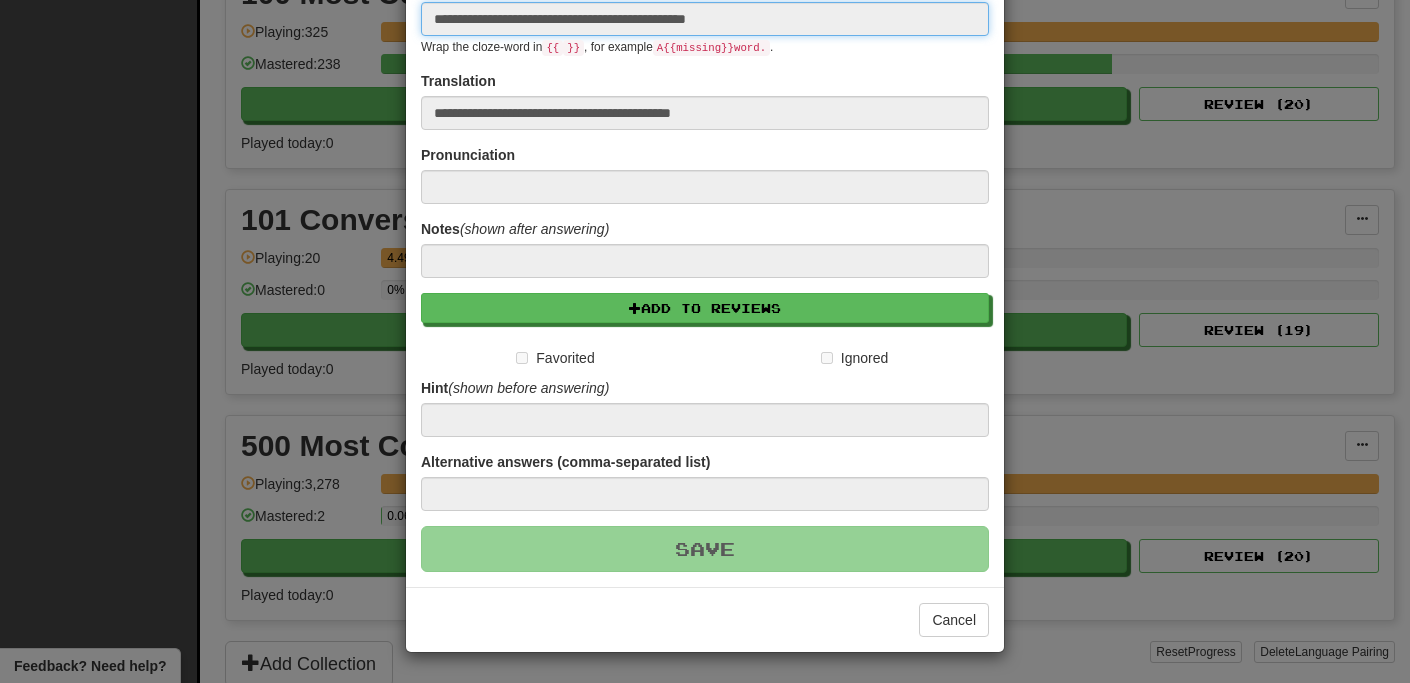 type 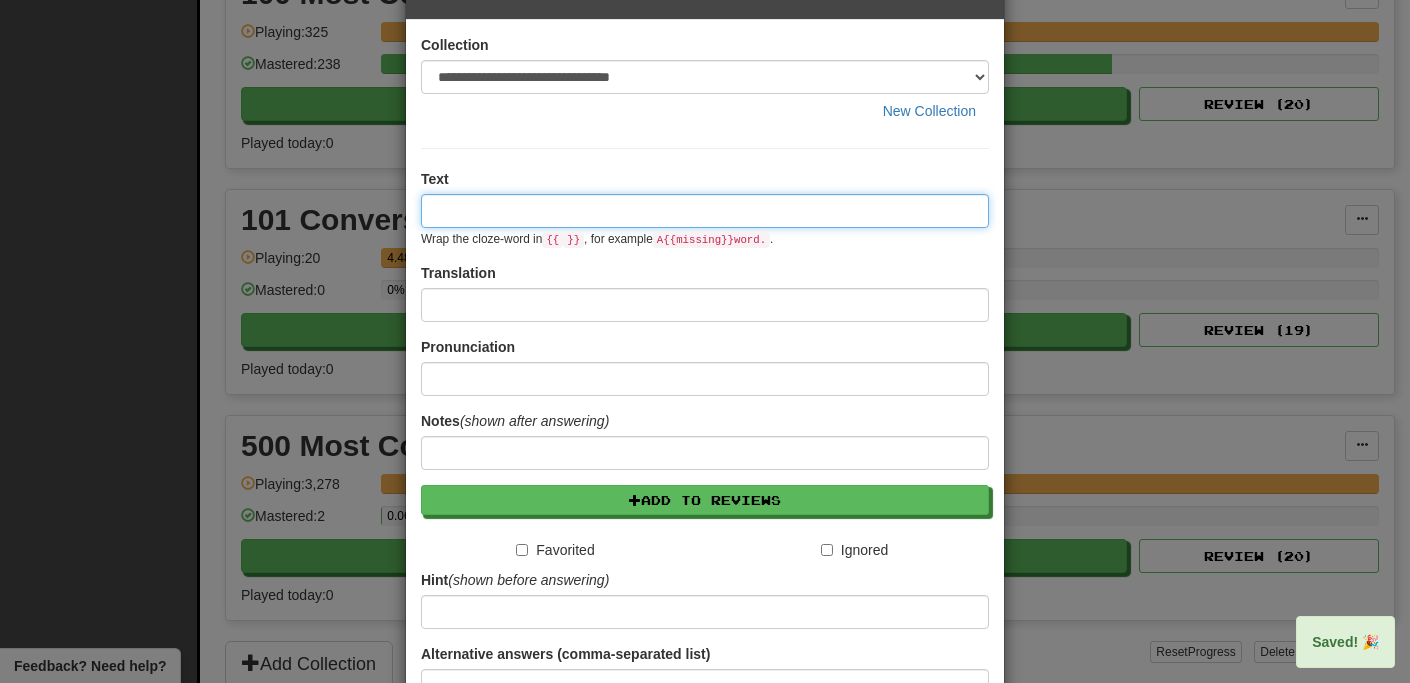 scroll, scrollTop: 0, scrollLeft: 0, axis: both 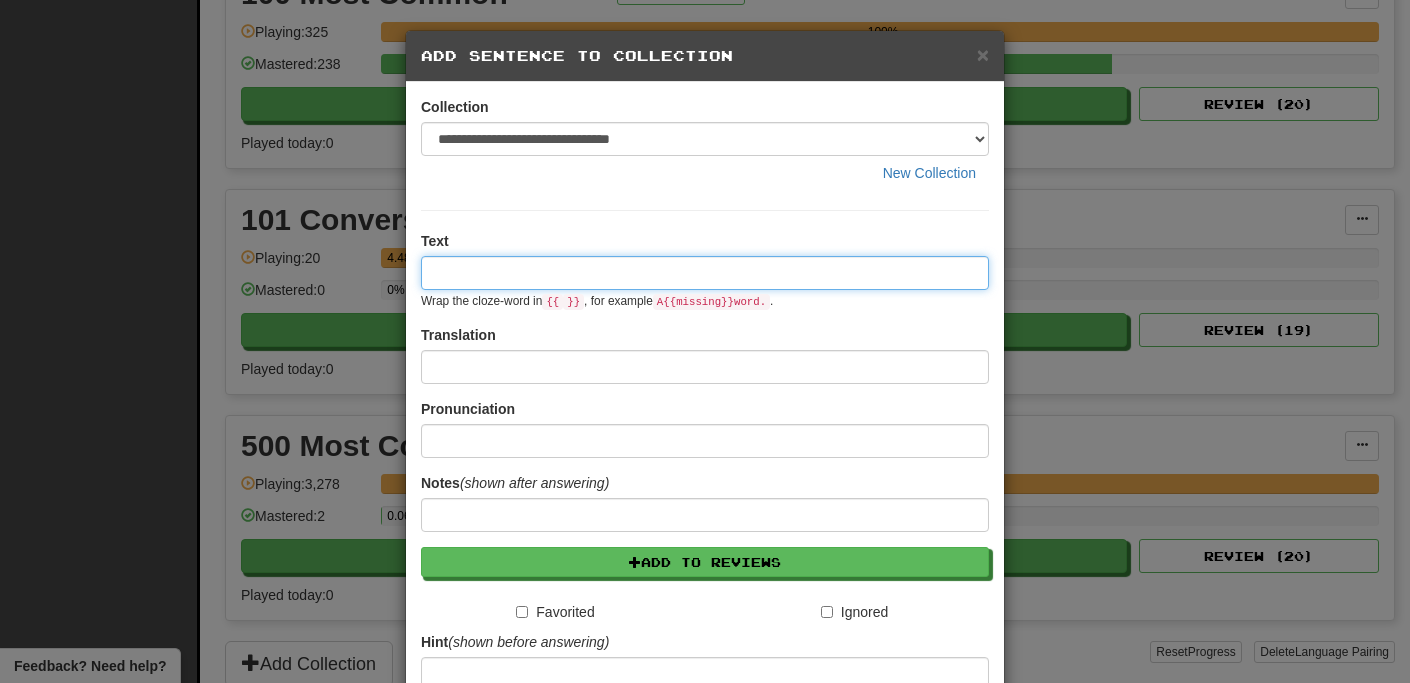paste on "**********" 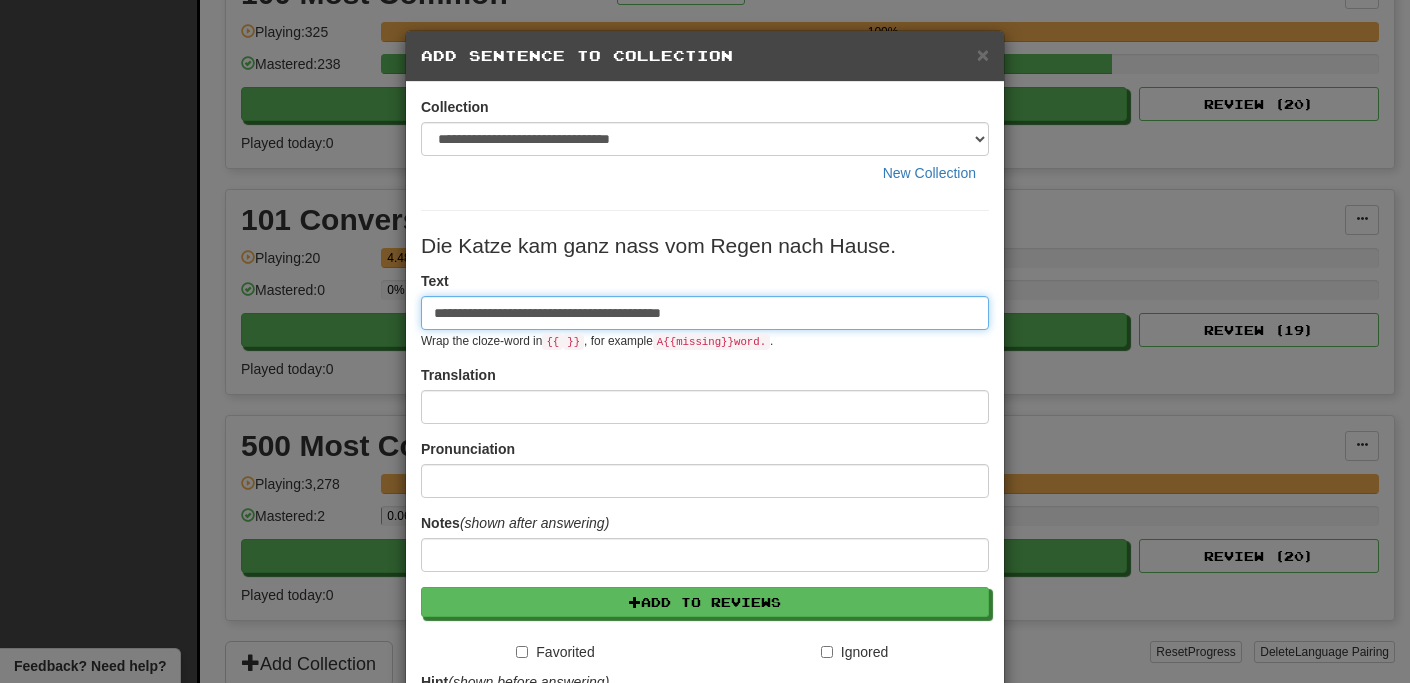 type on "**********" 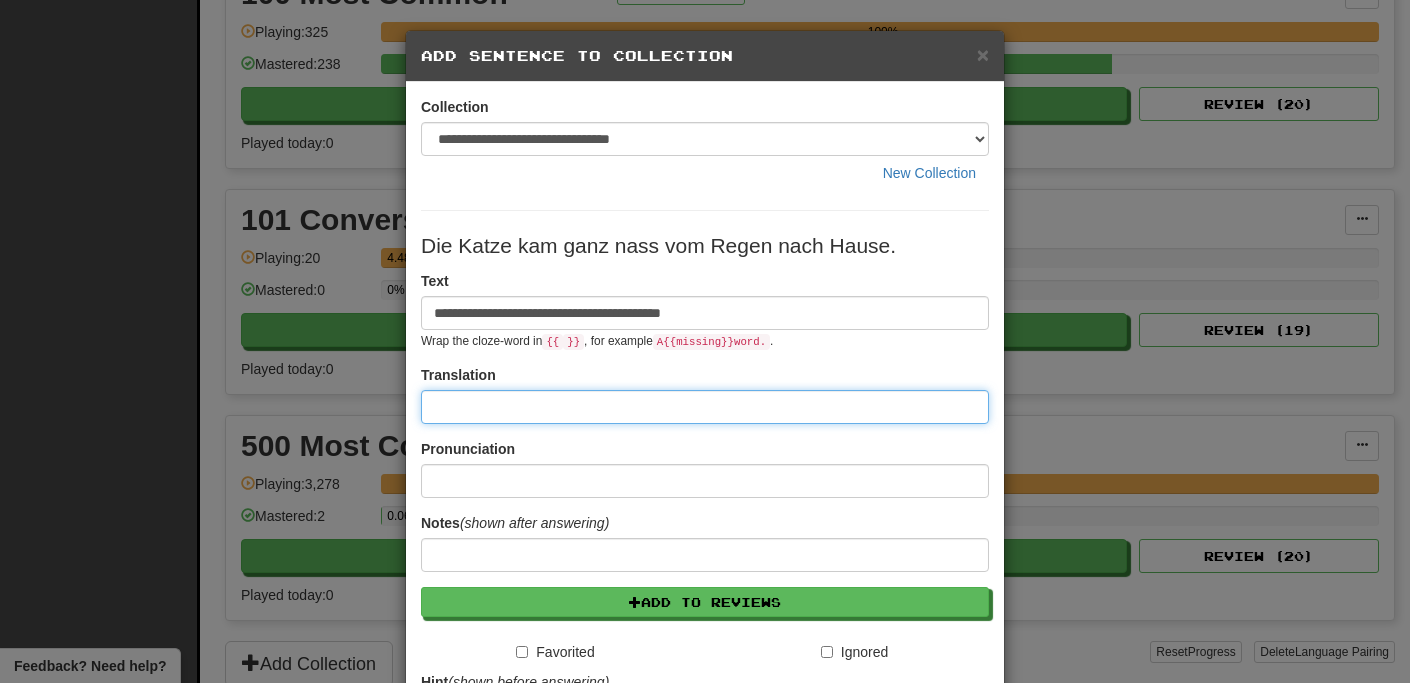 click at bounding box center (705, 407) 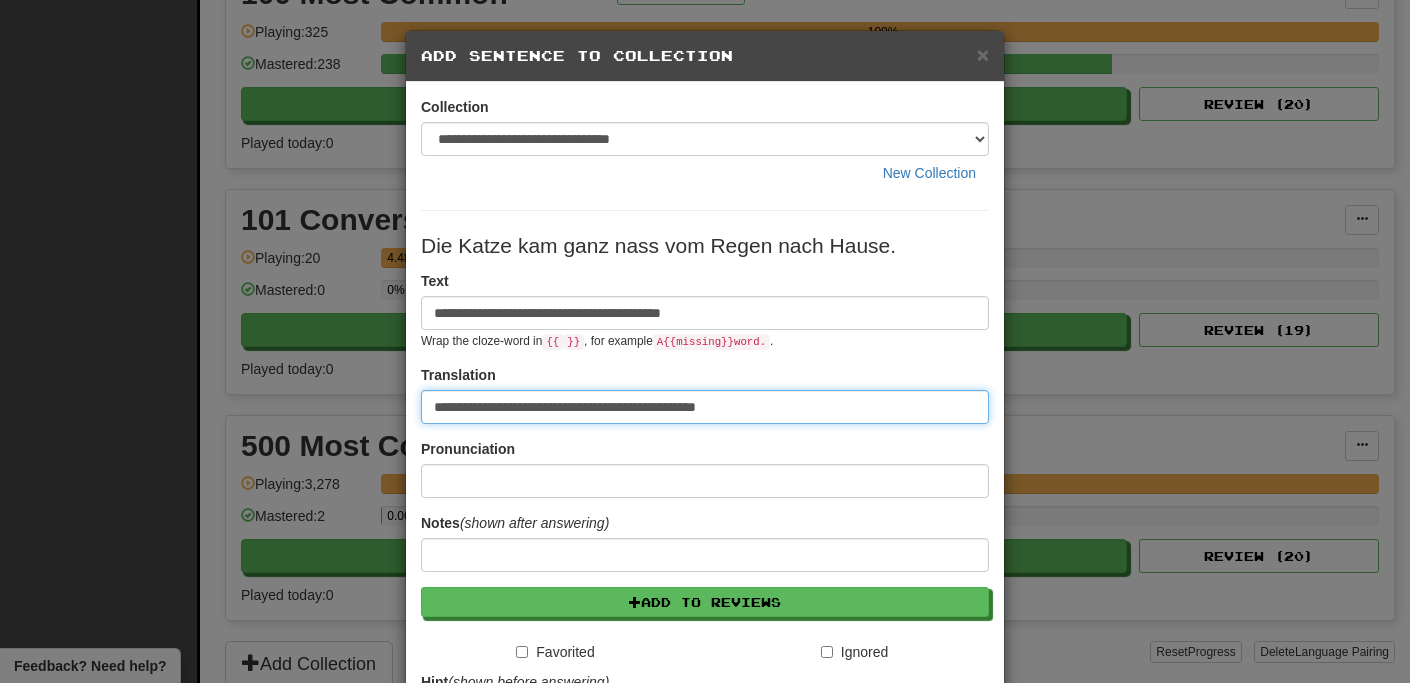 type on "**********" 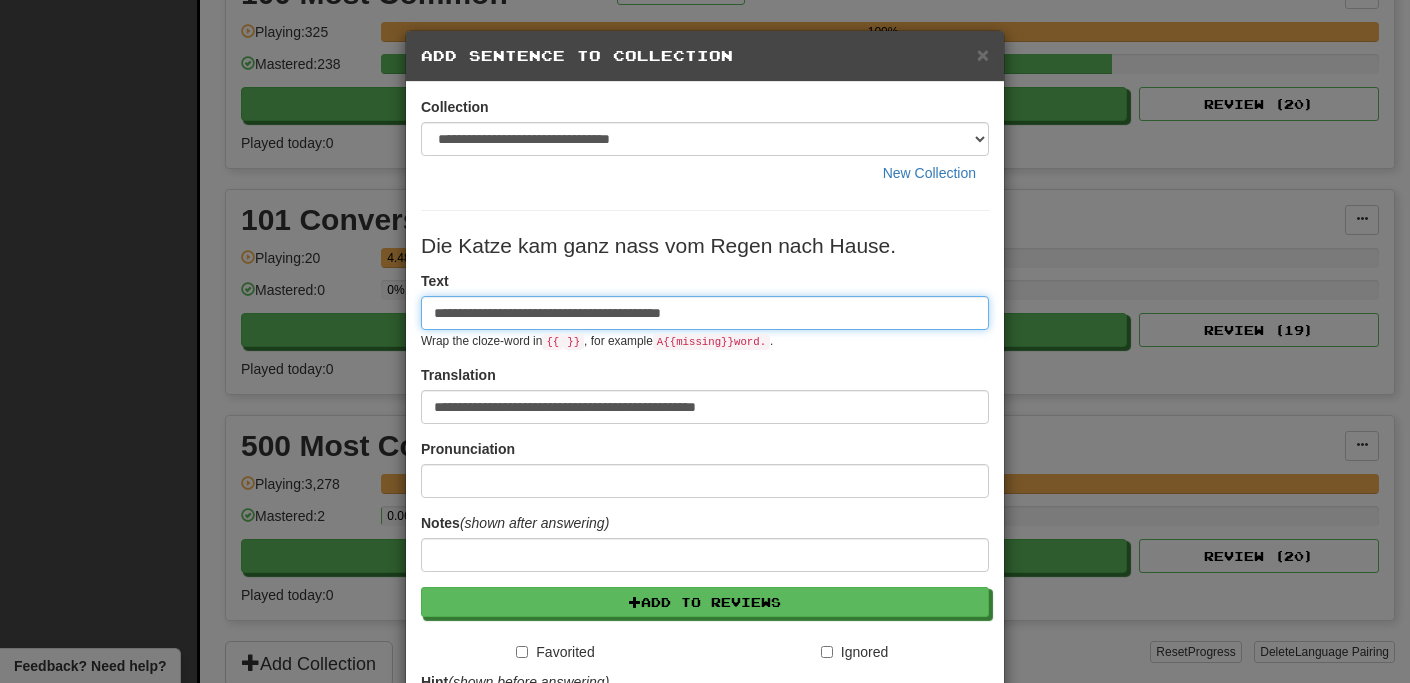 click on "**********" at bounding box center (705, 313) 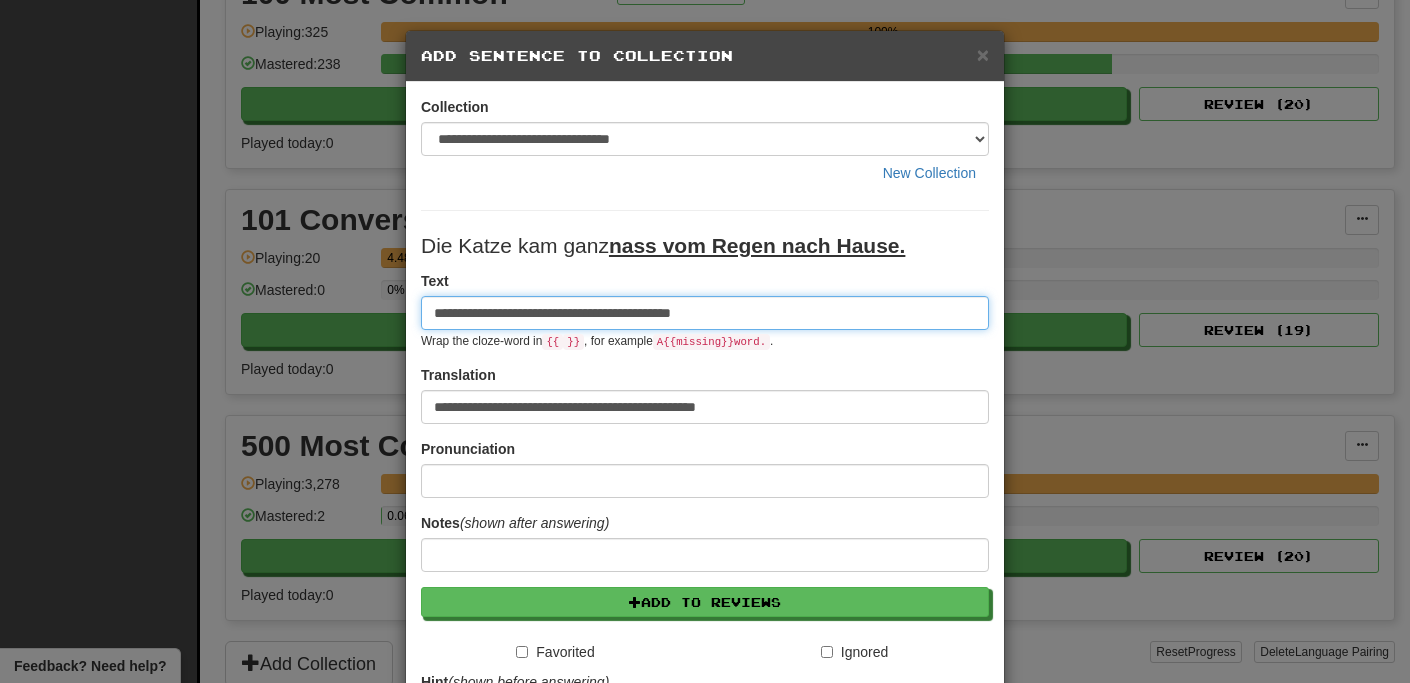 click on "**********" at bounding box center (705, 313) 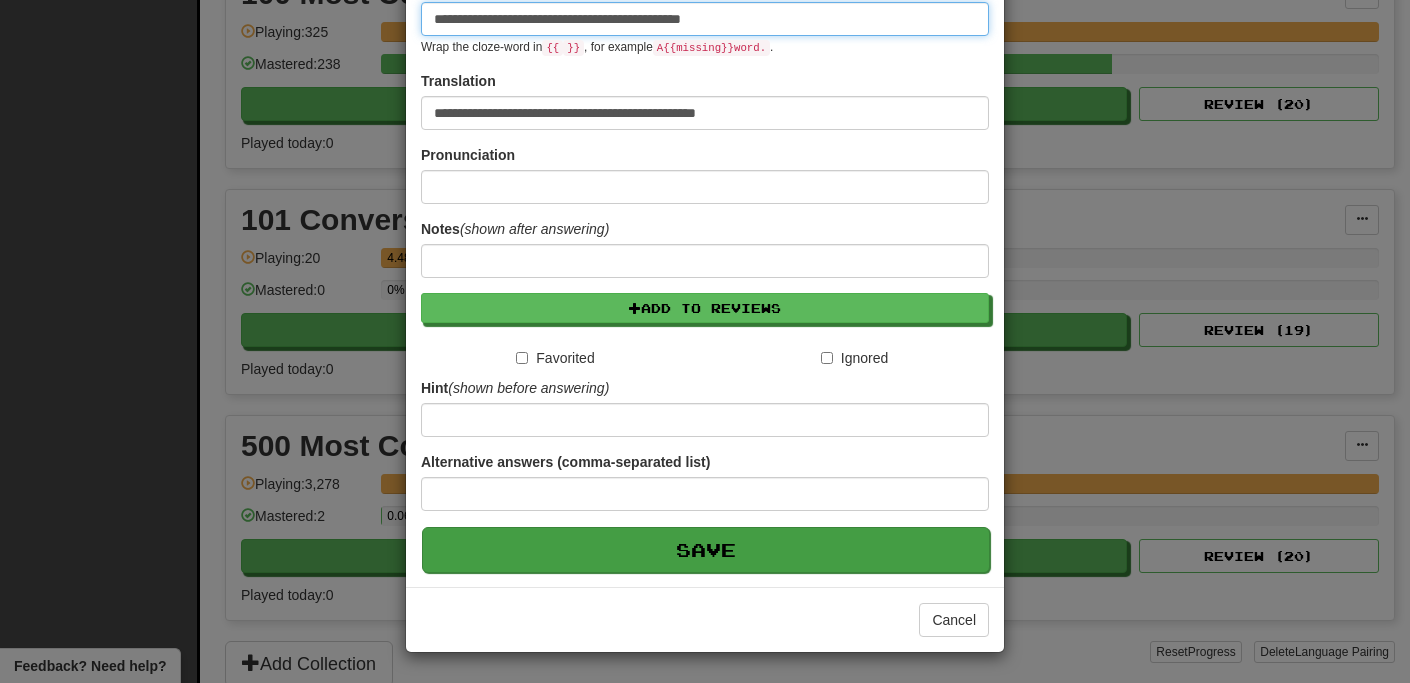 scroll, scrollTop: 295, scrollLeft: 0, axis: vertical 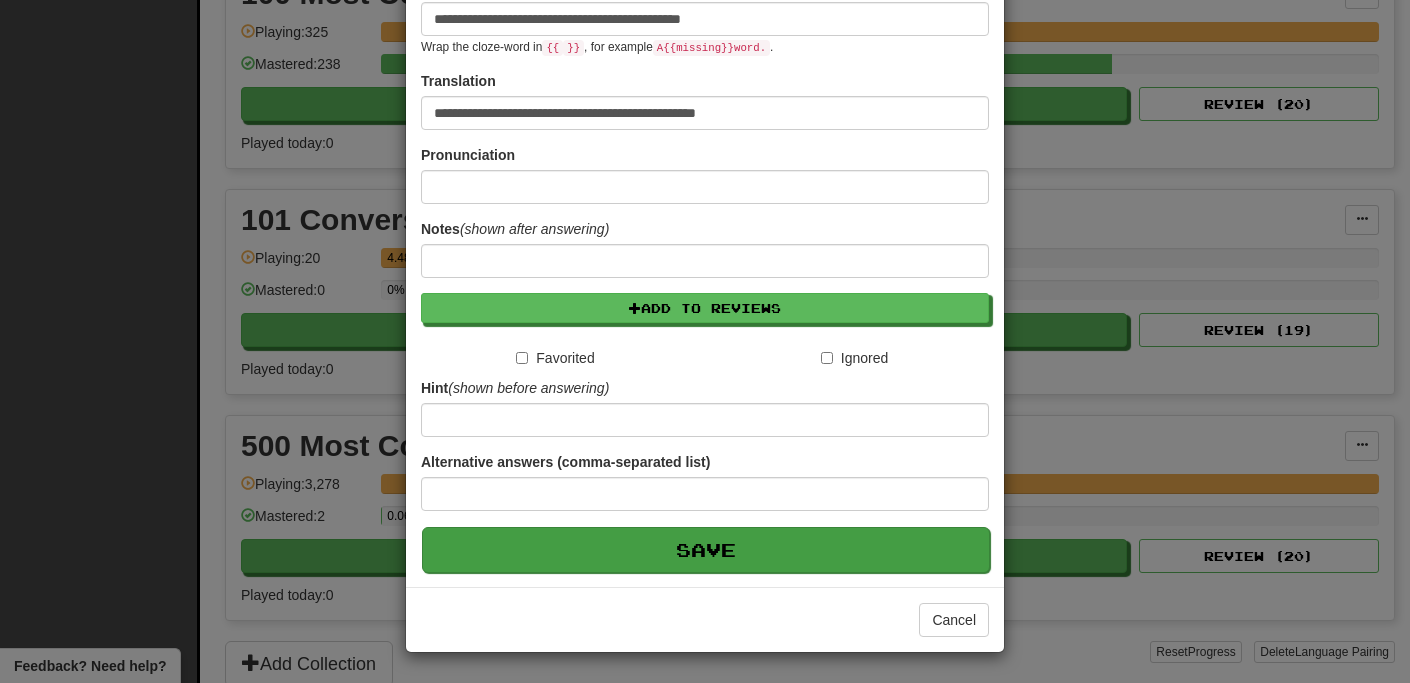 click on "Save" at bounding box center [706, 550] 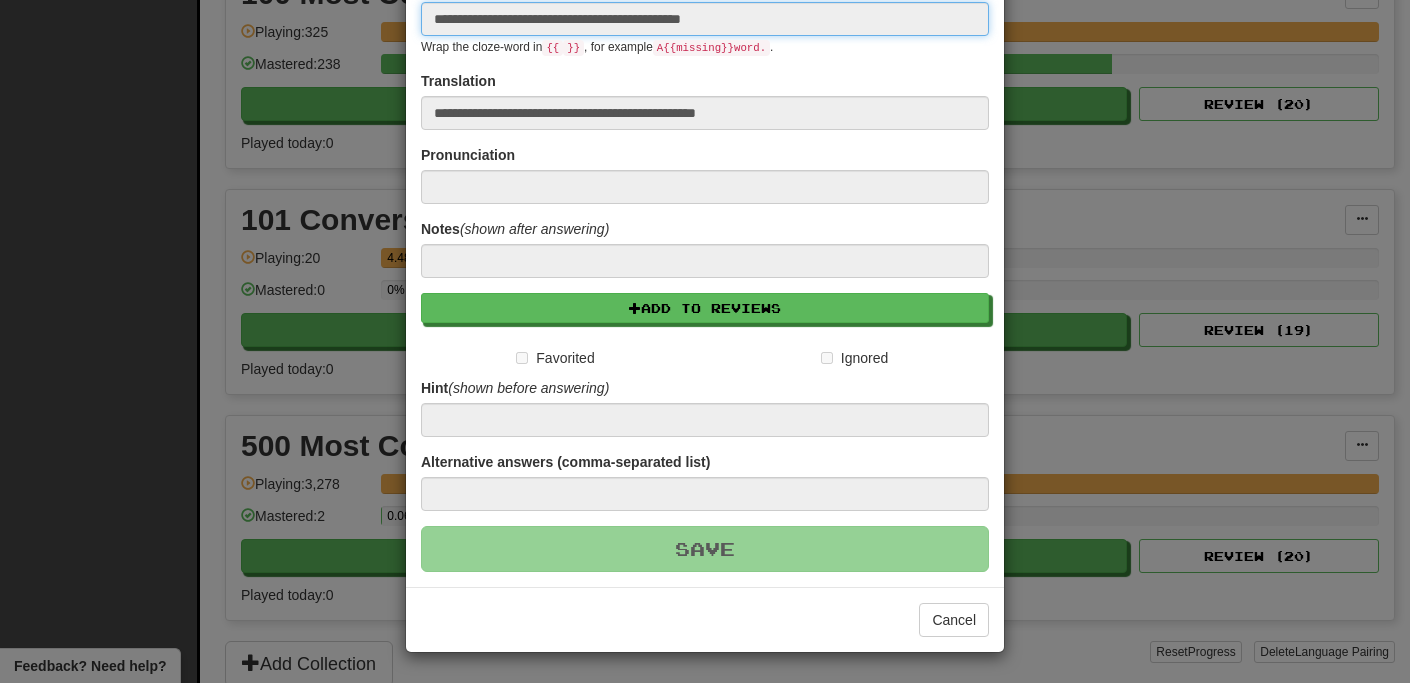 type 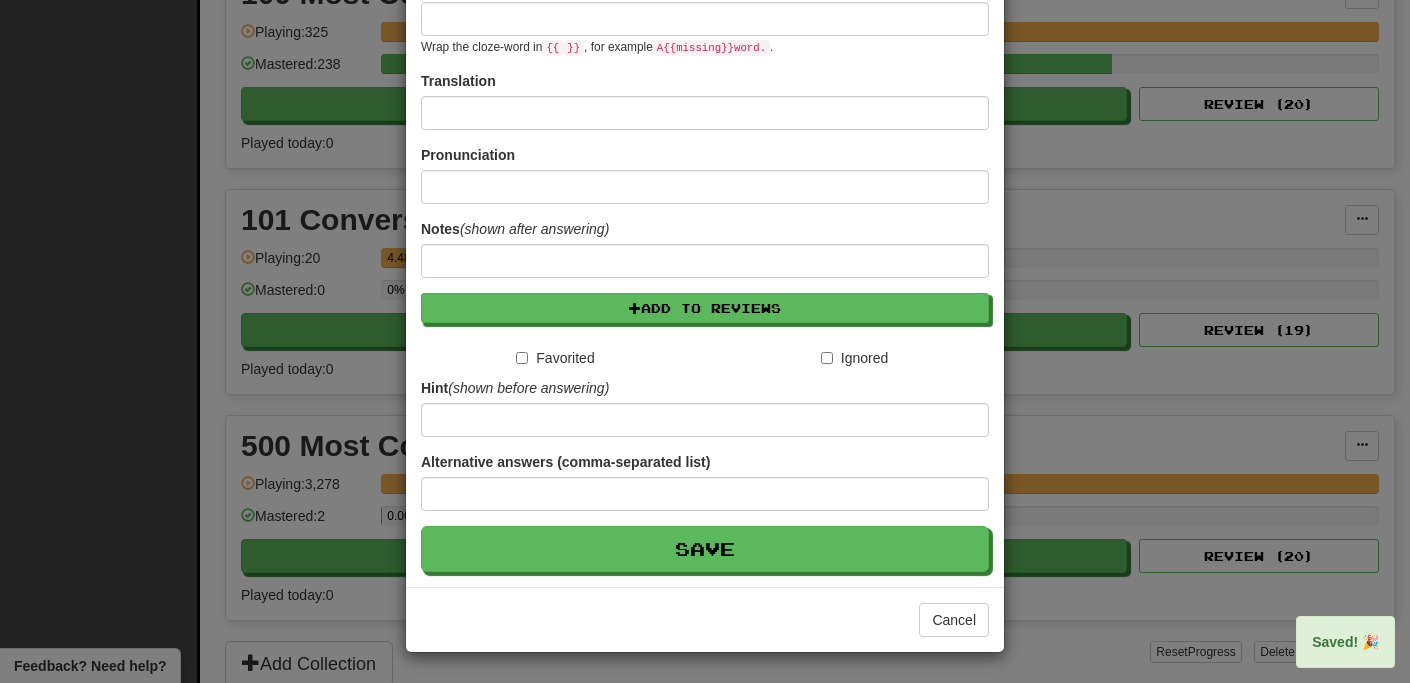 scroll, scrollTop: 205, scrollLeft: 0, axis: vertical 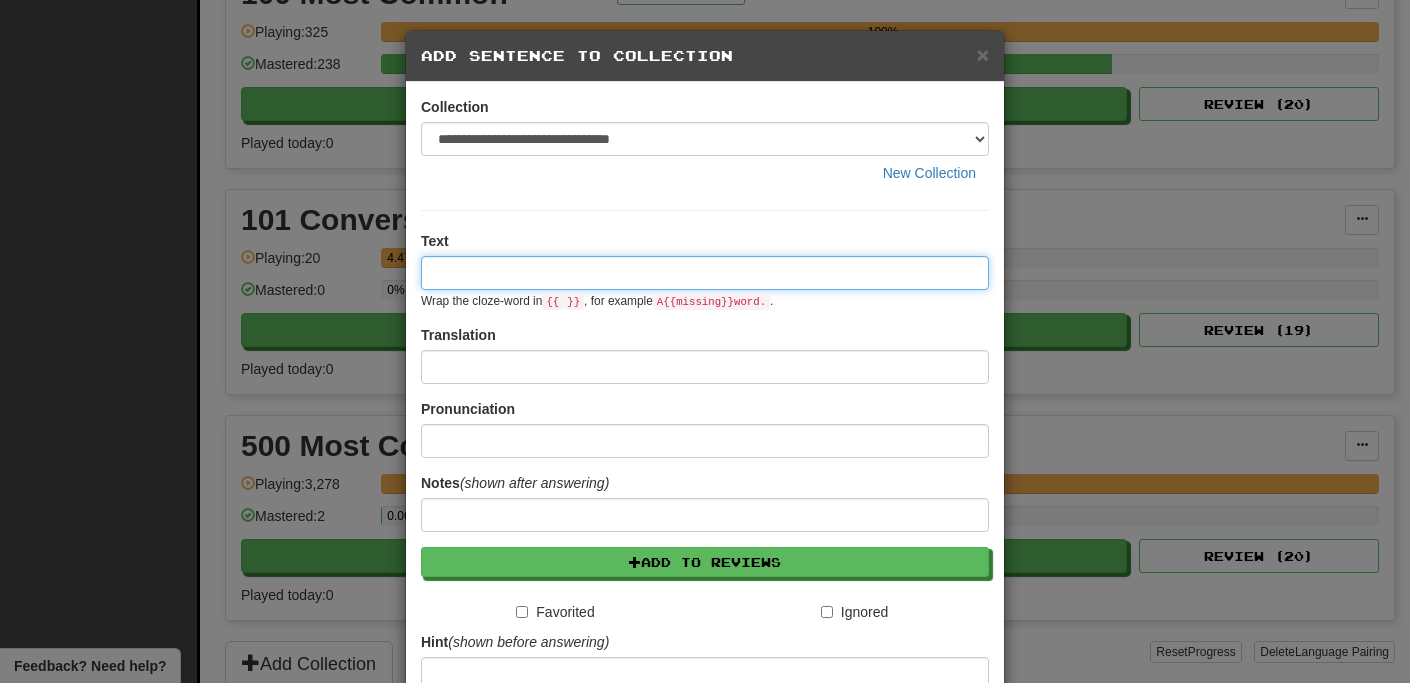 paste on "**********" 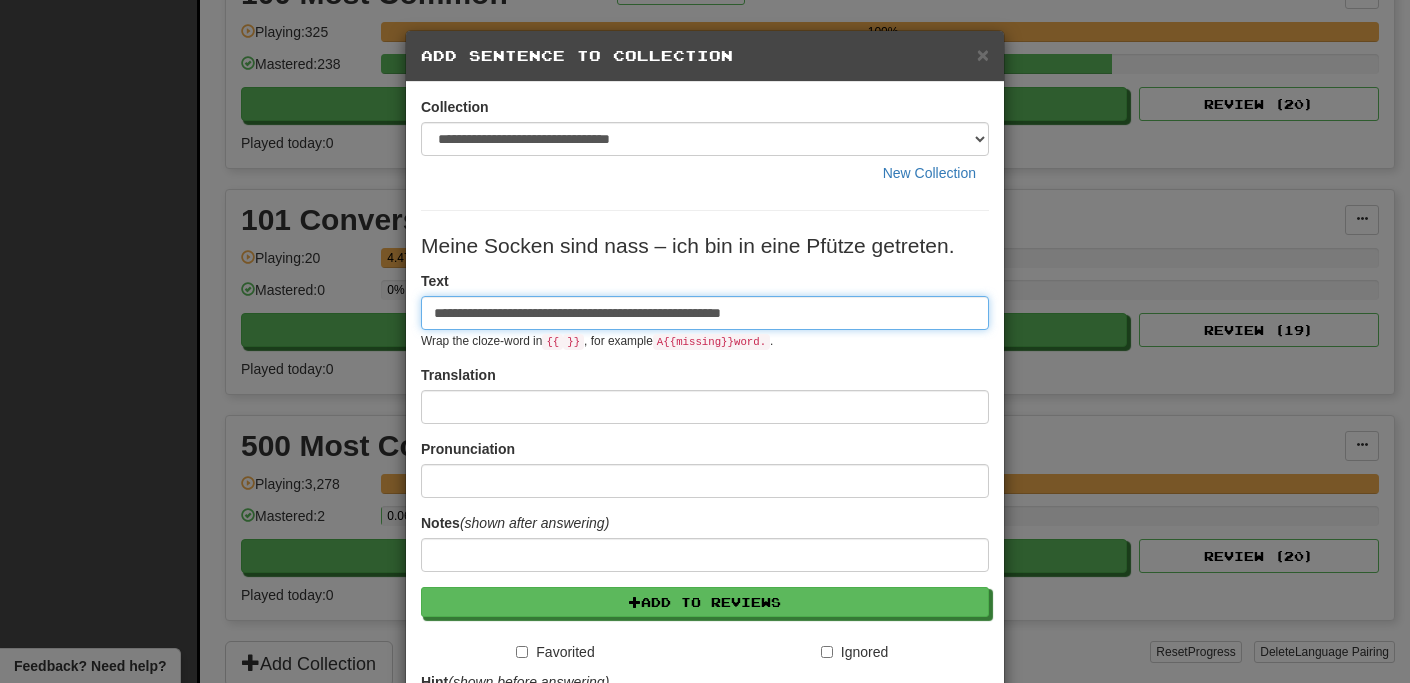 type on "**********" 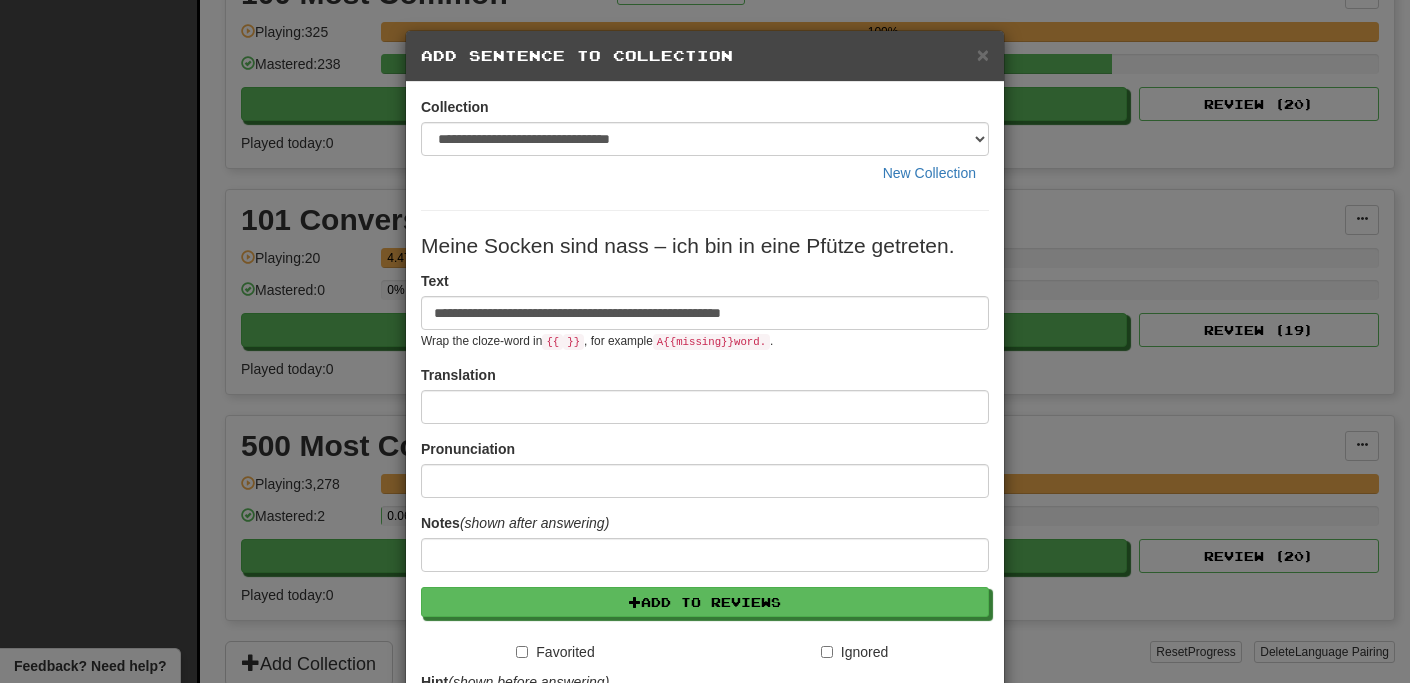 click on "**********" at bounding box center (705, 548) 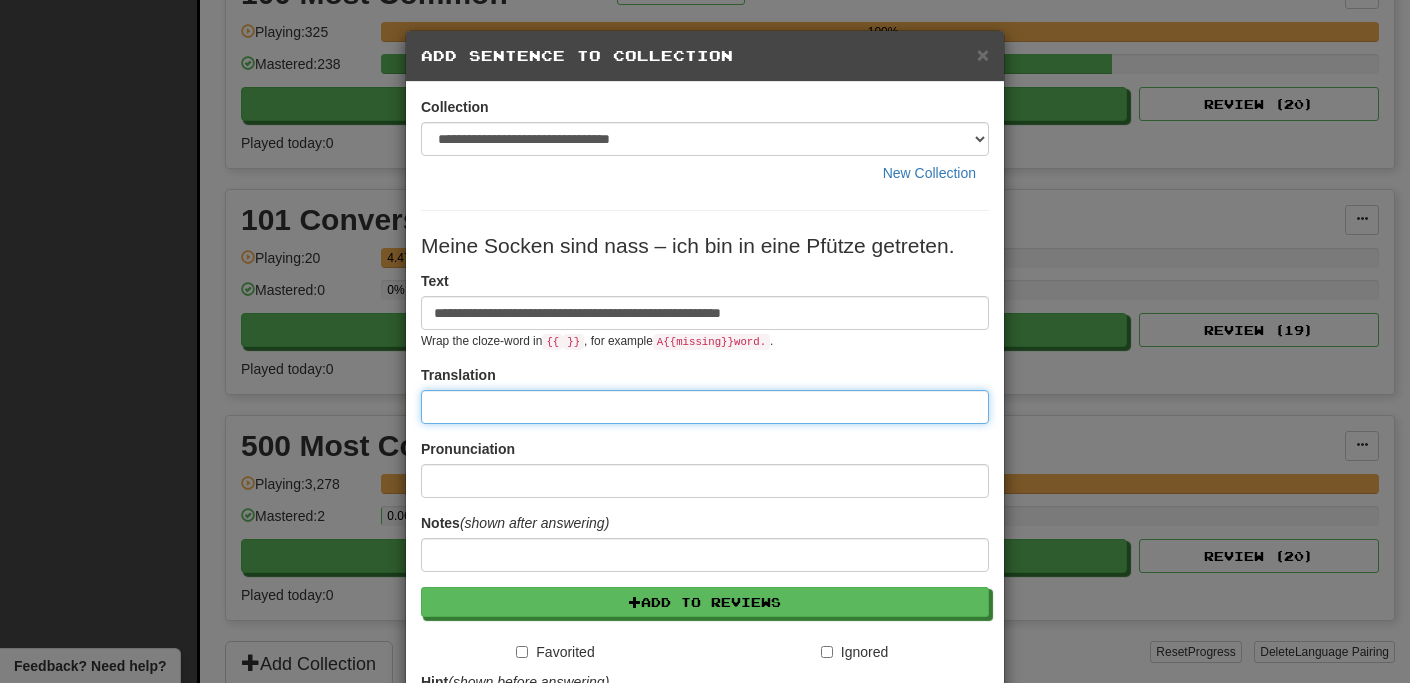 click at bounding box center (705, 407) 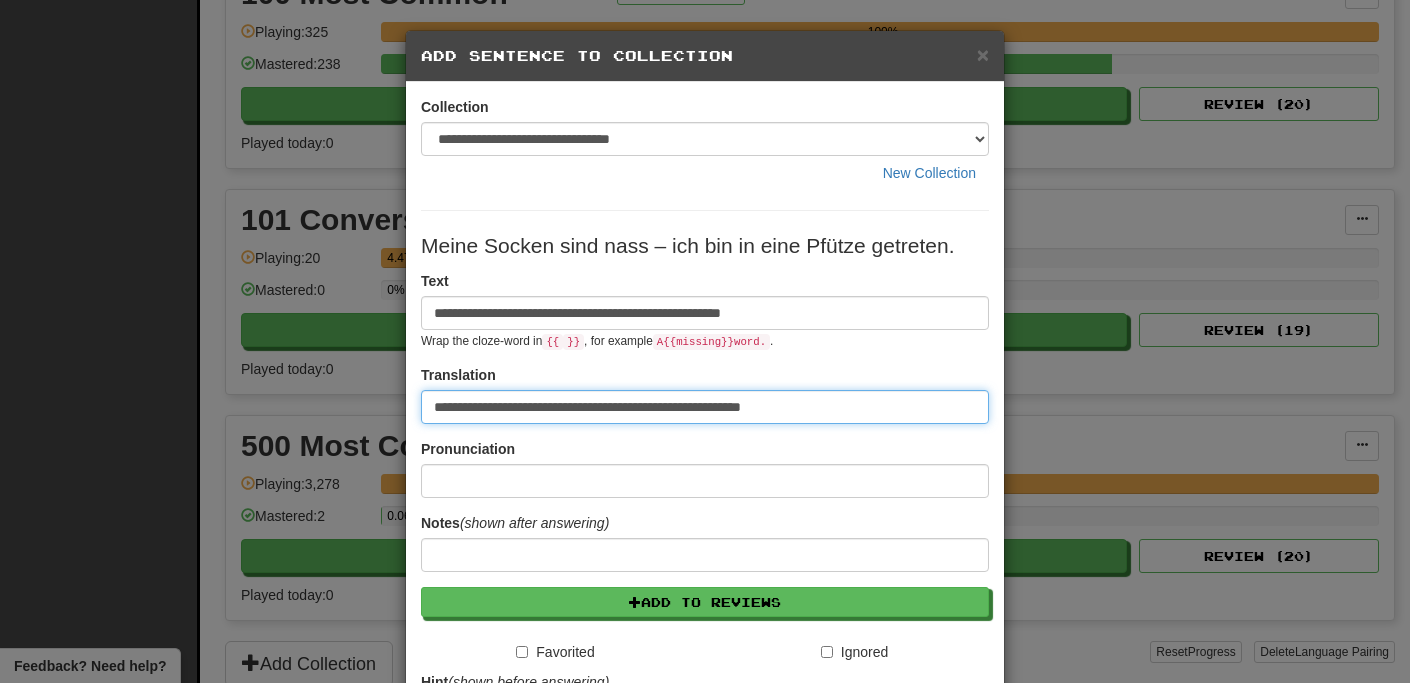 type on "**********" 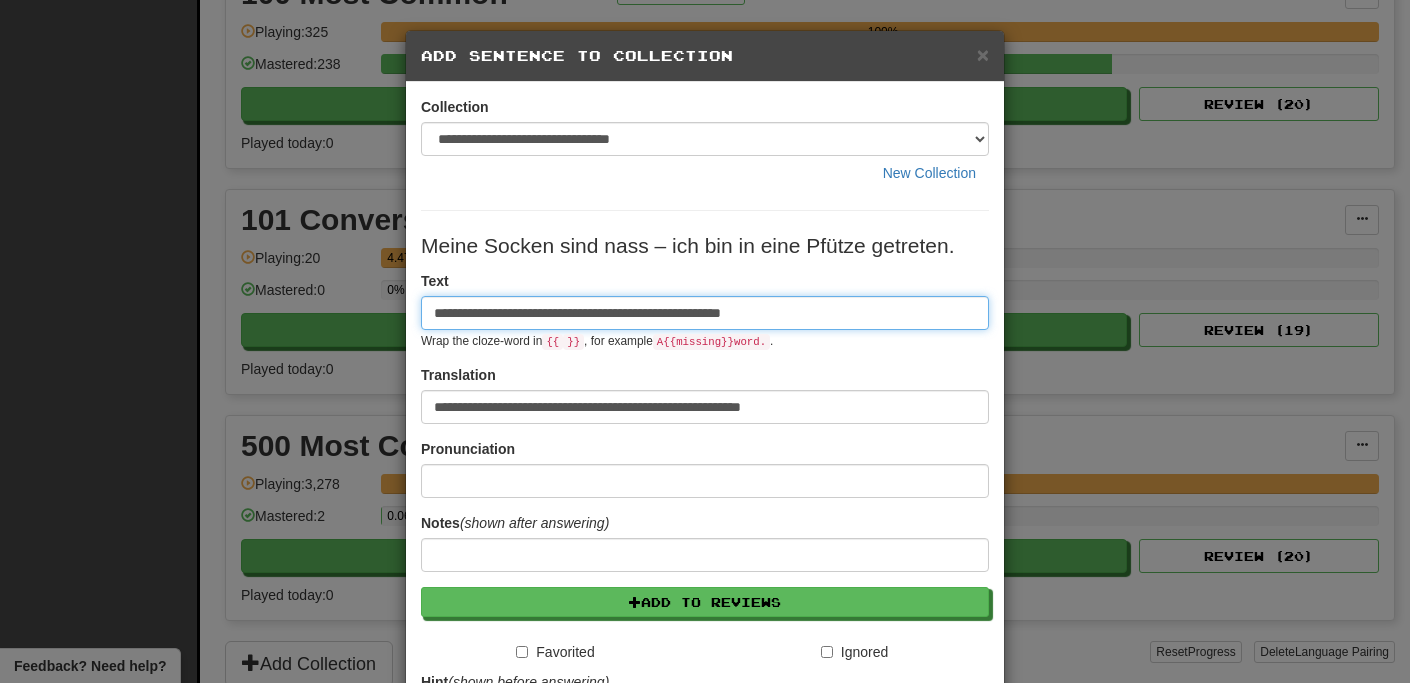 click on "**********" at bounding box center (705, 313) 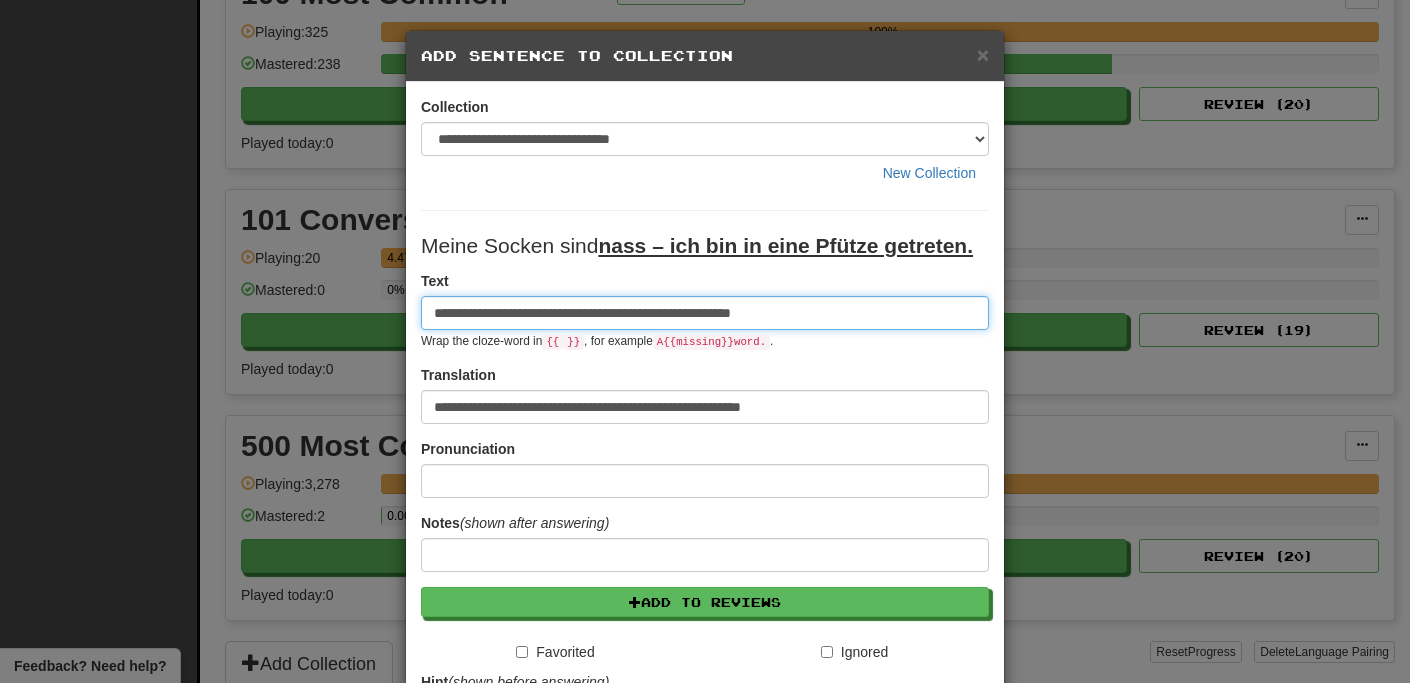 click on "**********" at bounding box center (705, 313) 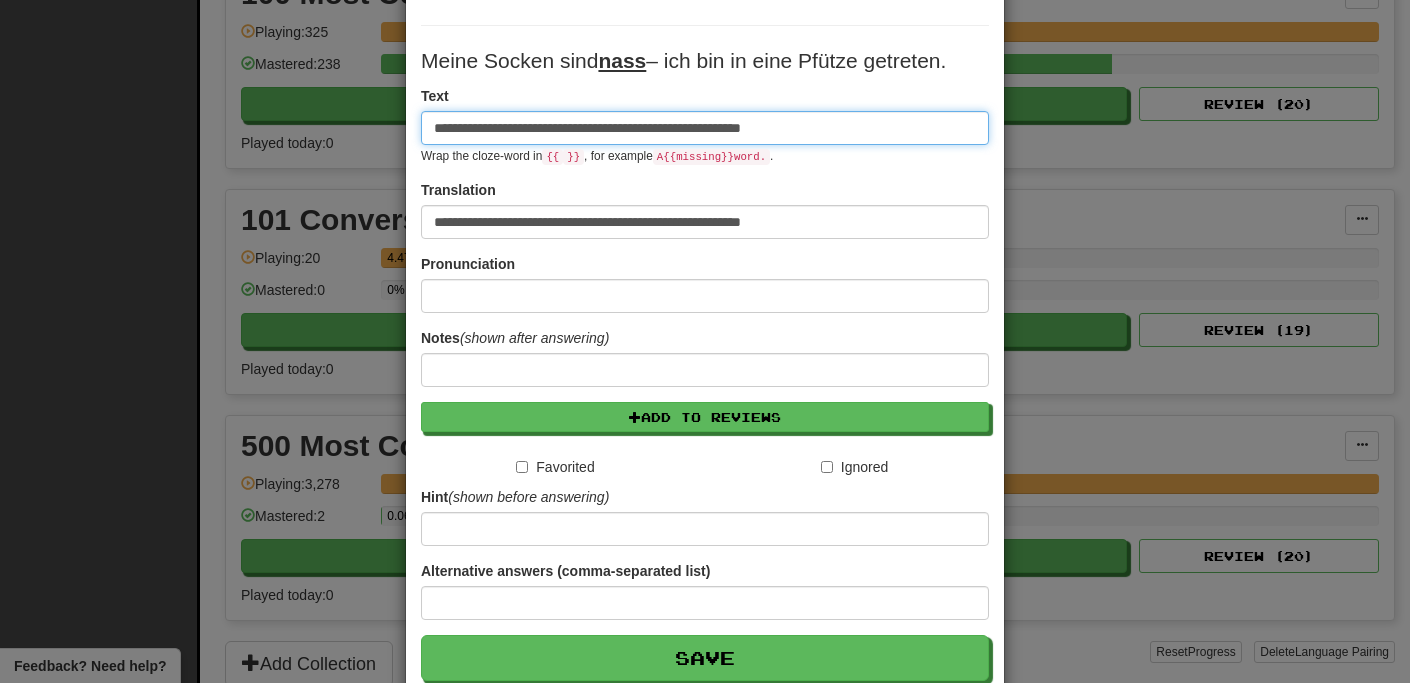 scroll, scrollTop: 247, scrollLeft: 0, axis: vertical 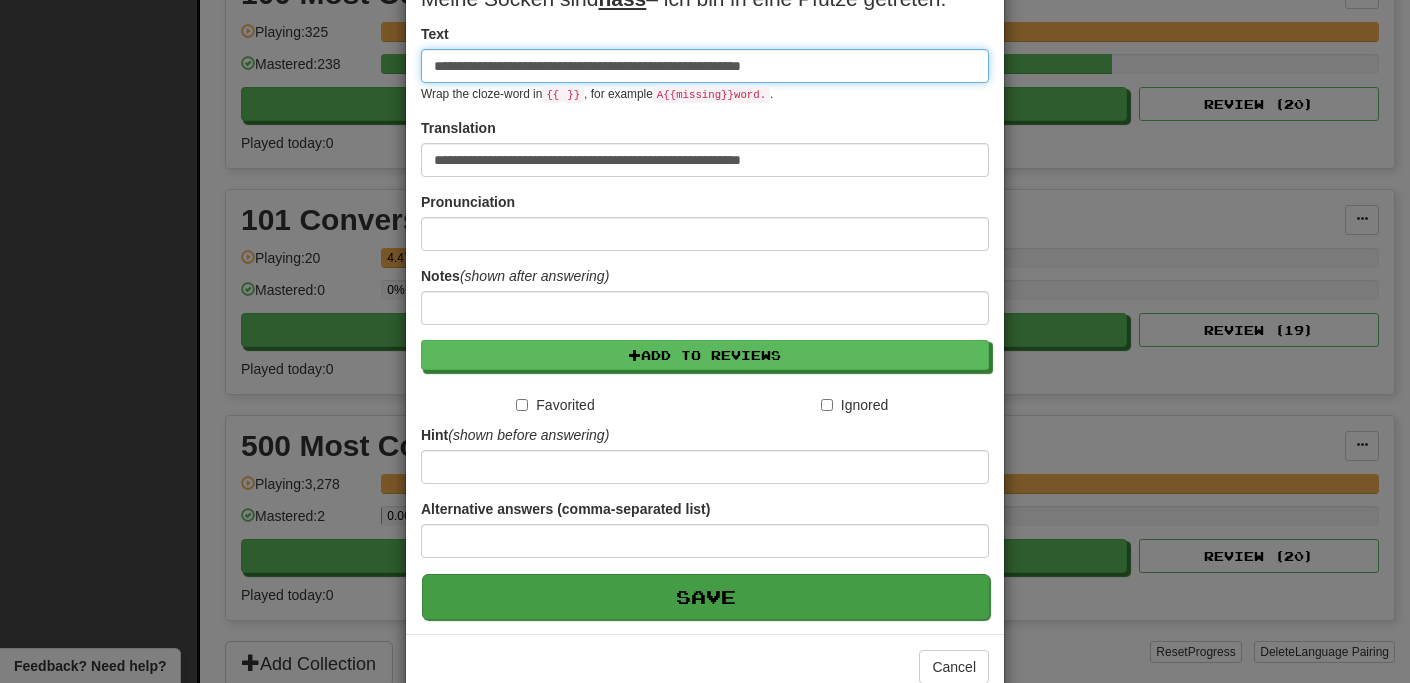 type on "**********" 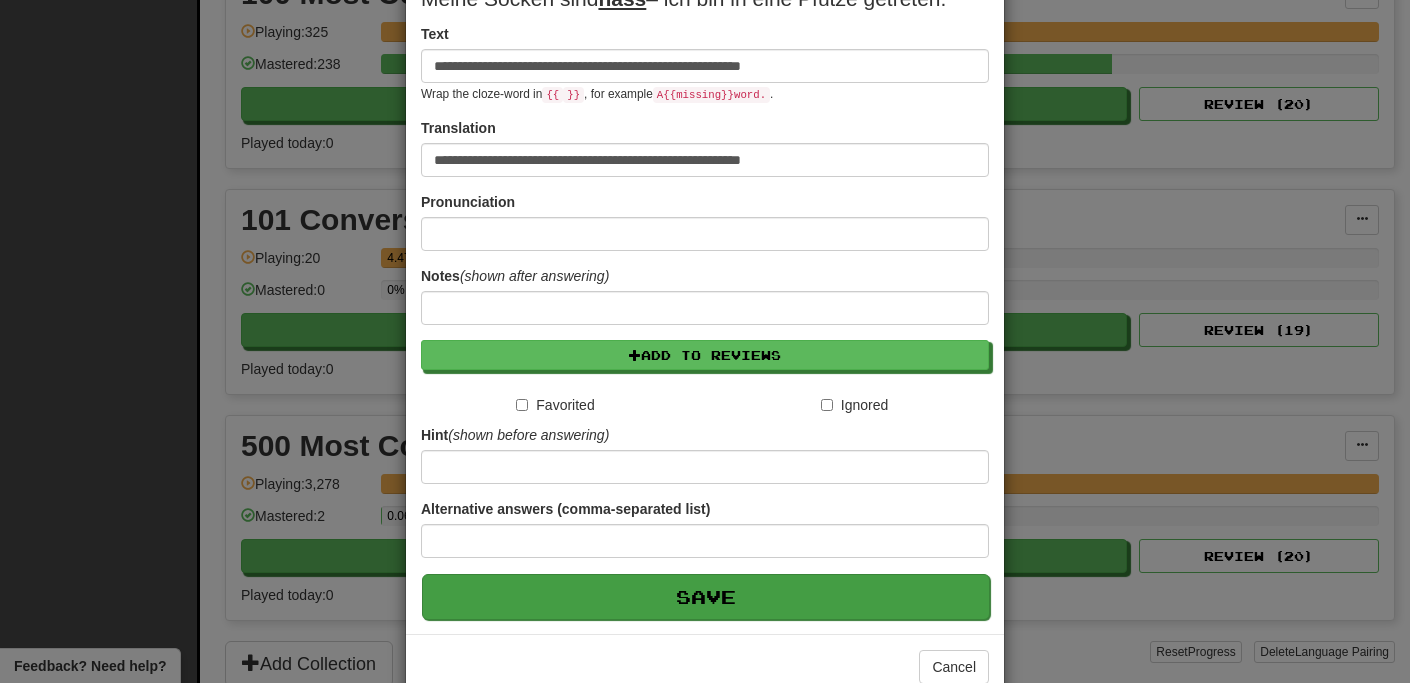 click on "Save" at bounding box center [706, 597] 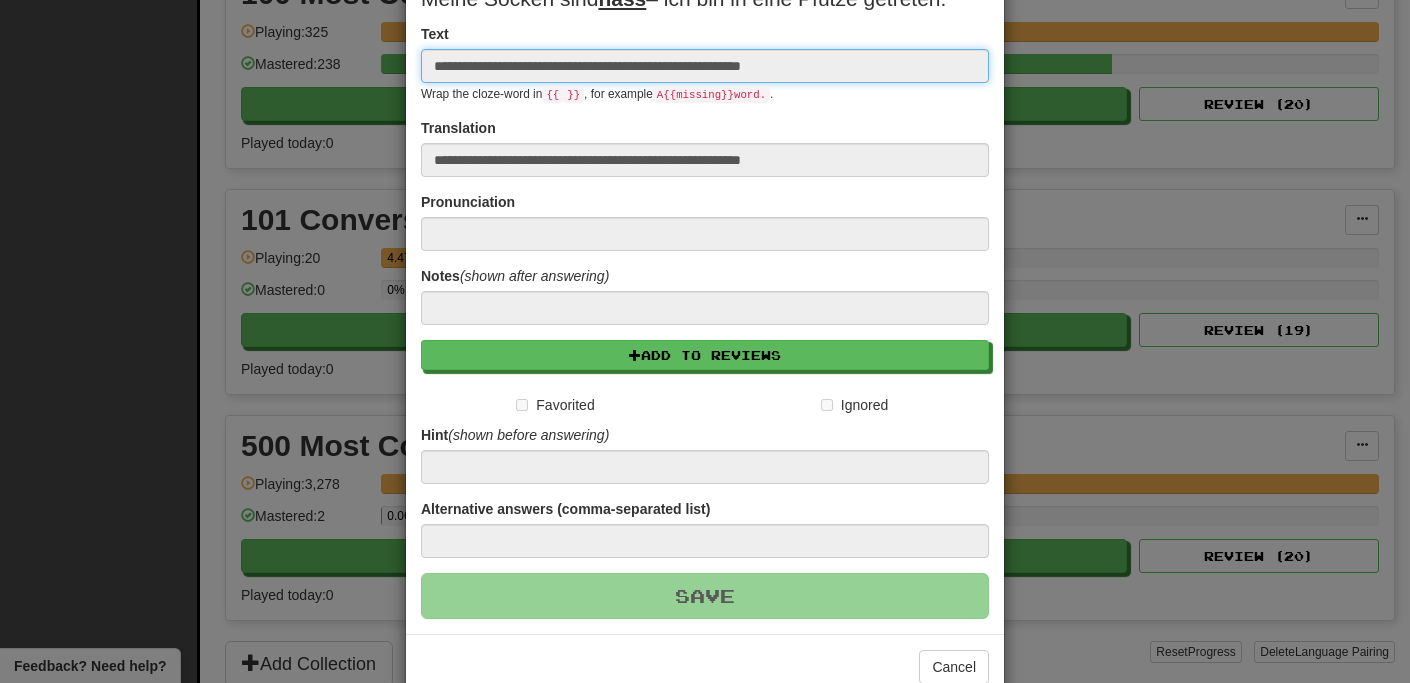 type 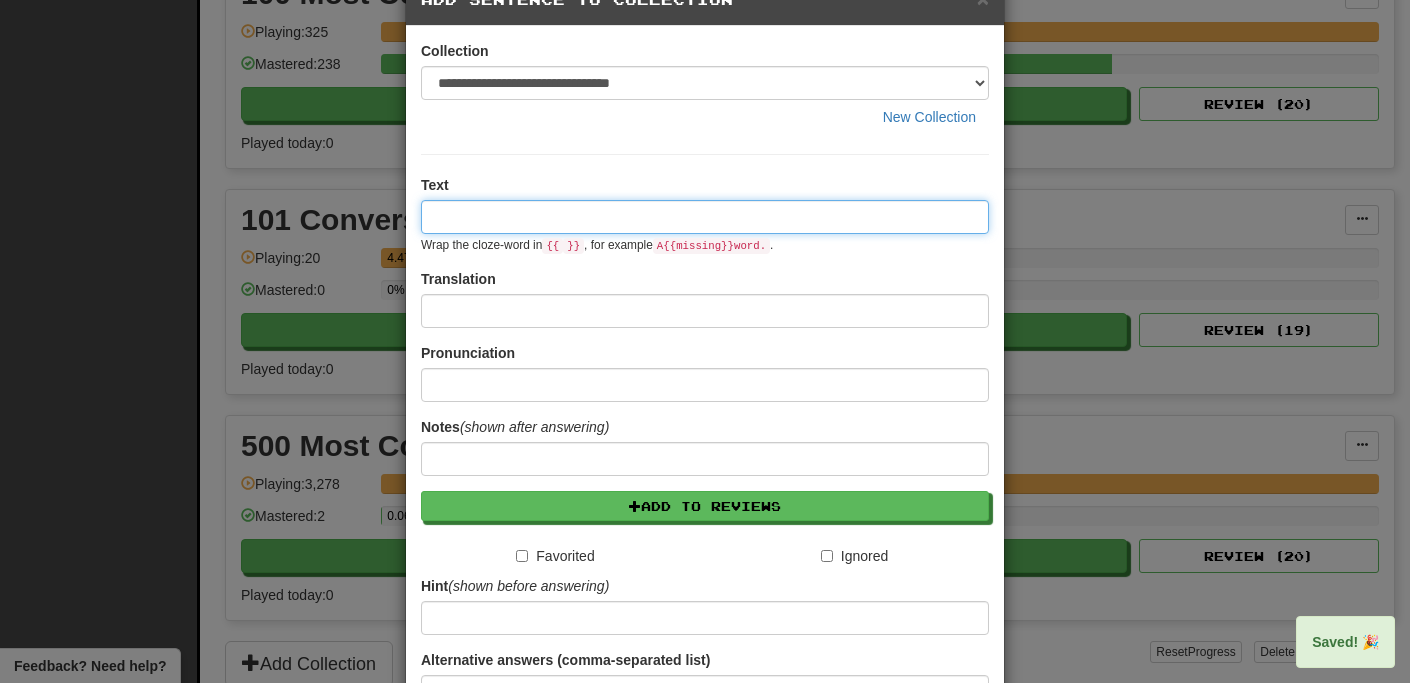 scroll, scrollTop: 0, scrollLeft: 0, axis: both 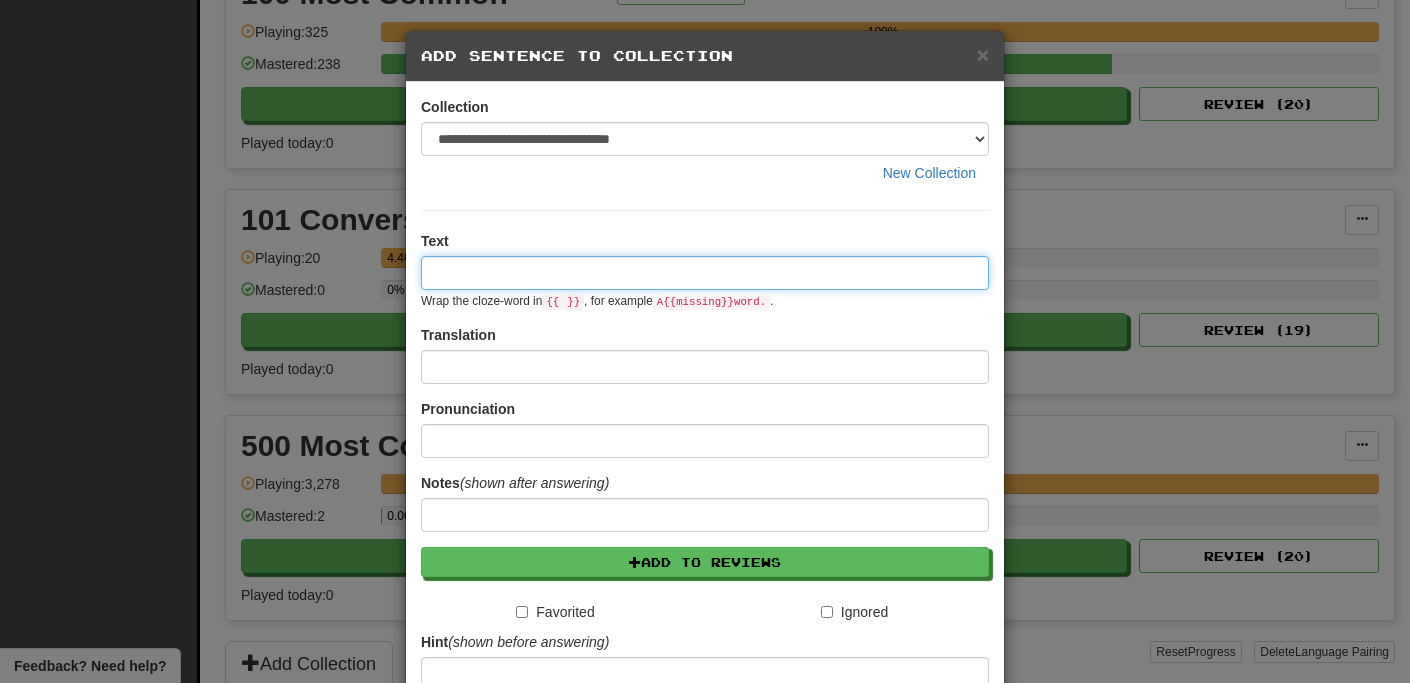 paste on "**********" 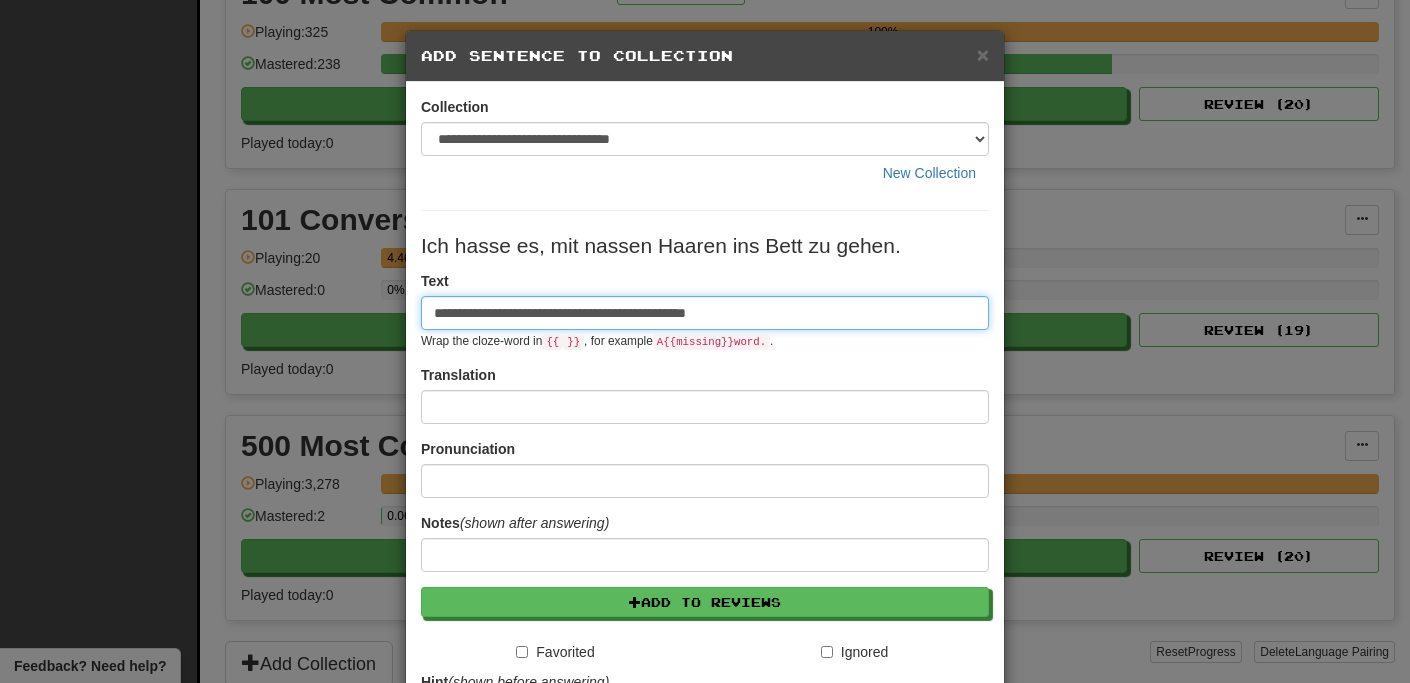 type on "**********" 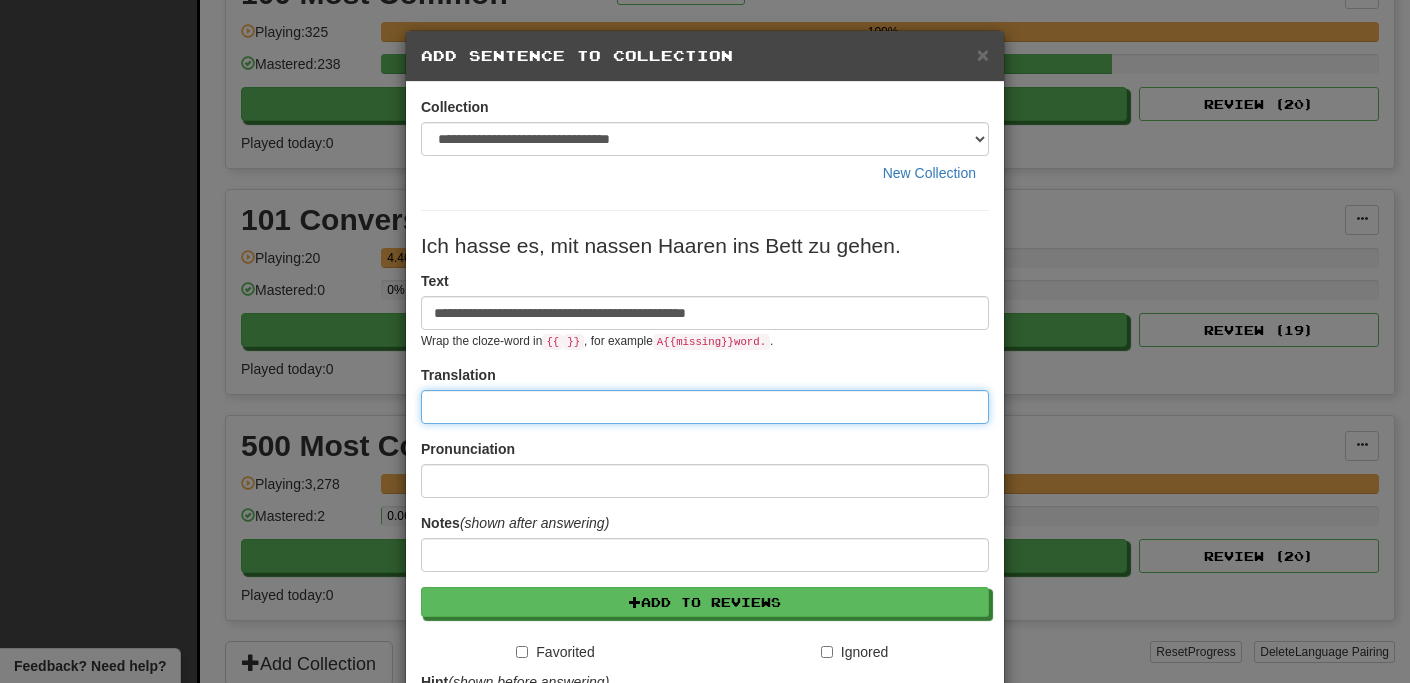 click at bounding box center (705, 407) 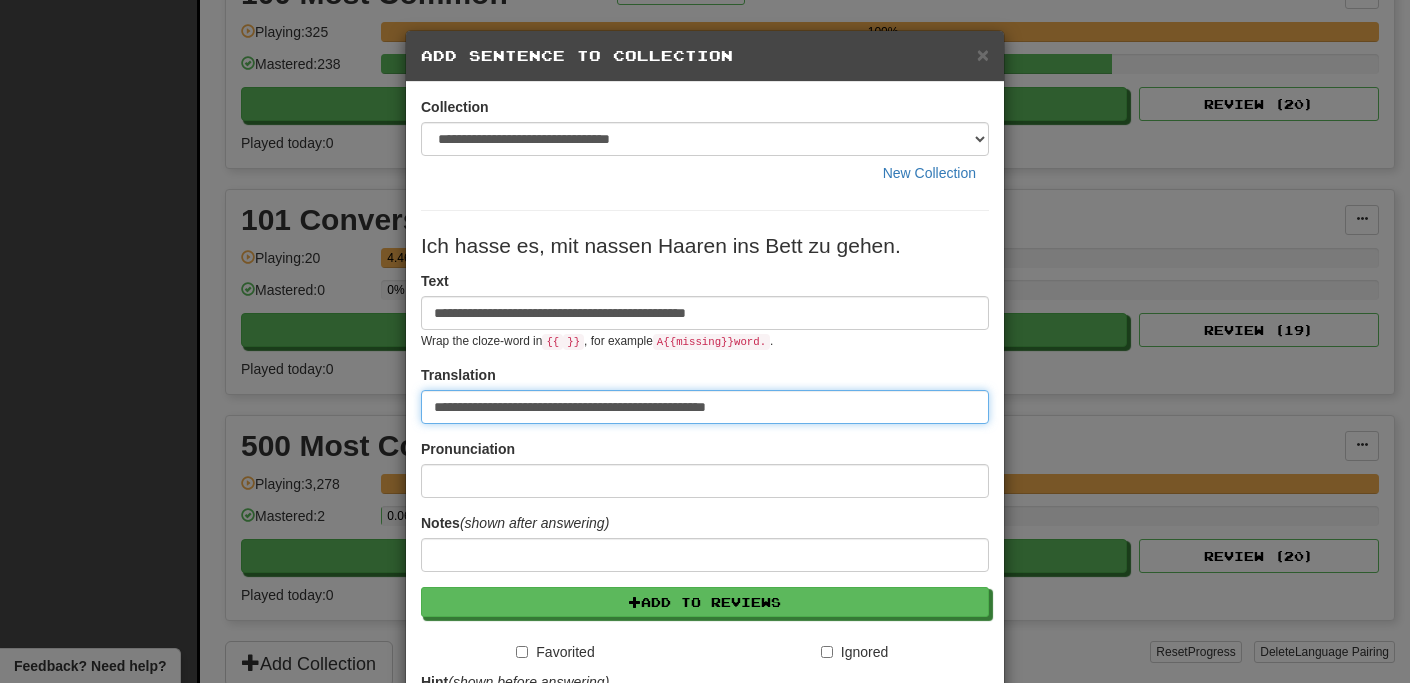 type on "**********" 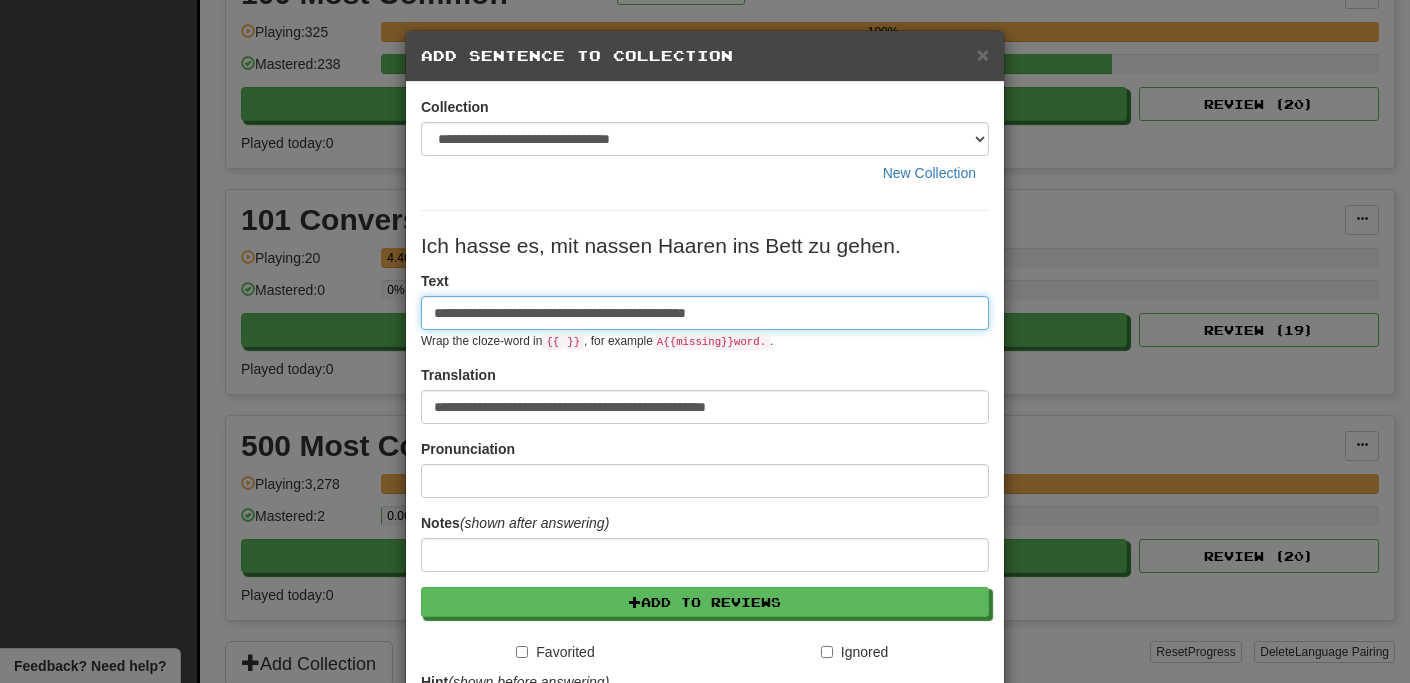 click on "**********" at bounding box center [705, 313] 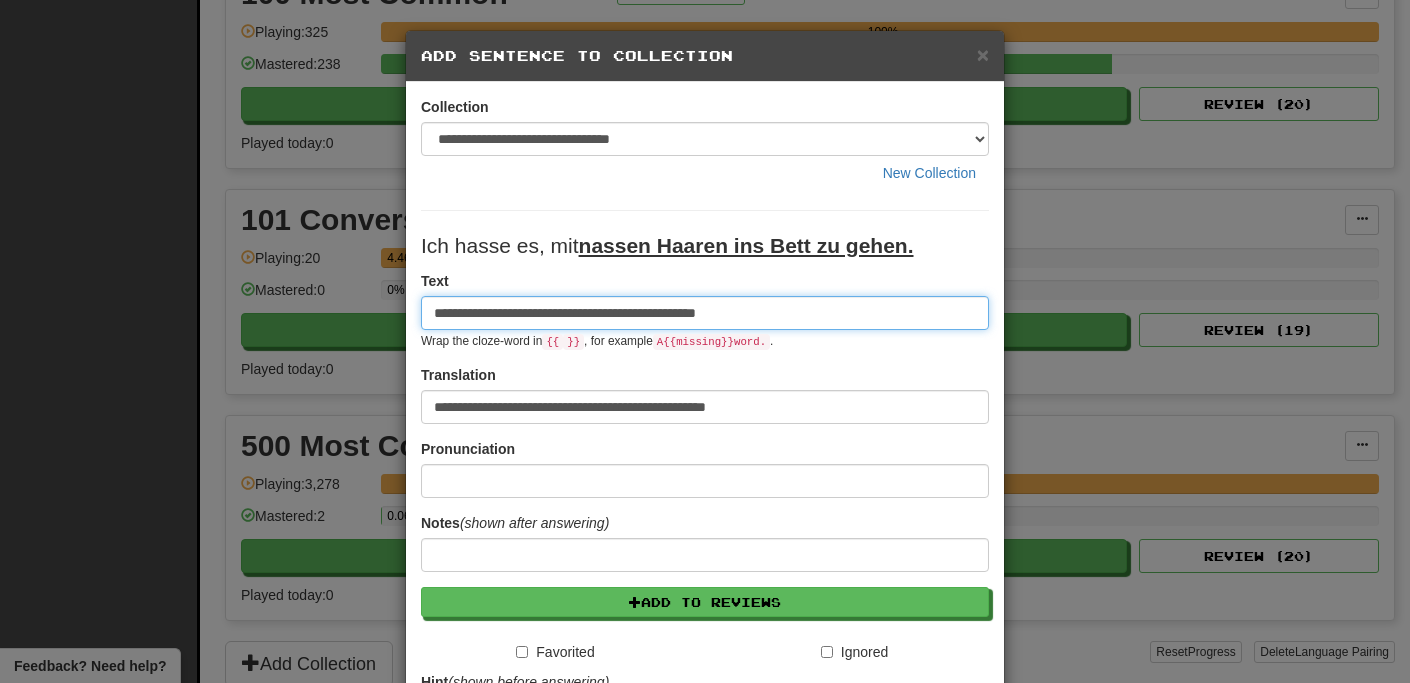 click on "**********" at bounding box center (705, 313) 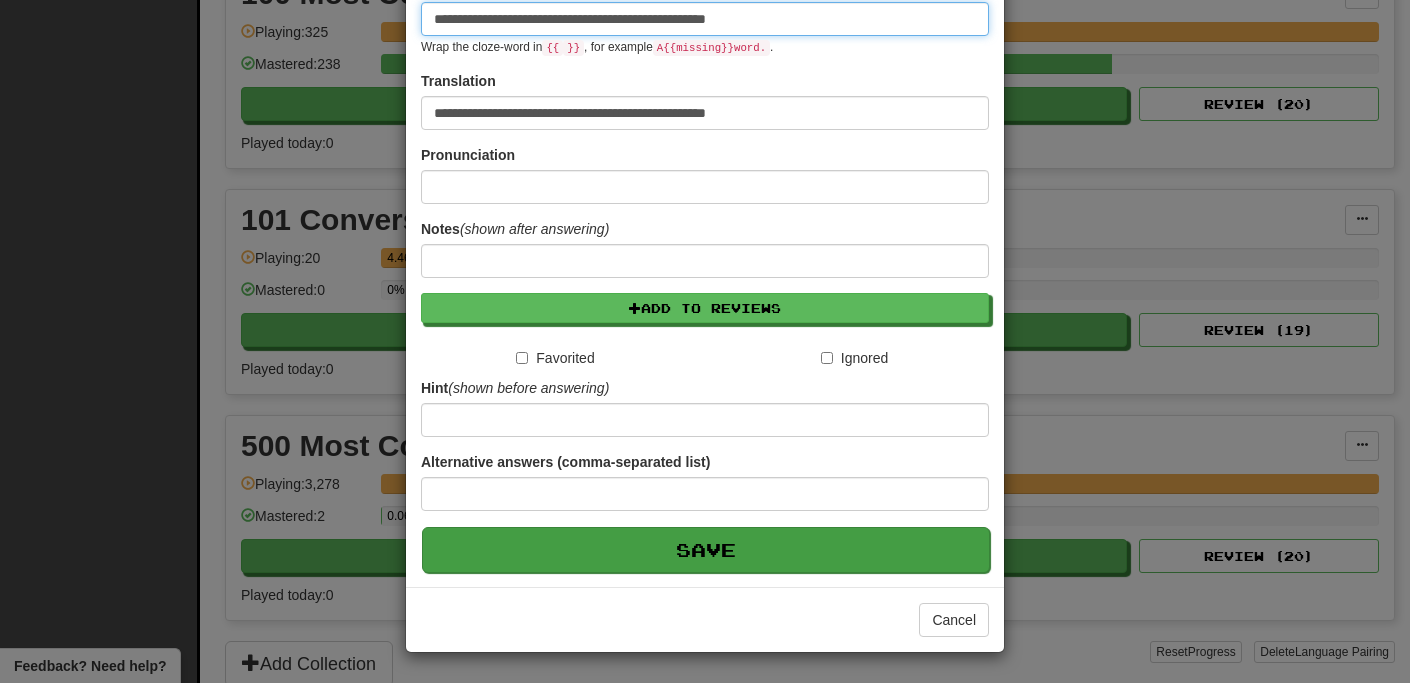 scroll, scrollTop: 295, scrollLeft: 0, axis: vertical 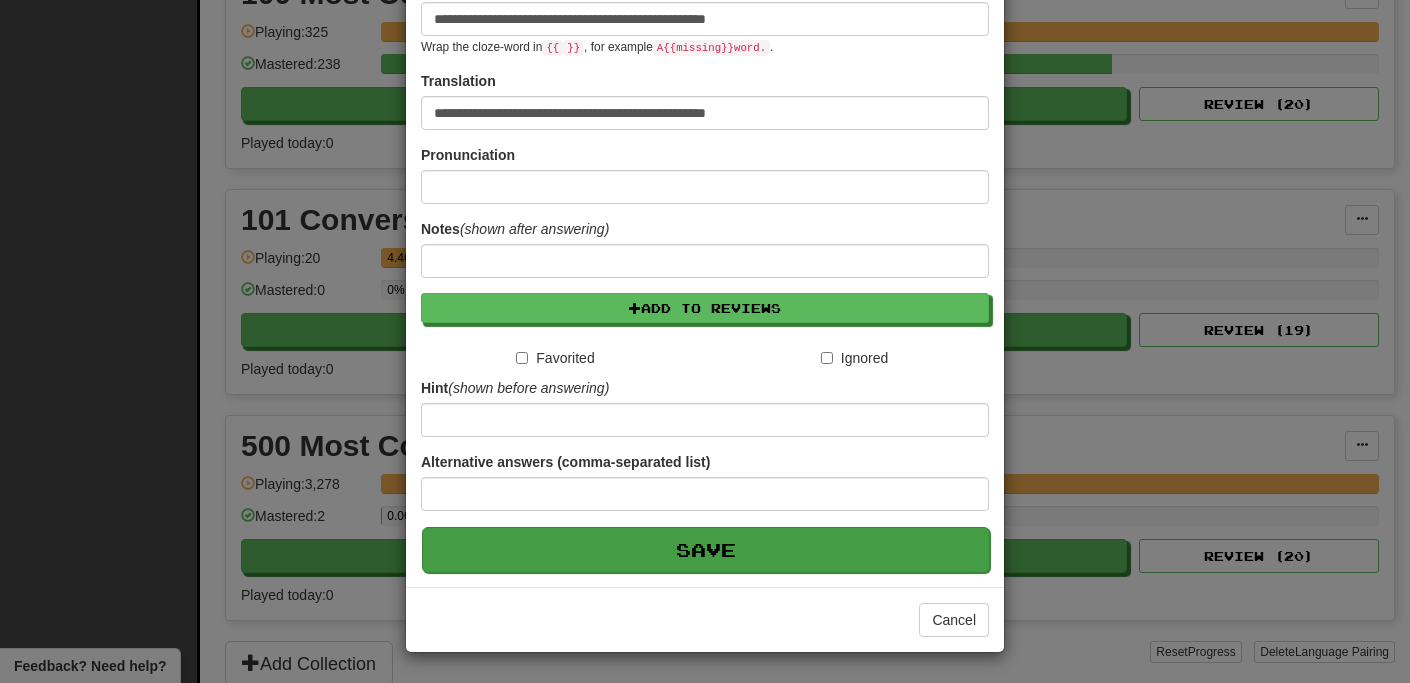click on "Save" at bounding box center (706, 550) 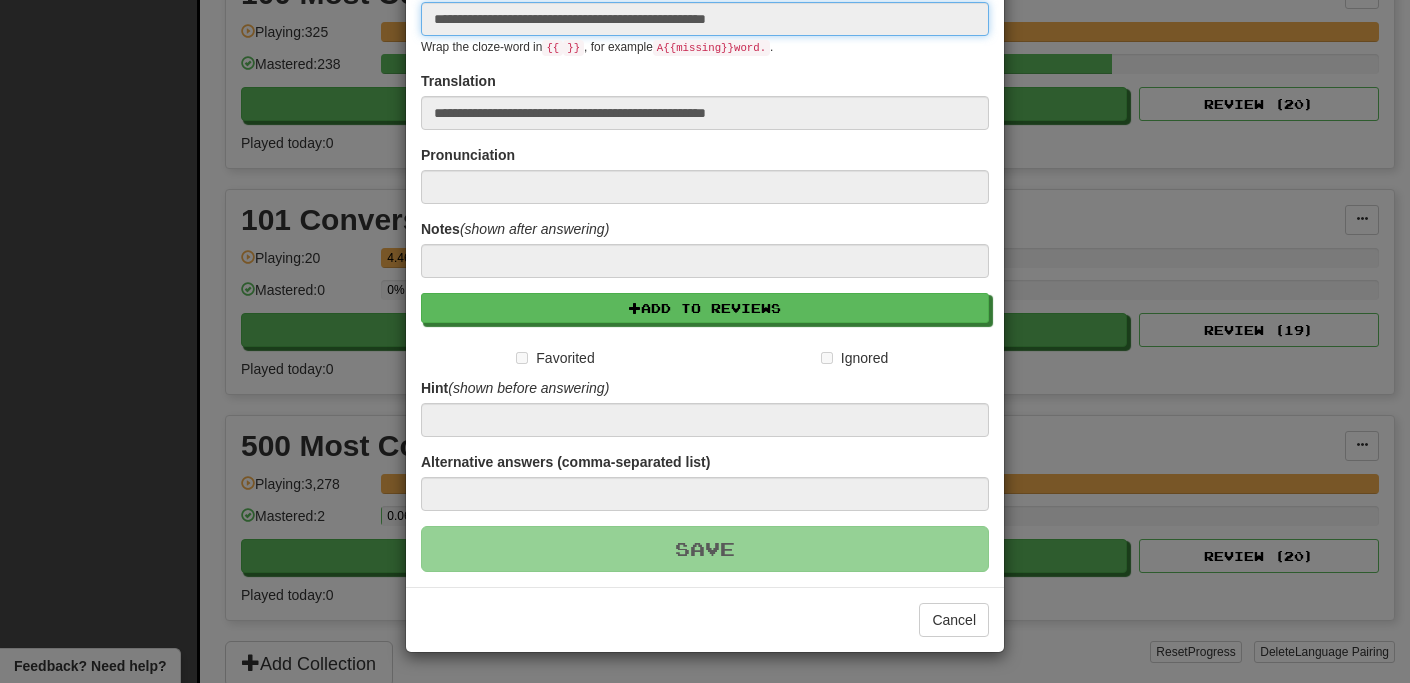 type 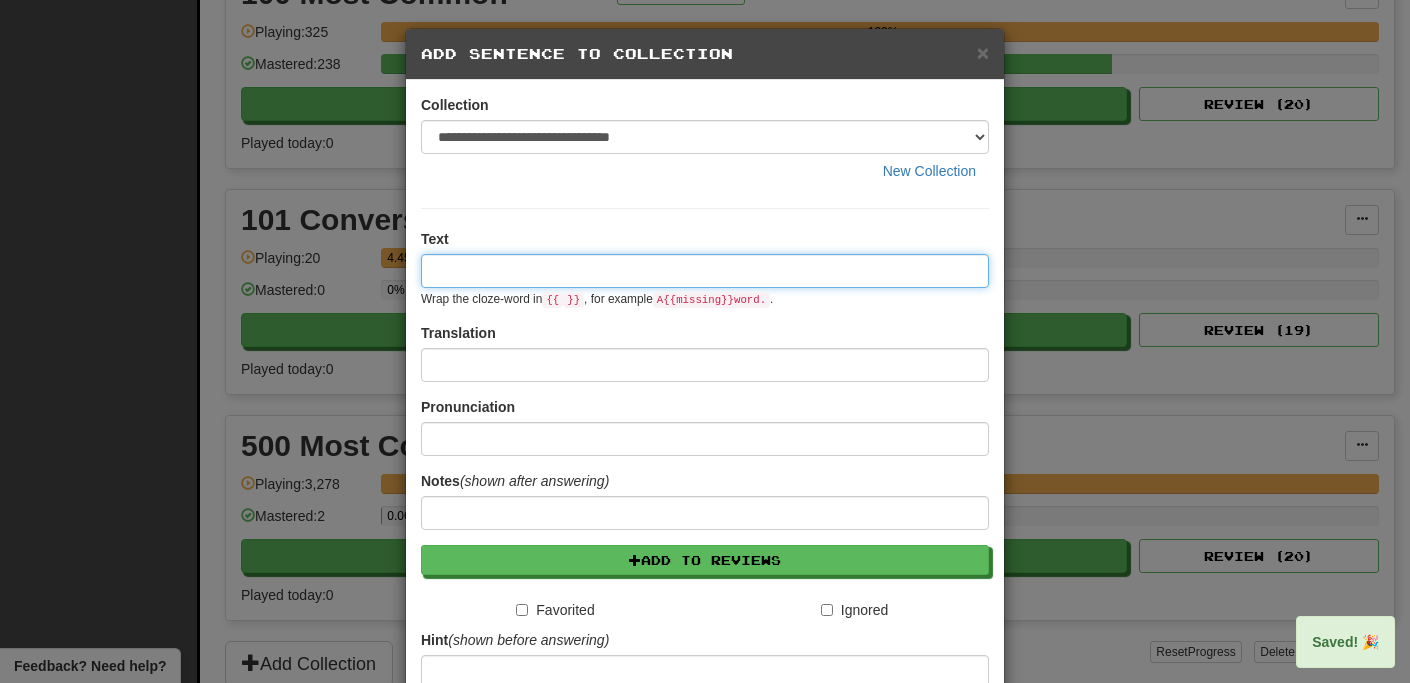 scroll, scrollTop: 0, scrollLeft: 0, axis: both 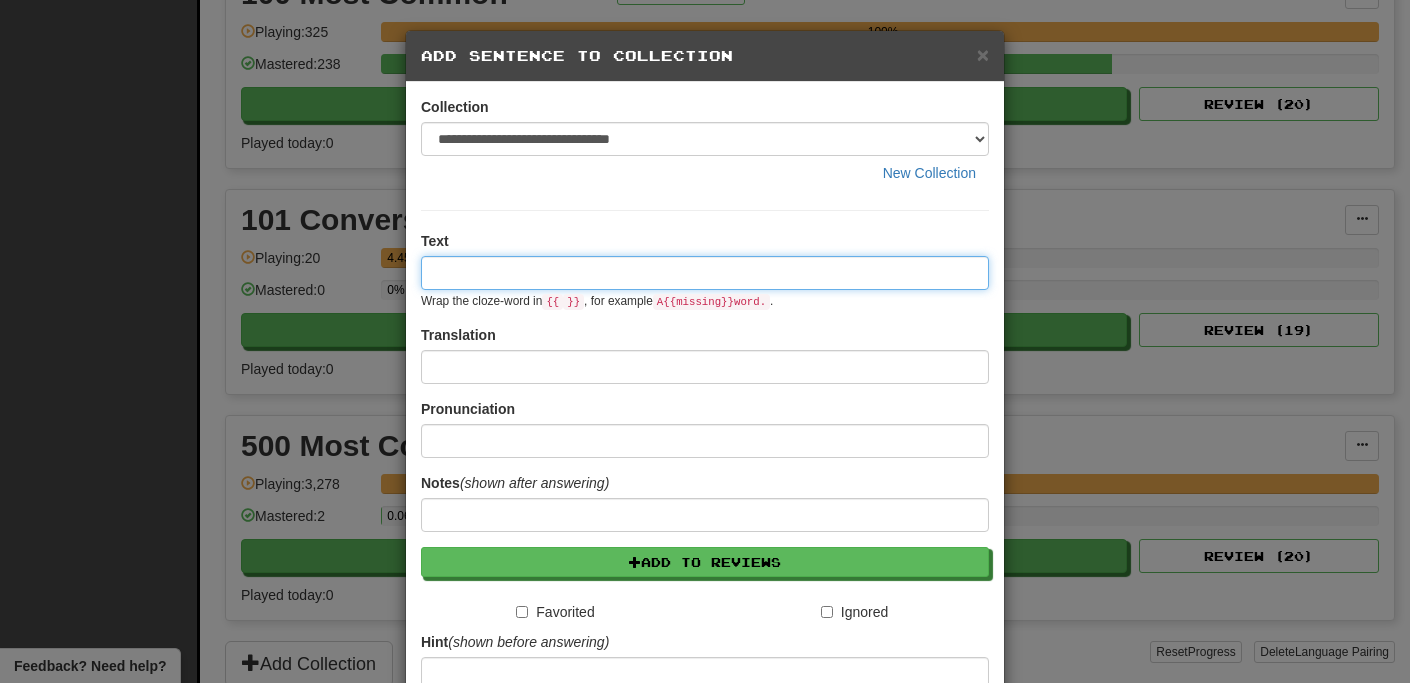 paste on "**********" 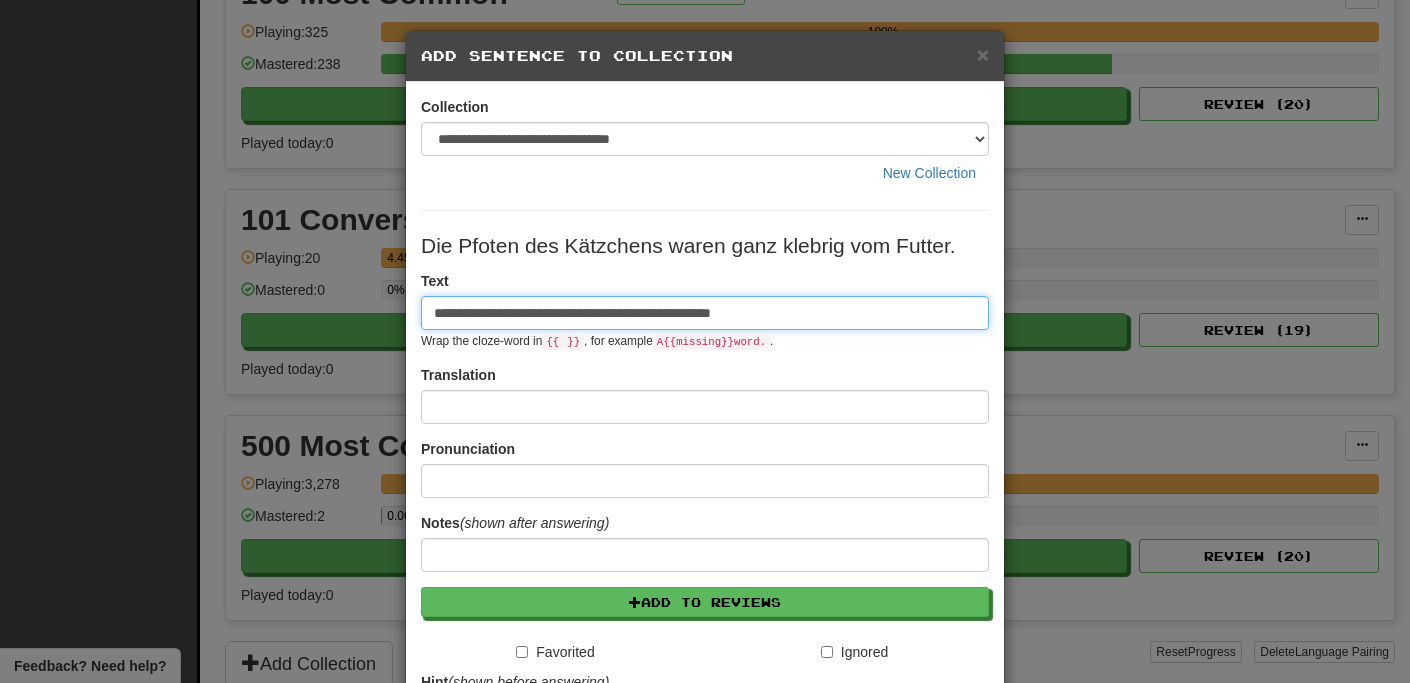 type on "**********" 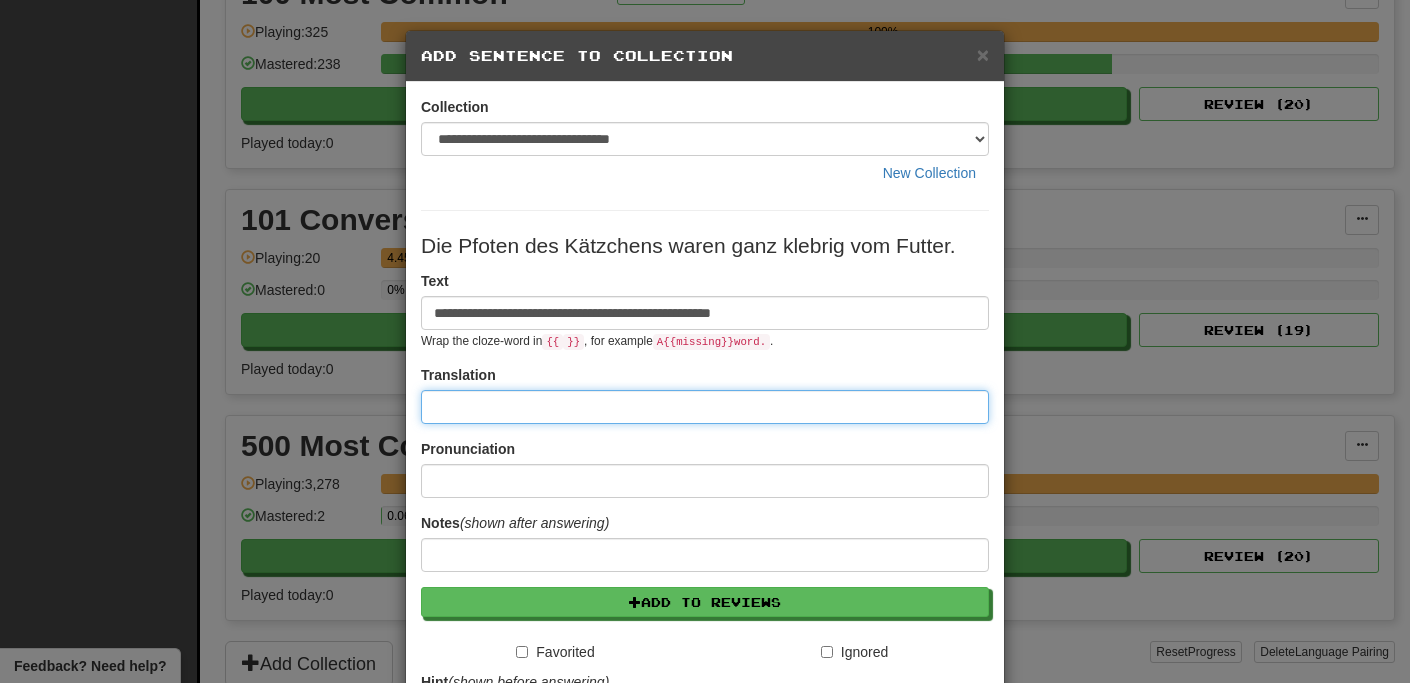 click at bounding box center (705, 407) 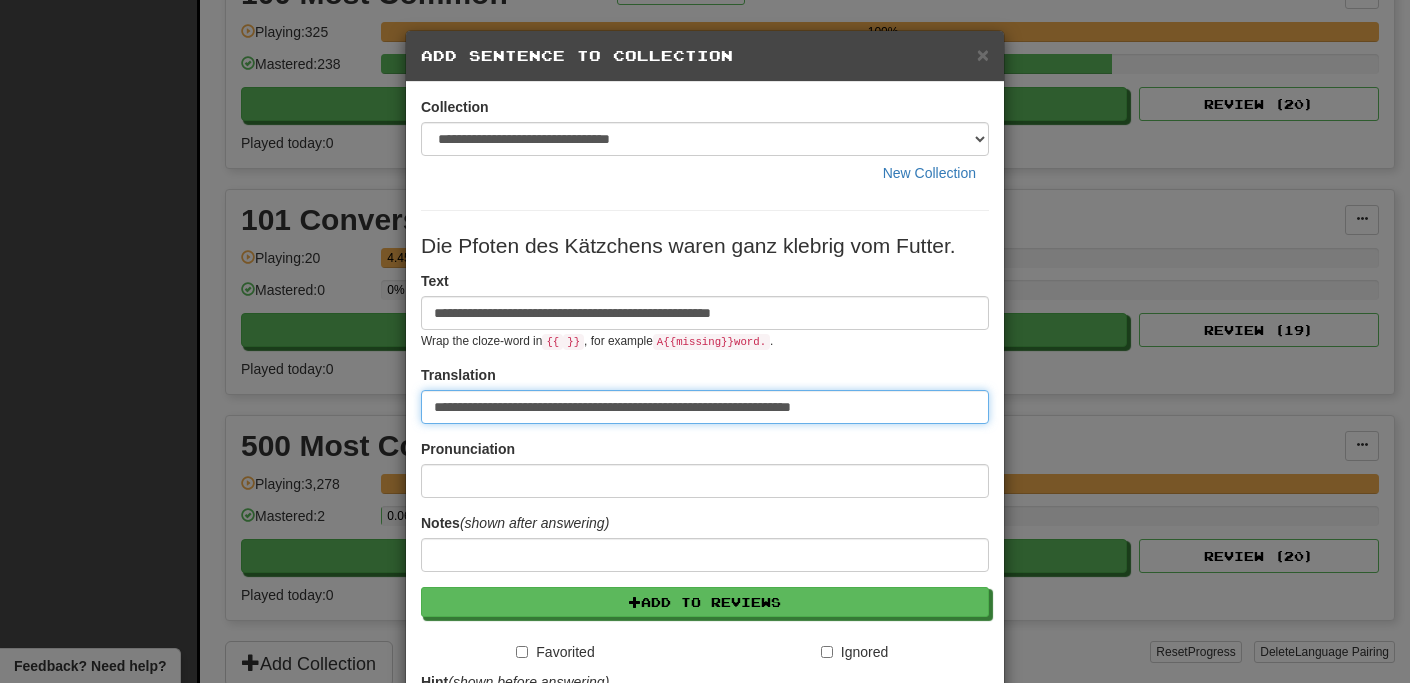 type on "**********" 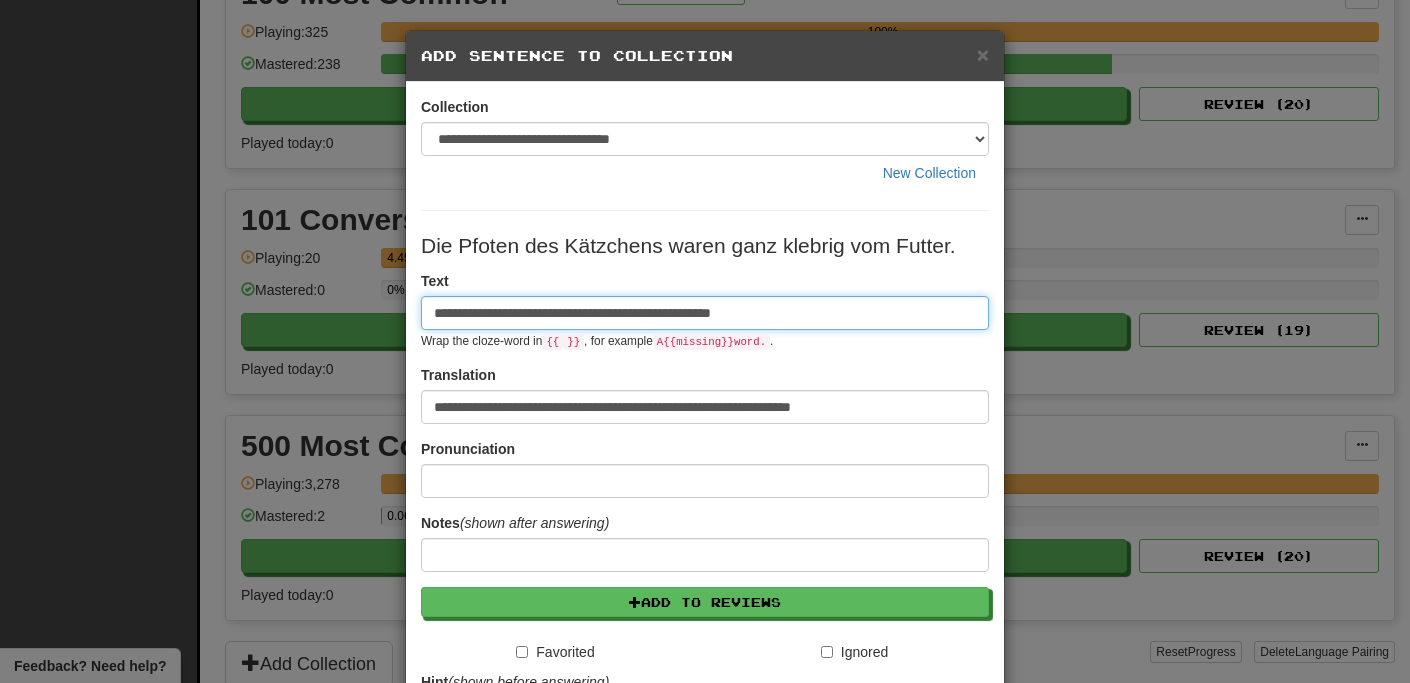 click on "**********" at bounding box center (705, 313) 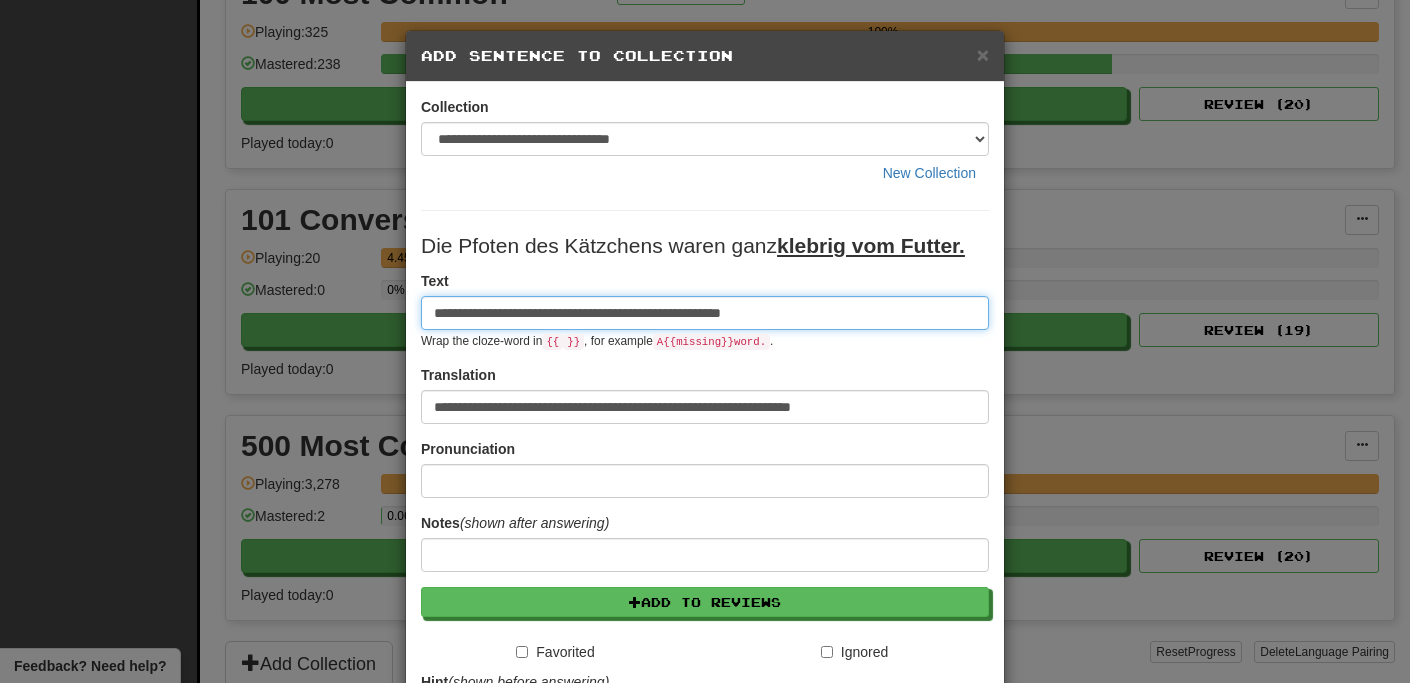 click on "**********" at bounding box center (705, 313) 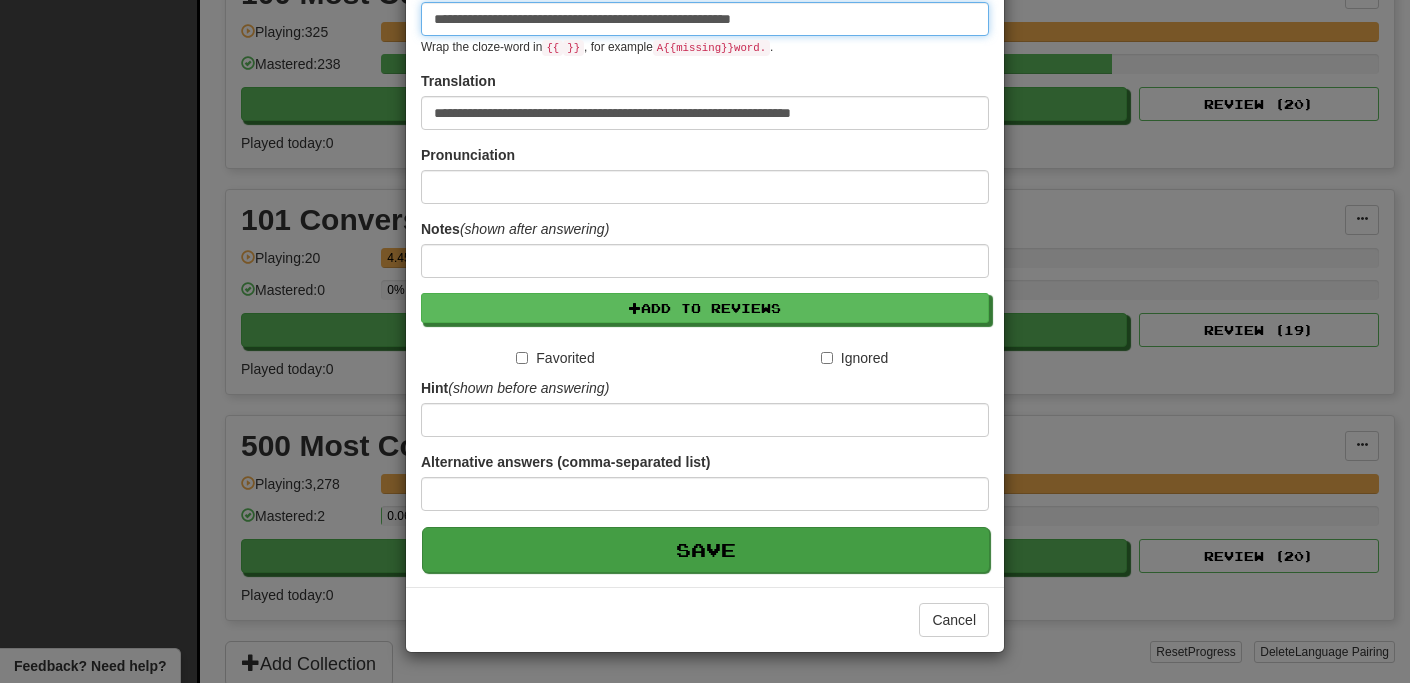 scroll, scrollTop: 295, scrollLeft: 0, axis: vertical 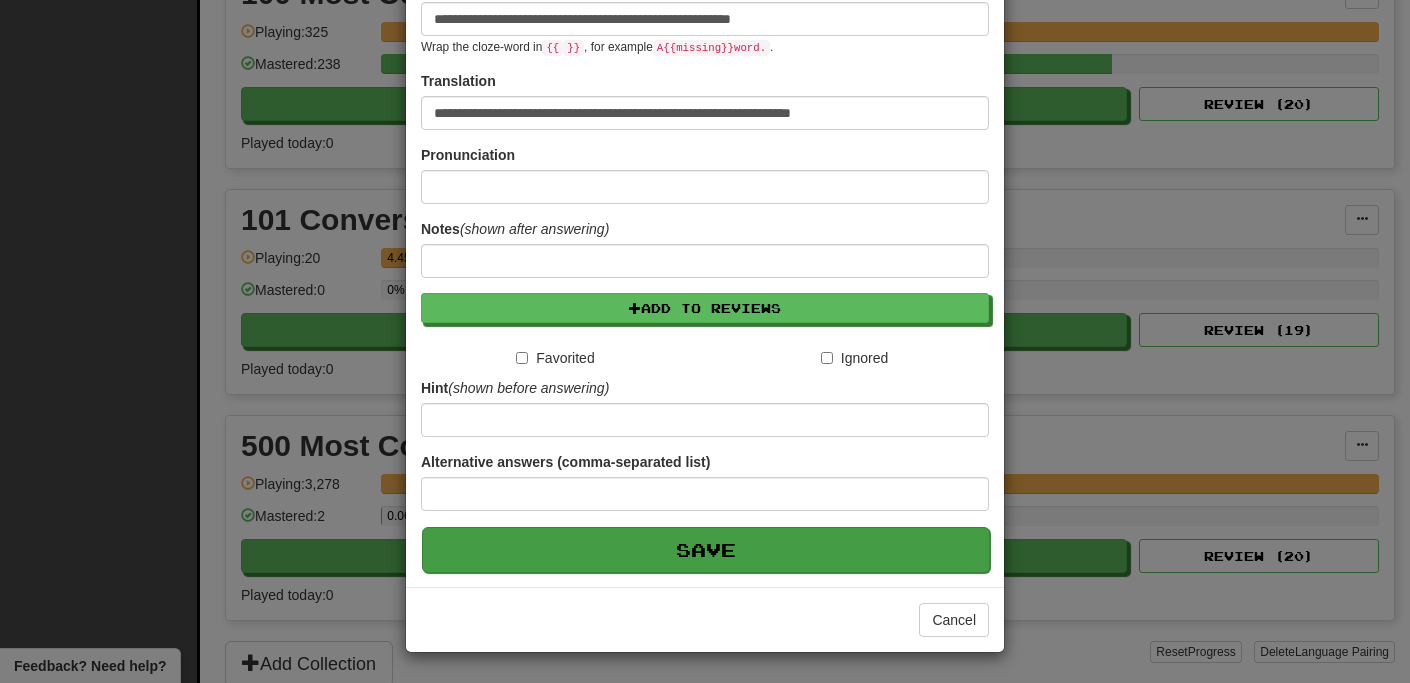 click on "Save" at bounding box center [706, 550] 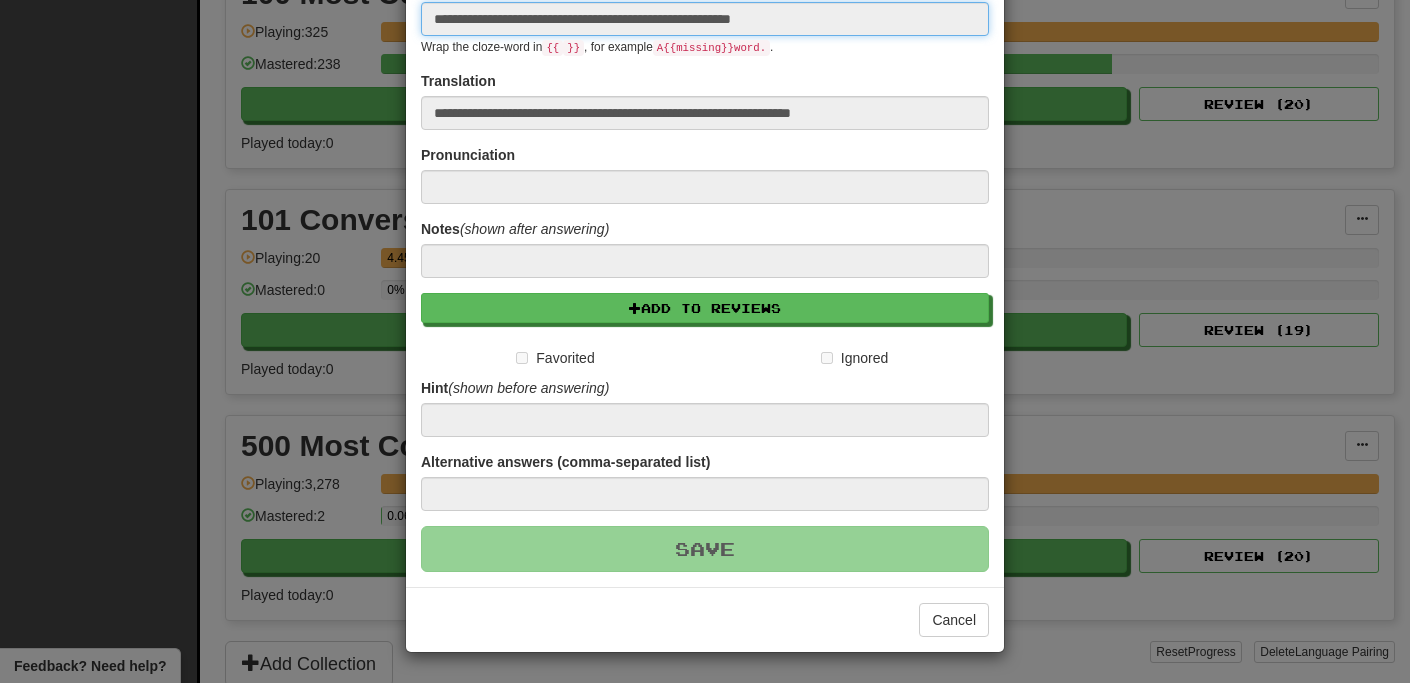 type 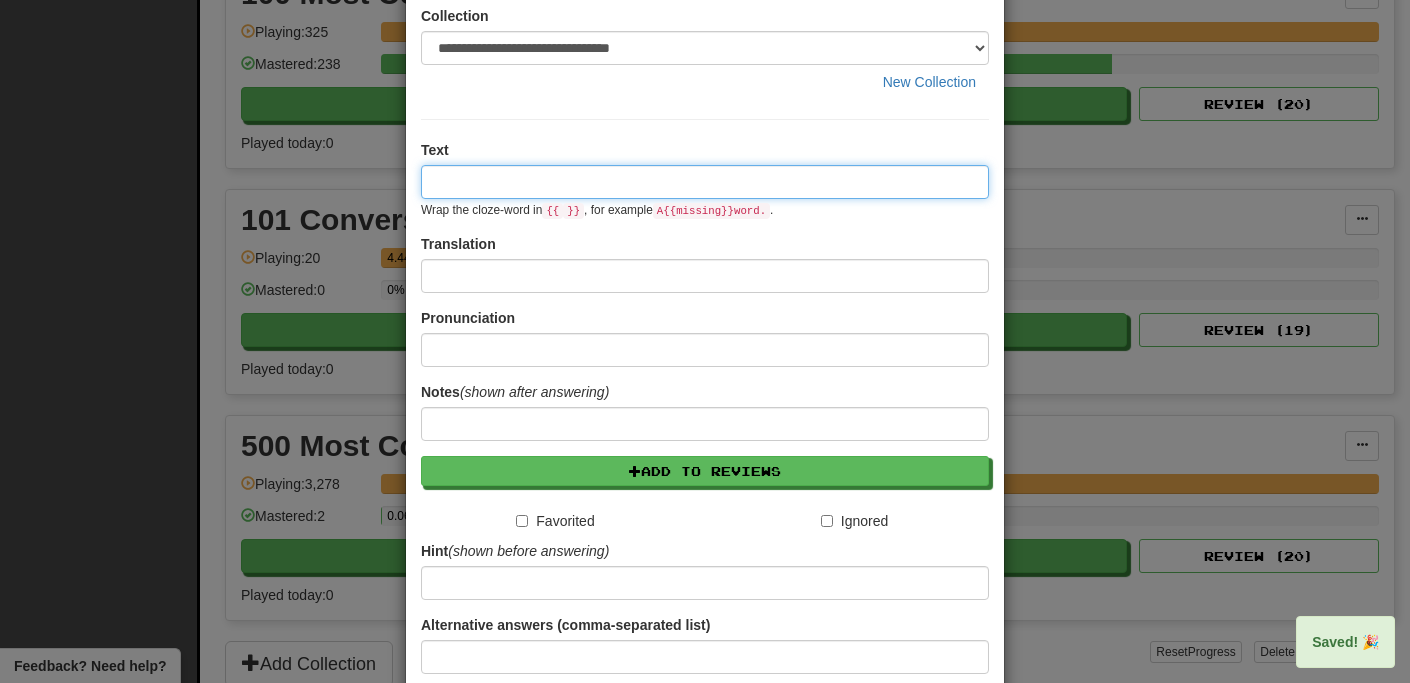 scroll, scrollTop: 0, scrollLeft: 0, axis: both 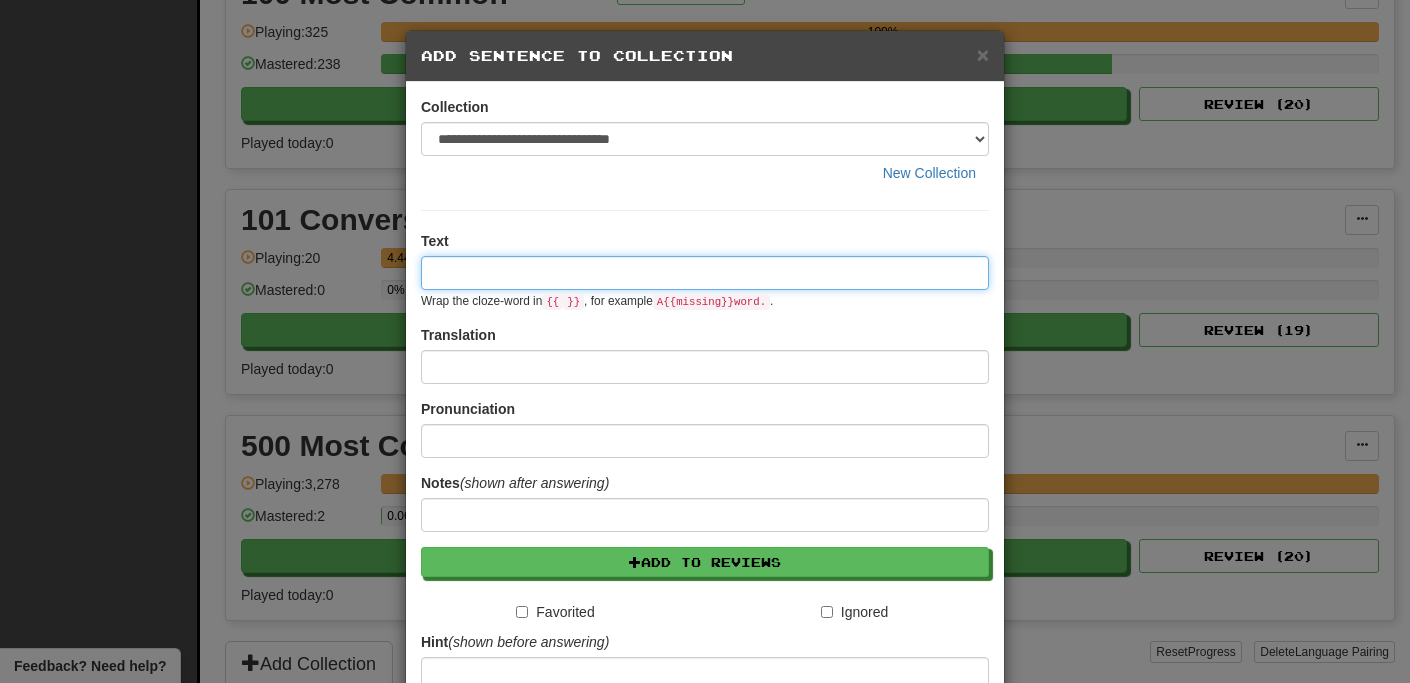 paste on "**********" 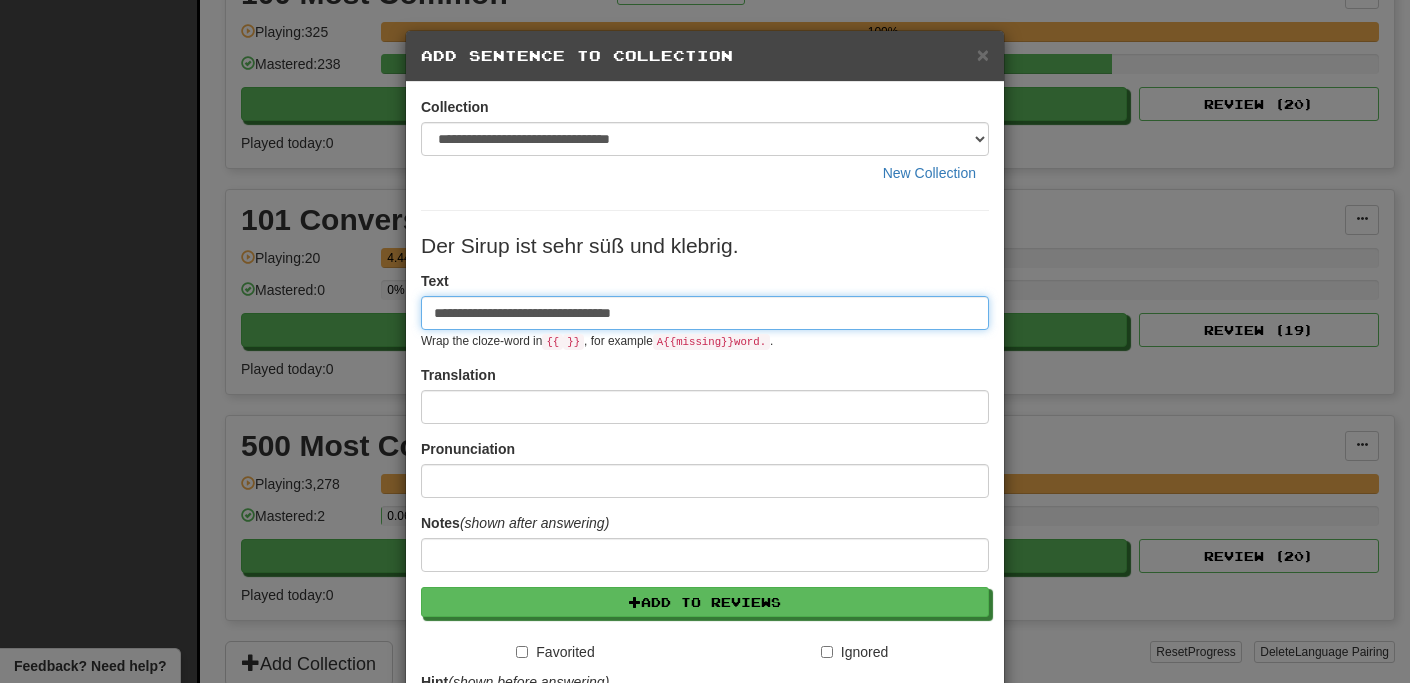 type on "**********" 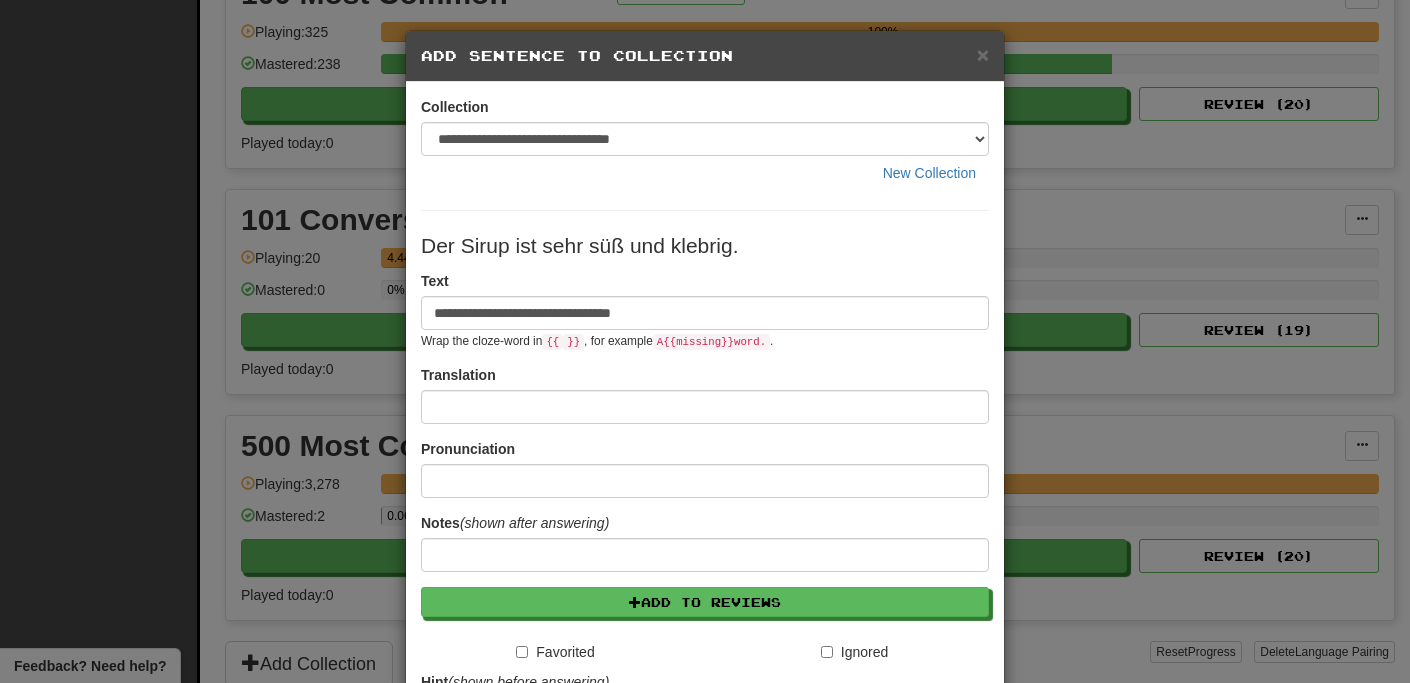 click on "**********" at bounding box center (705, 548) 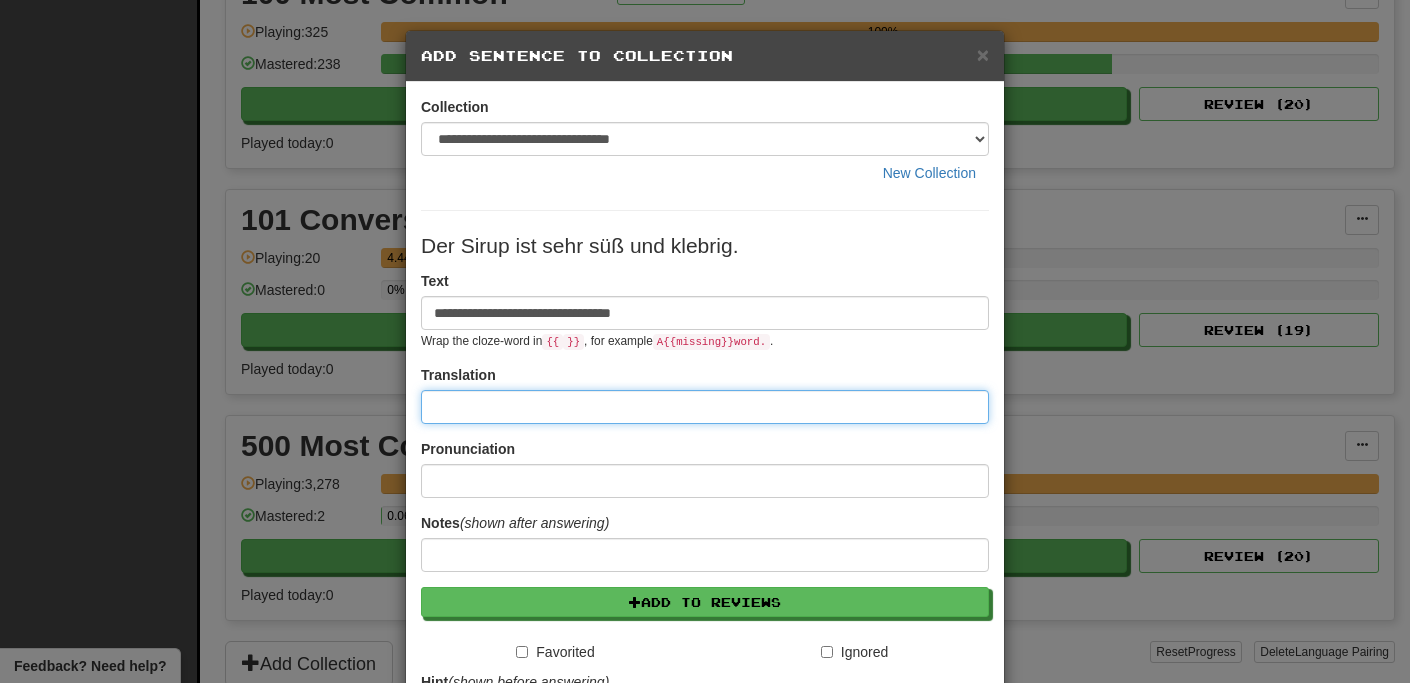 click at bounding box center (705, 407) 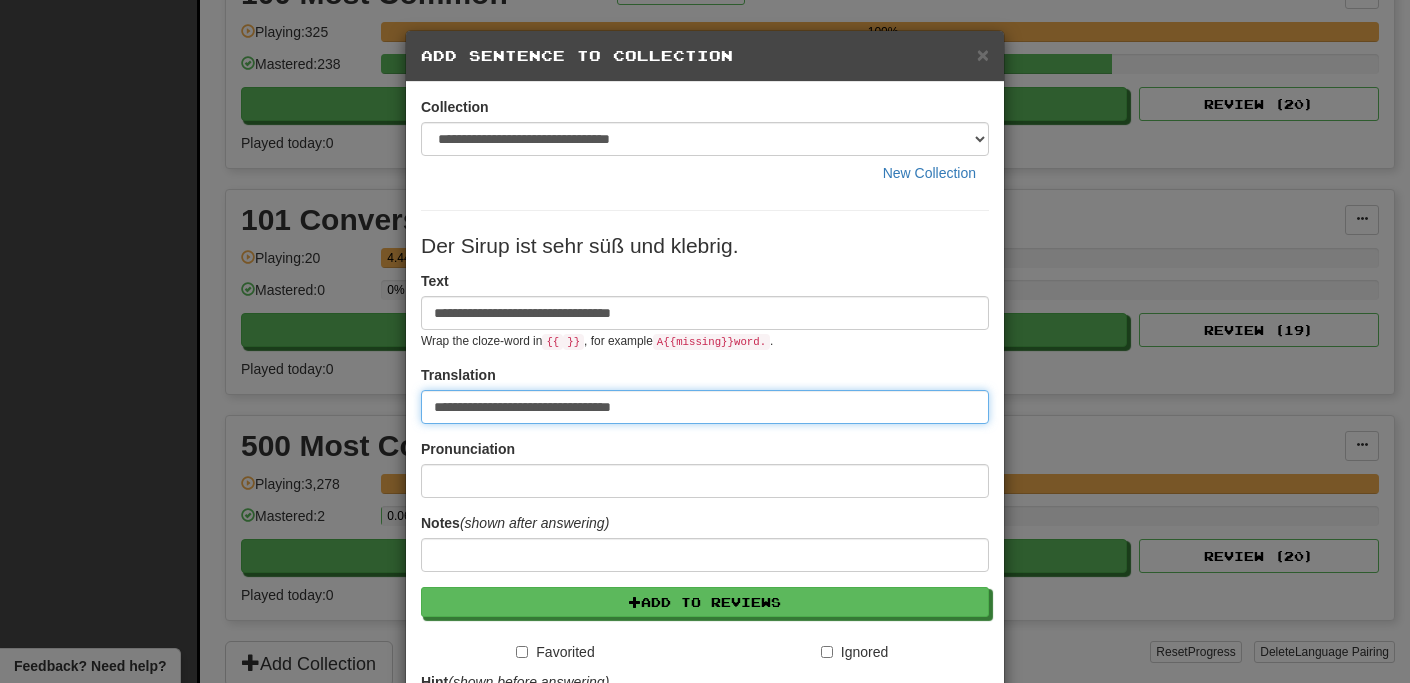 type on "**********" 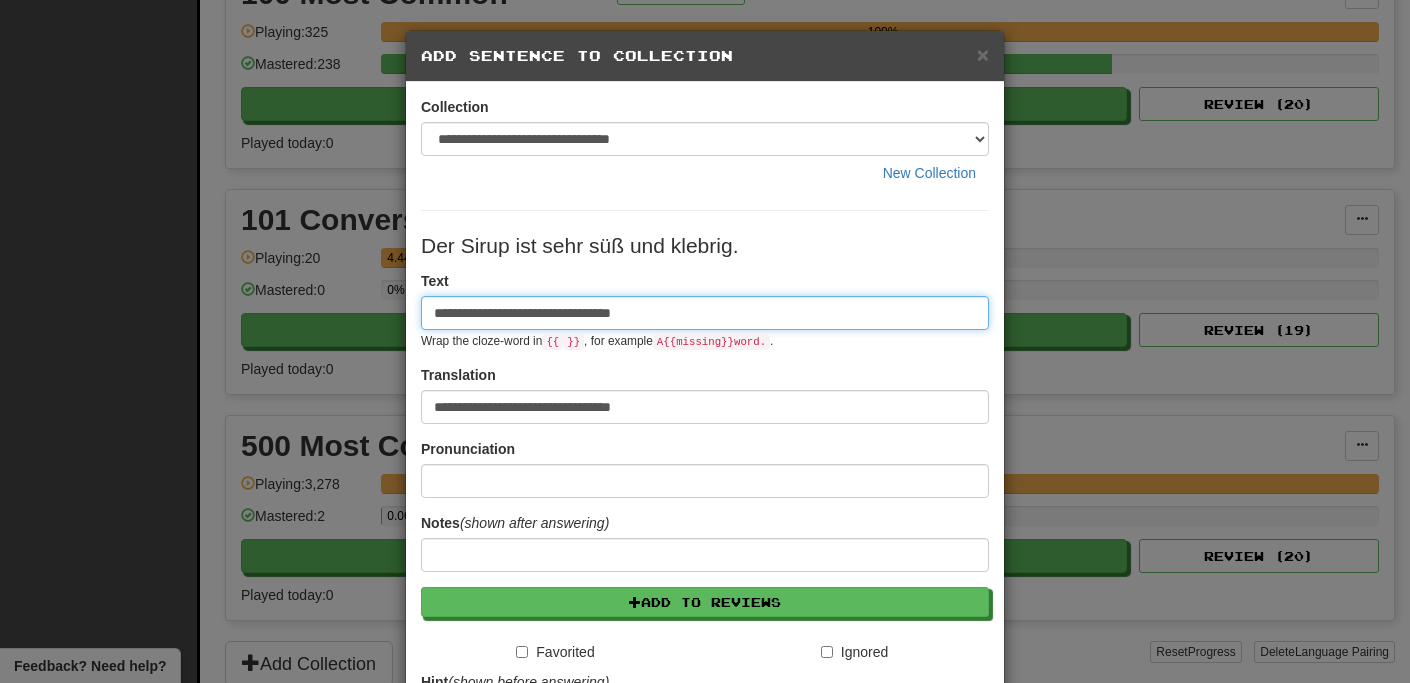 click on "**********" at bounding box center [705, 313] 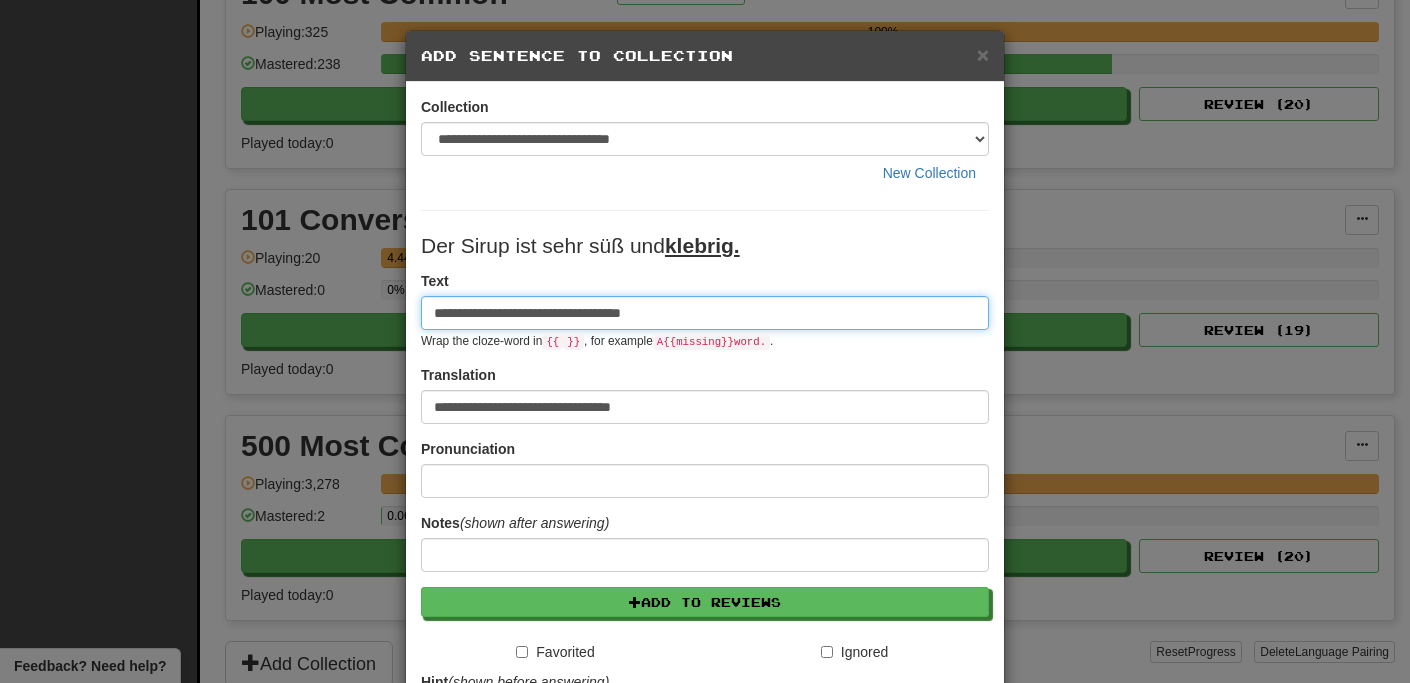 click on "**********" at bounding box center (705, 313) 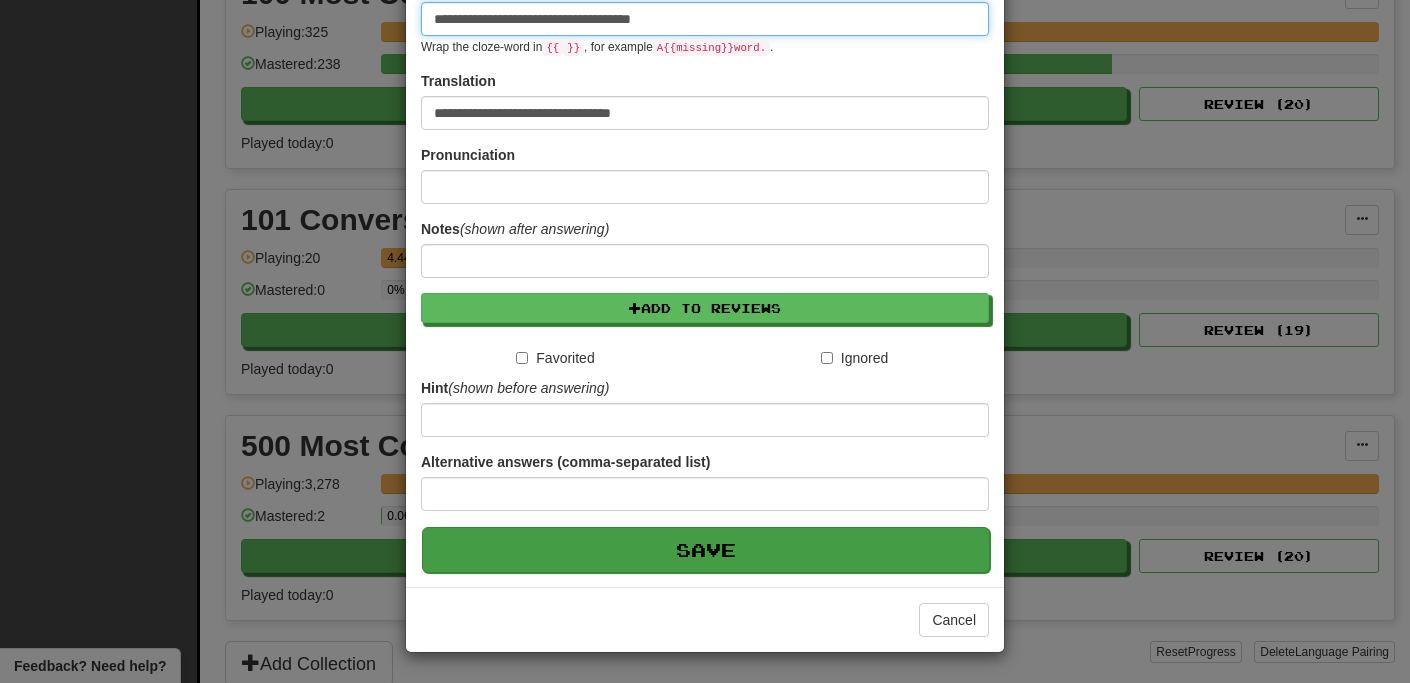 type on "**********" 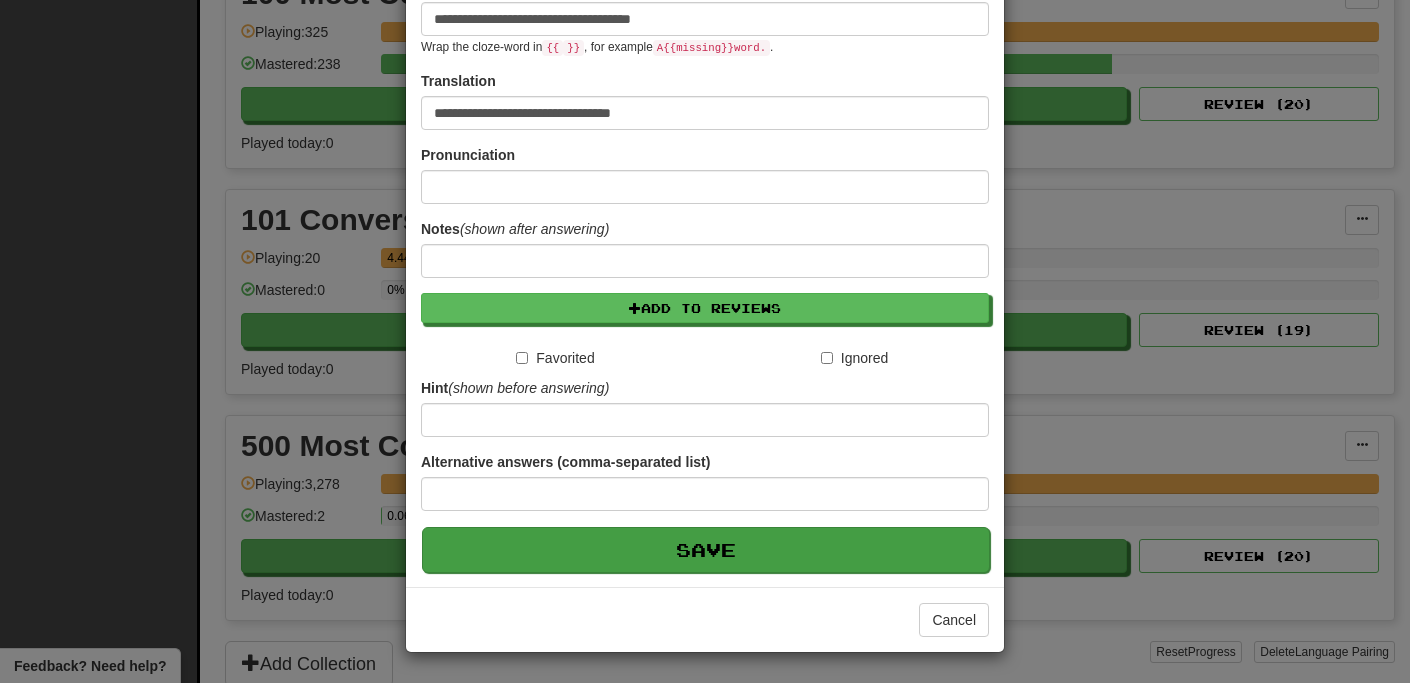 scroll, scrollTop: 295, scrollLeft: 0, axis: vertical 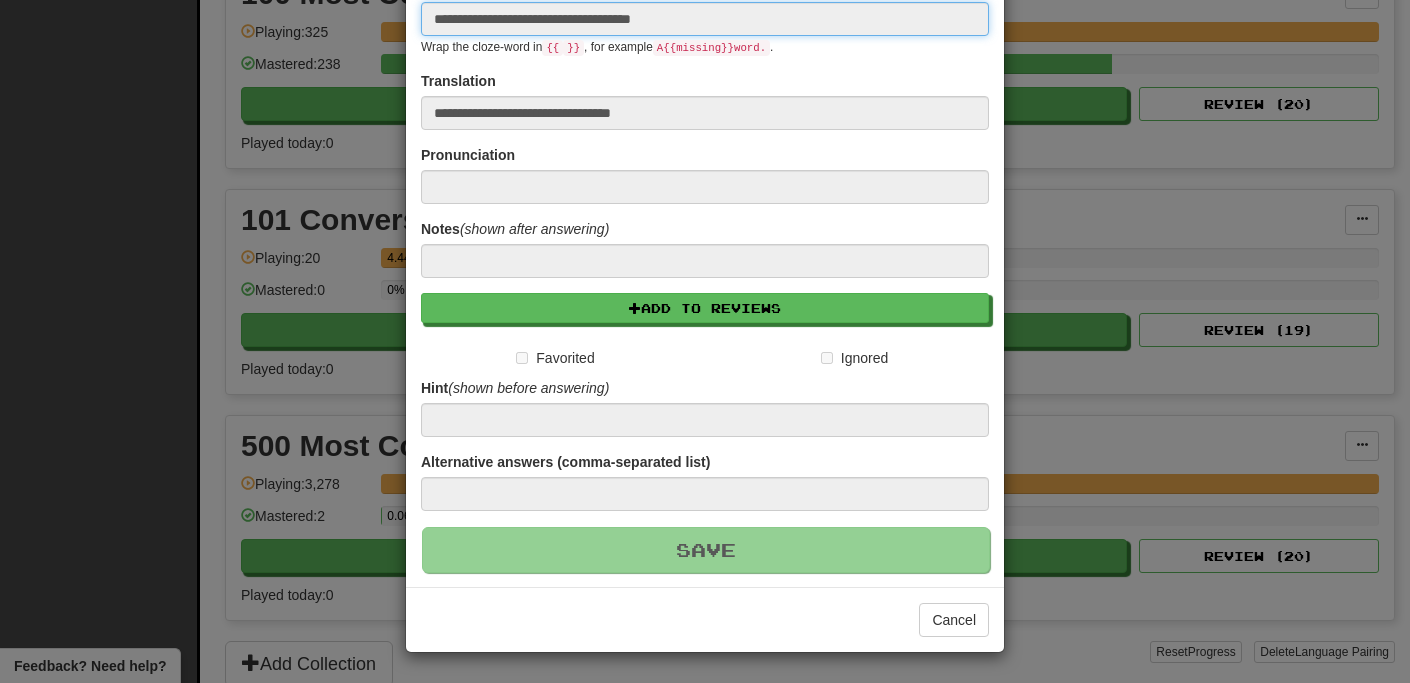type 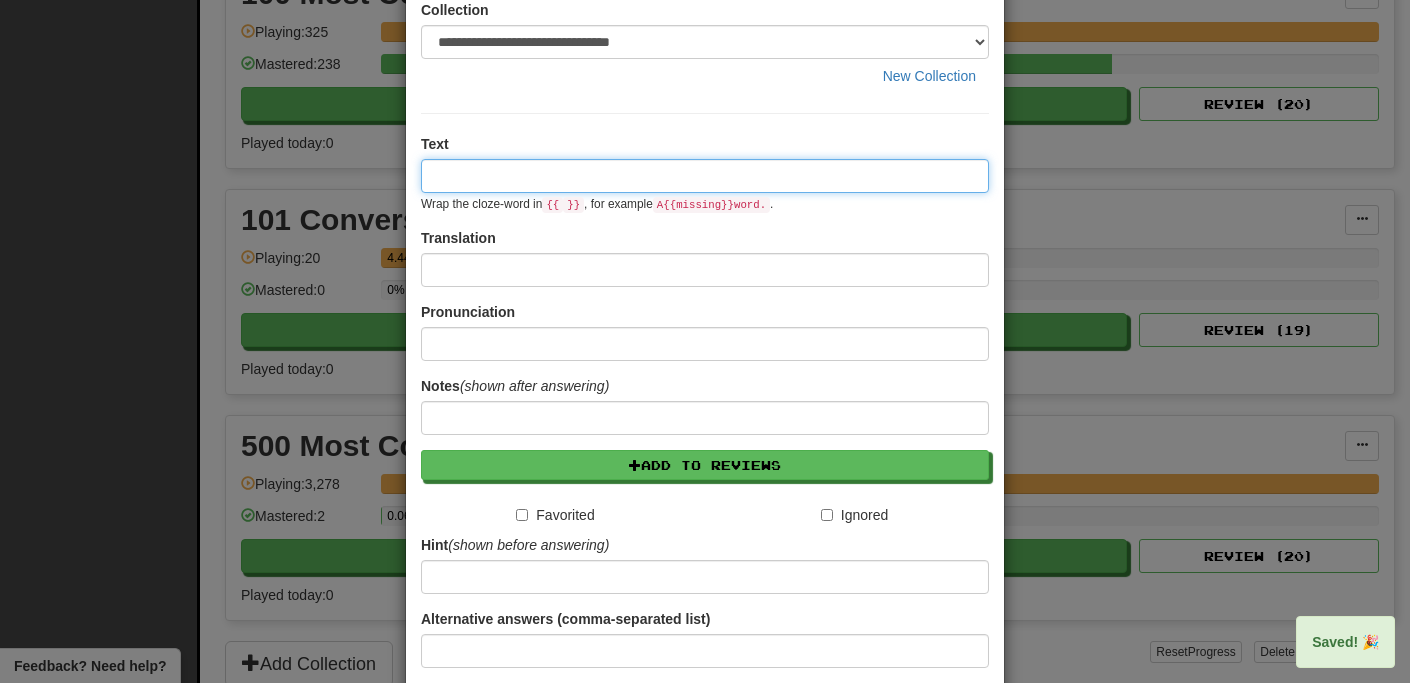 scroll, scrollTop: 0, scrollLeft: 0, axis: both 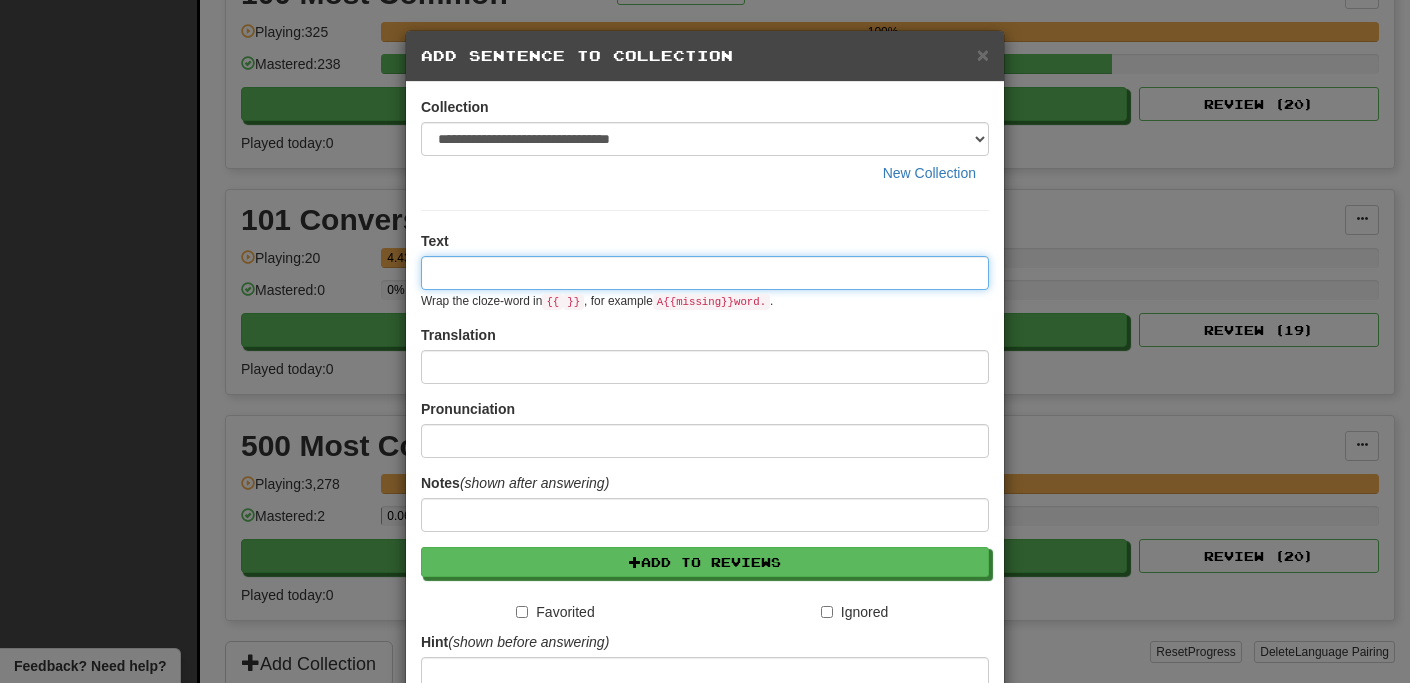 paste on "**********" 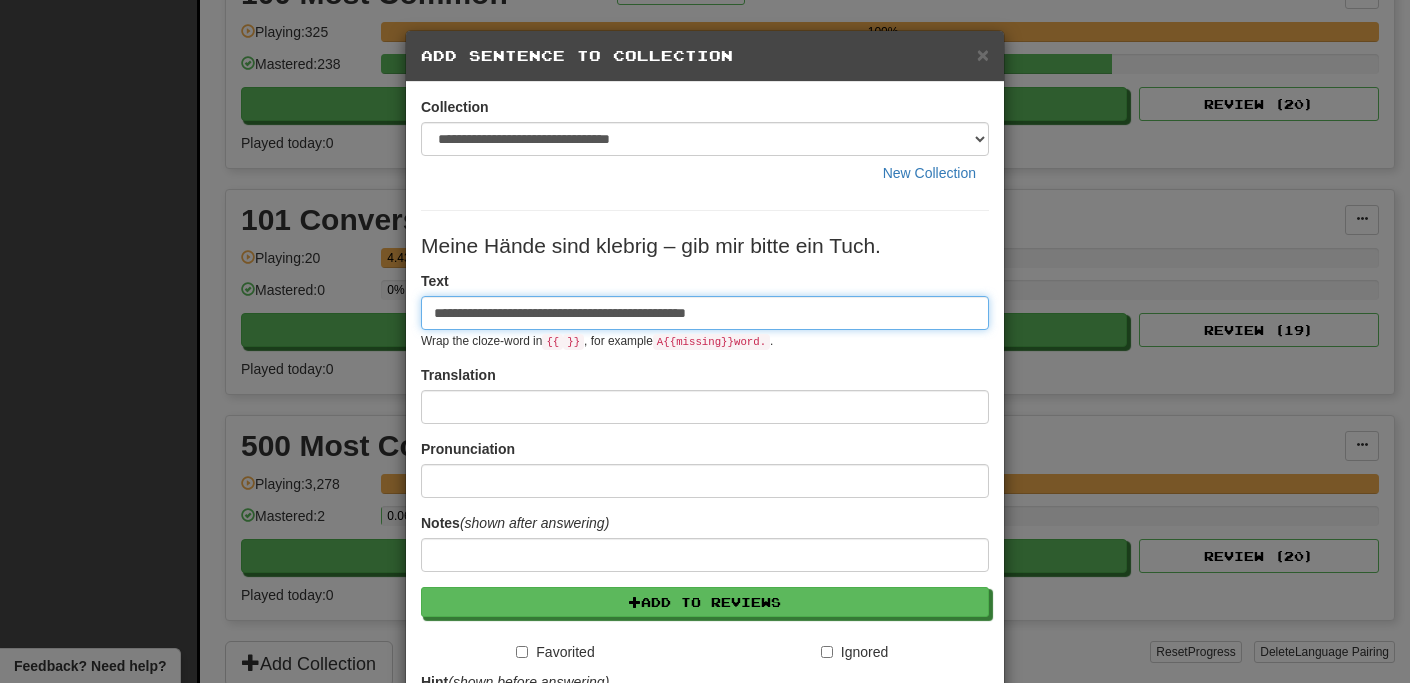 type on "**********" 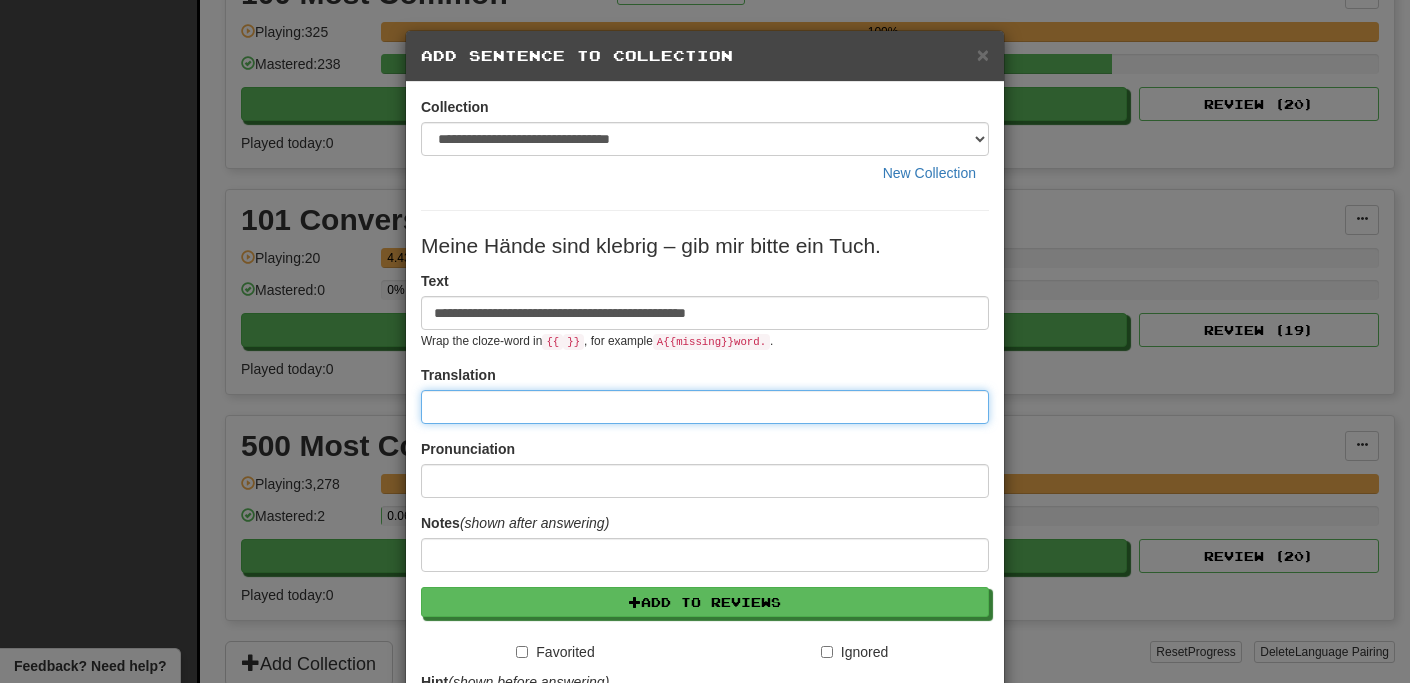 click at bounding box center [705, 407] 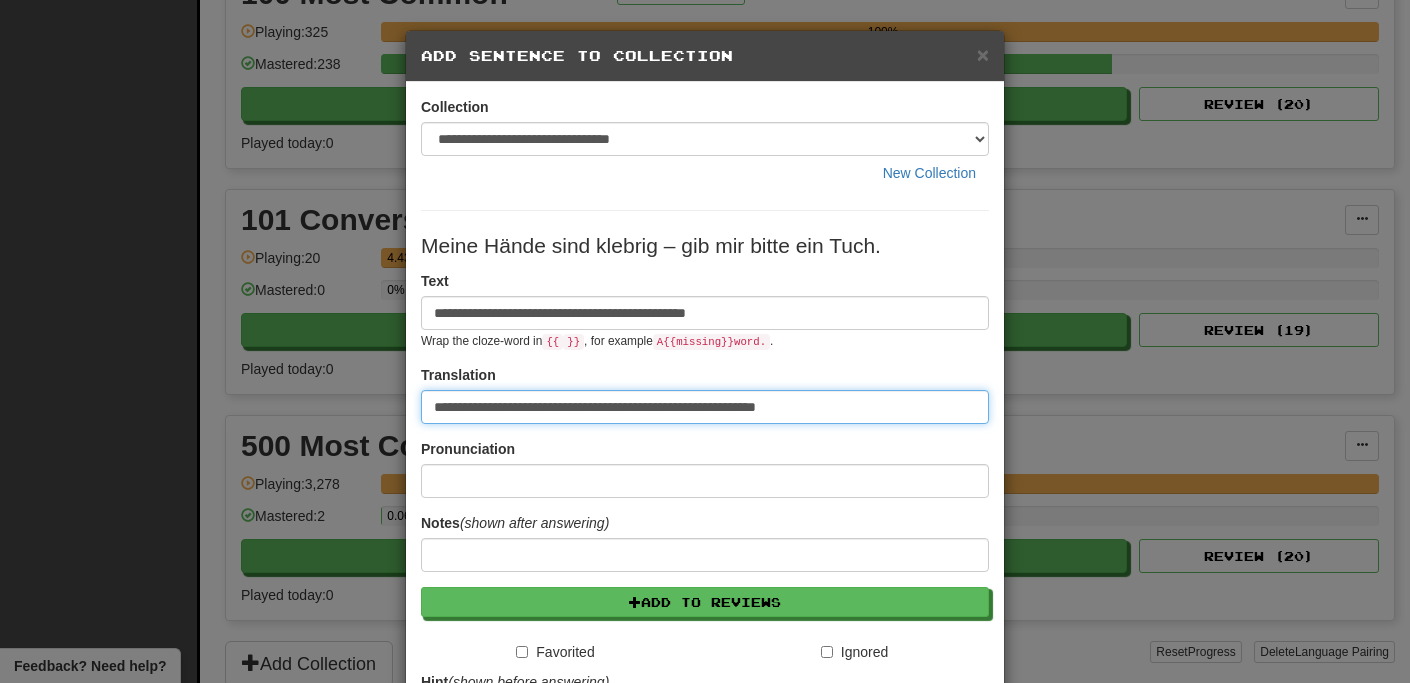 type on "**********" 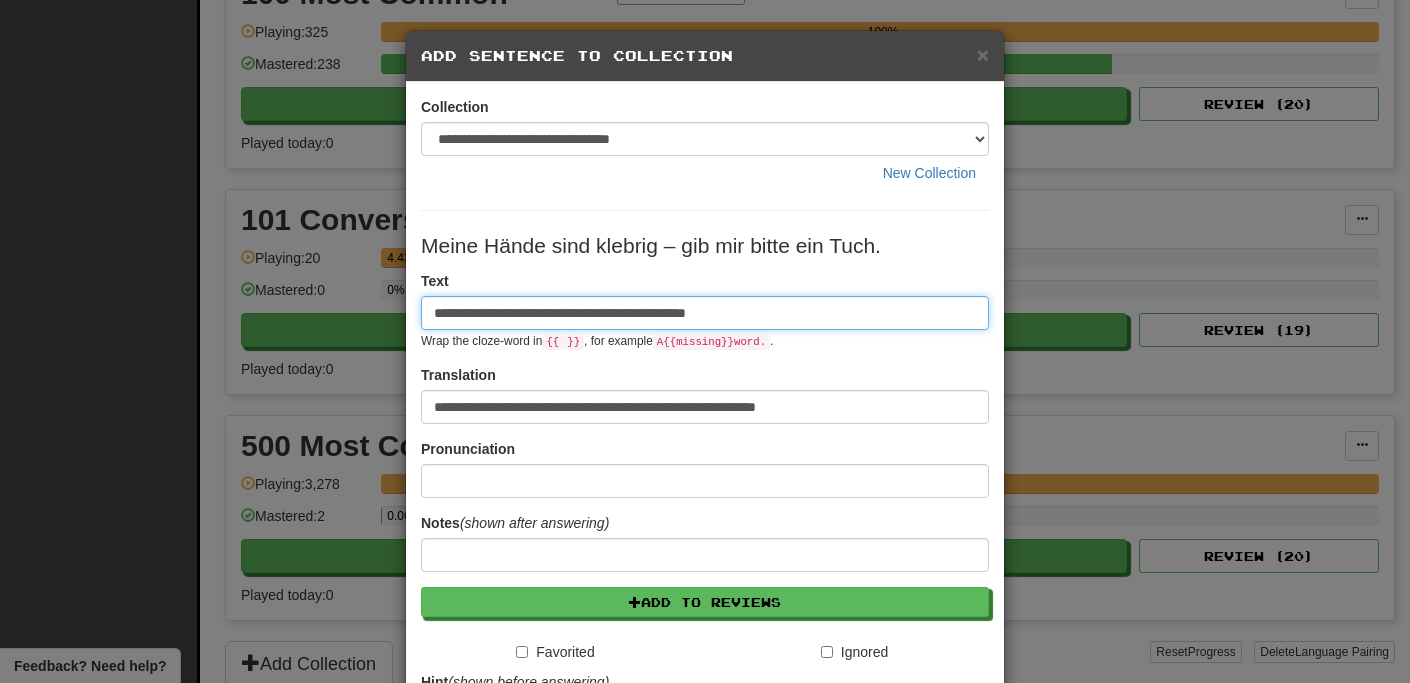 click on "**********" at bounding box center [705, 313] 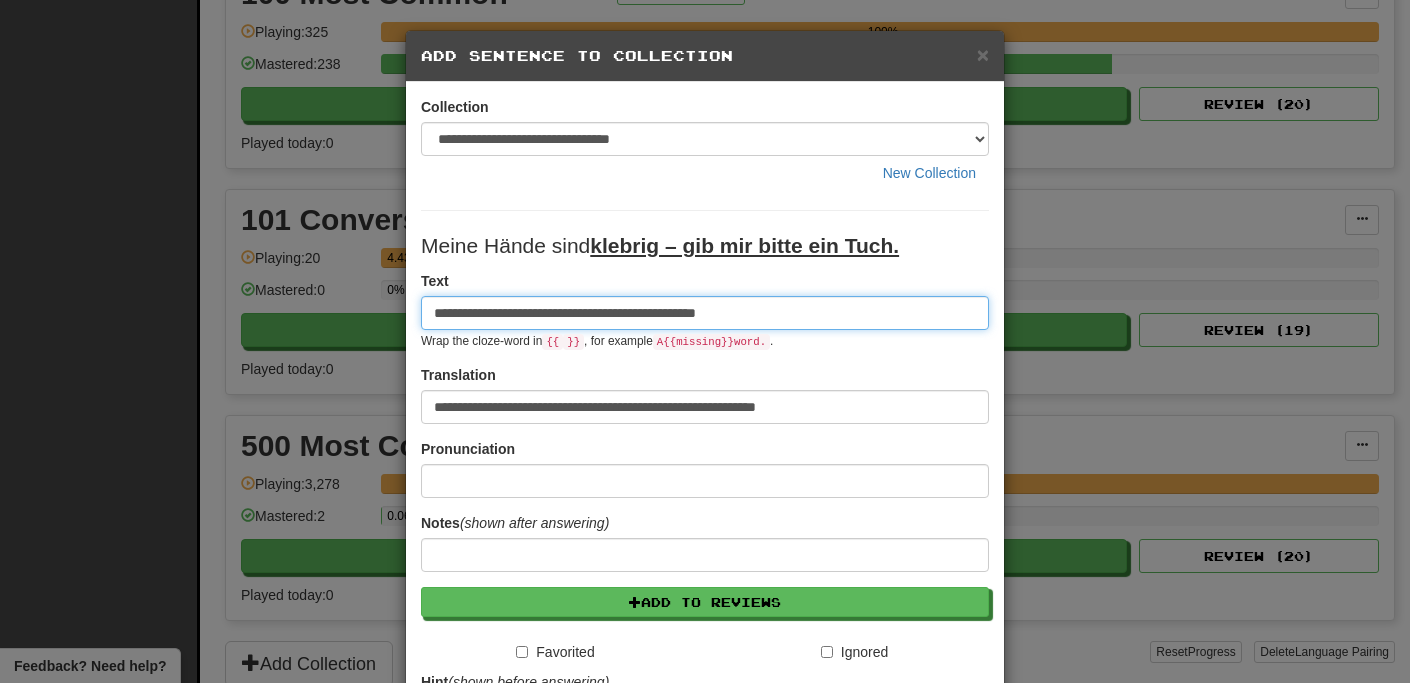 click on "**********" at bounding box center [705, 313] 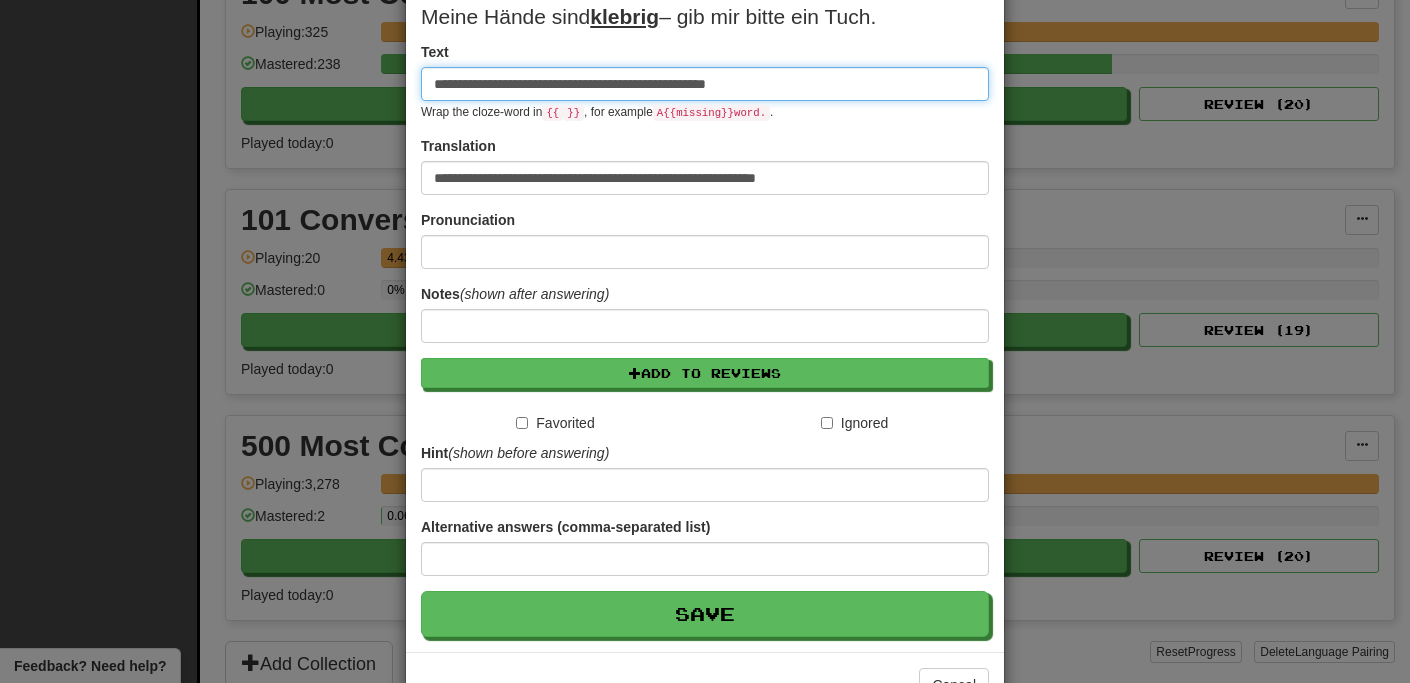 scroll, scrollTop: 222, scrollLeft: 0, axis: vertical 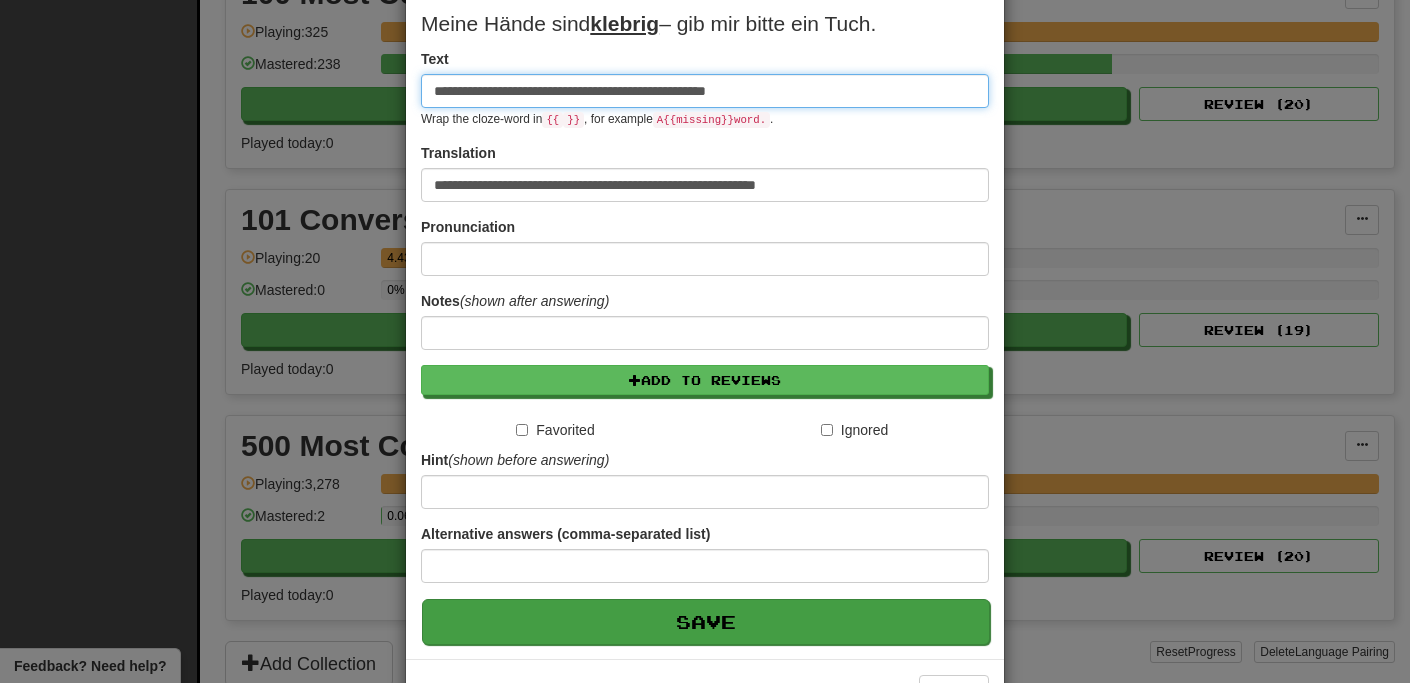 type on "**********" 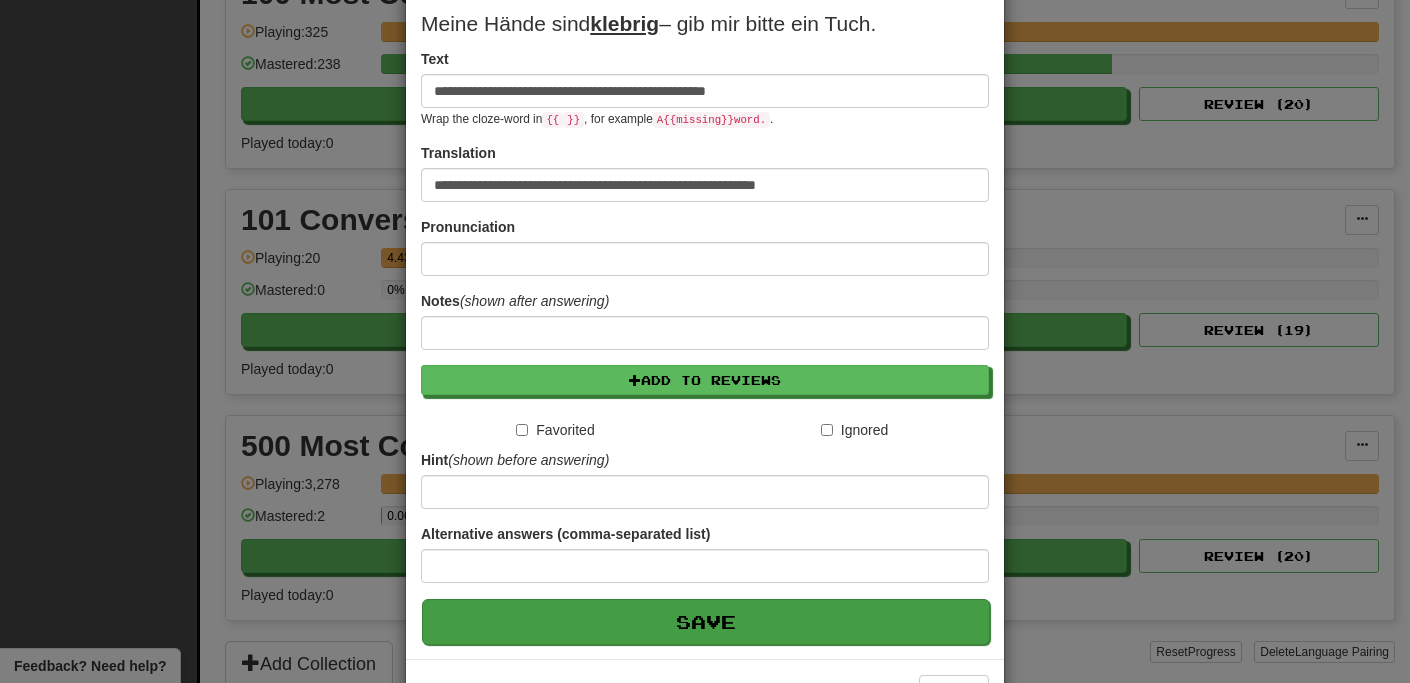 click on "Save" at bounding box center (706, 622) 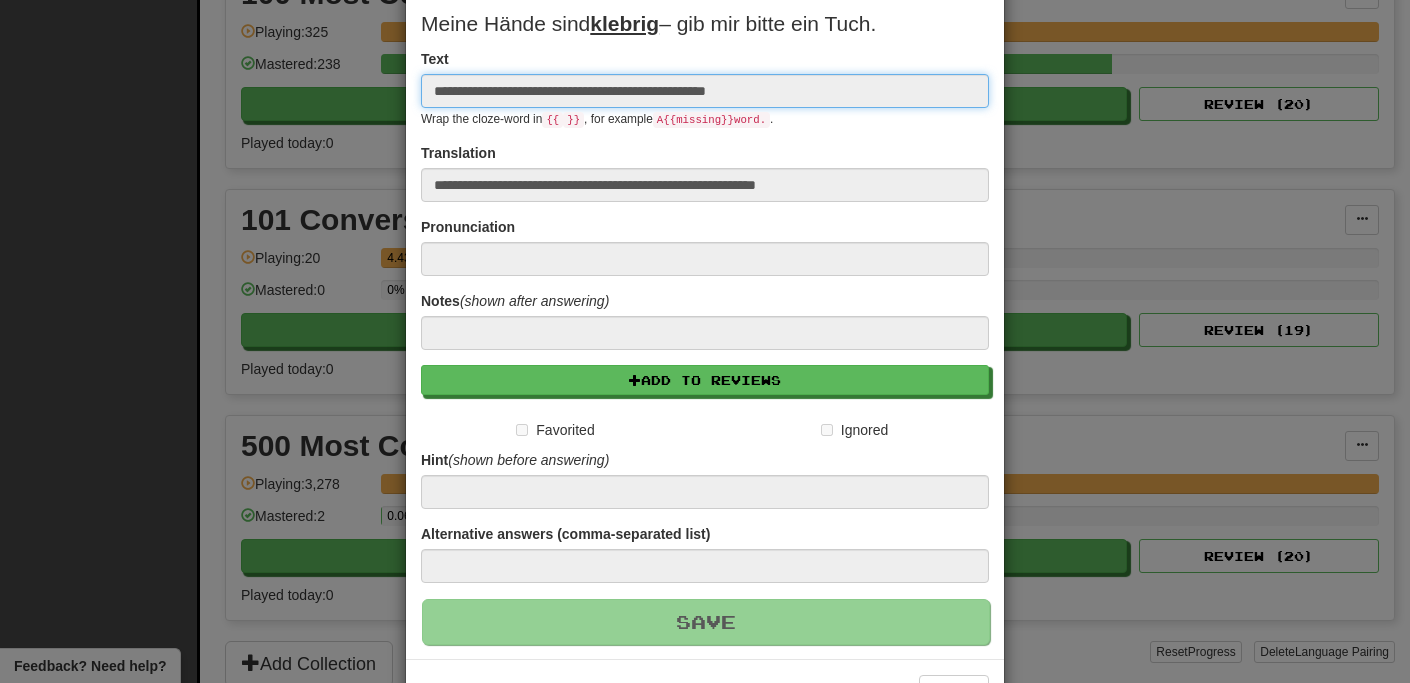 type 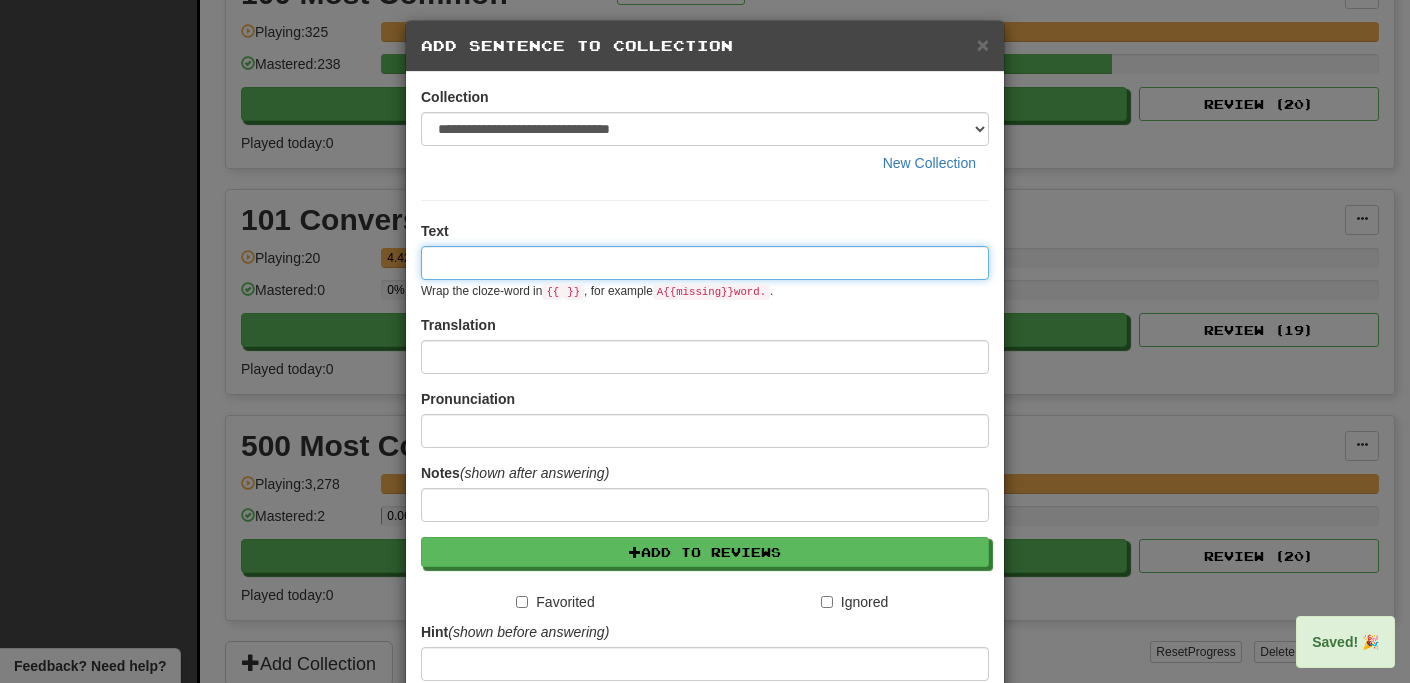 scroll, scrollTop: 0, scrollLeft: 0, axis: both 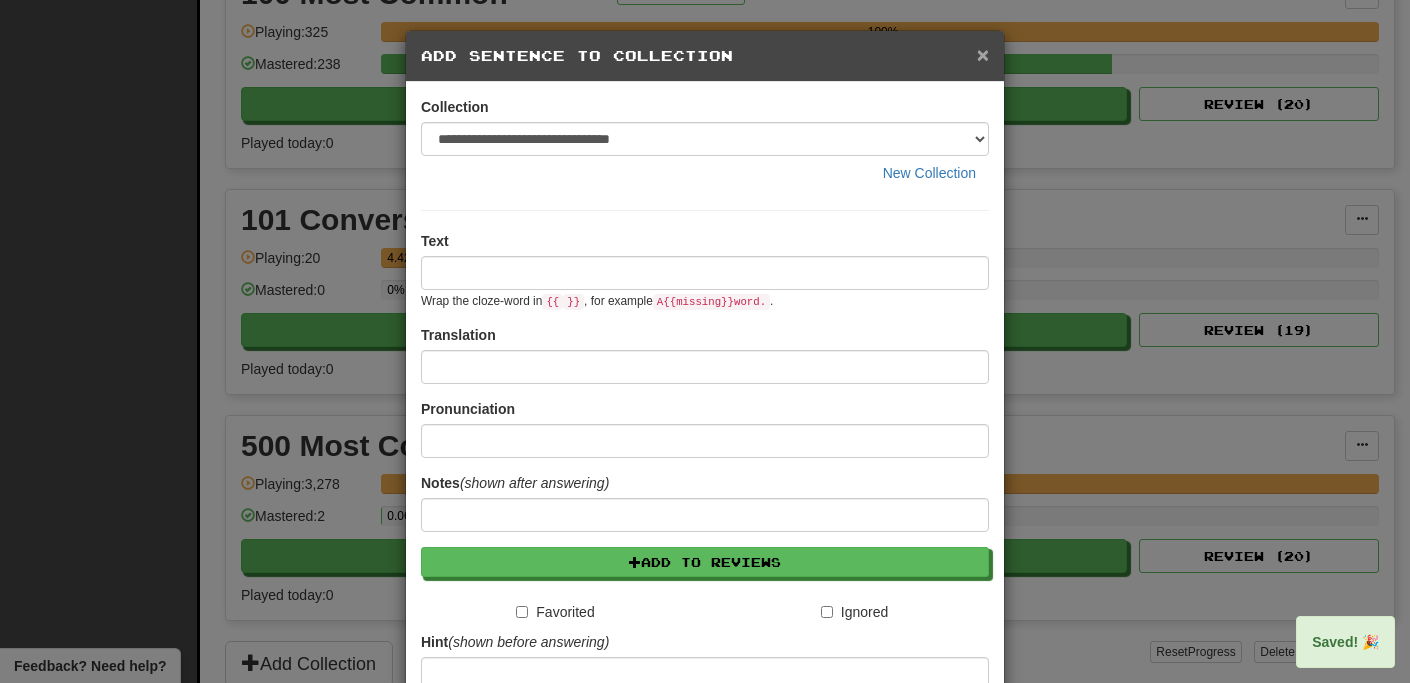 click on "×" at bounding box center (983, 54) 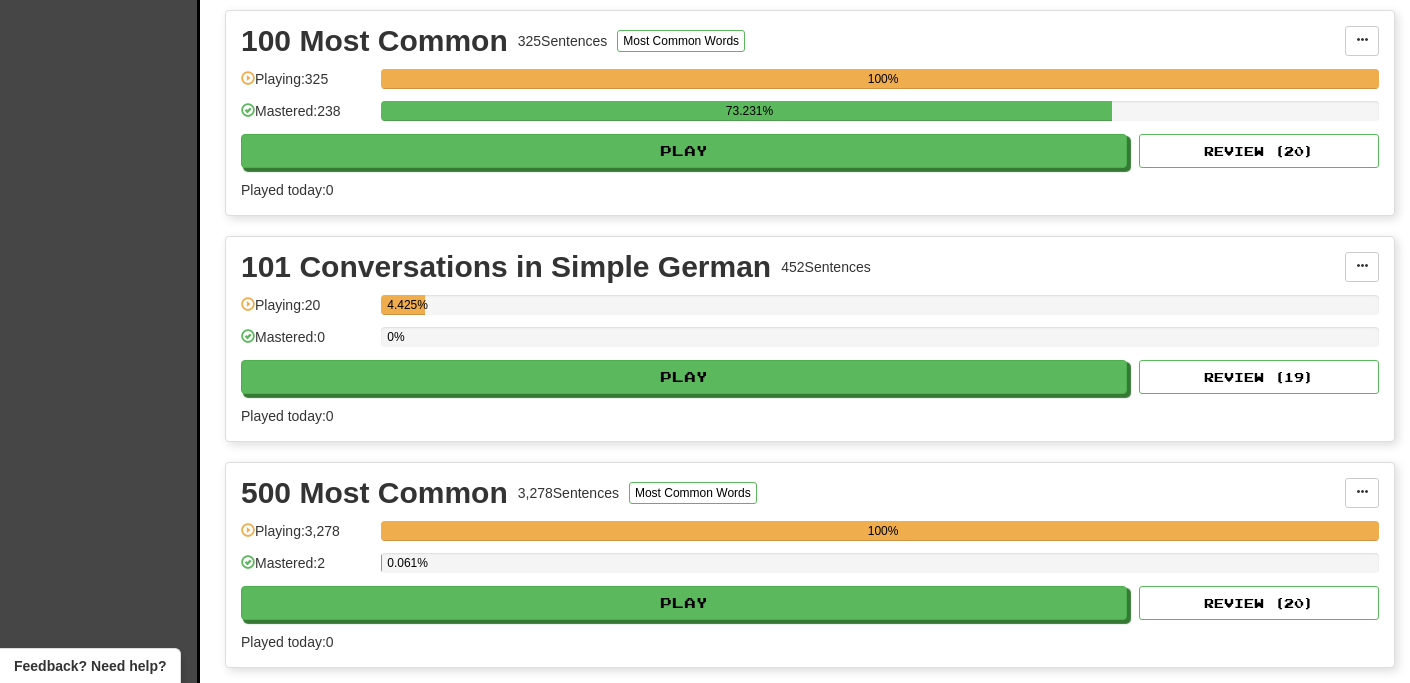 scroll, scrollTop: 1085, scrollLeft: 0, axis: vertical 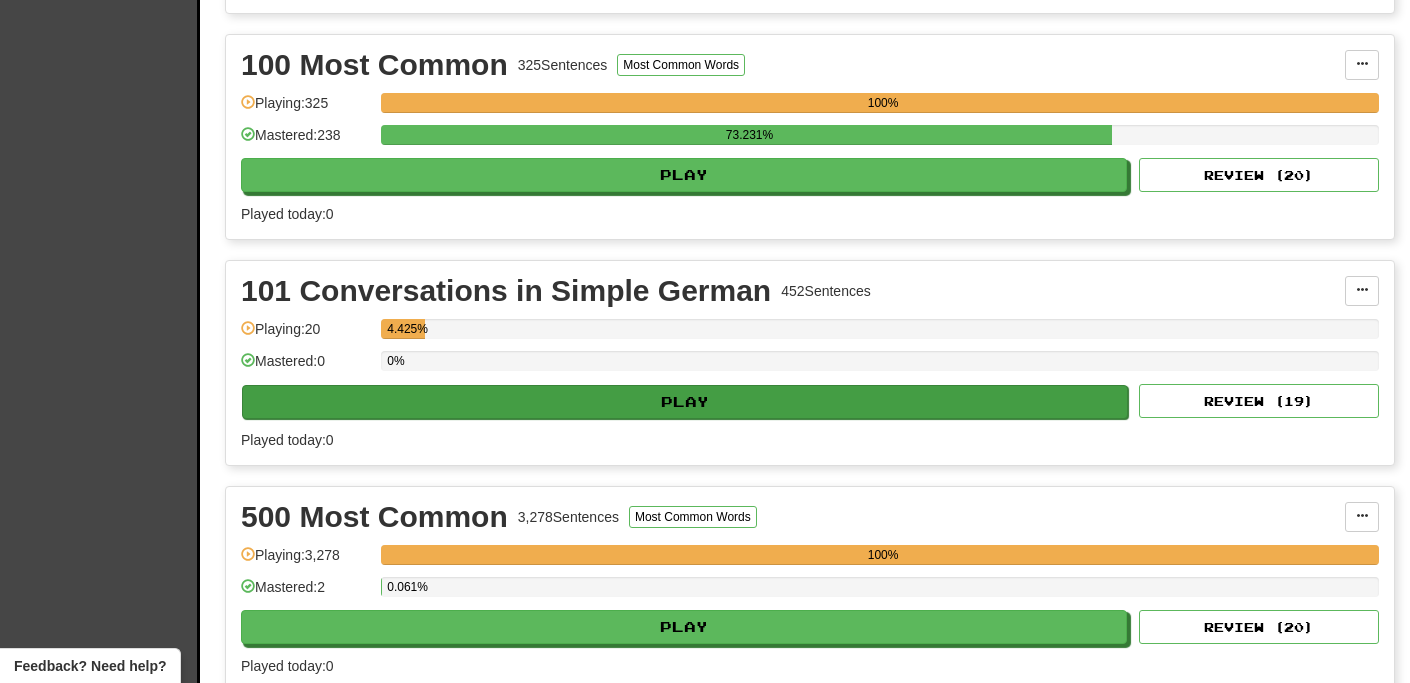 click on "Play" at bounding box center [685, 402] 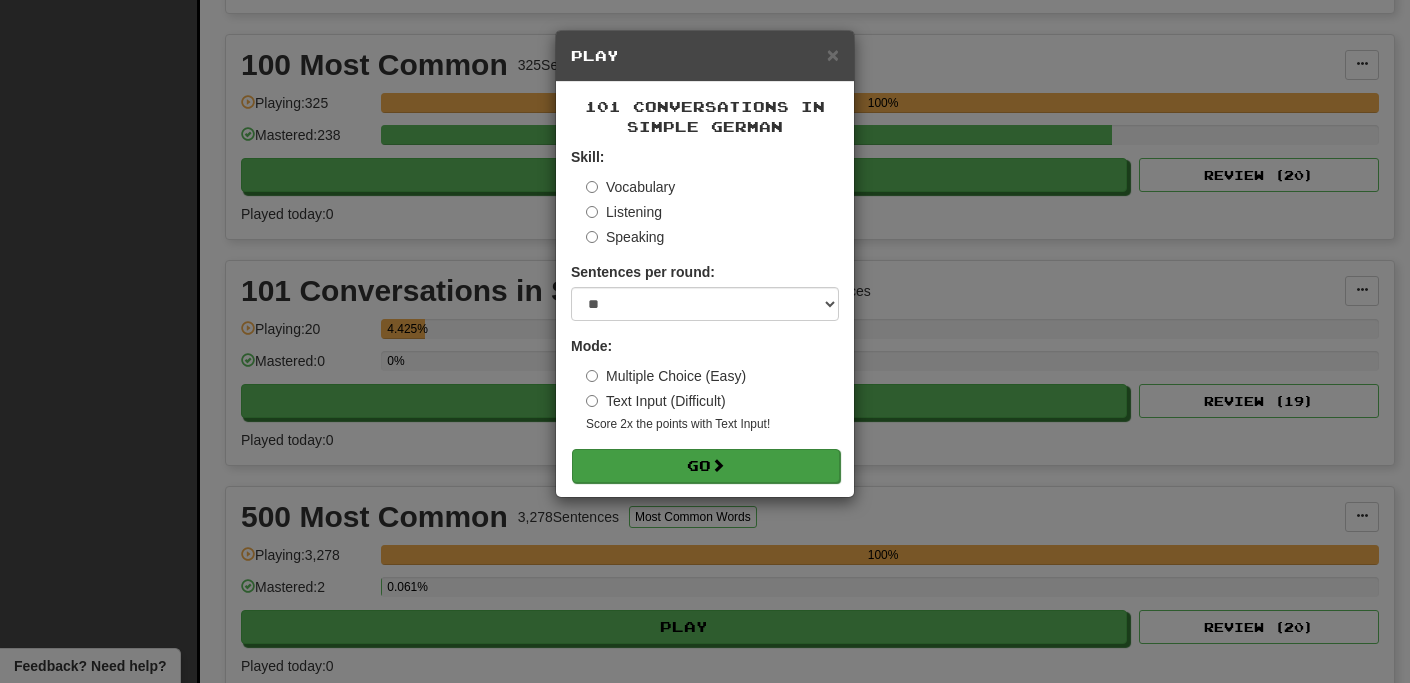 click on "Go" at bounding box center [706, 466] 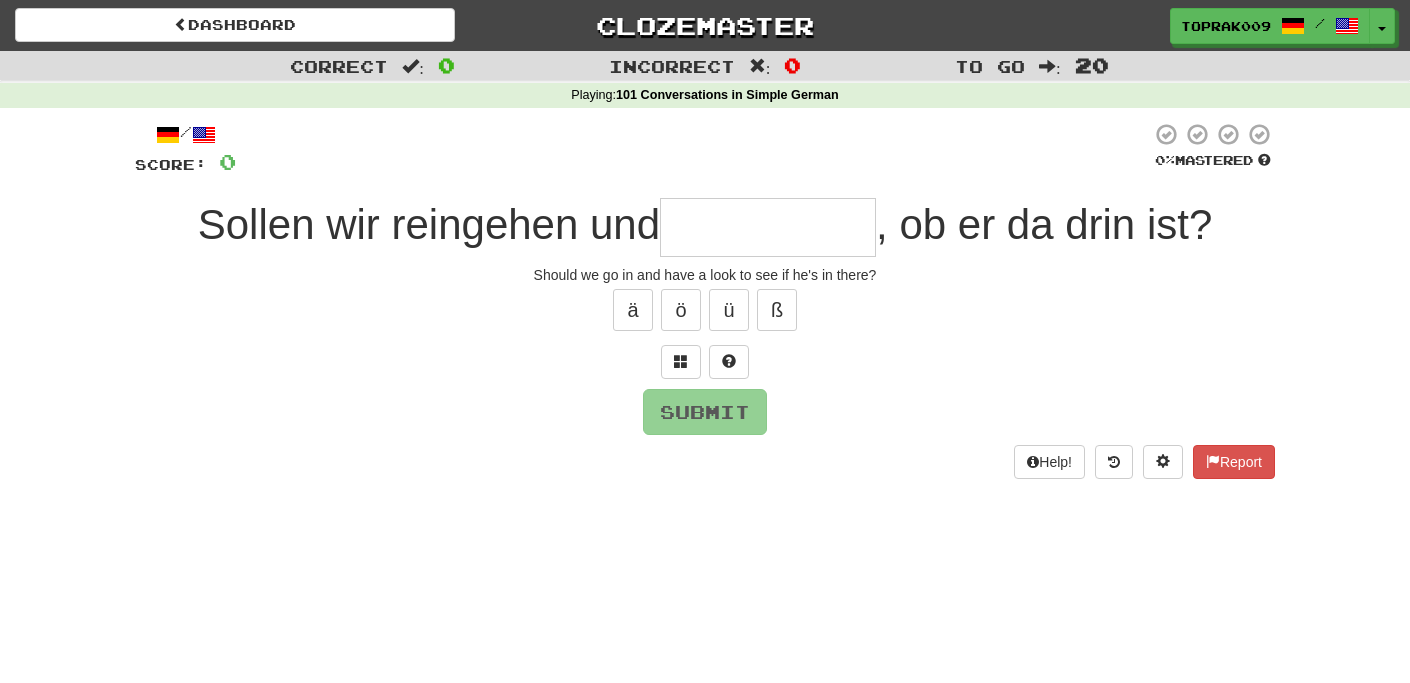scroll, scrollTop: 0, scrollLeft: 0, axis: both 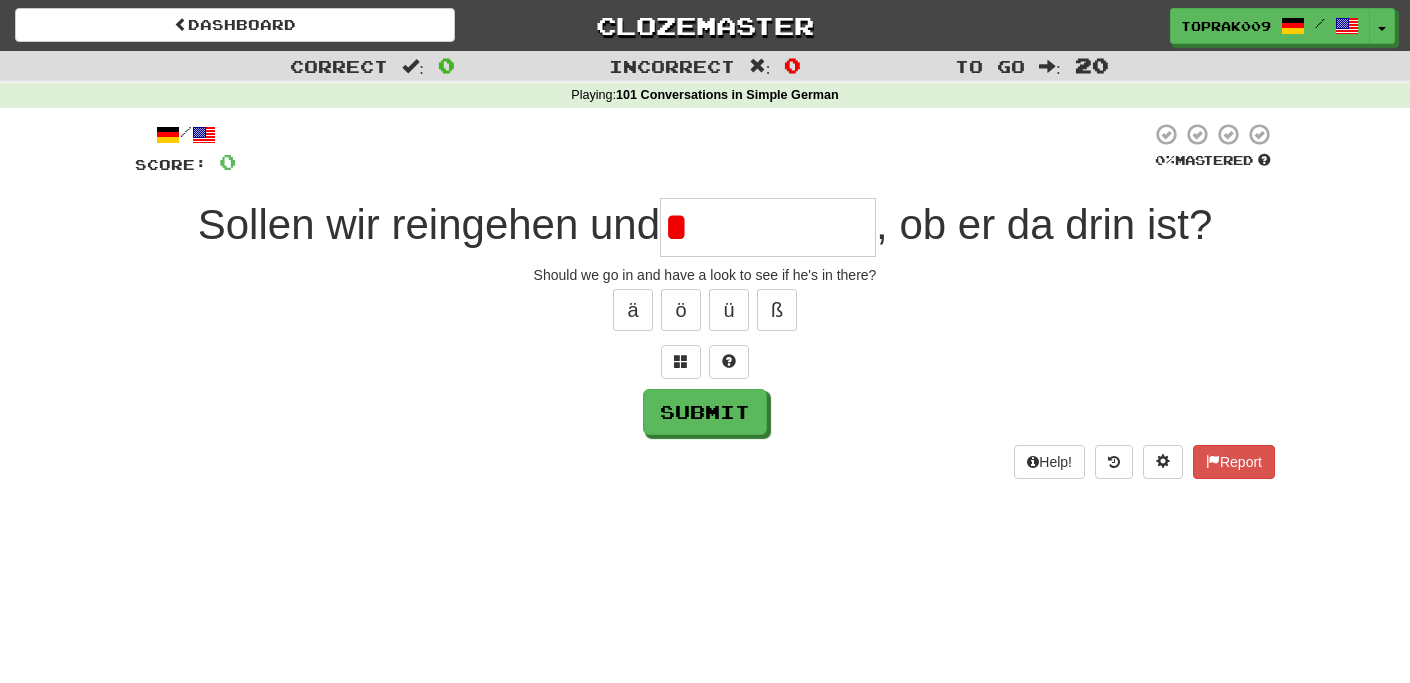 type on "*********" 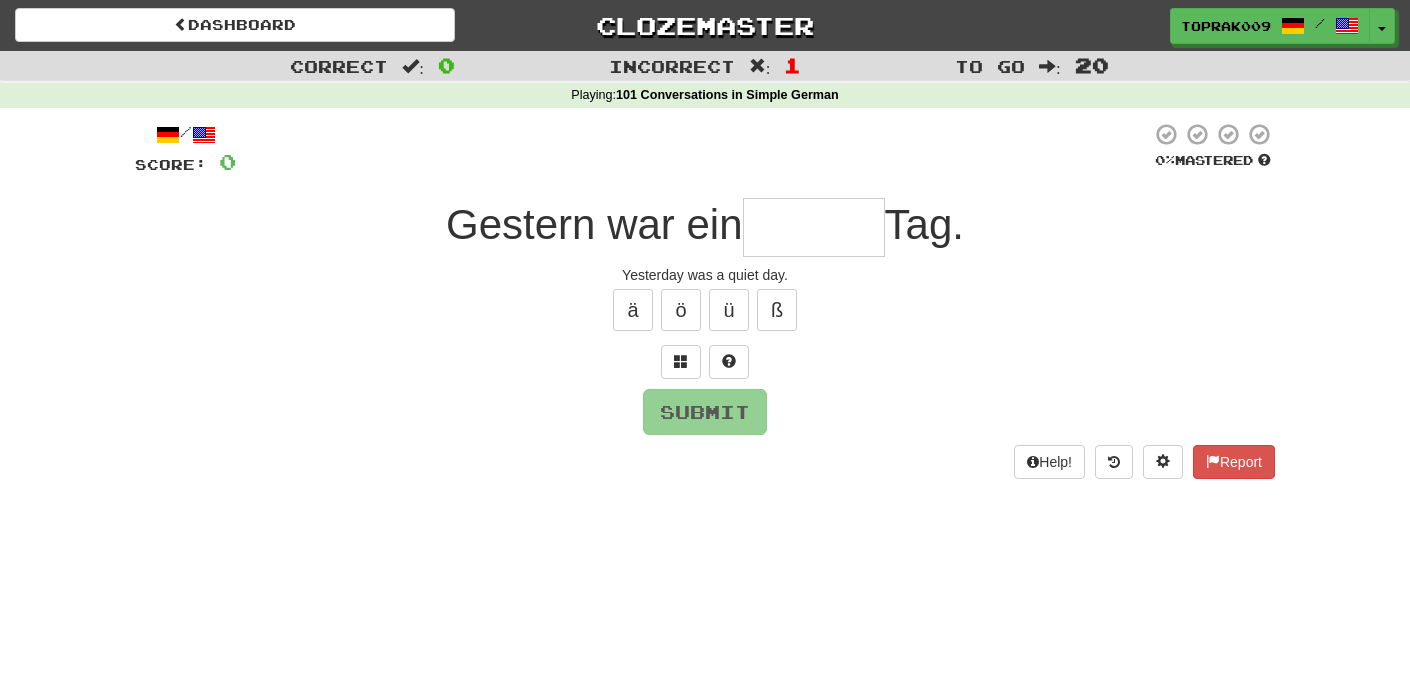 type on "*******" 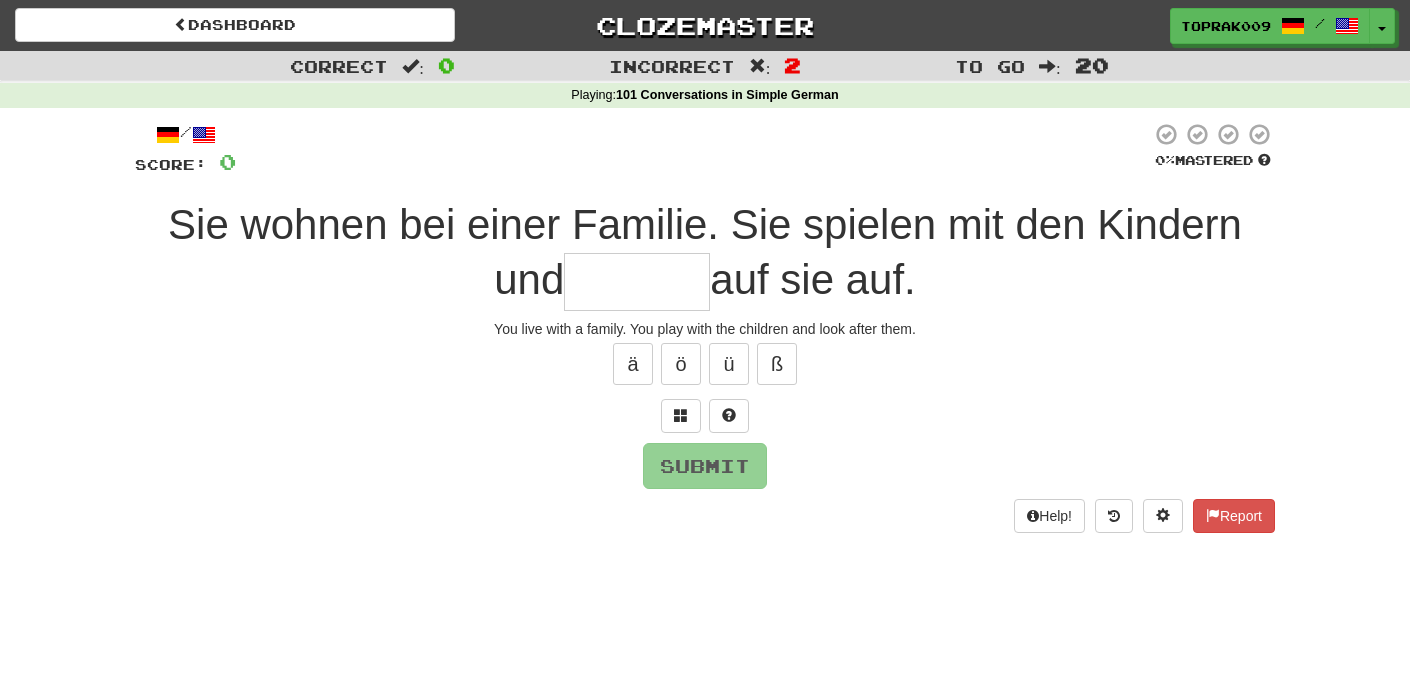 type on "******" 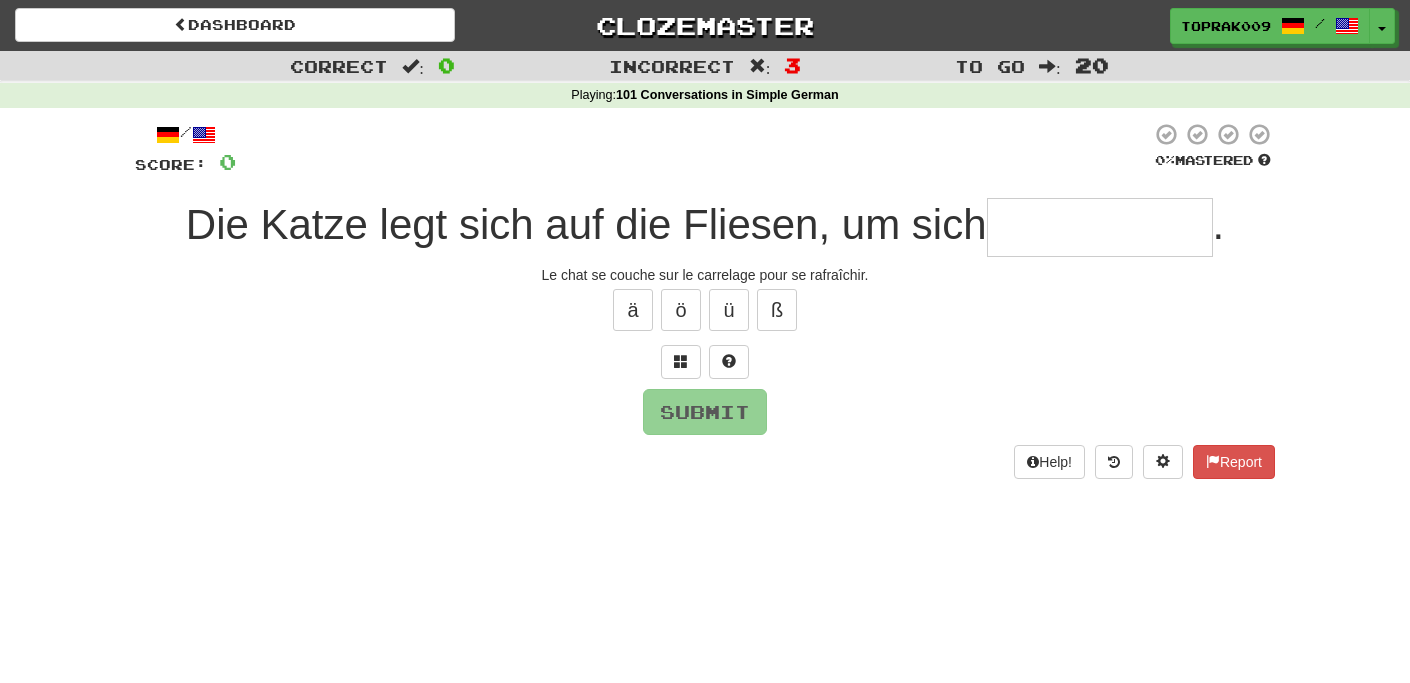 type on "**********" 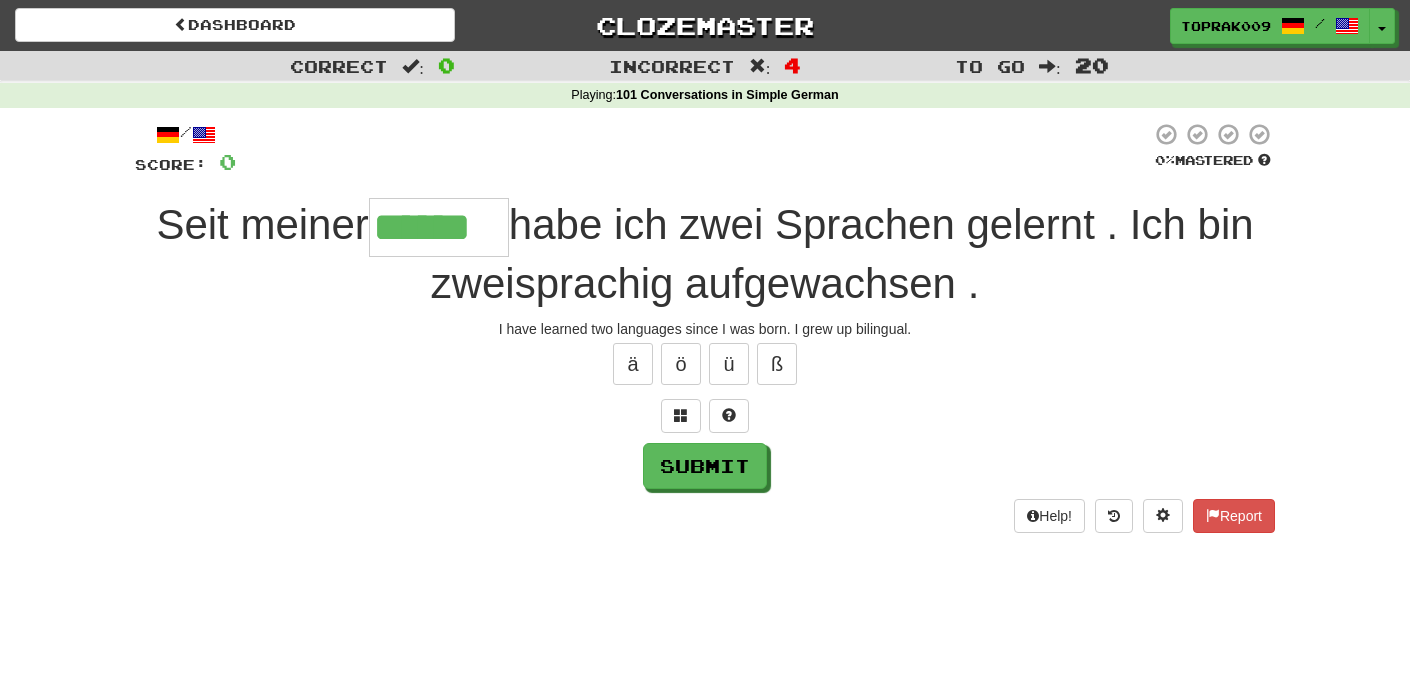 type on "******" 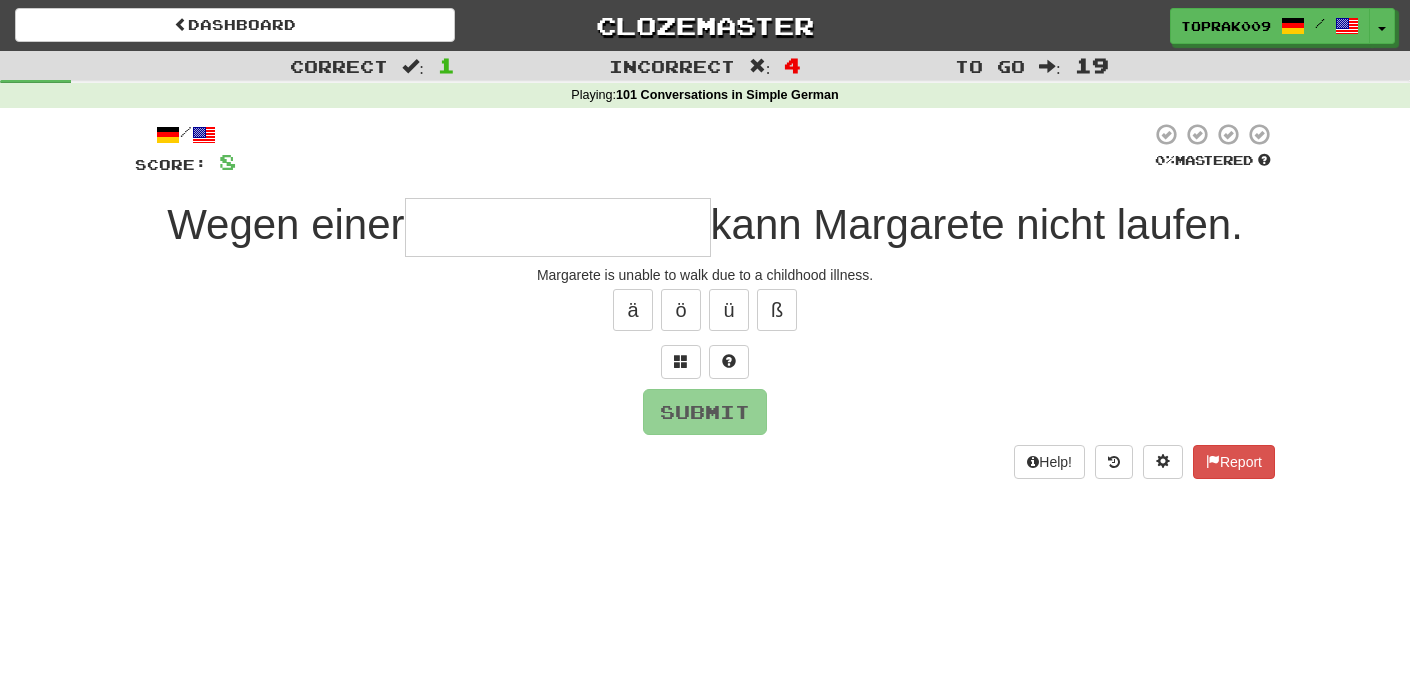 type on "**********" 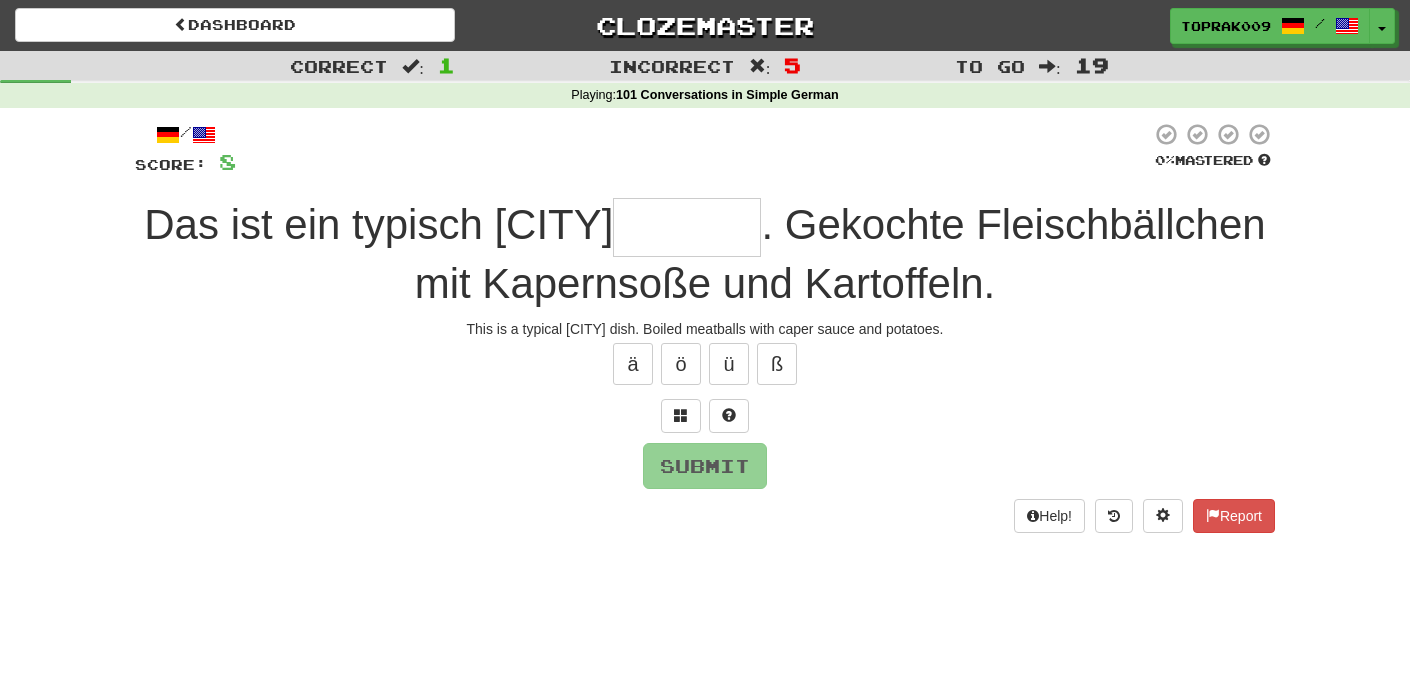 type on "*" 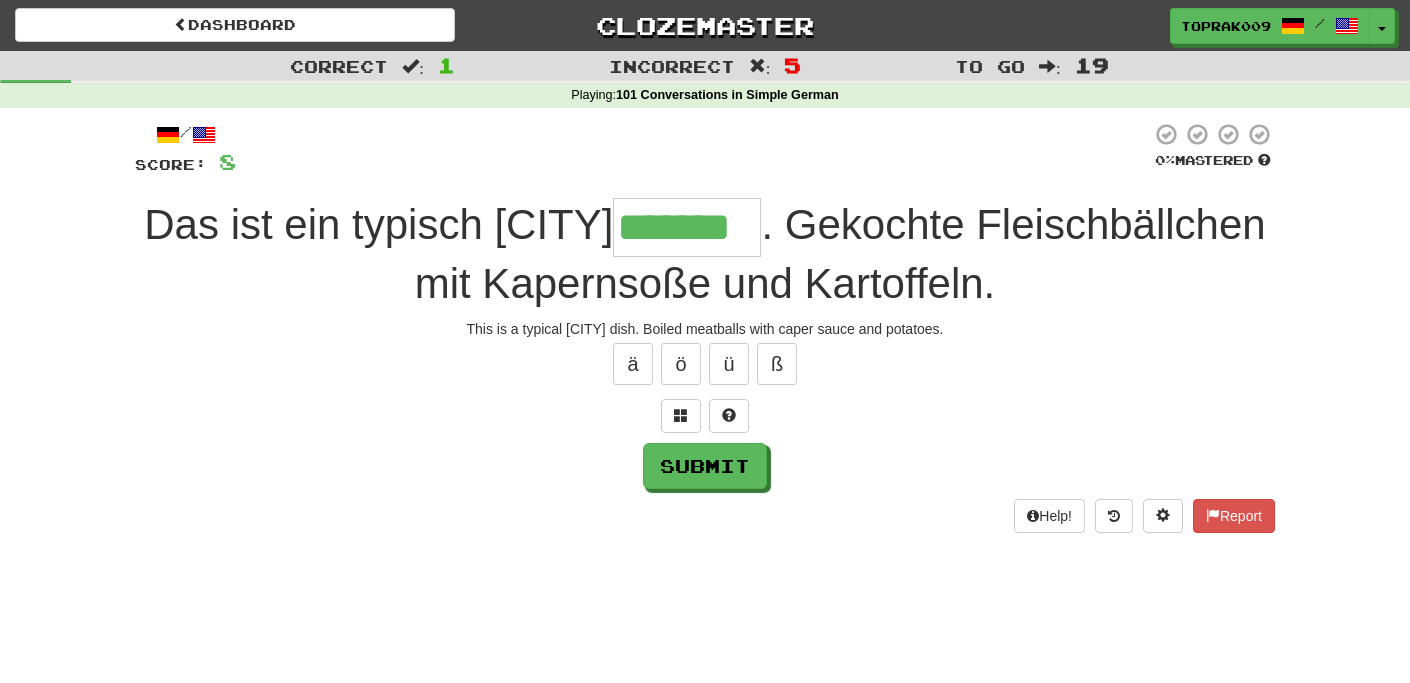 type on "*******" 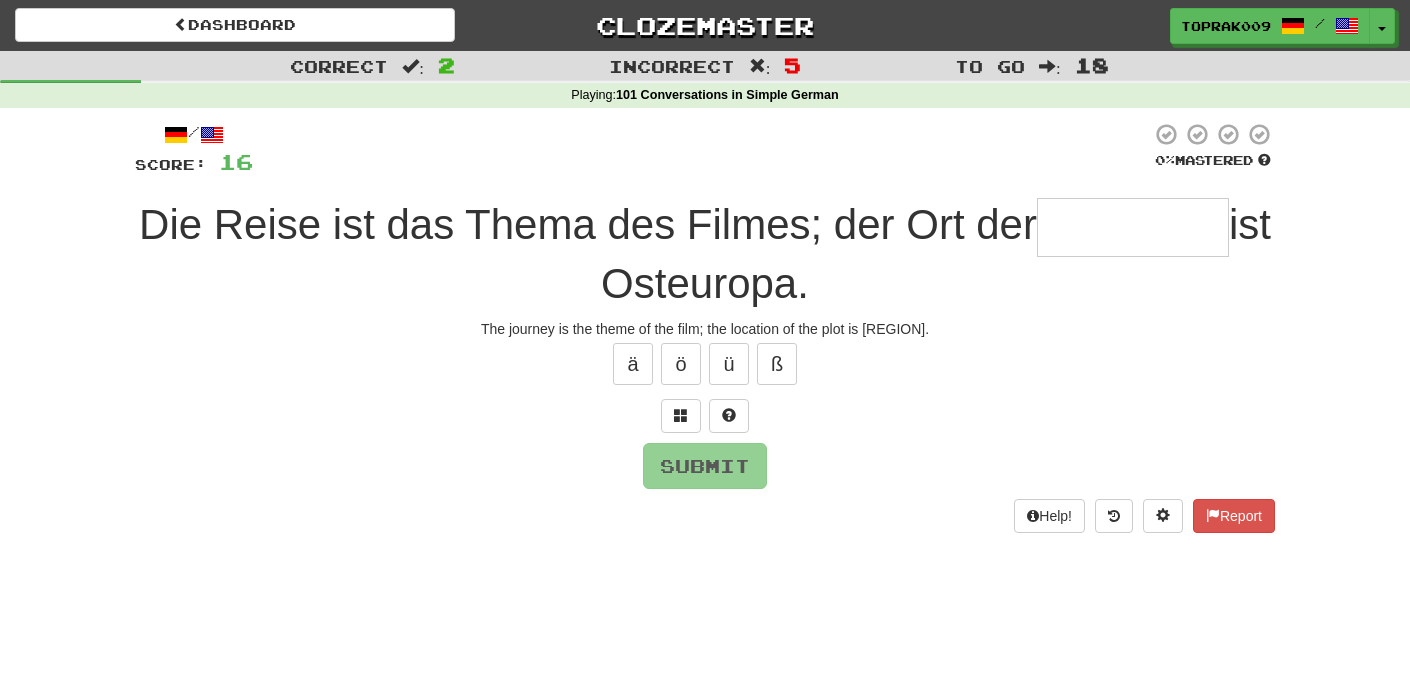 type on "********" 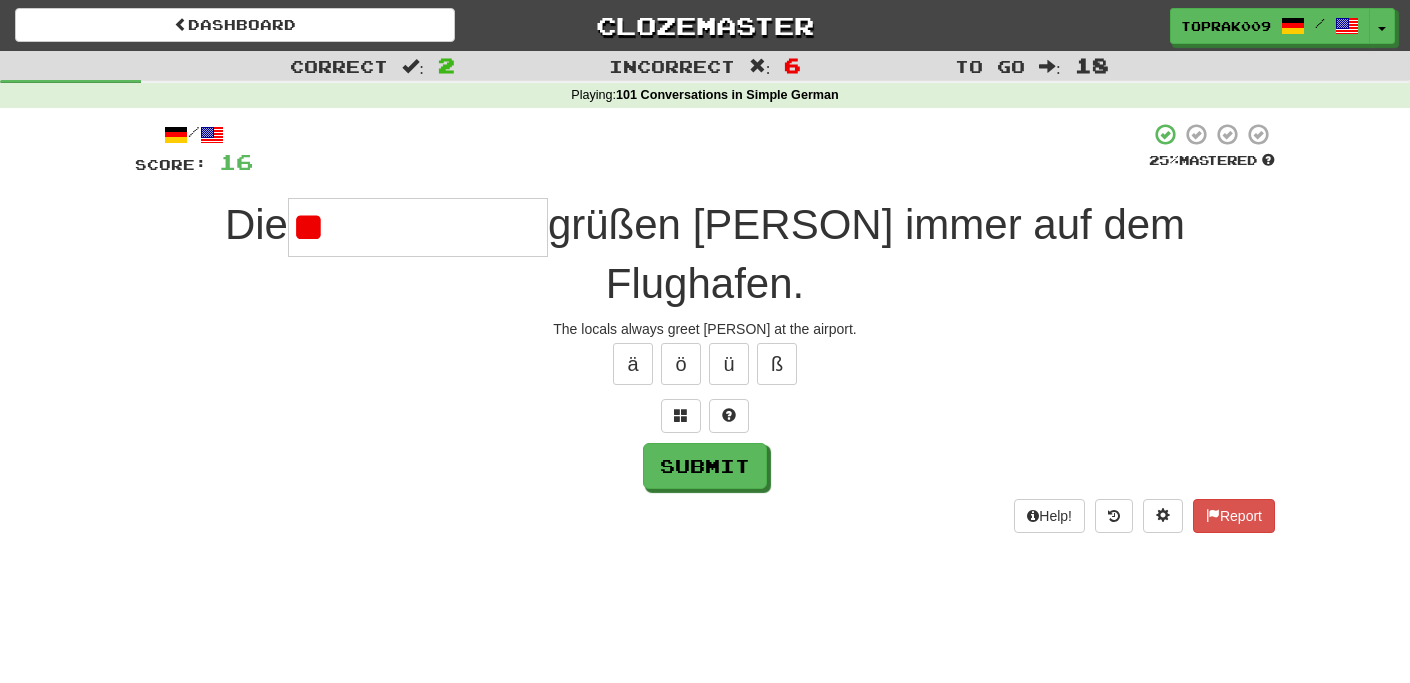 type on "*" 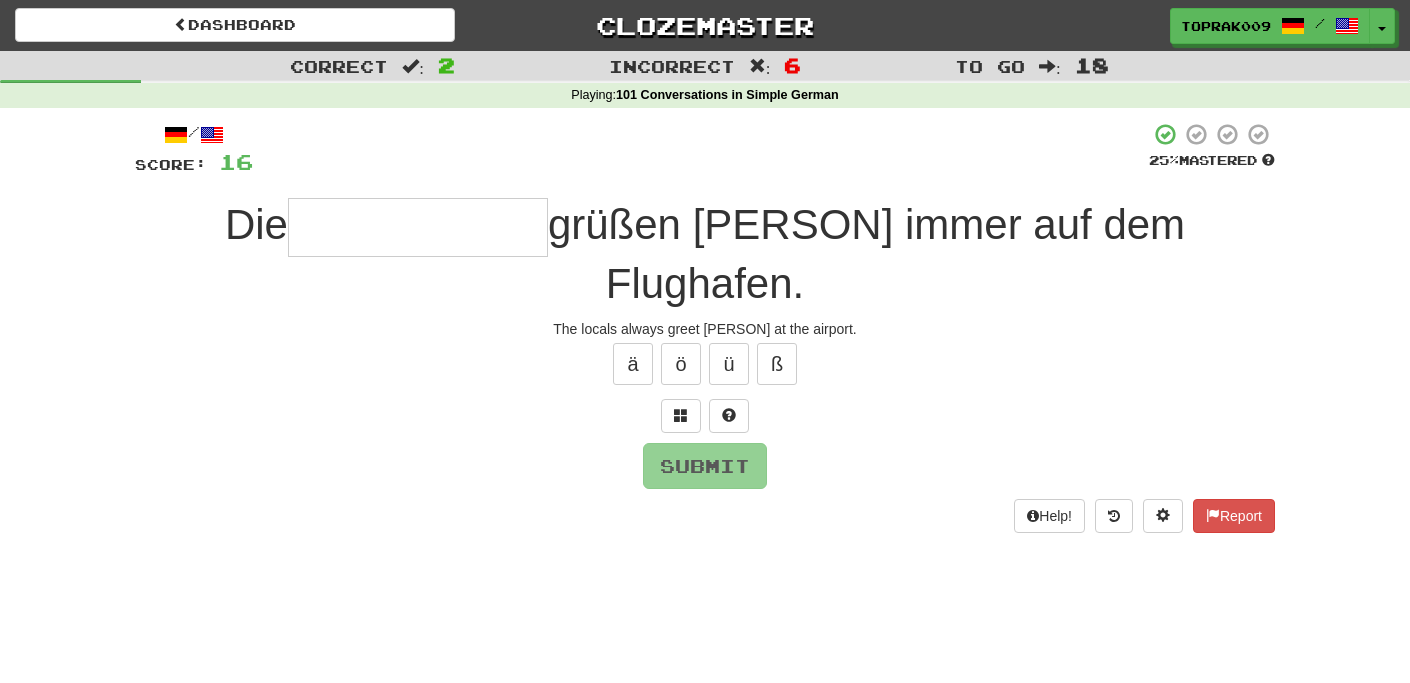 type on "*" 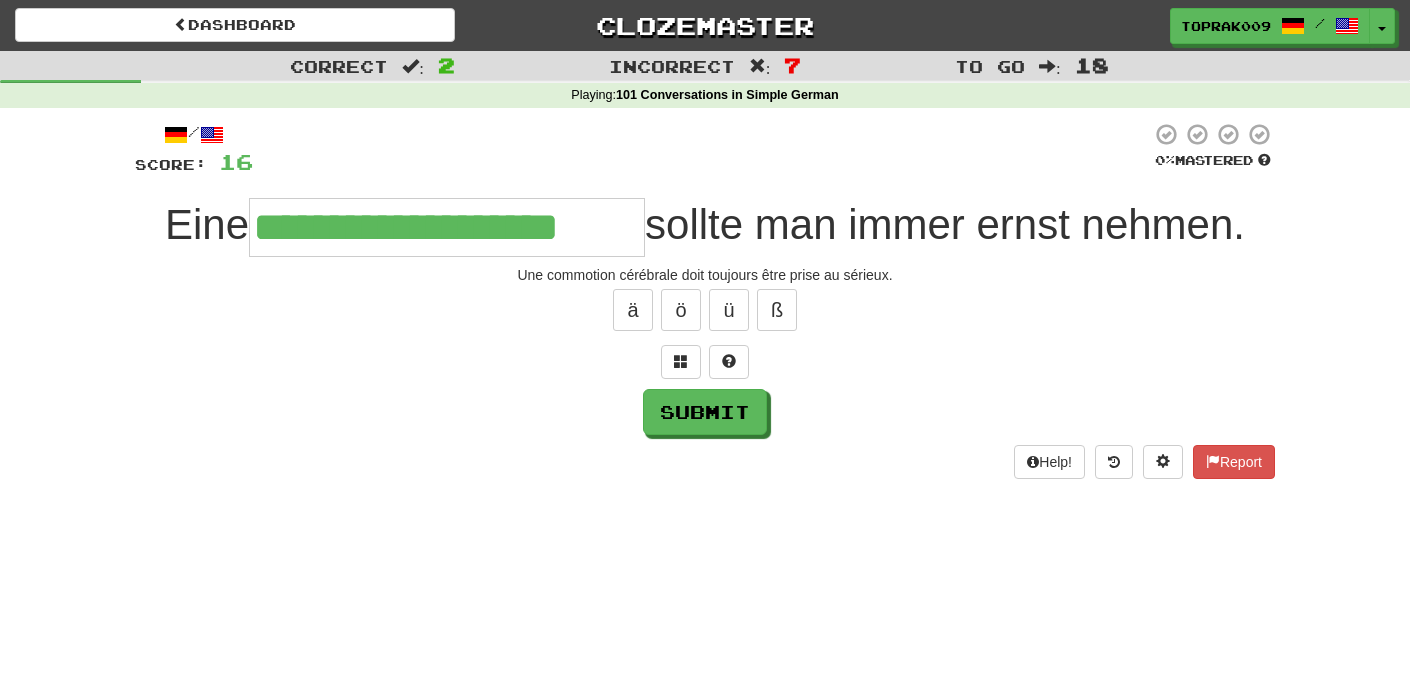 type on "**********" 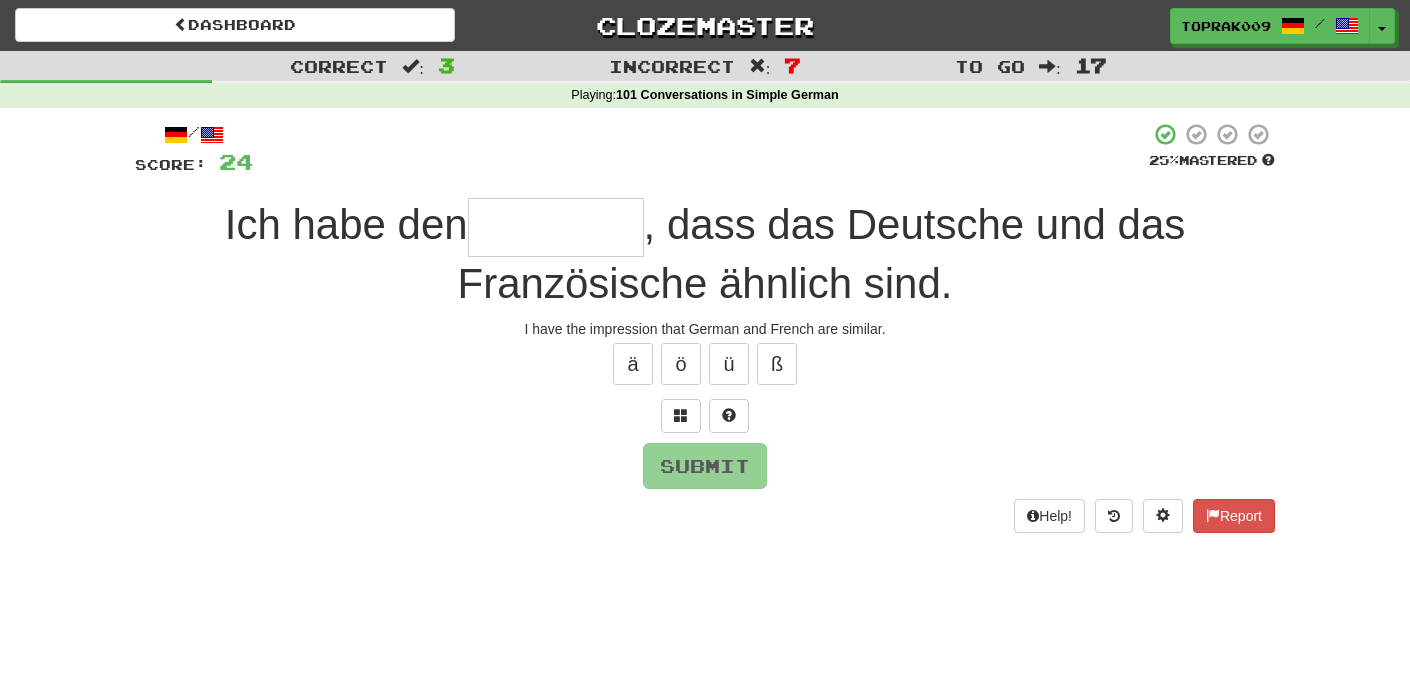 type on "*" 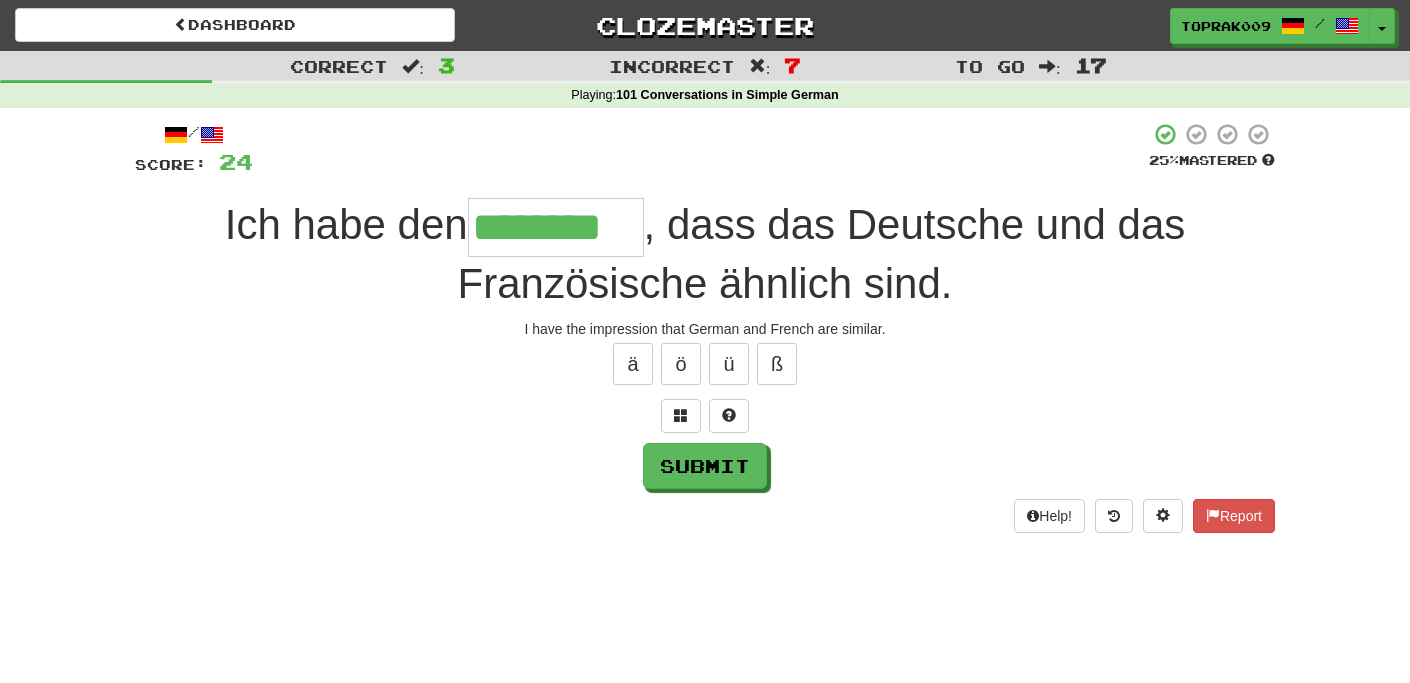 type on "********" 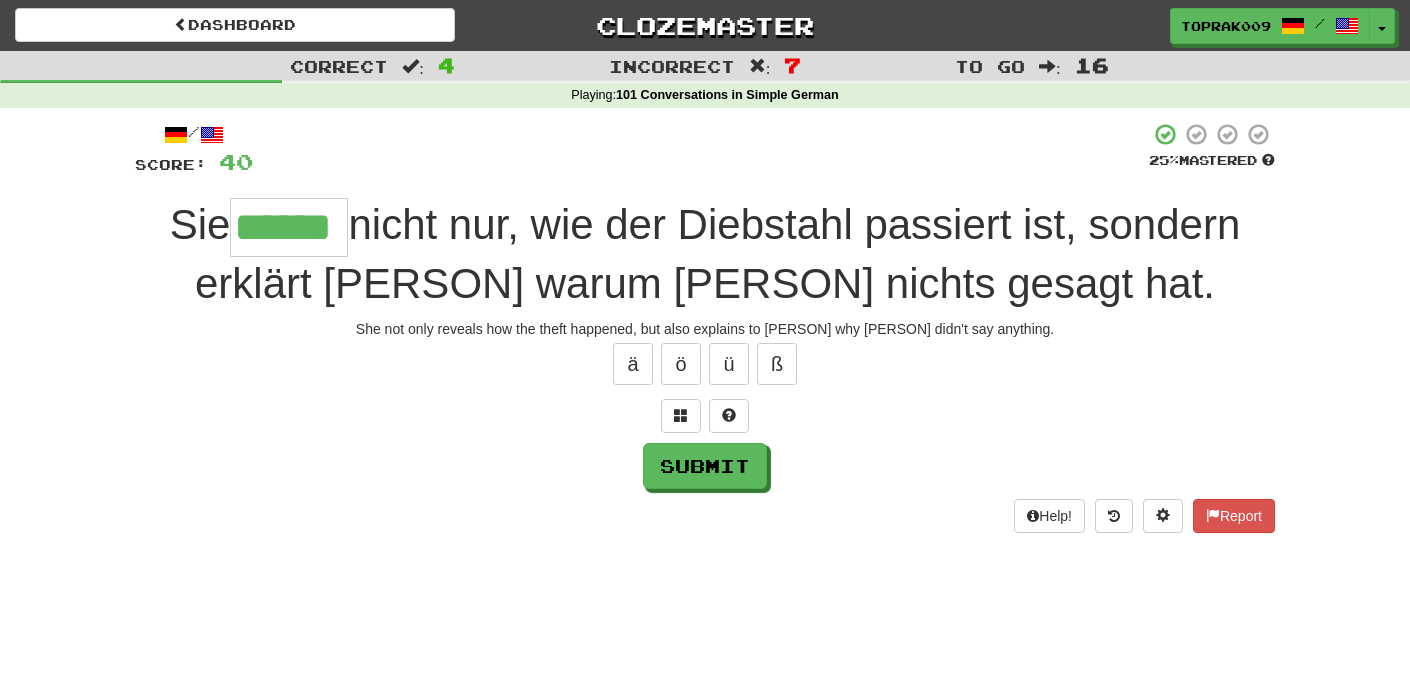 type on "******" 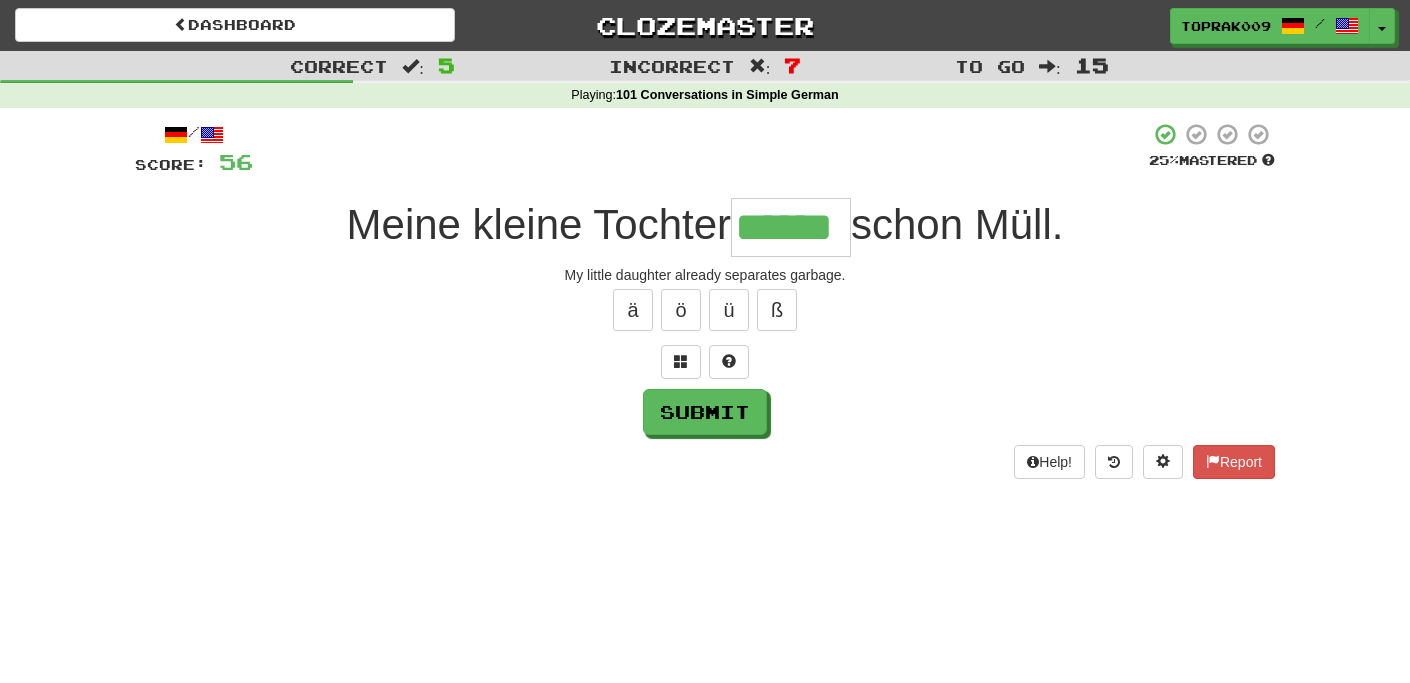 type on "******" 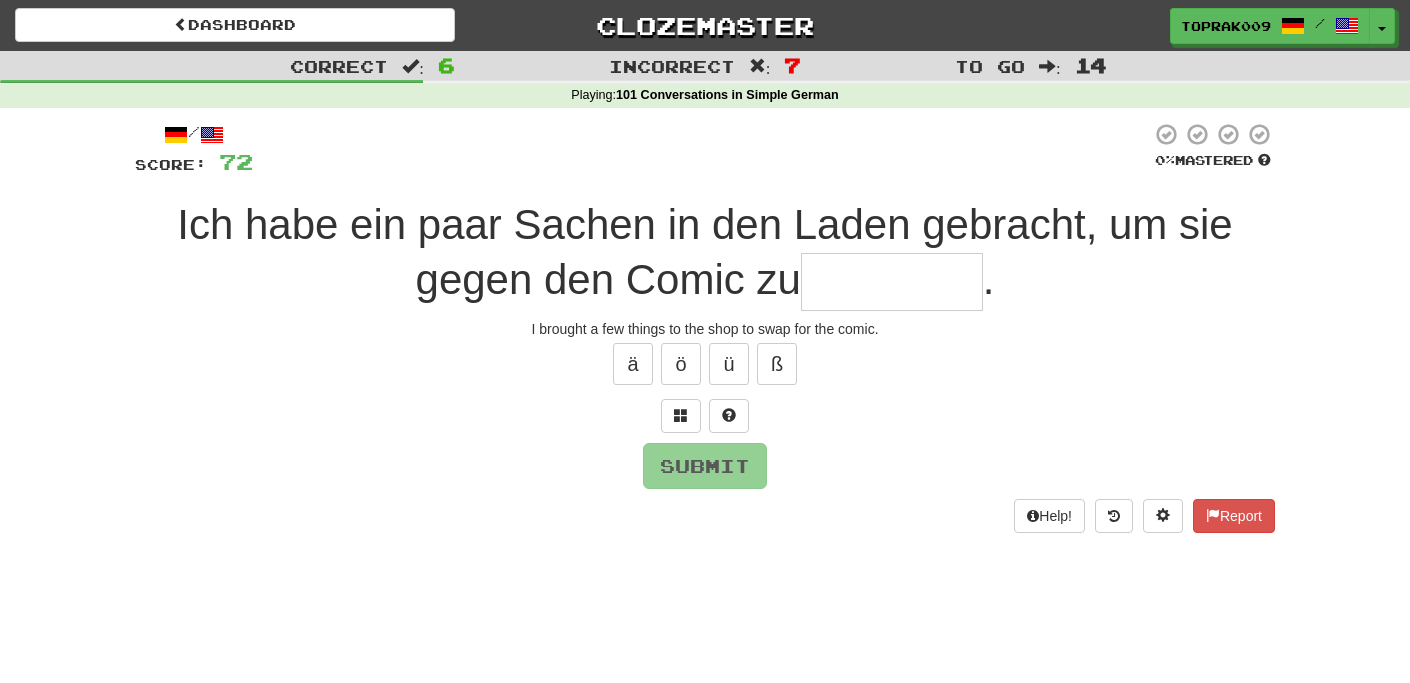 type on "*" 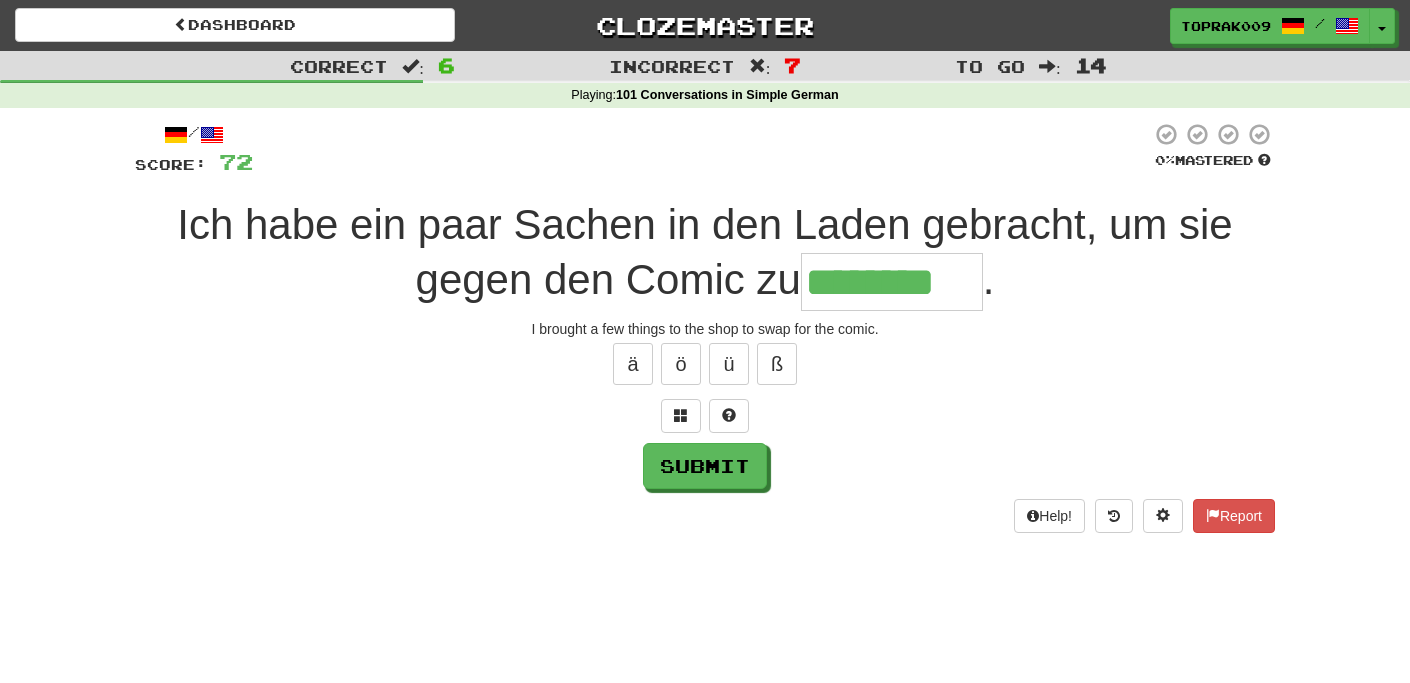 type on "********" 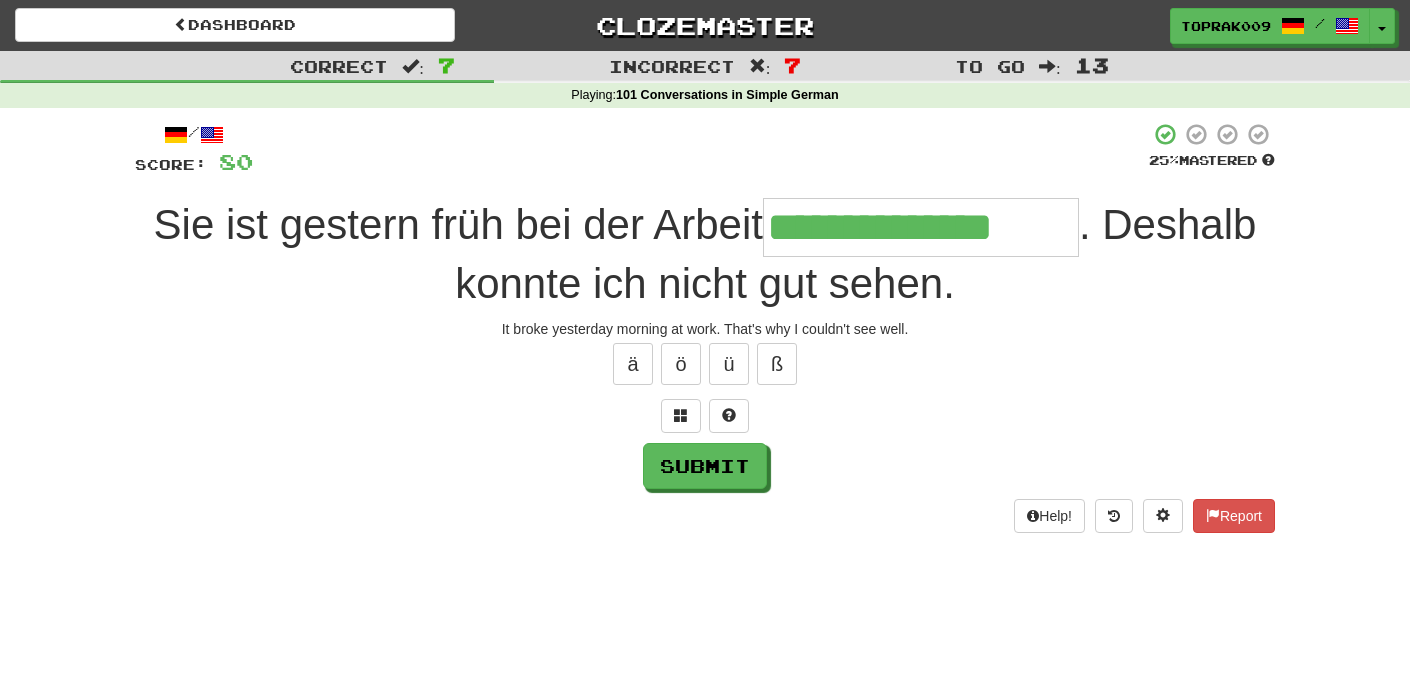 type on "**********" 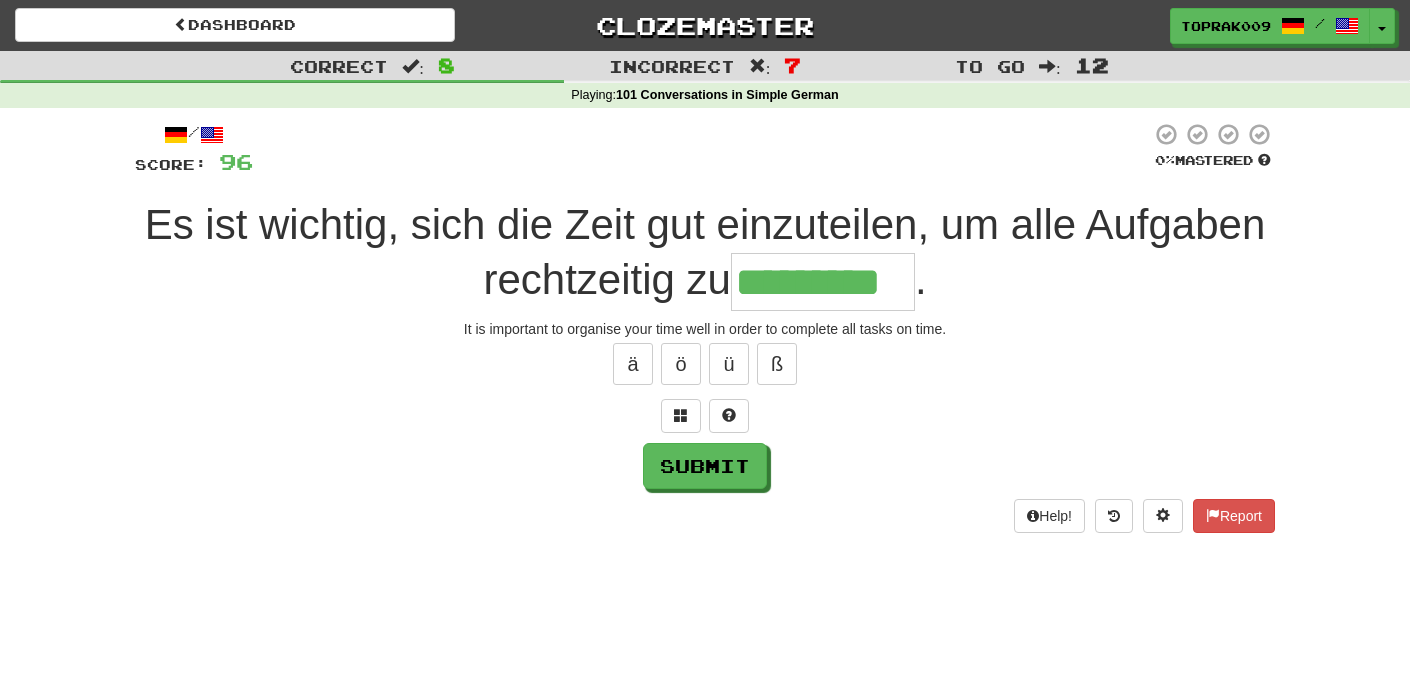 type on "*********" 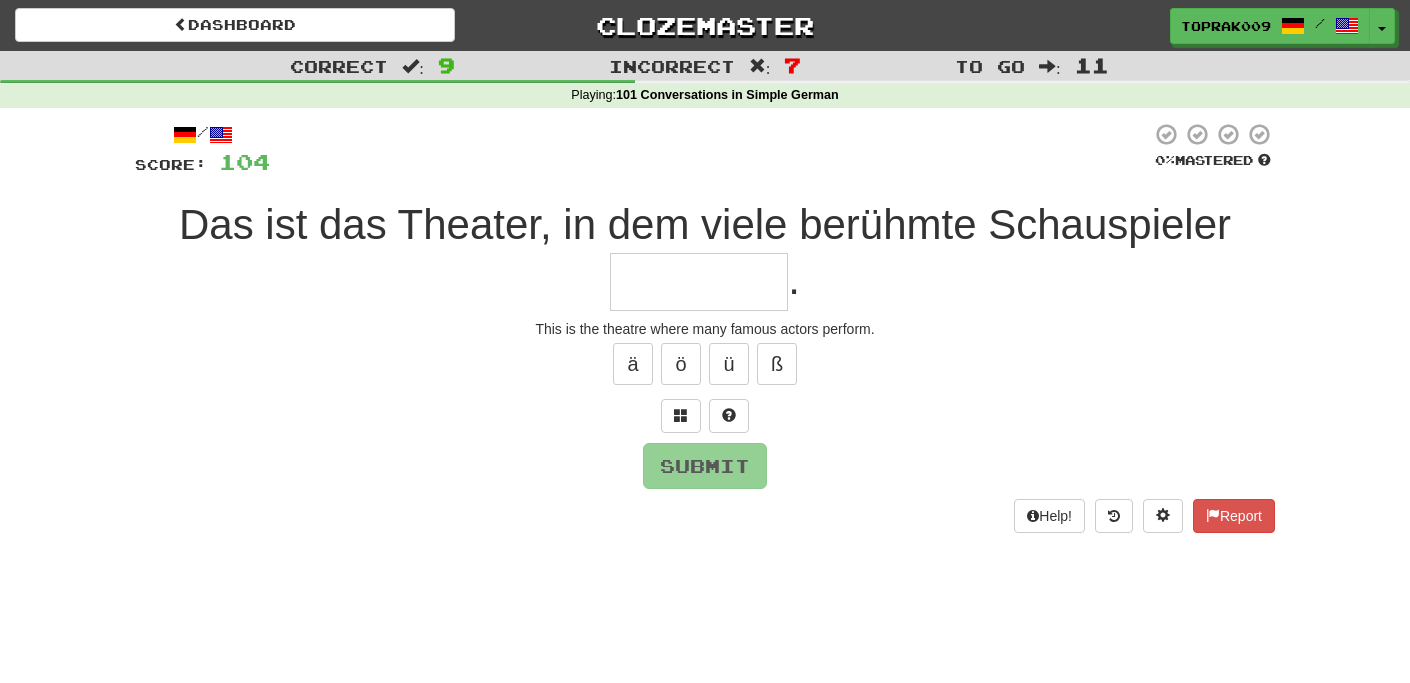 type on "*********" 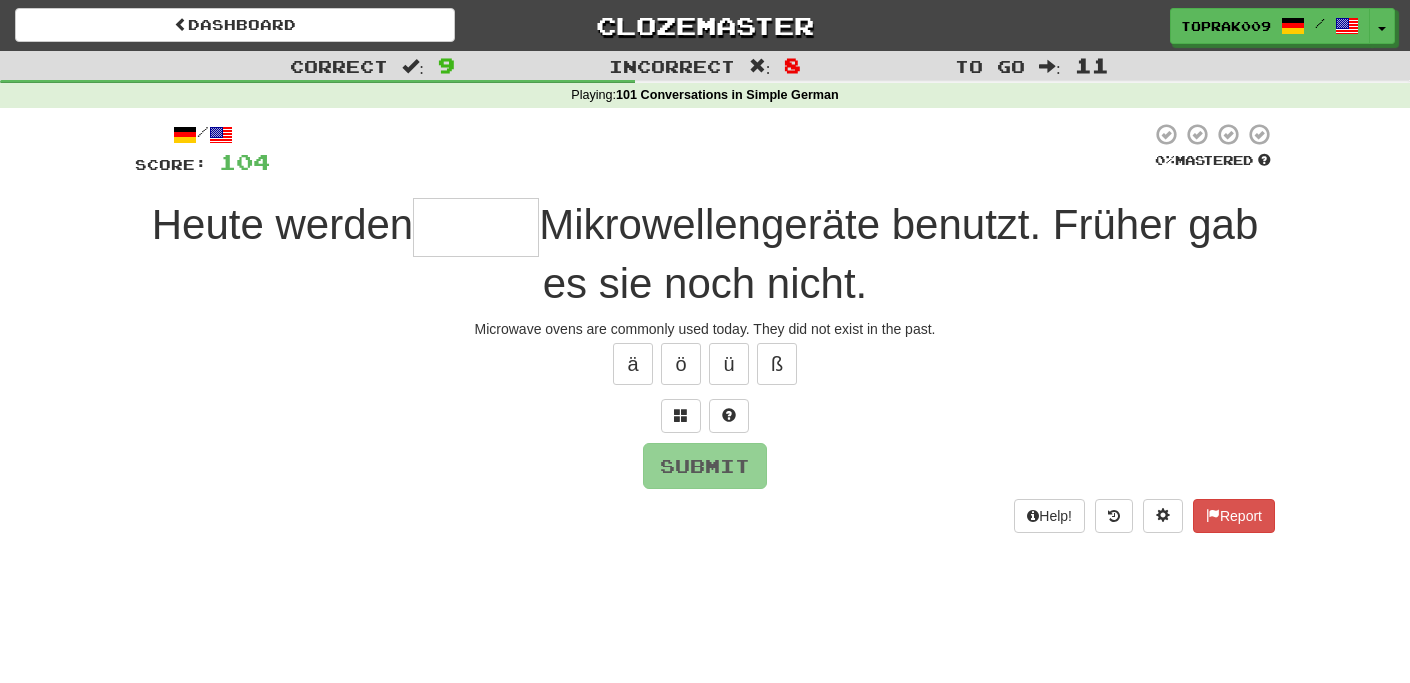 type on "*" 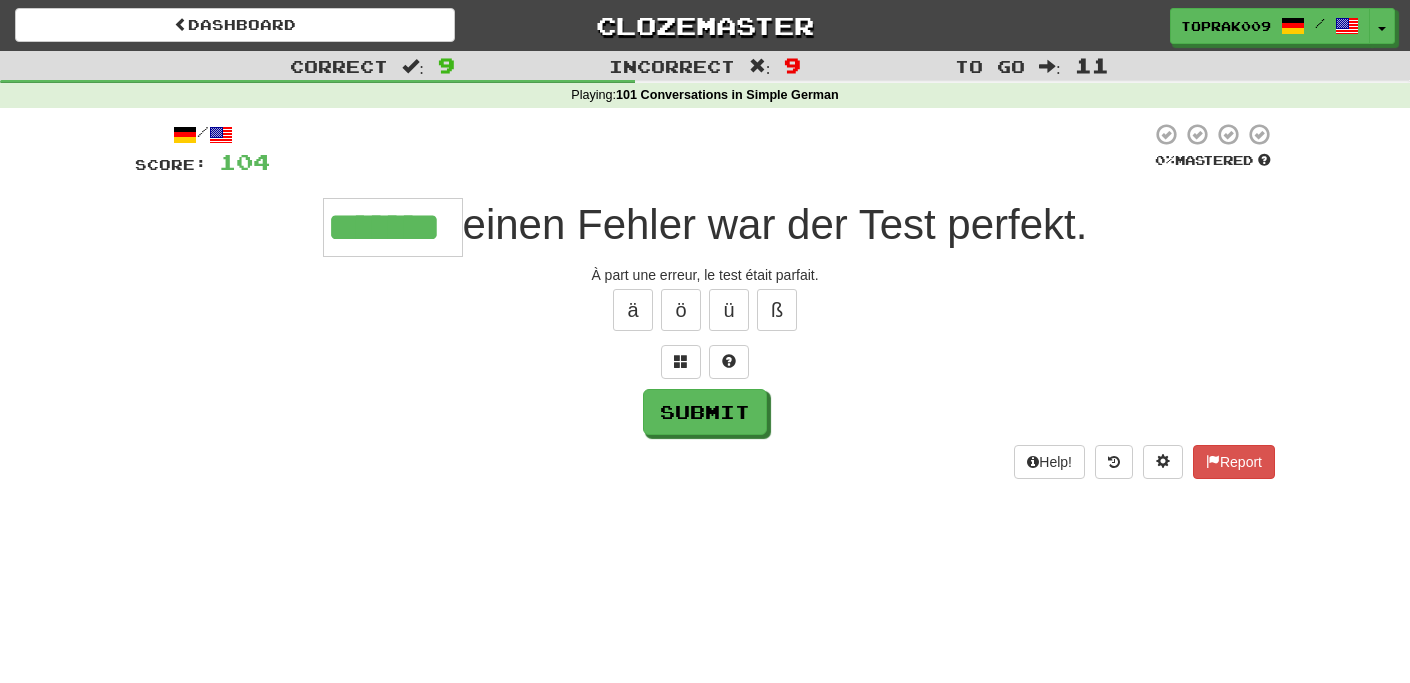 type on "*******" 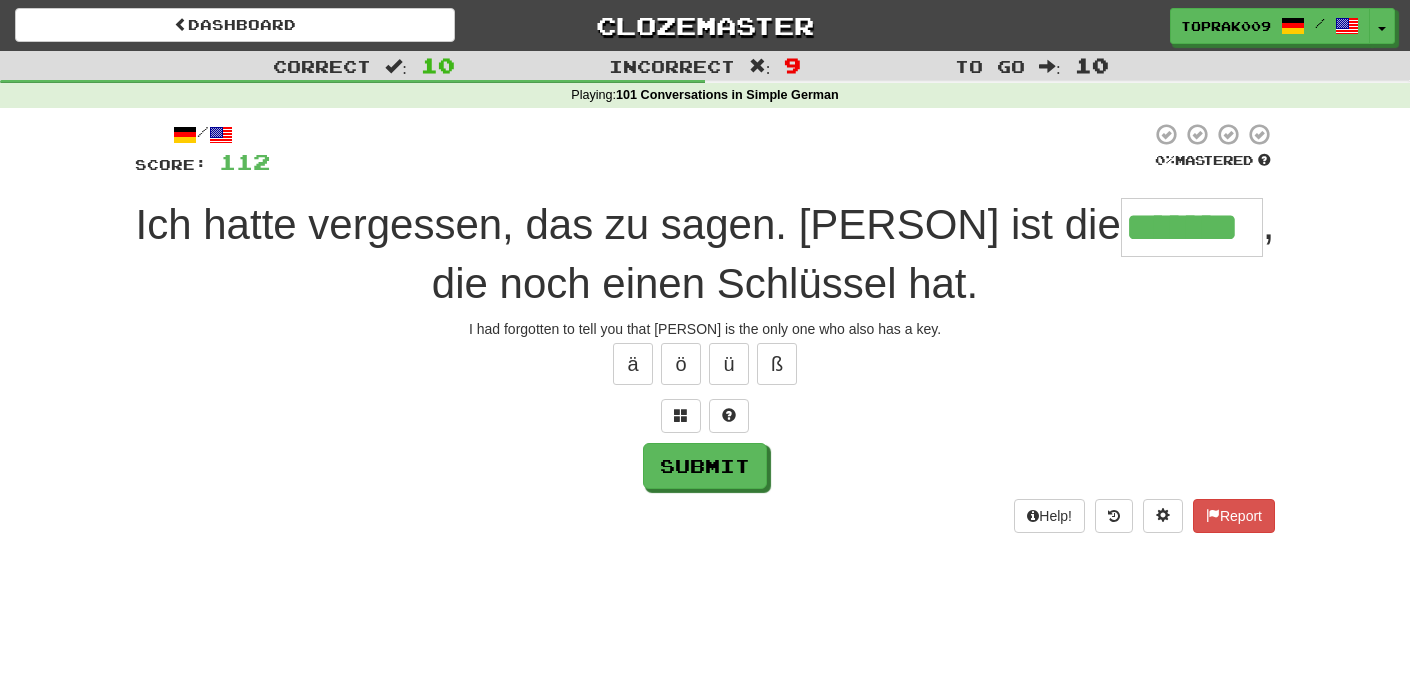 type on "*******" 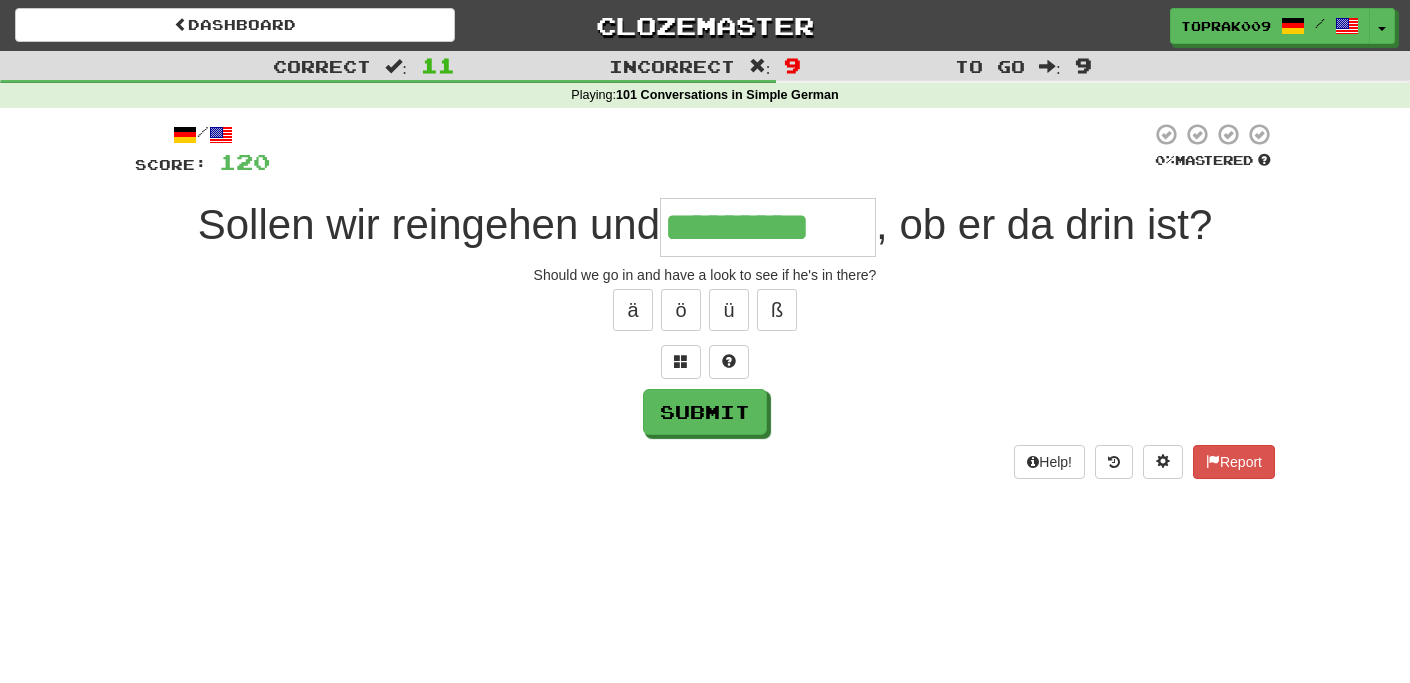 type on "*********" 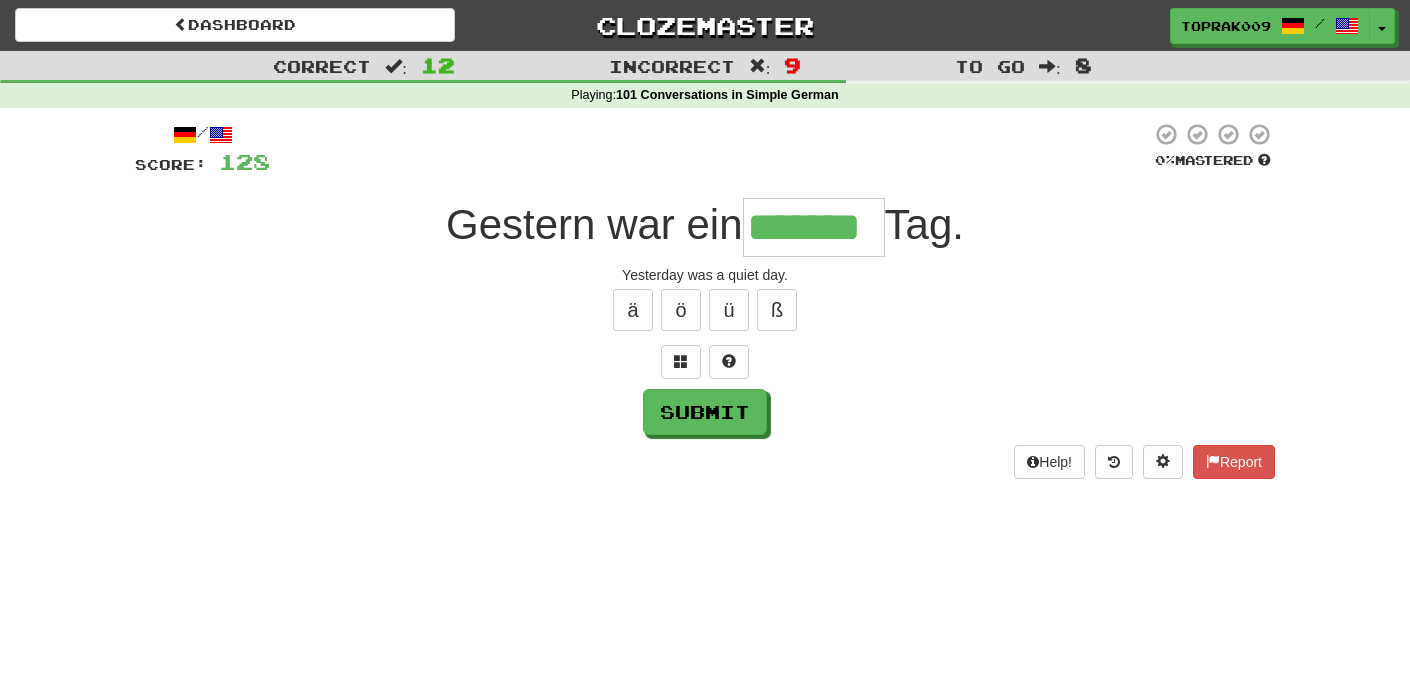 type on "*******" 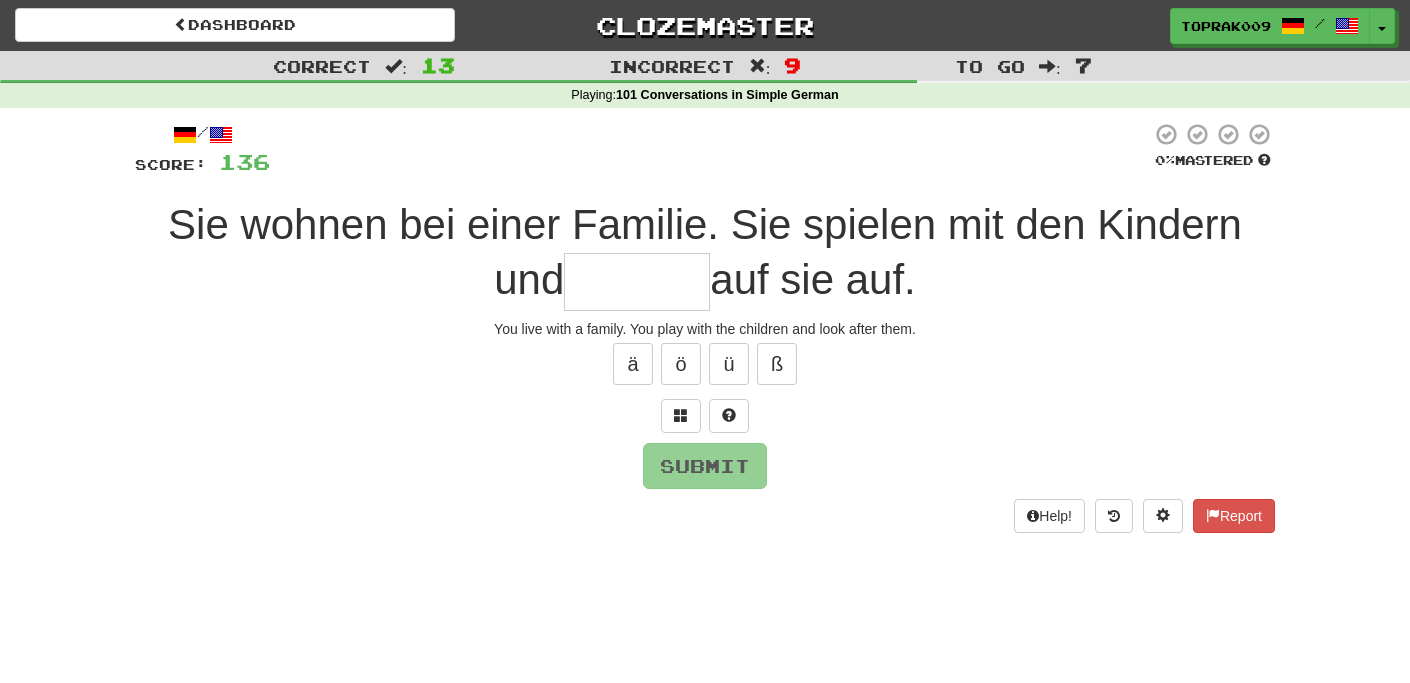 type on "*" 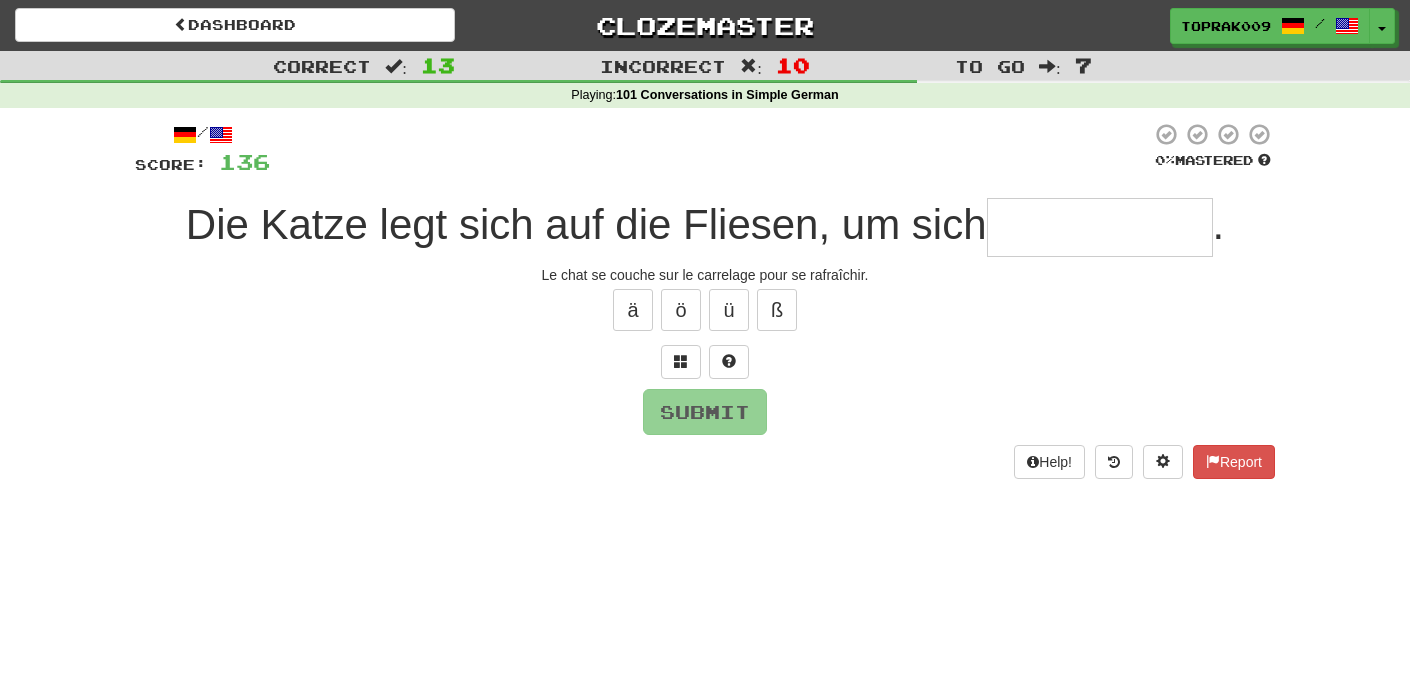 type on "*" 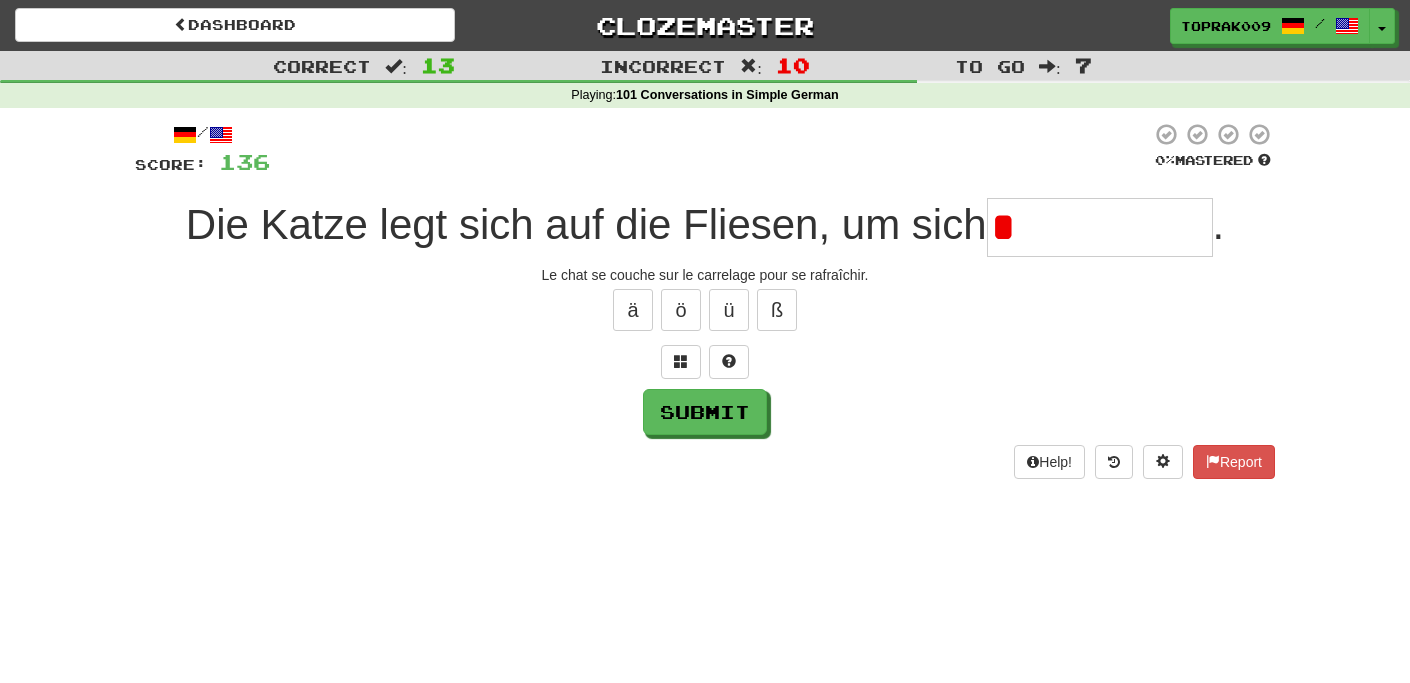 type on "**********" 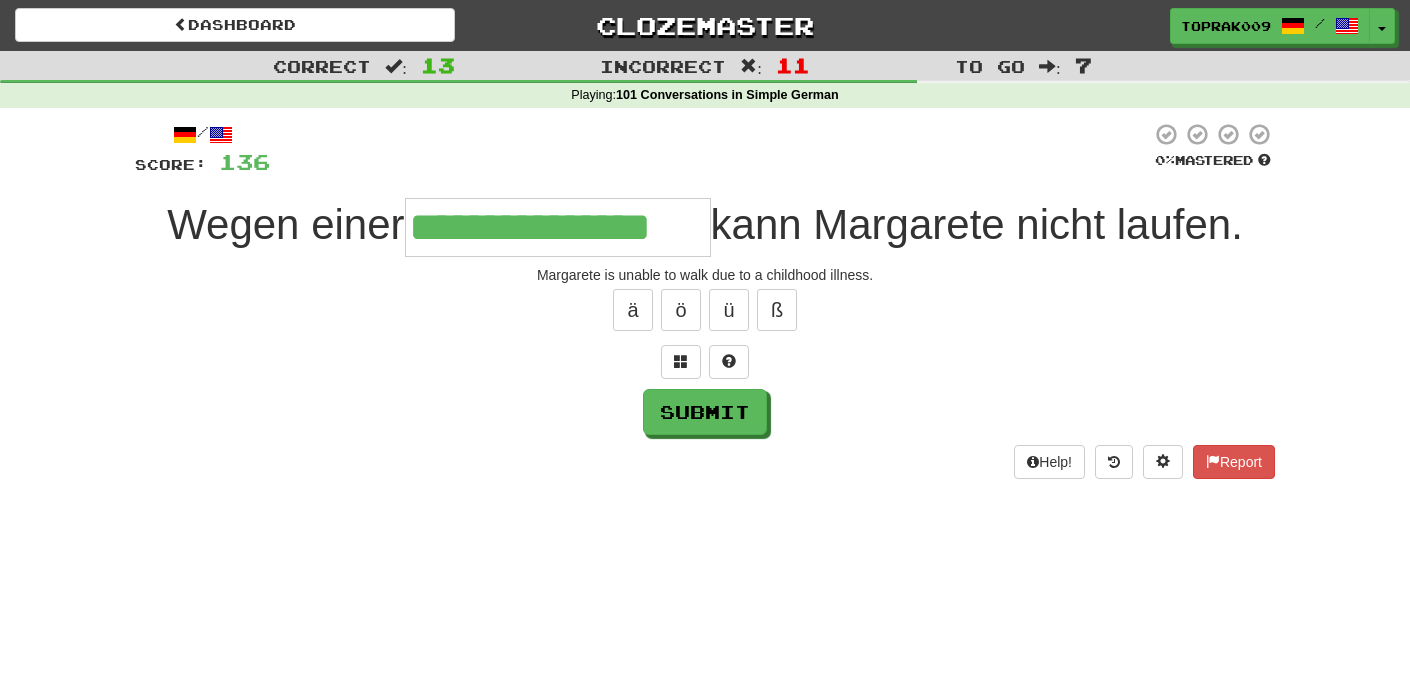 type on "**********" 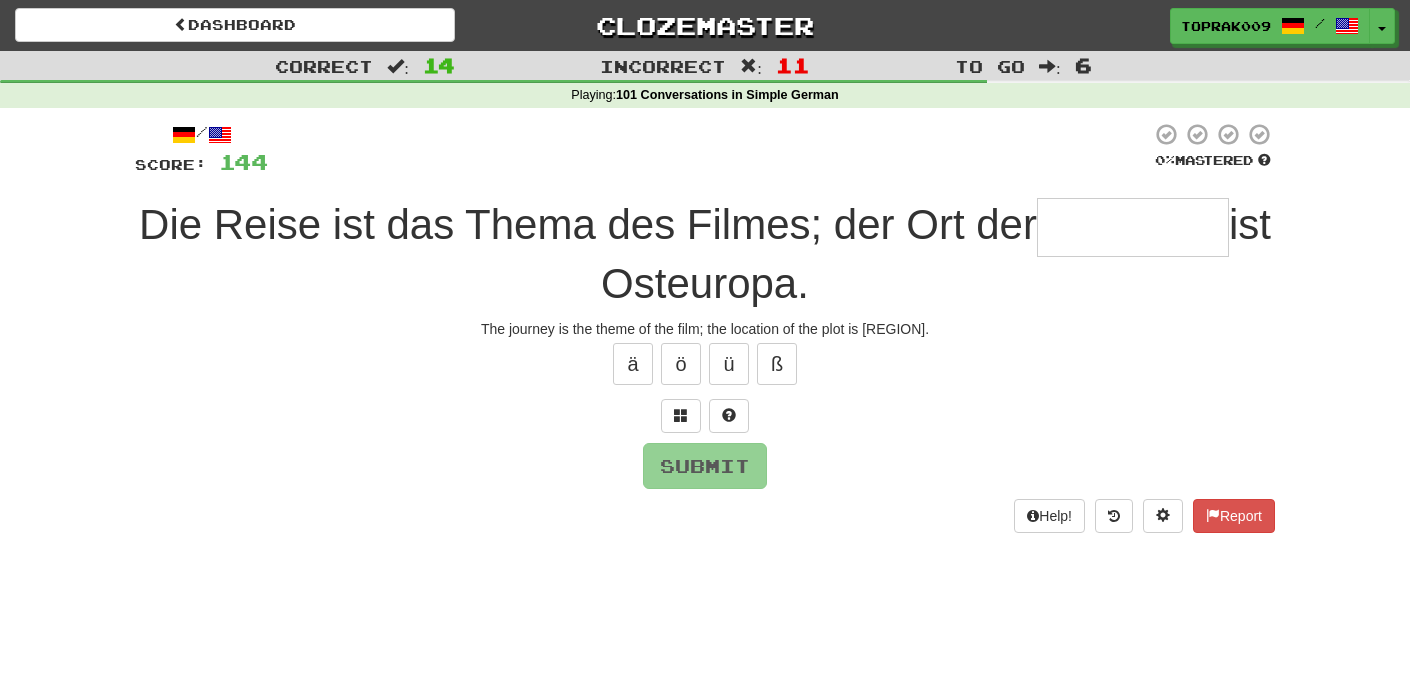 type on "********" 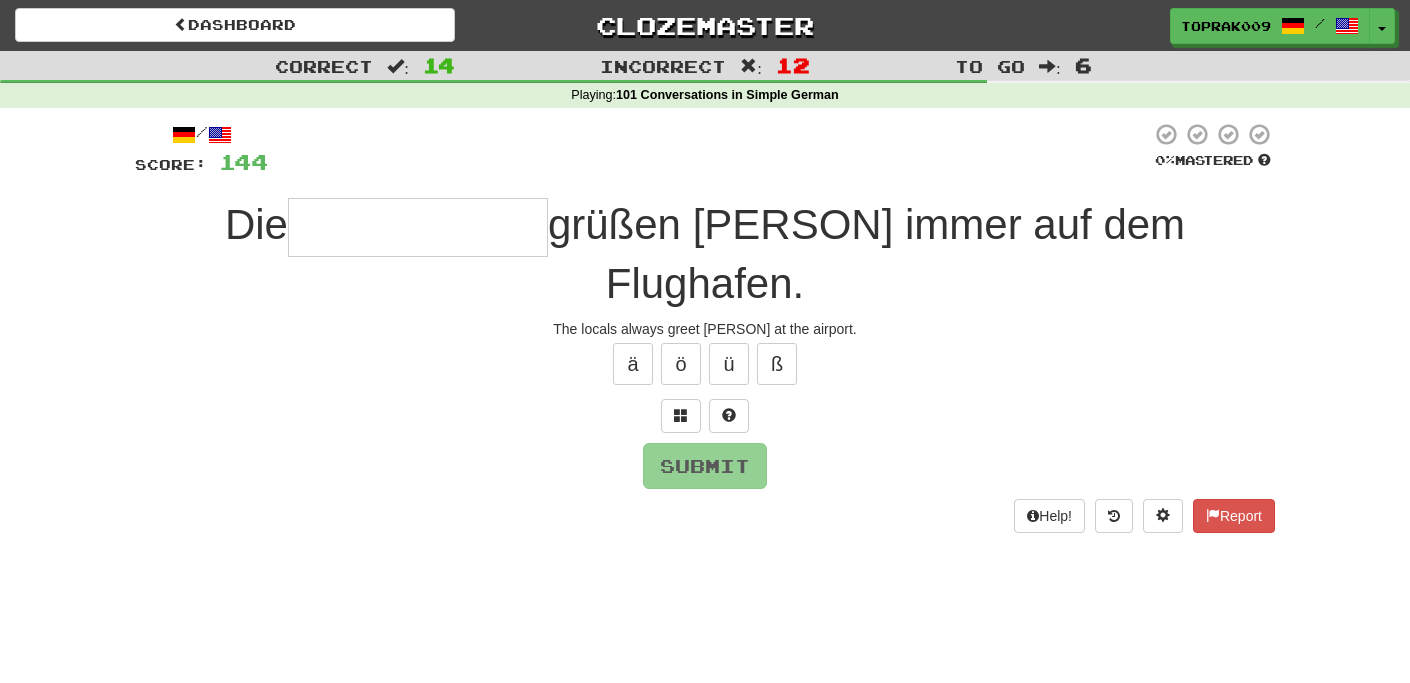 type on "*" 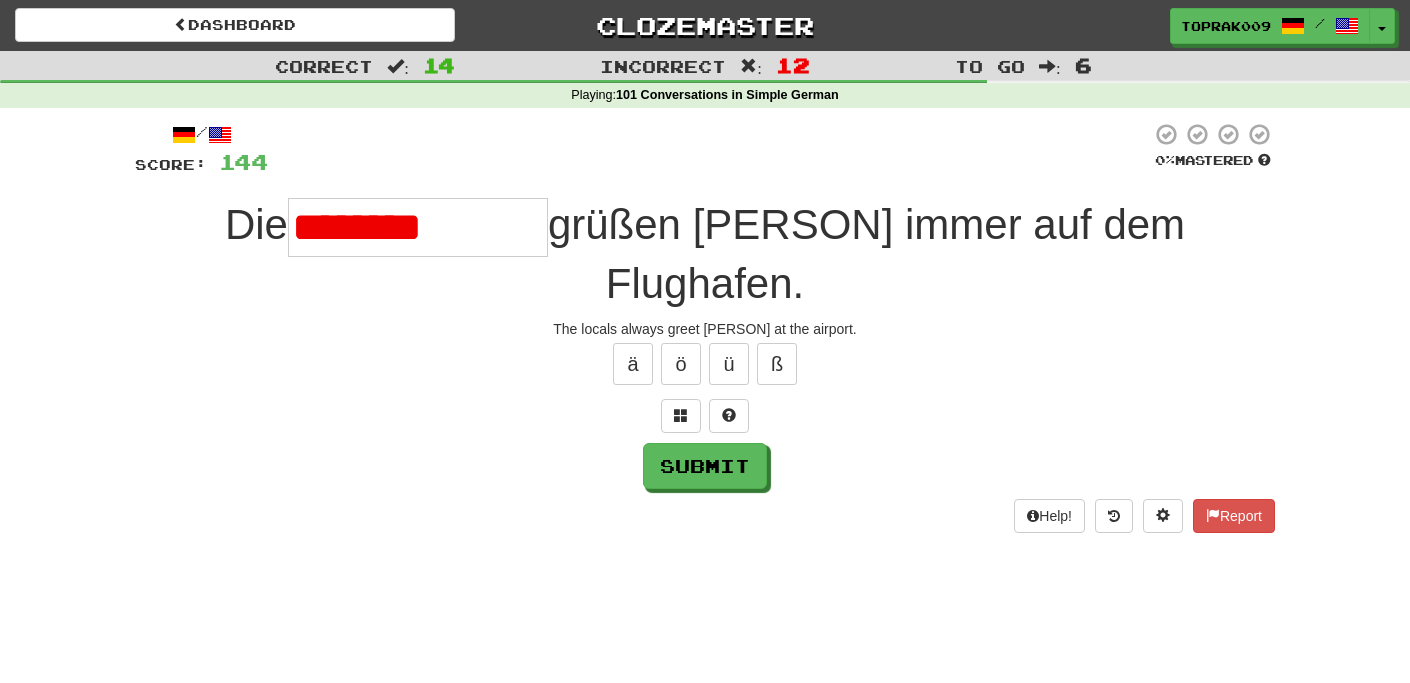 type on "**********" 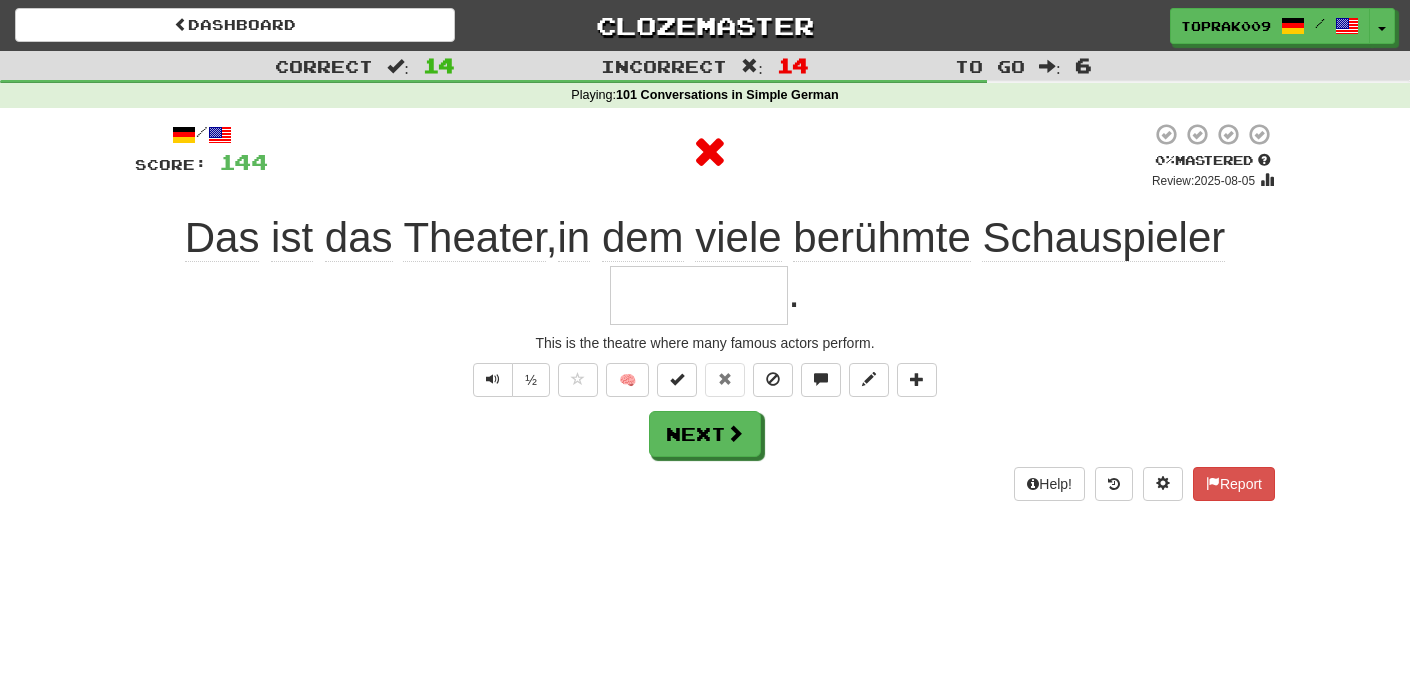 type on "*********" 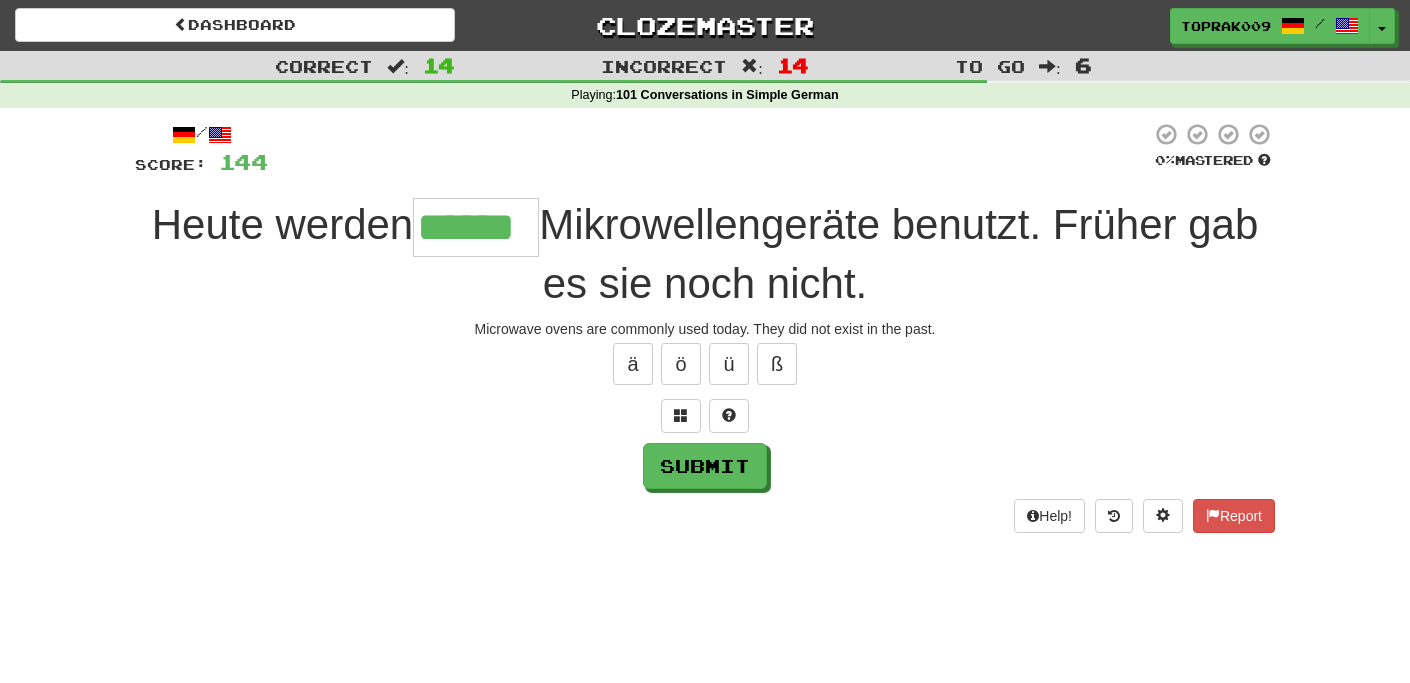 type on "******" 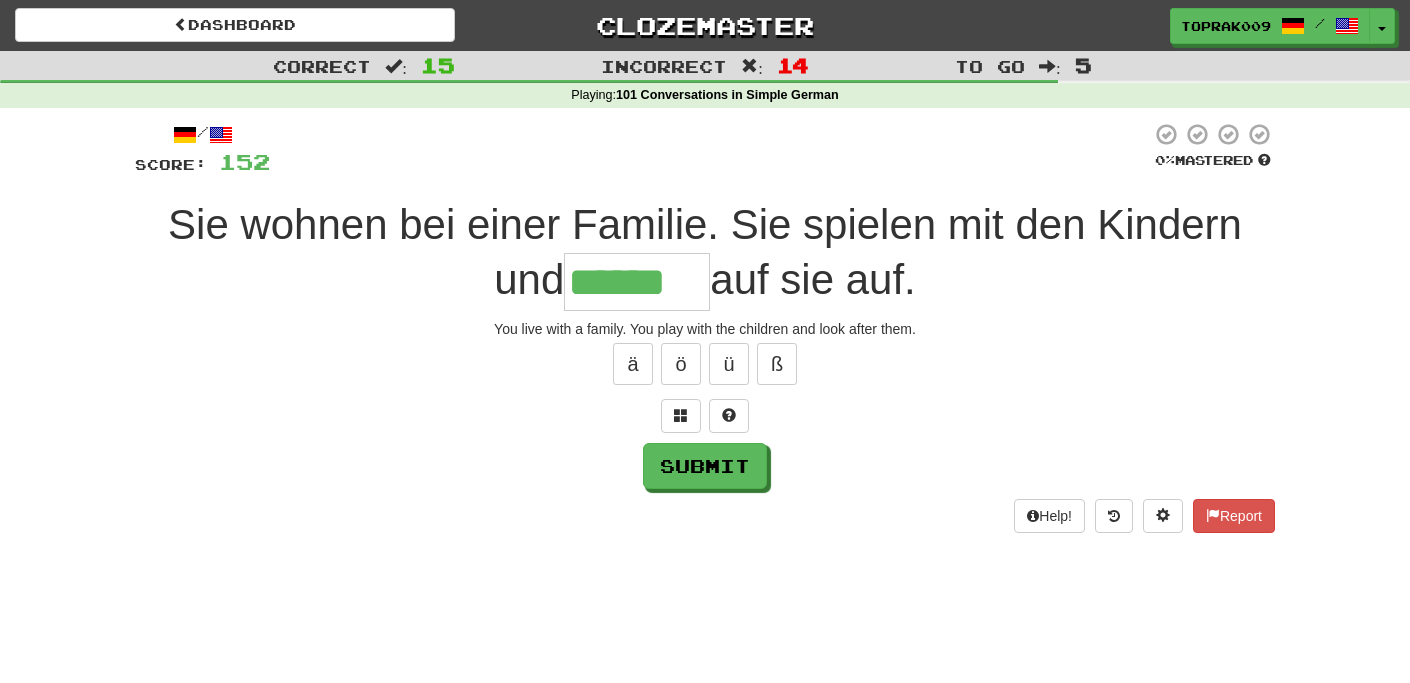 type on "******" 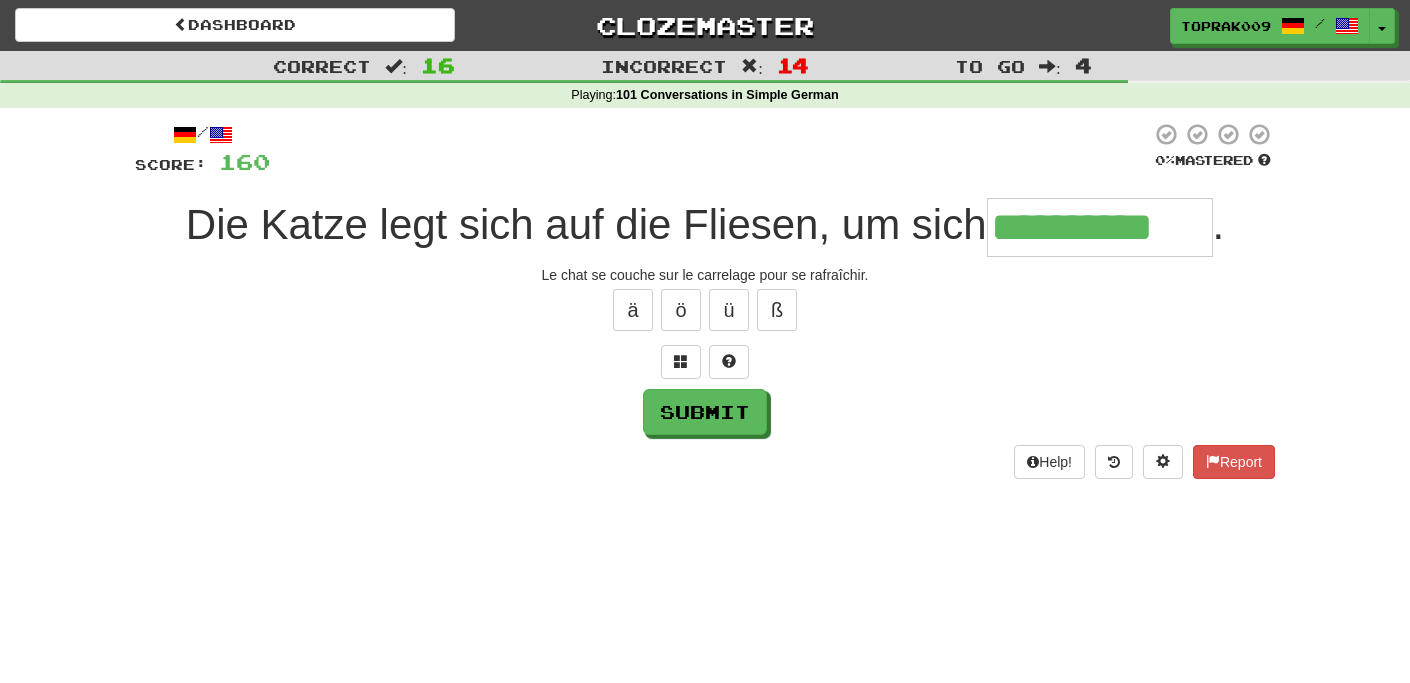 type on "**********" 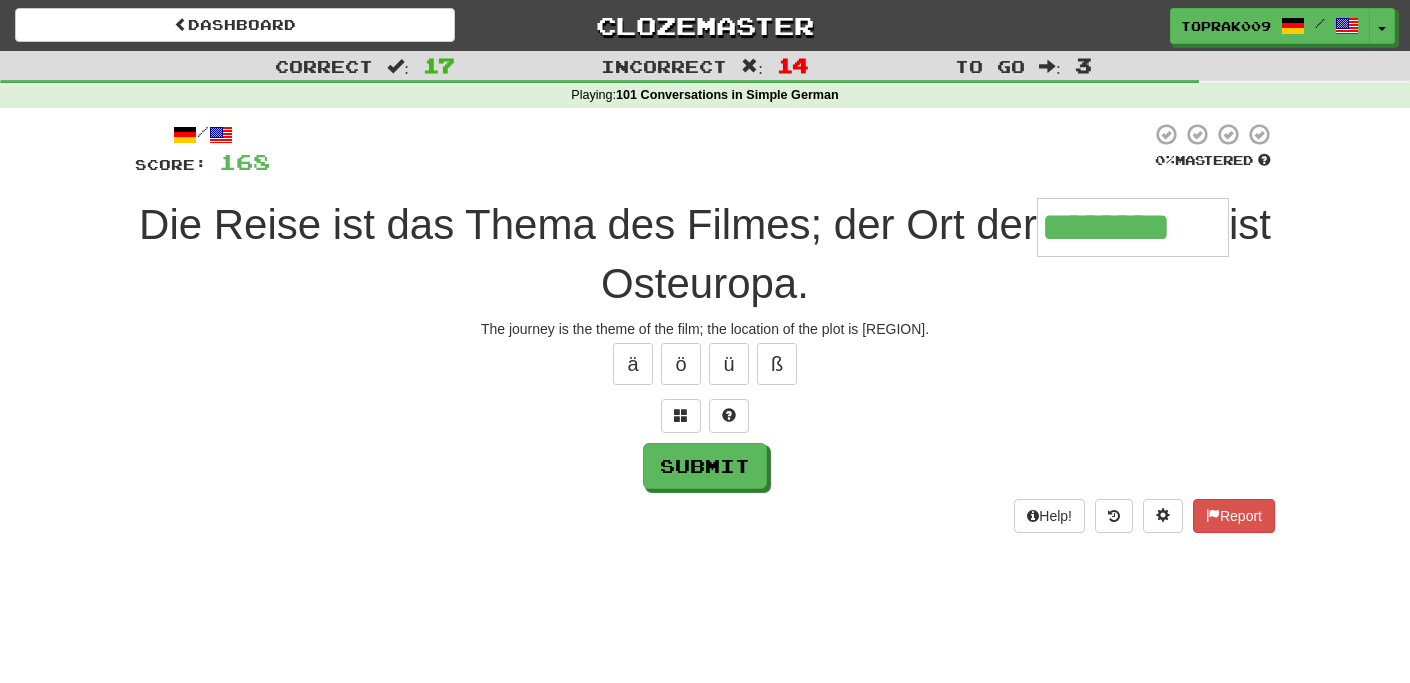 type on "********" 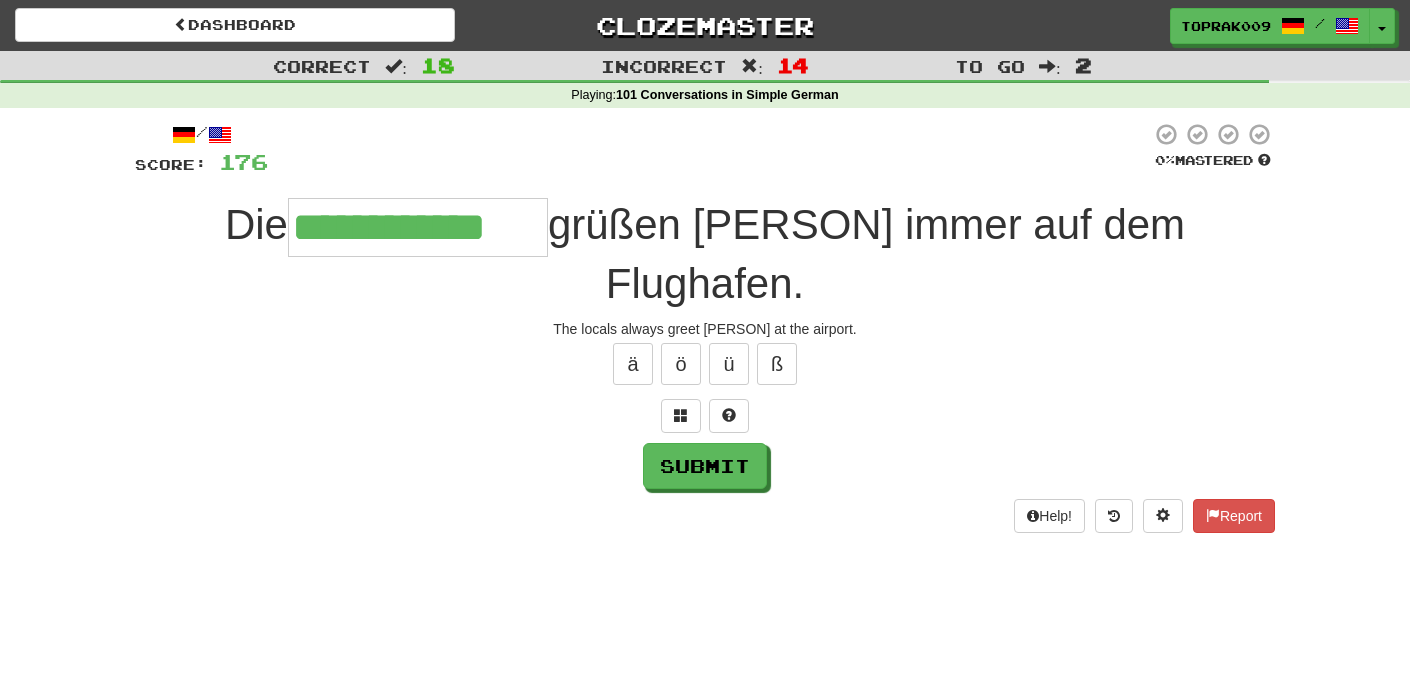 type on "**********" 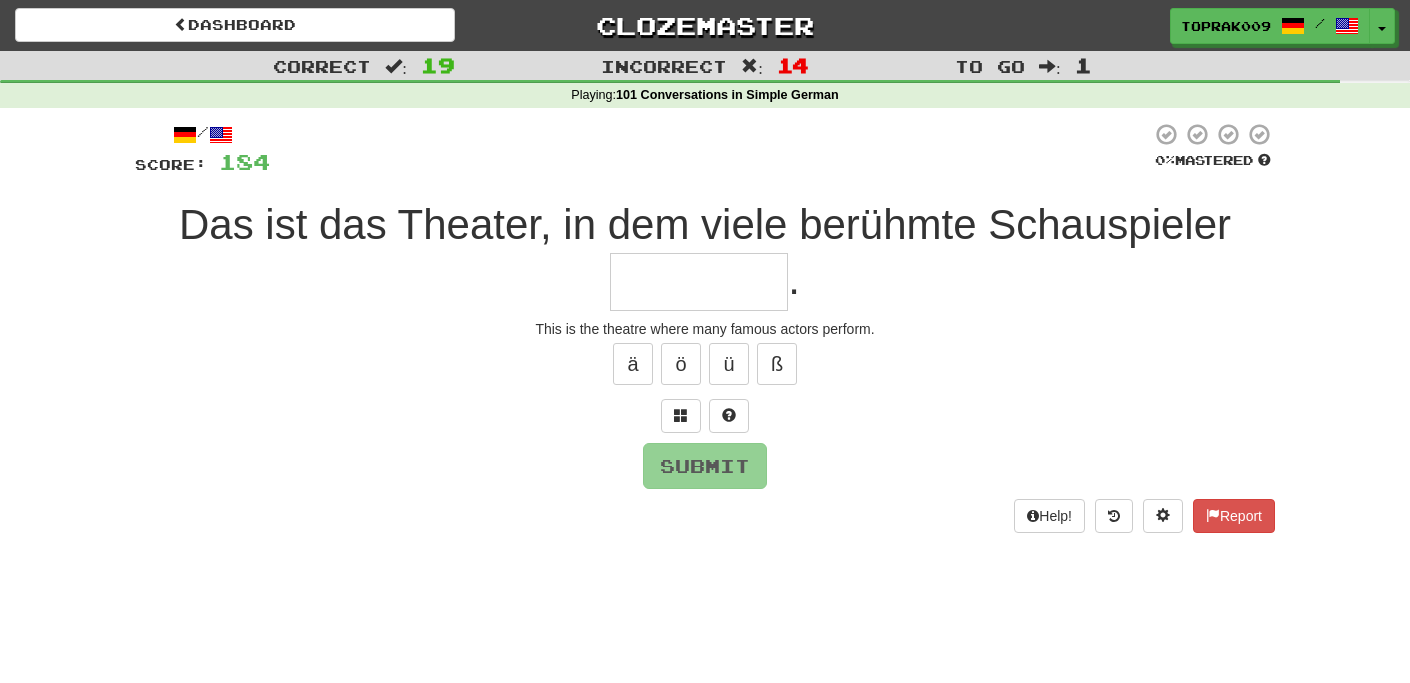 type on "*" 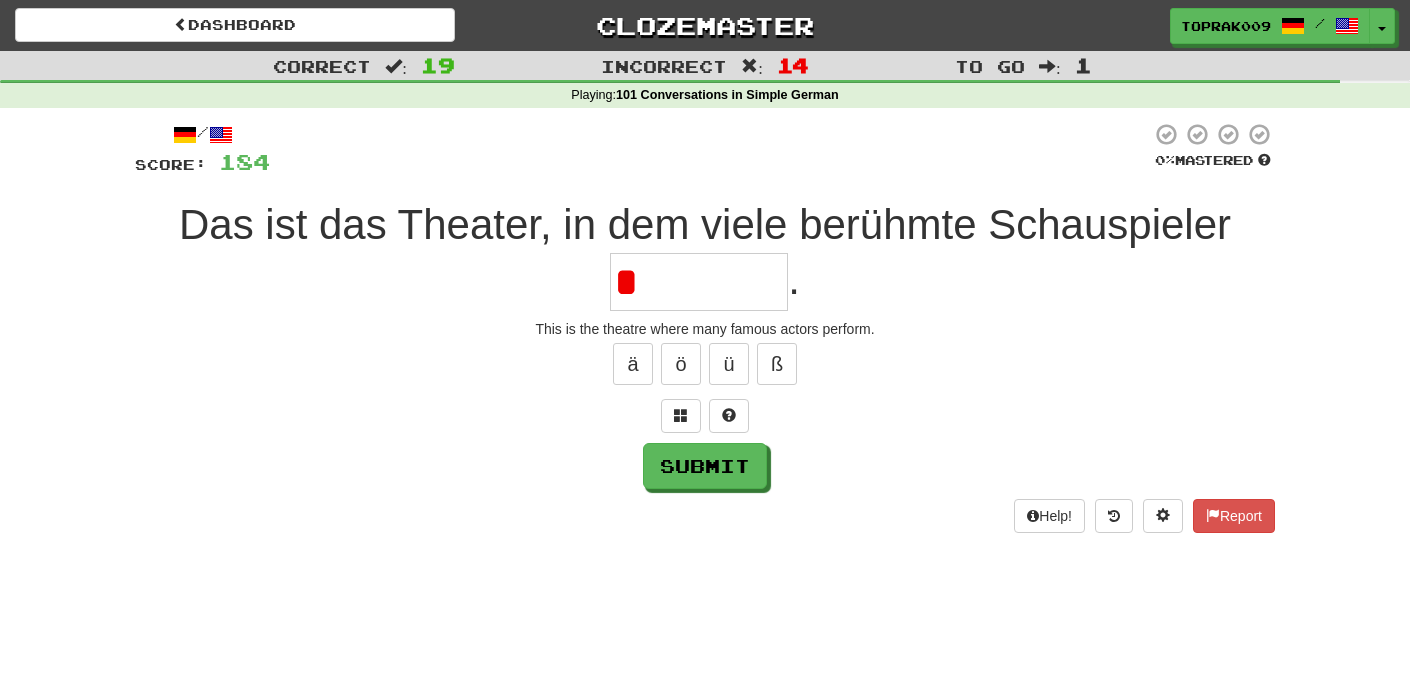 type on "*********" 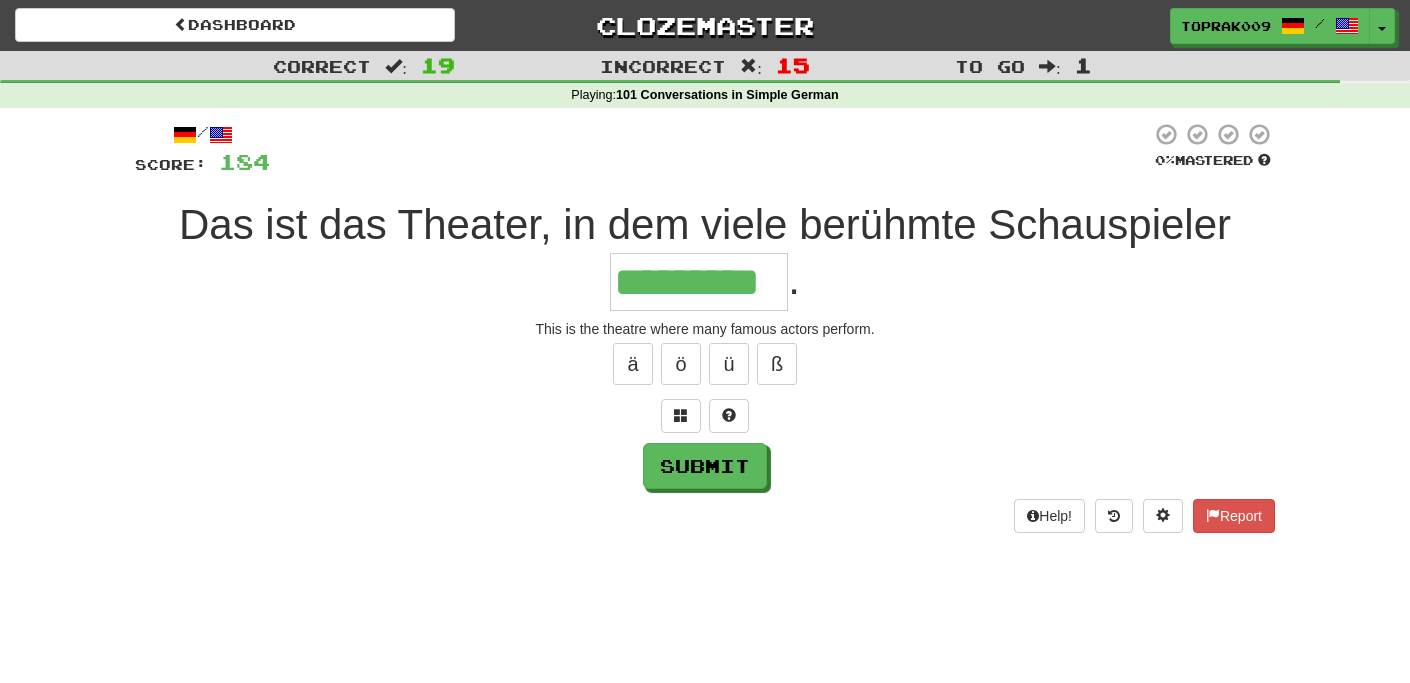 type on "*********" 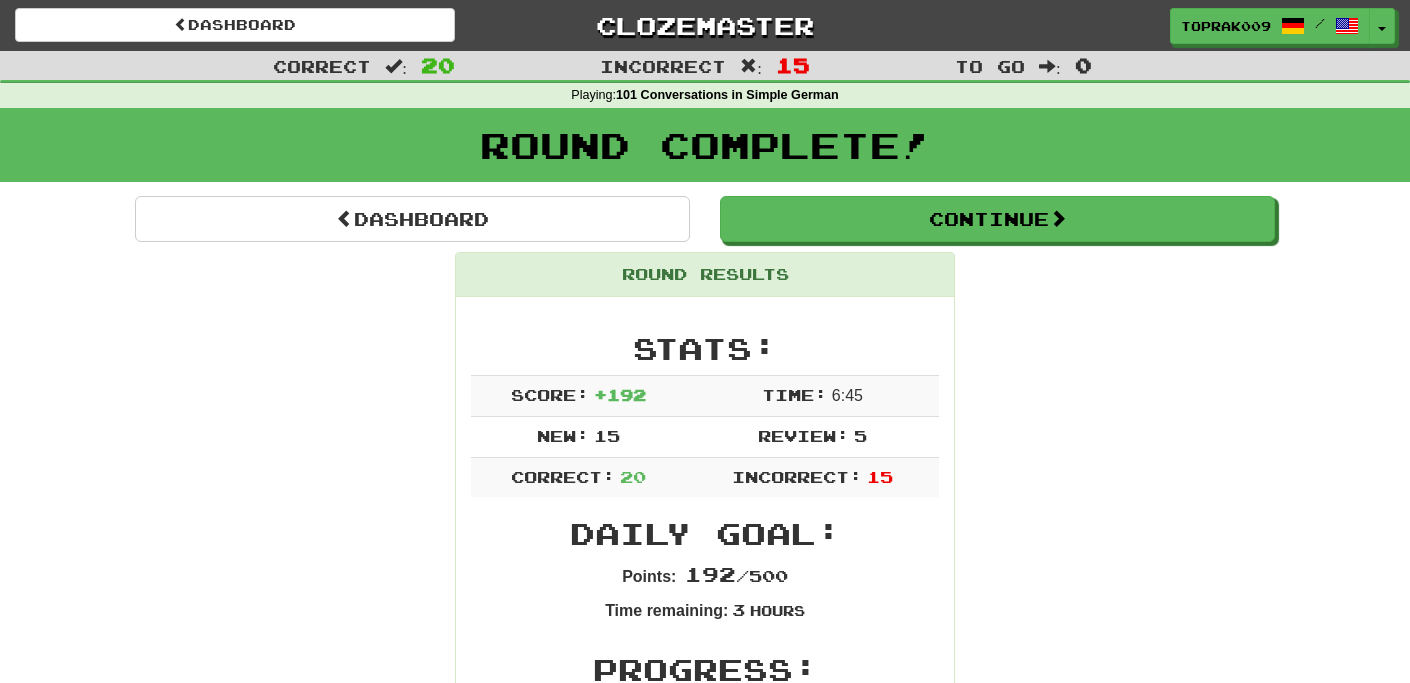 scroll, scrollTop: 0, scrollLeft: 0, axis: both 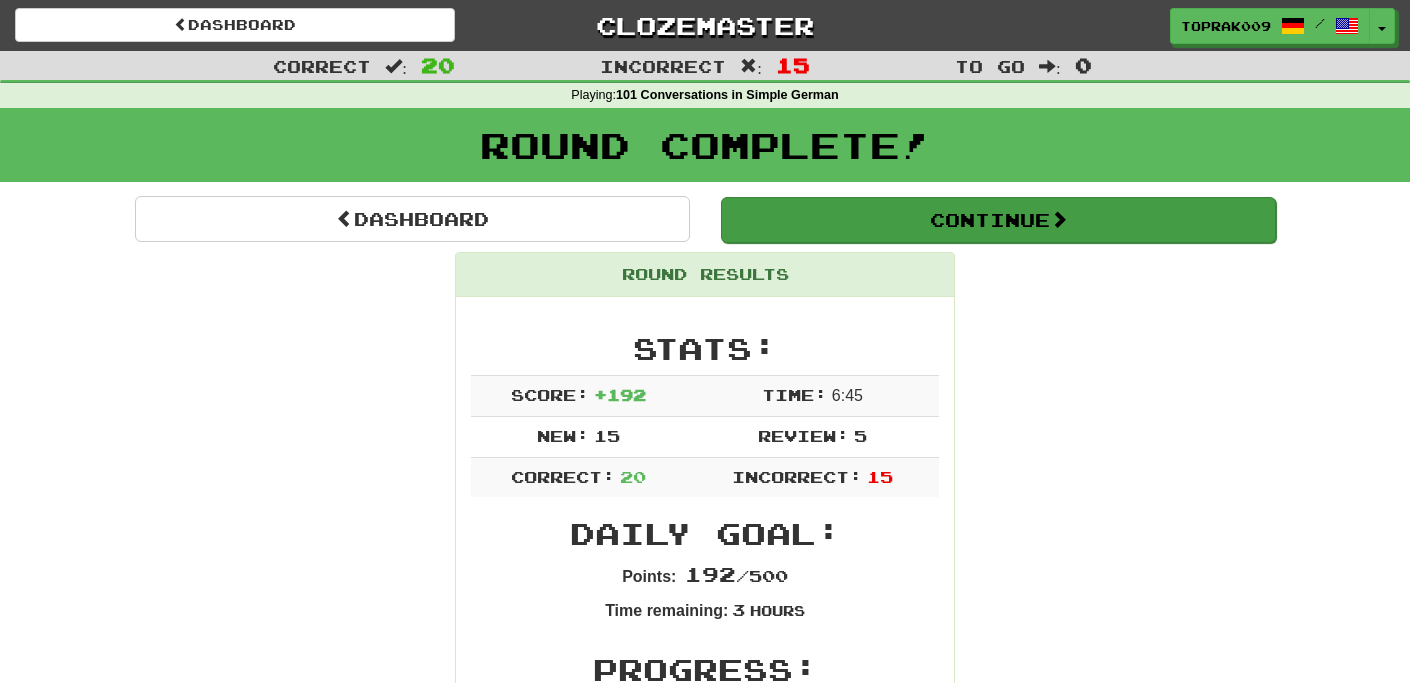 click on "Continue" at bounding box center [998, 220] 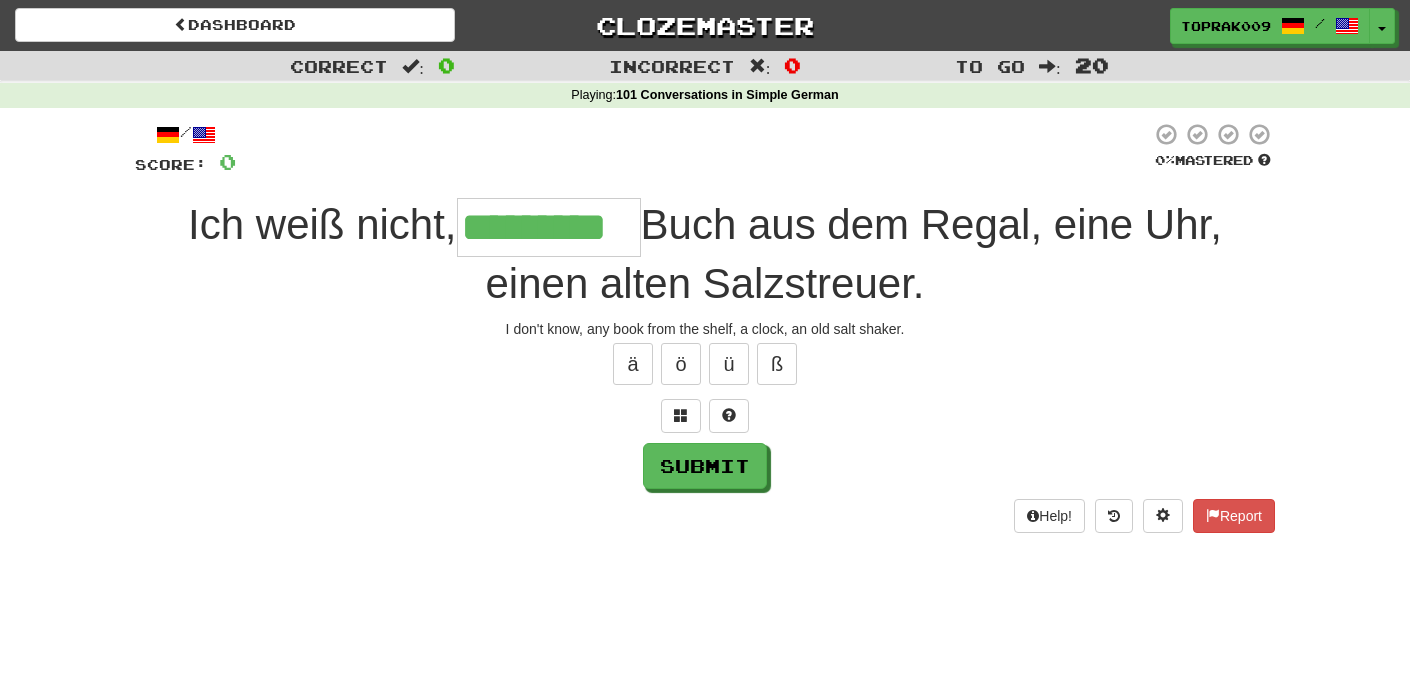 type on "*********" 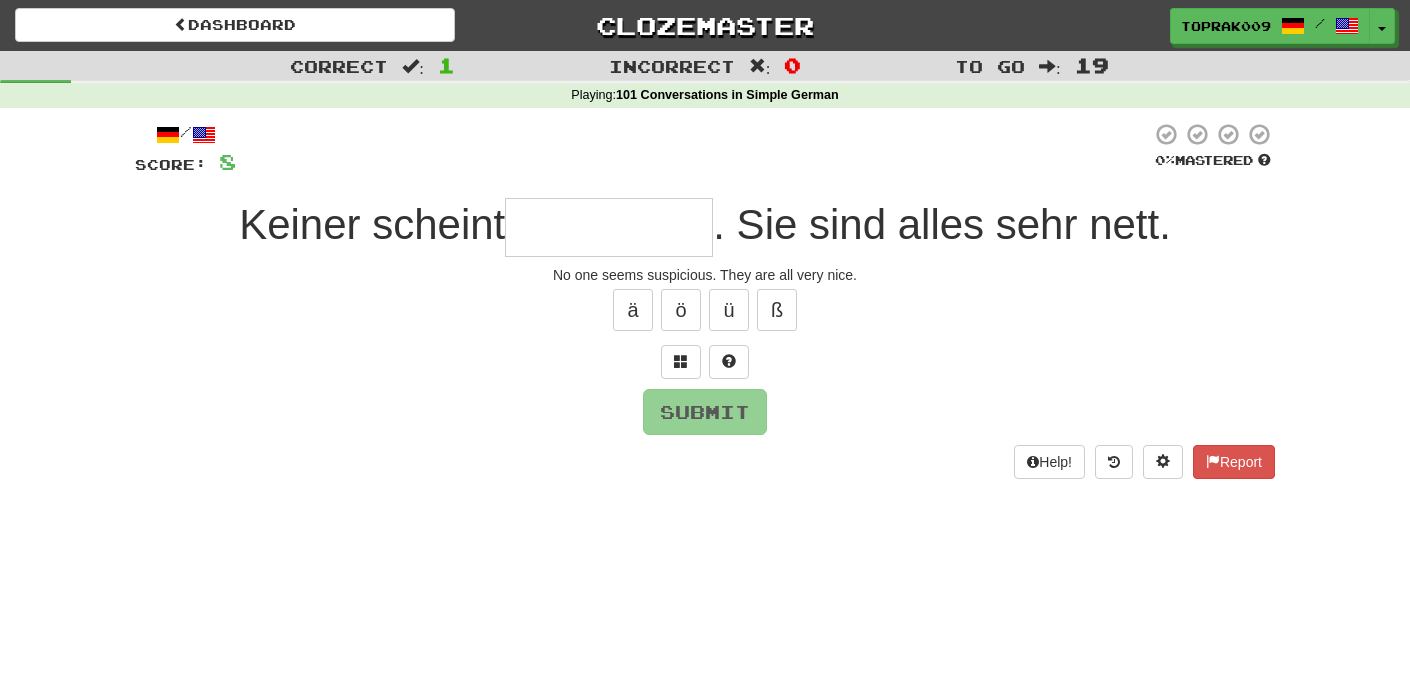 type on "**********" 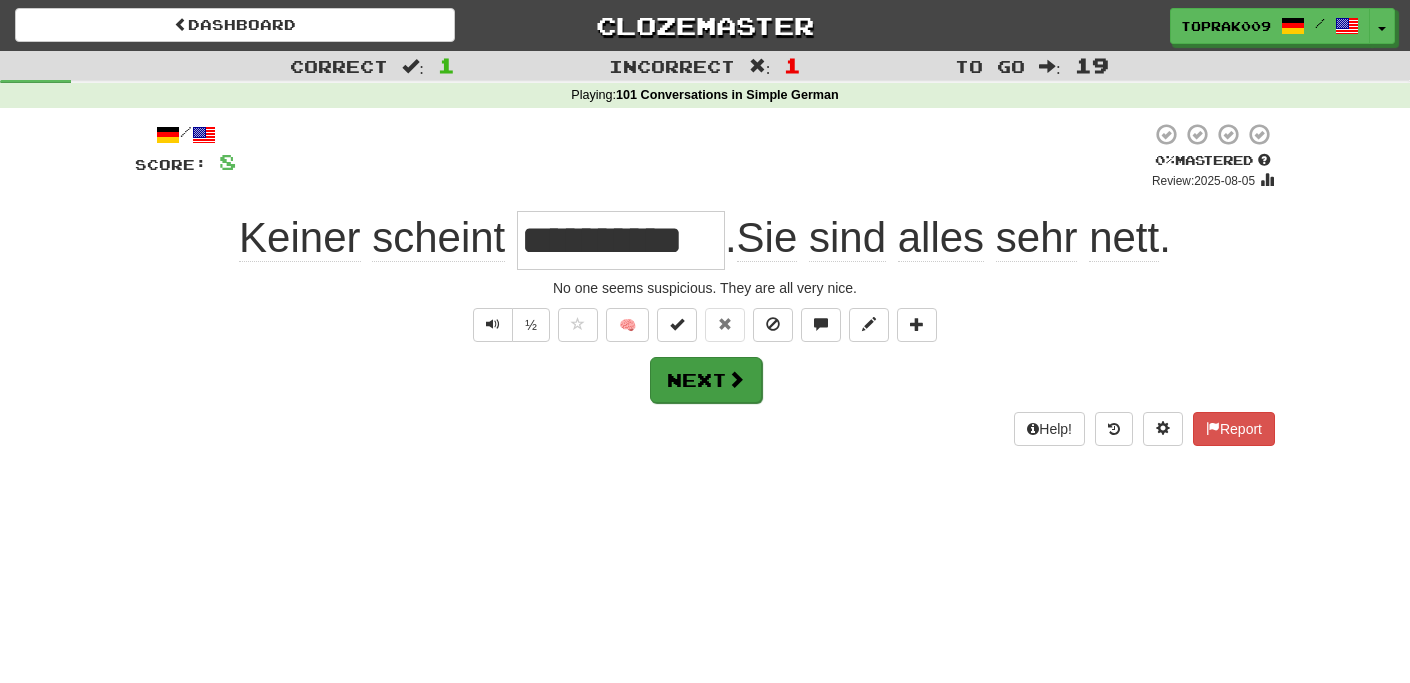 click at bounding box center (736, 379) 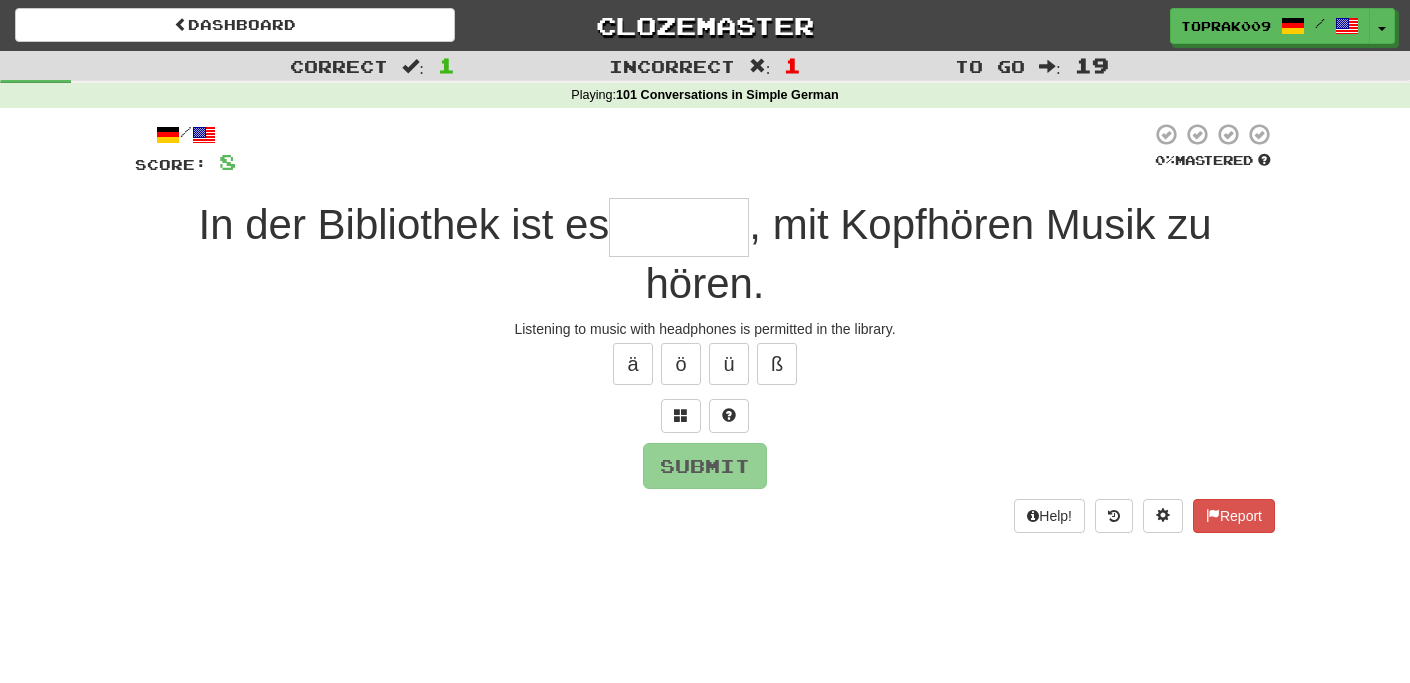 type on "*" 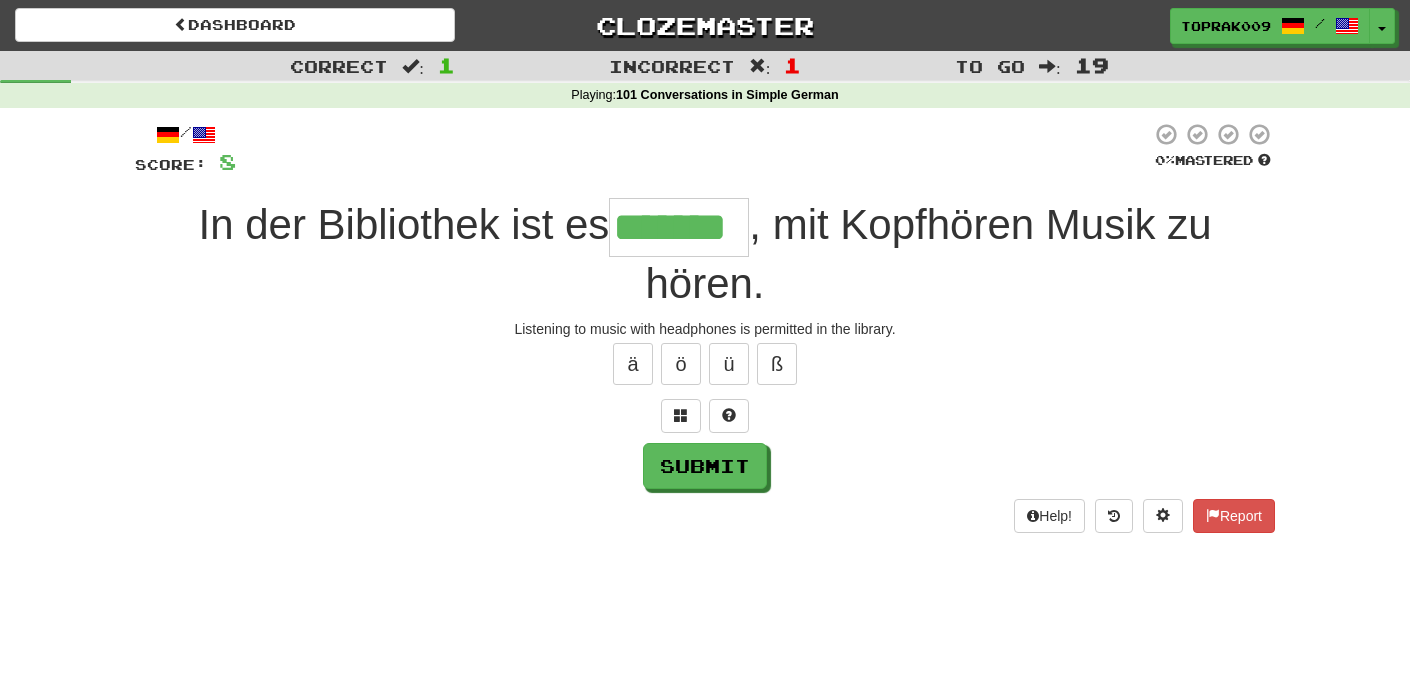 type on "*******" 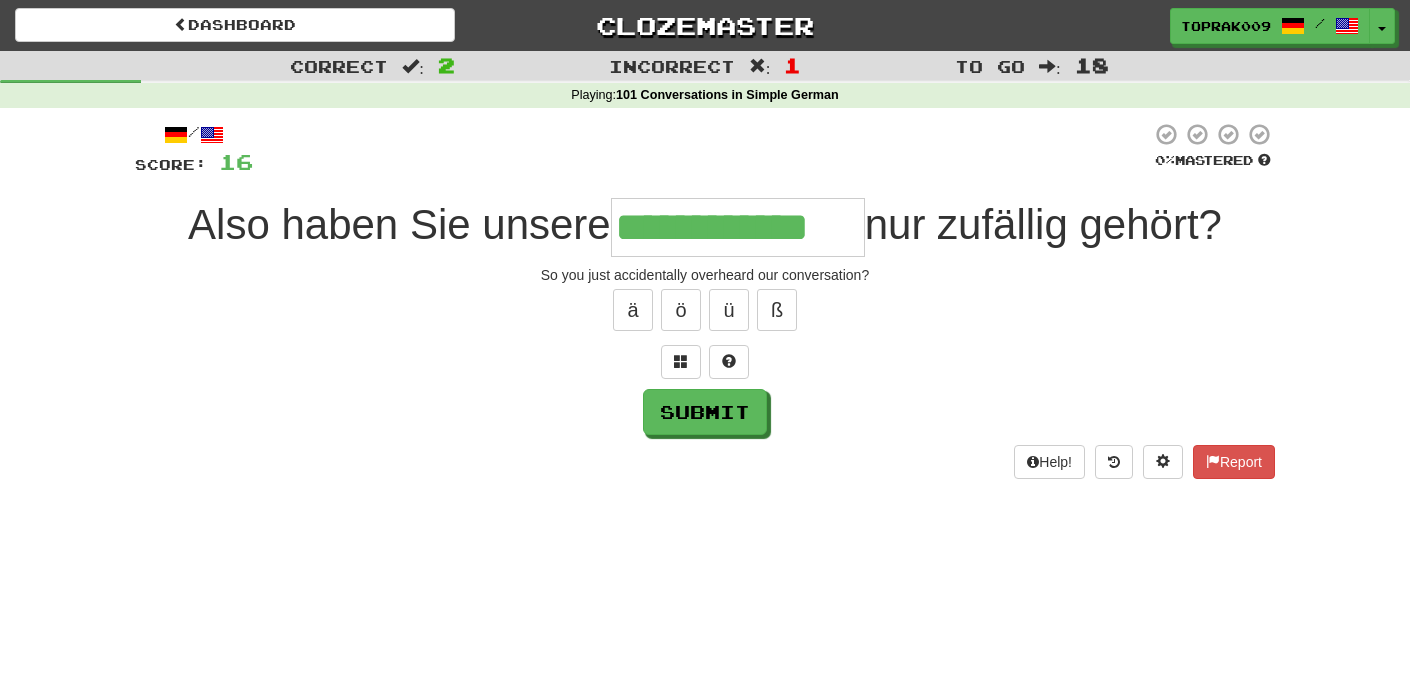 type on "**********" 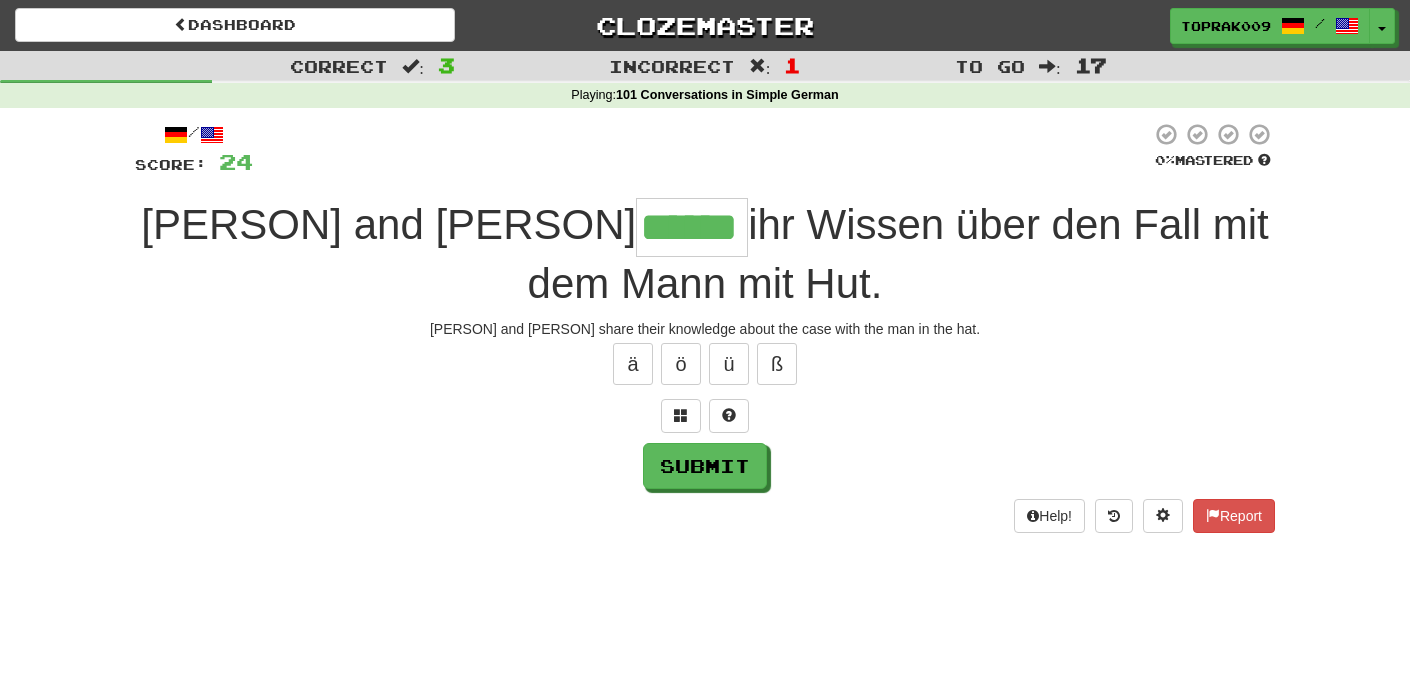 type on "******" 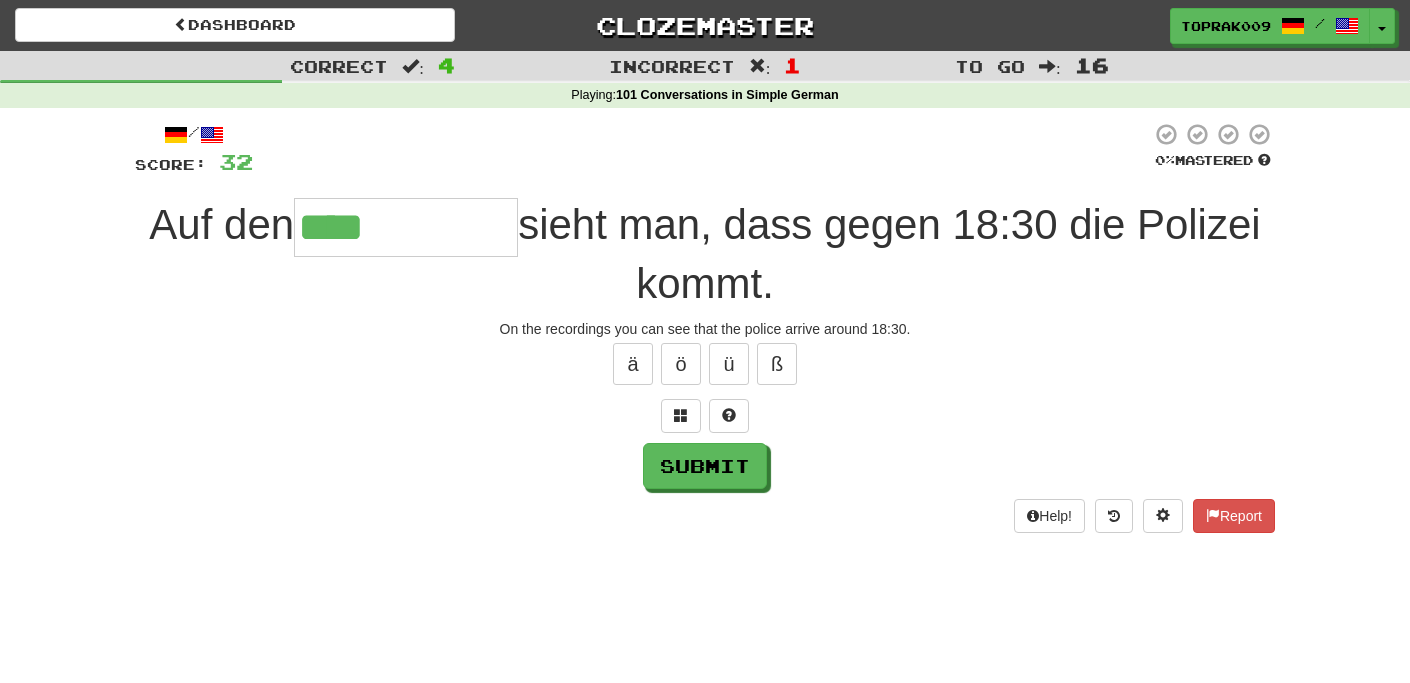 type on "*********" 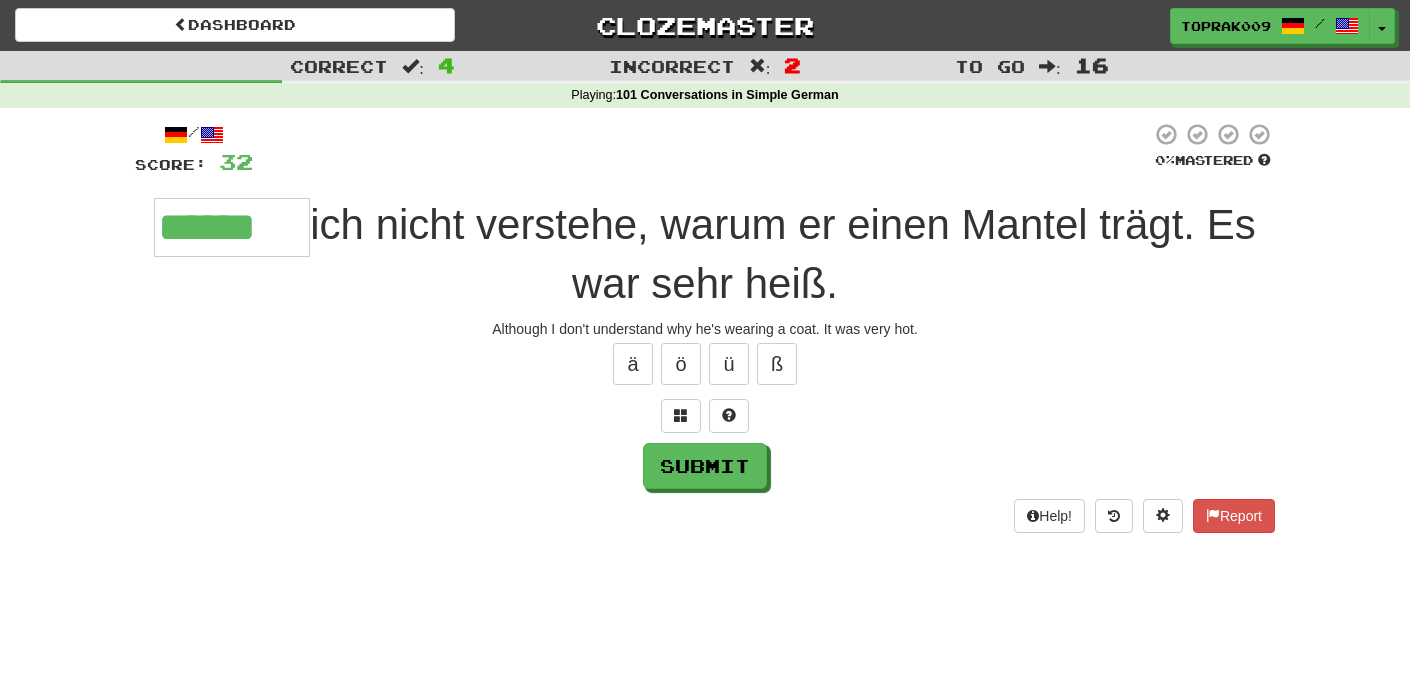 type on "******" 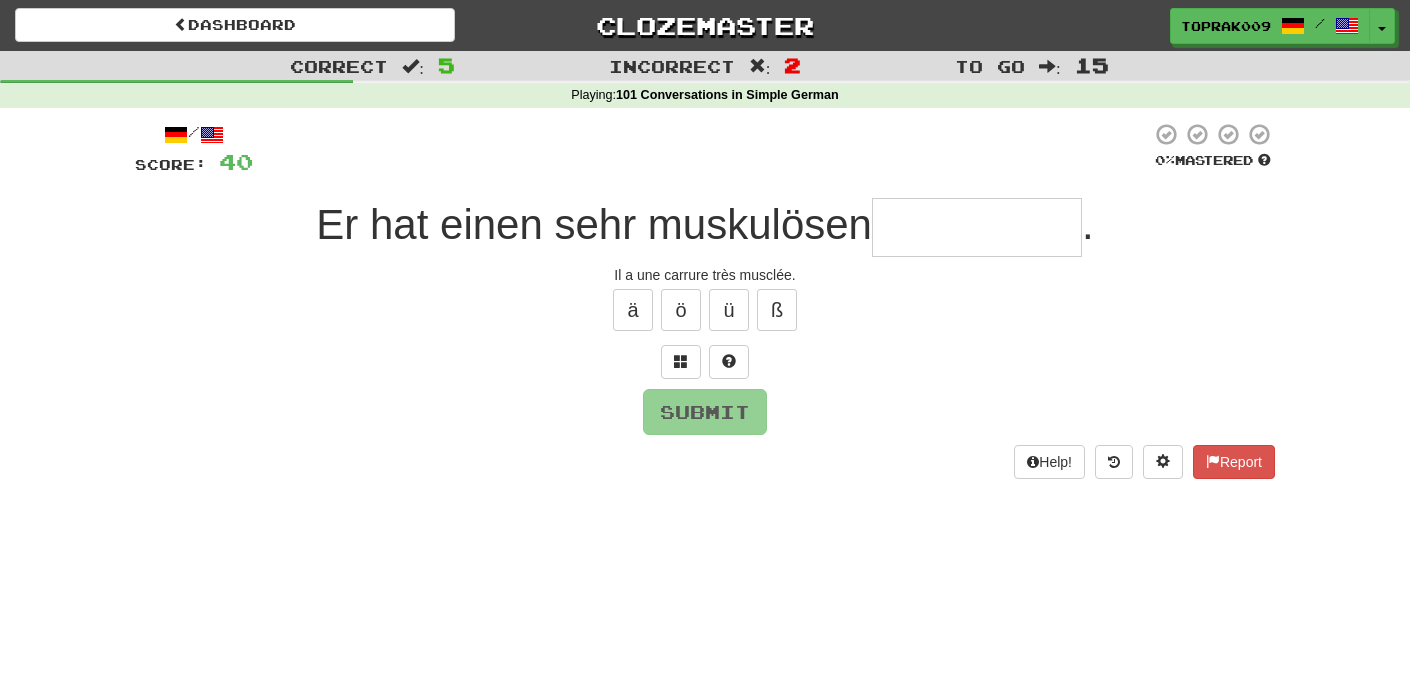 type on "*********" 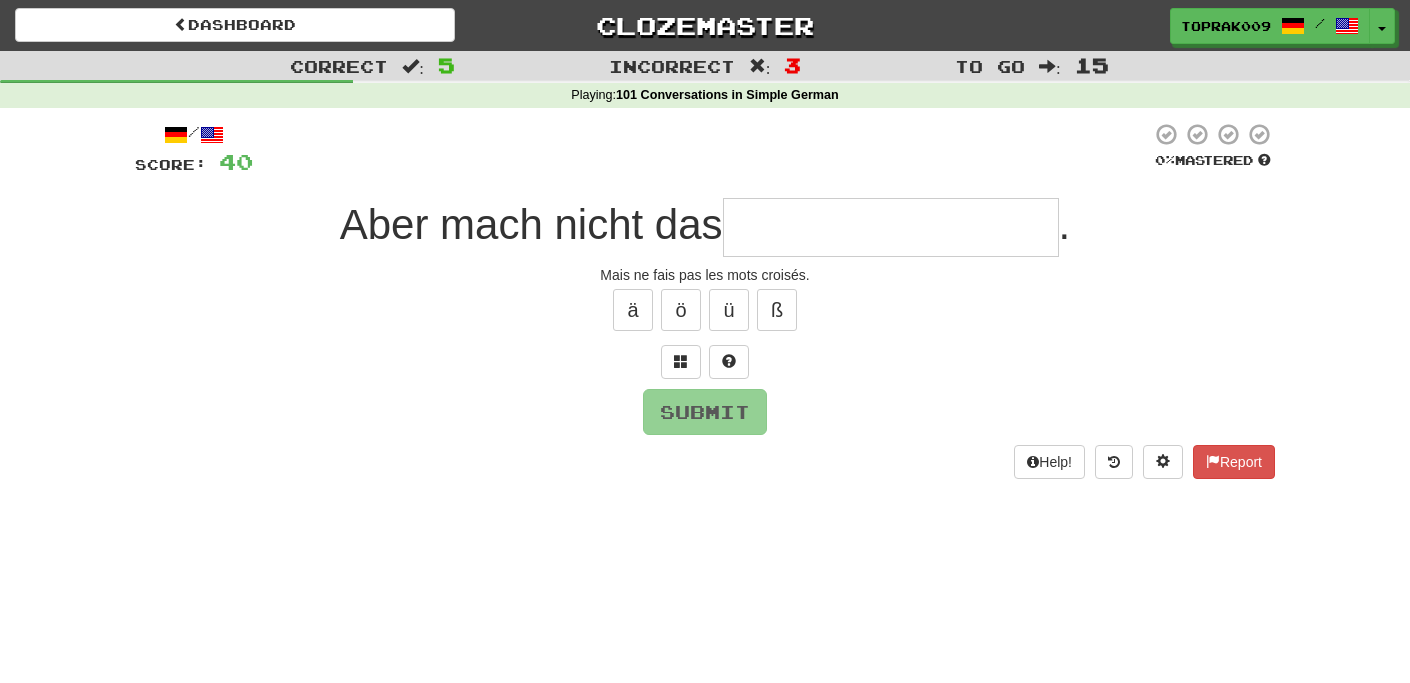 type on "**********" 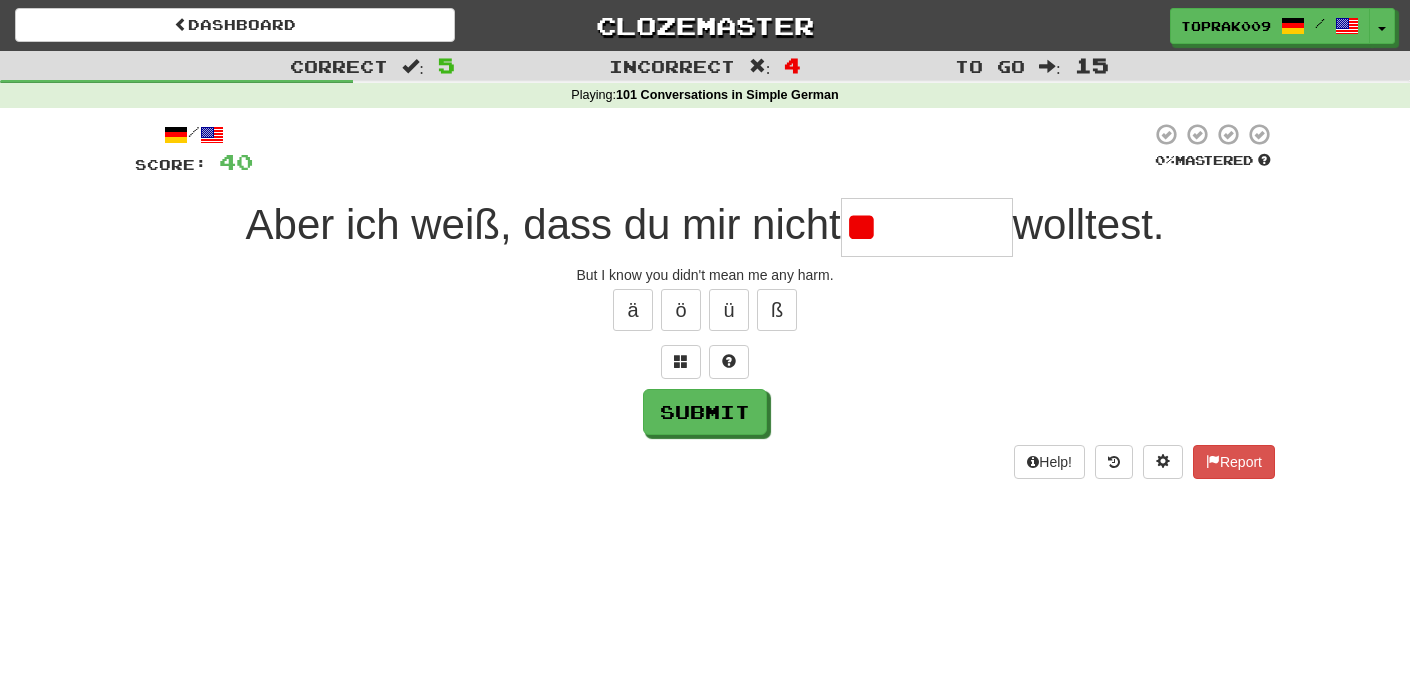 type on "*" 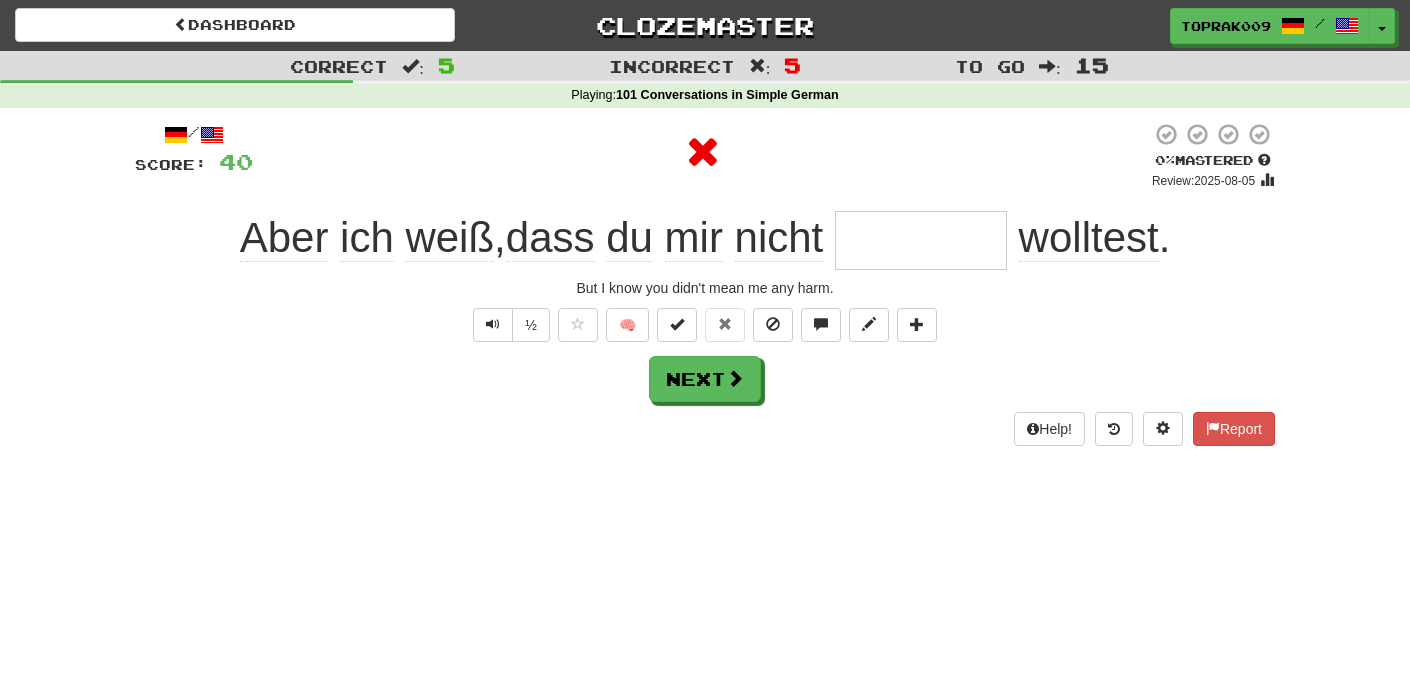 type on "*******" 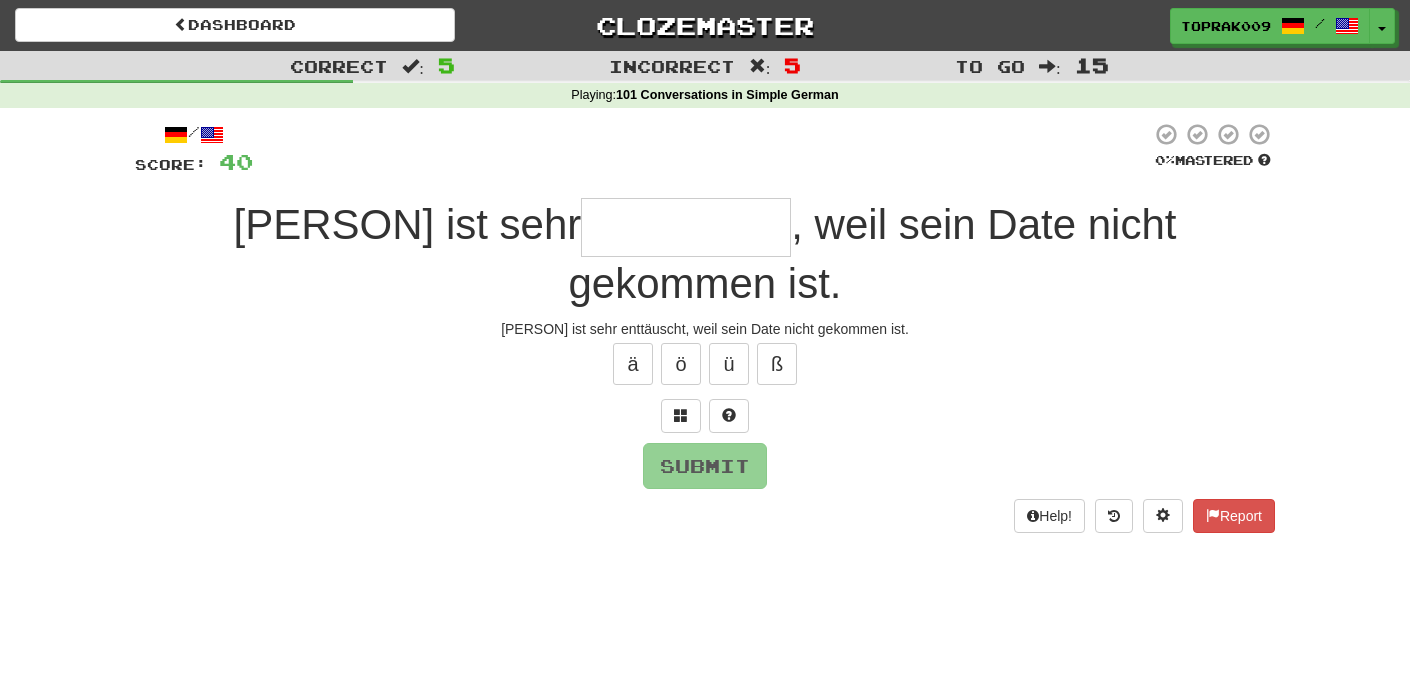 type on "*" 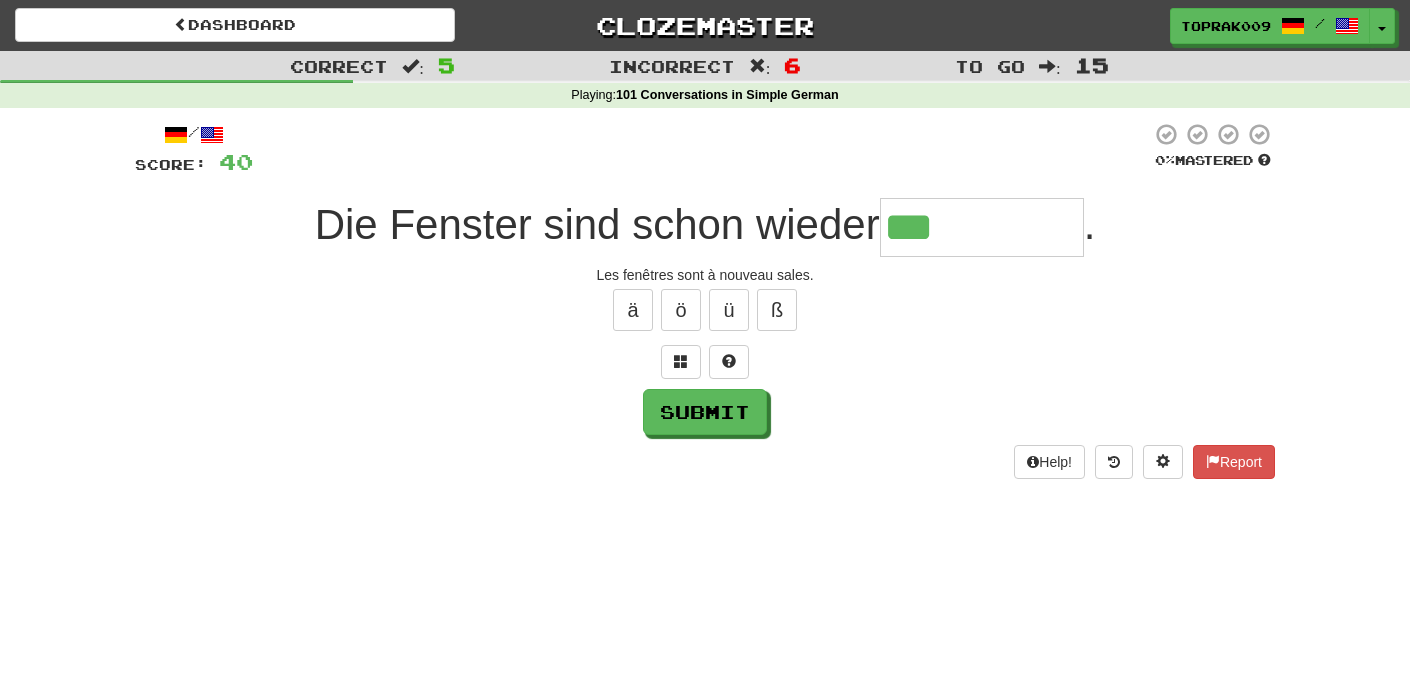type on "*********" 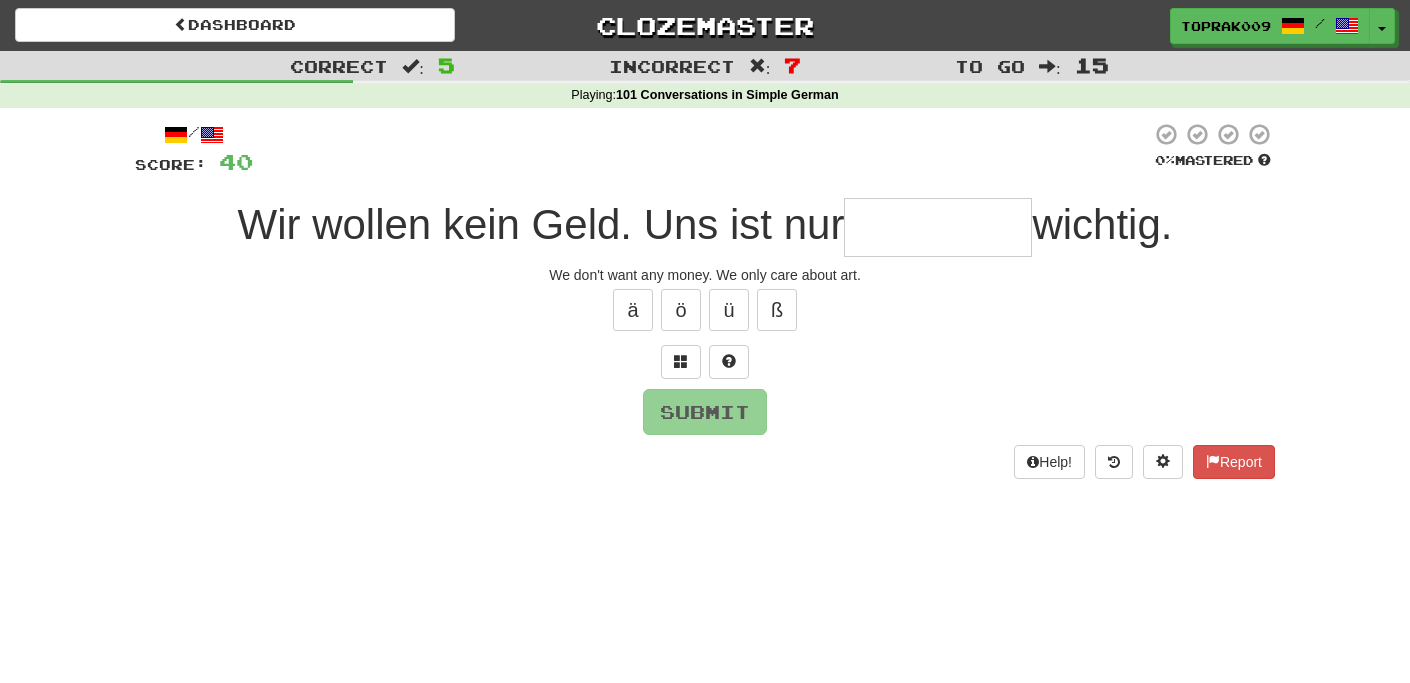 type on "*" 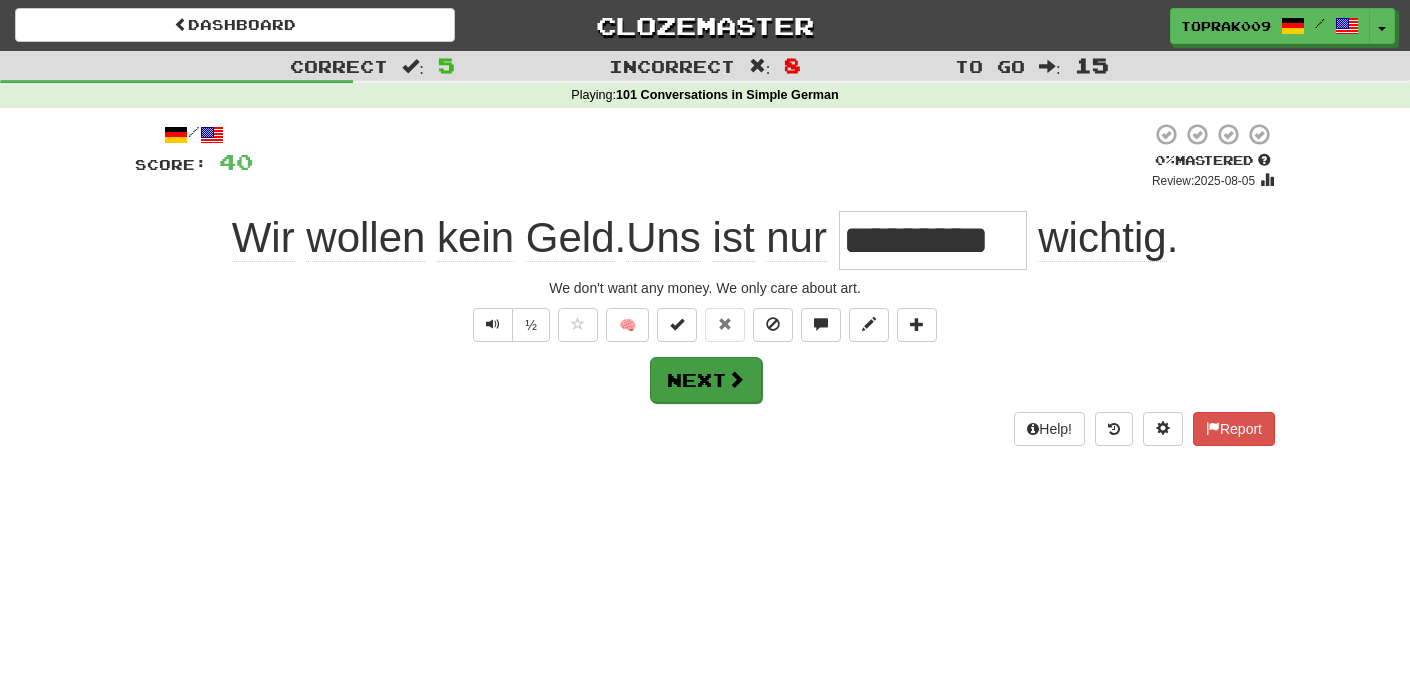 click on "Next" at bounding box center (706, 380) 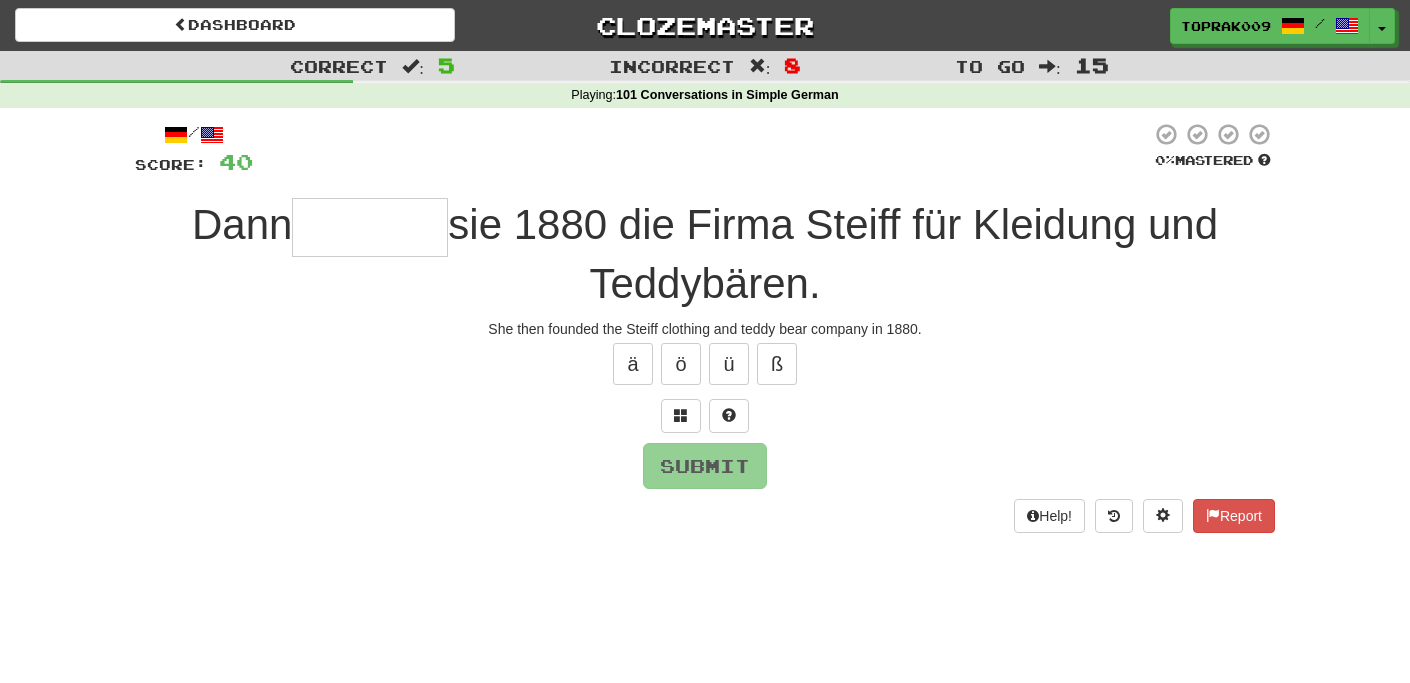 type on "*******" 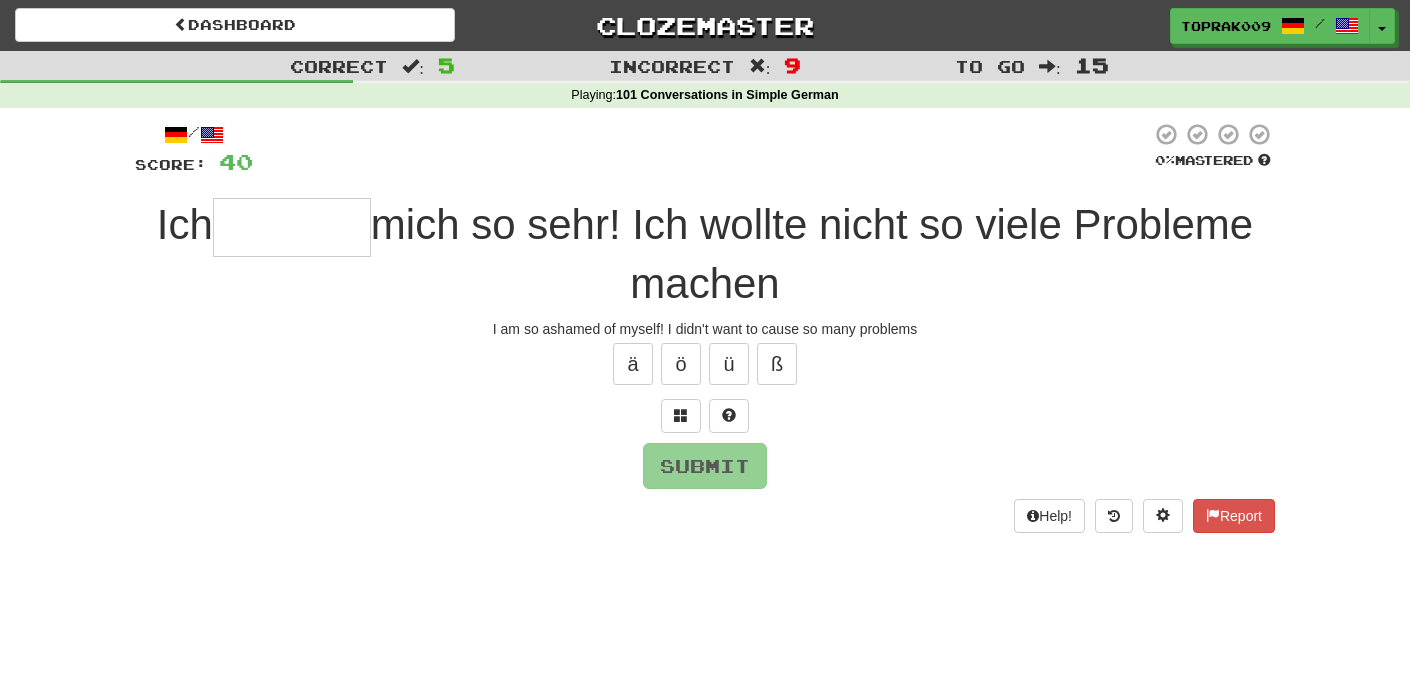 type on "******" 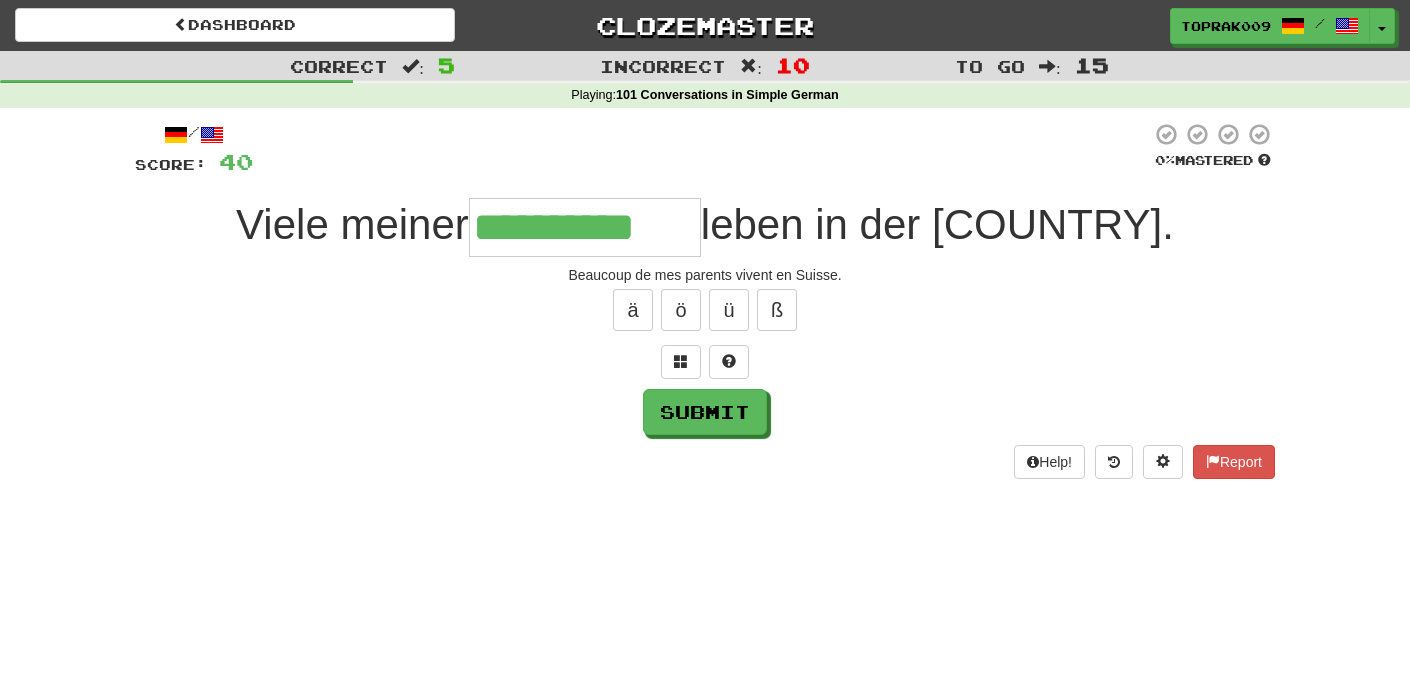 type on "**********" 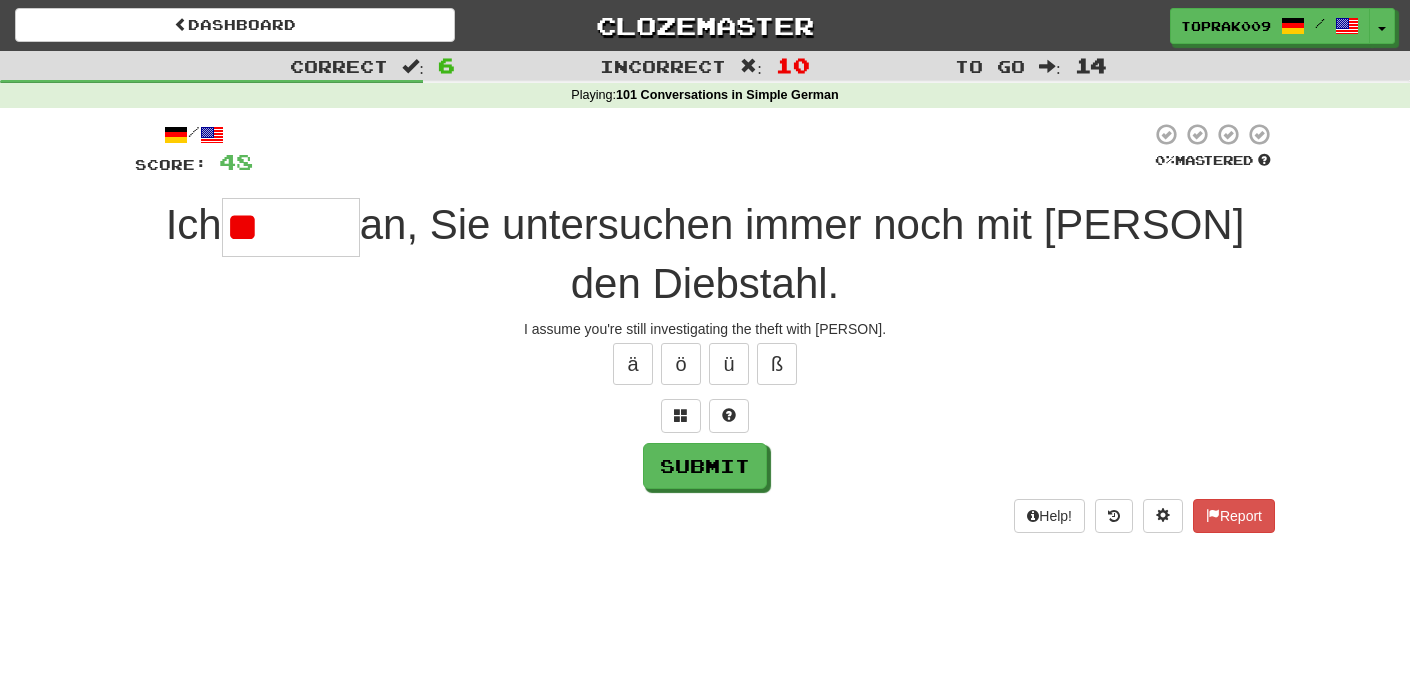 type on "*" 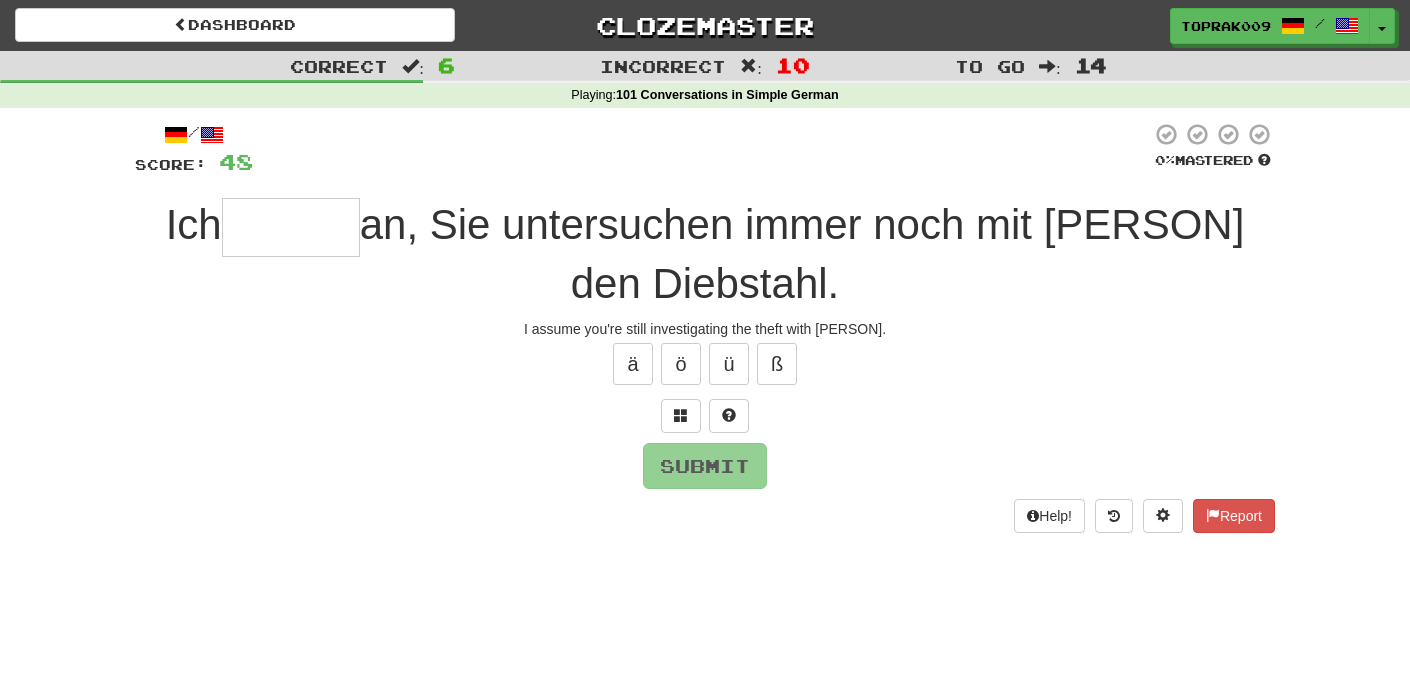 type on "*****" 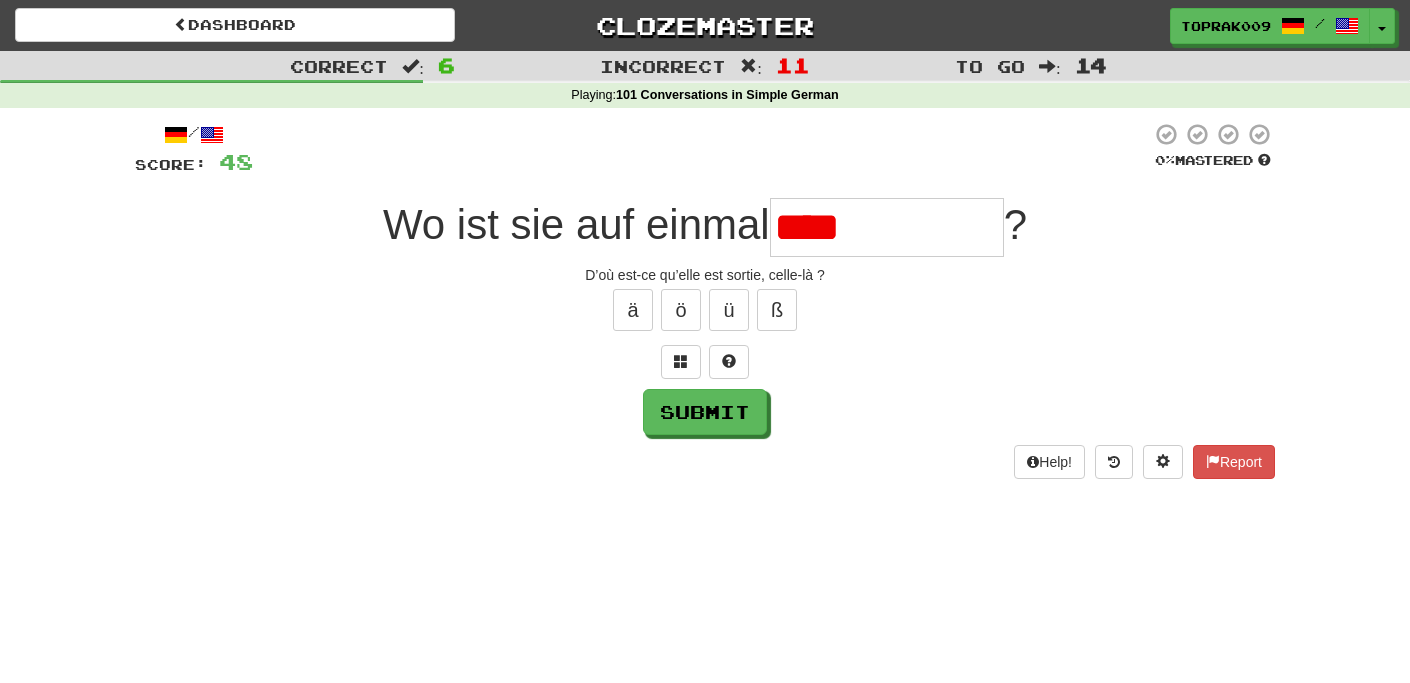 type on "**********" 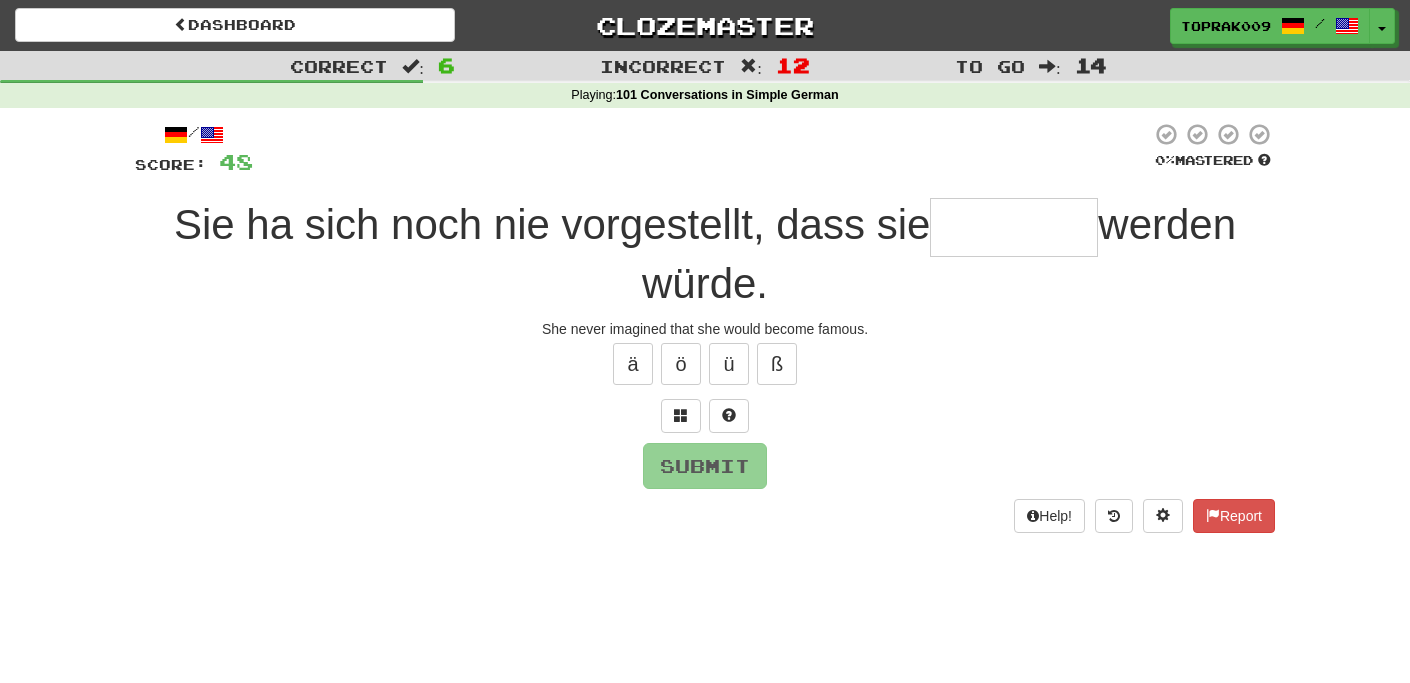 type on "*" 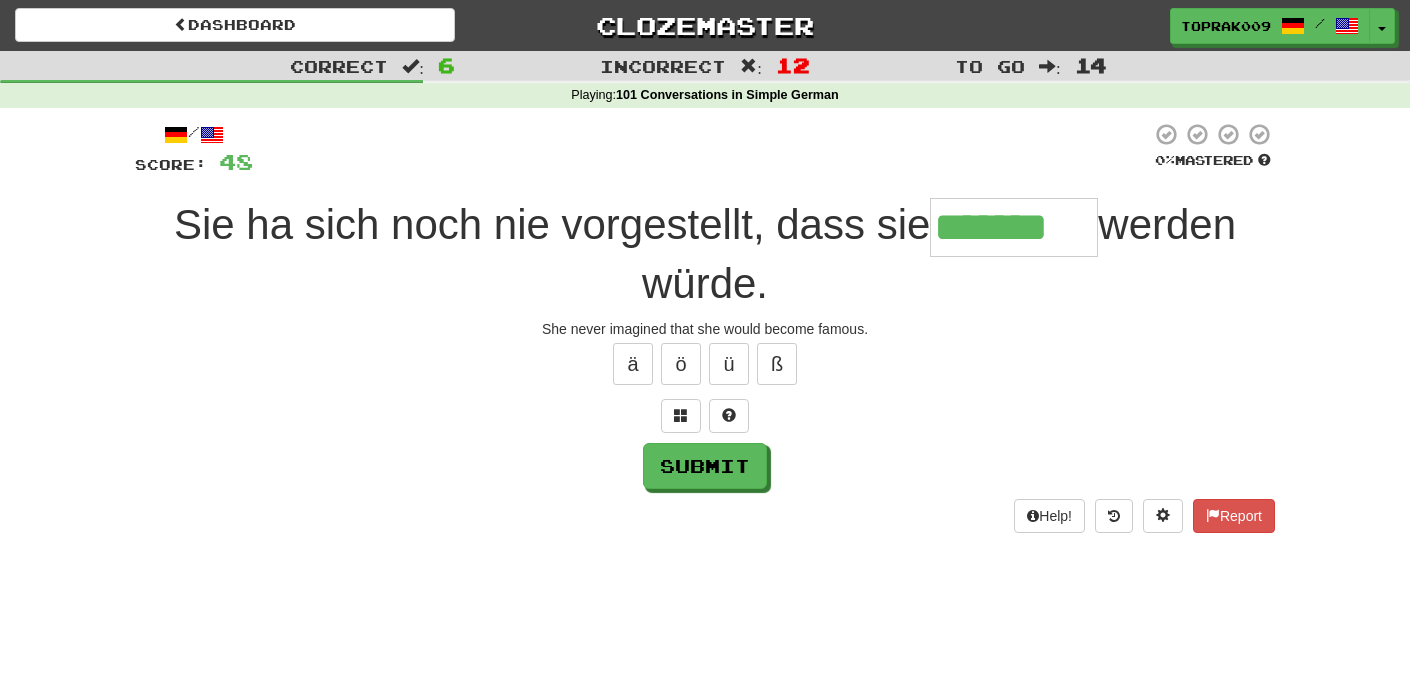 type on "*******" 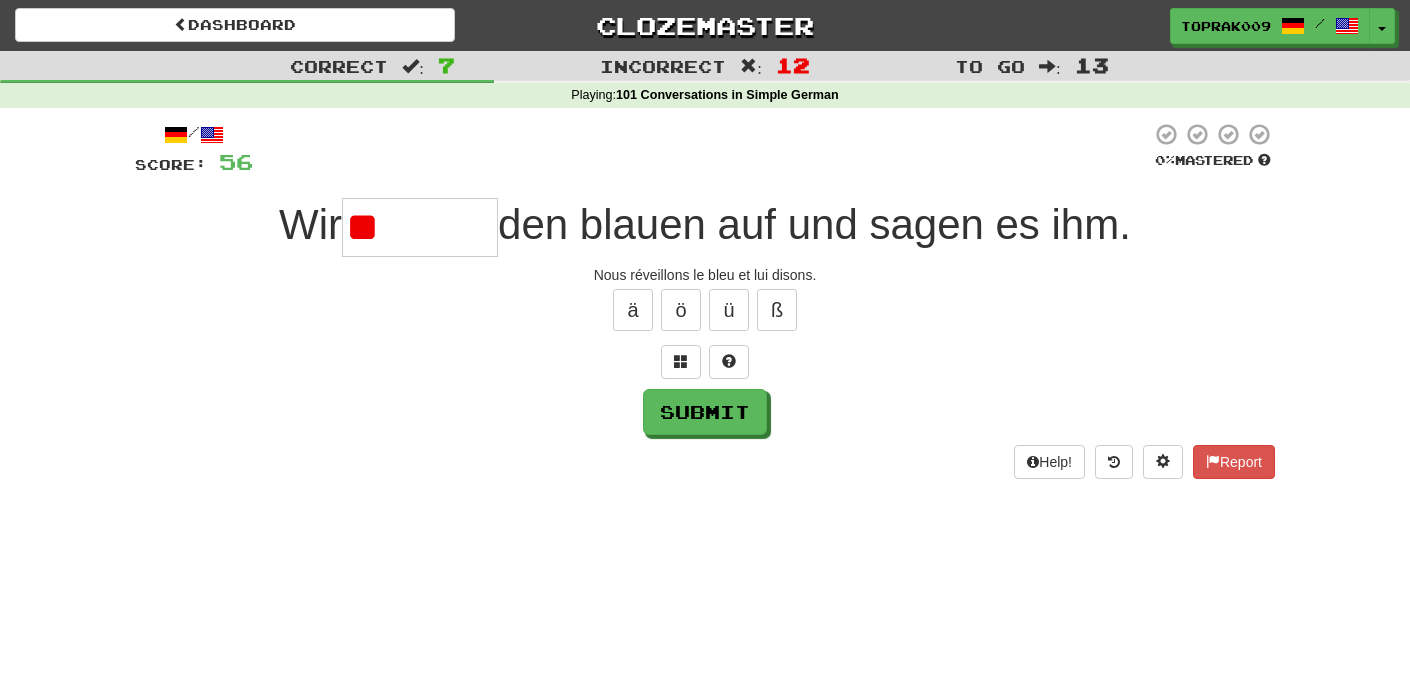 type on "*" 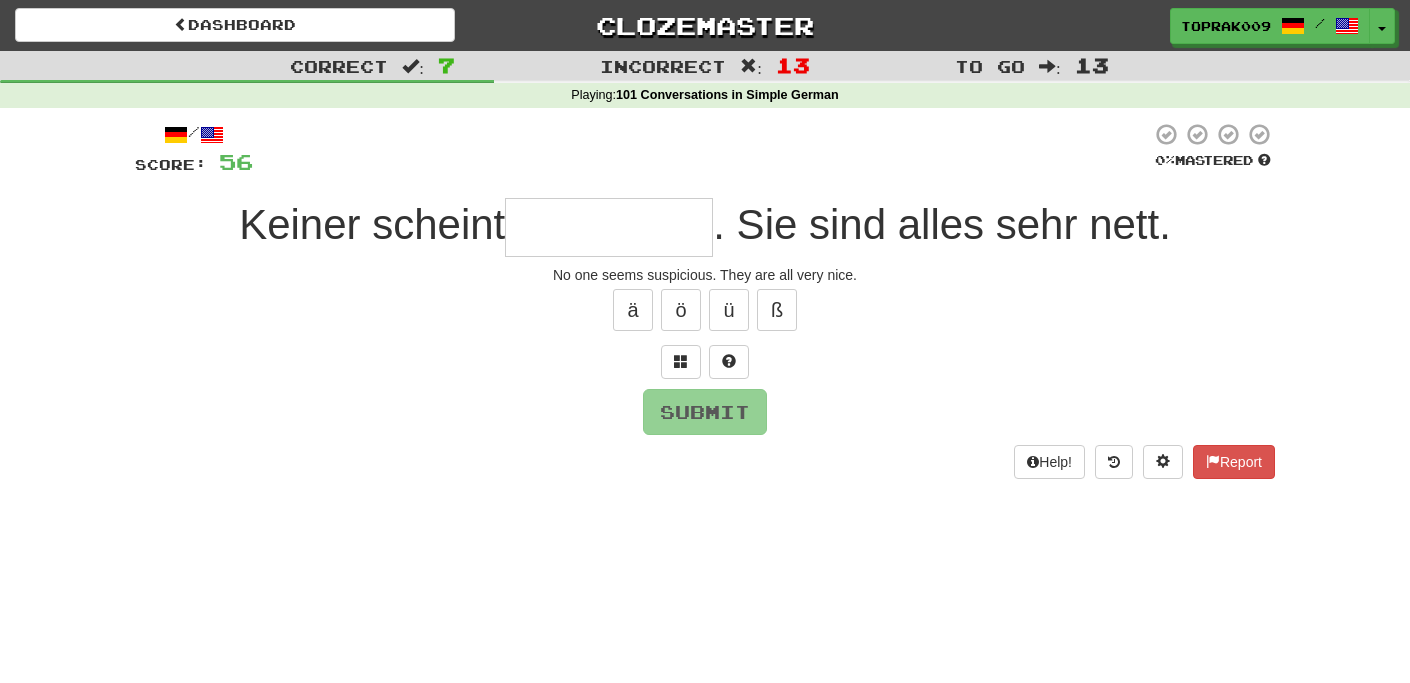 type on "**********" 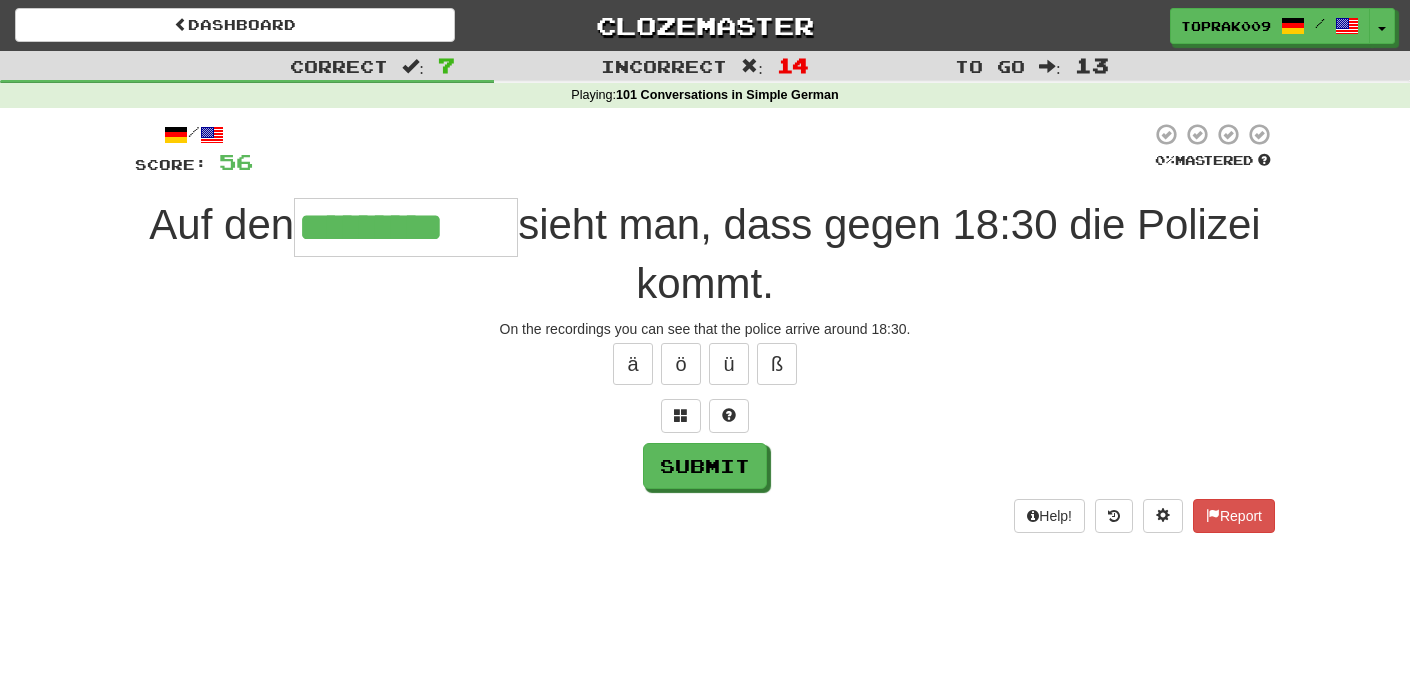 type on "*********" 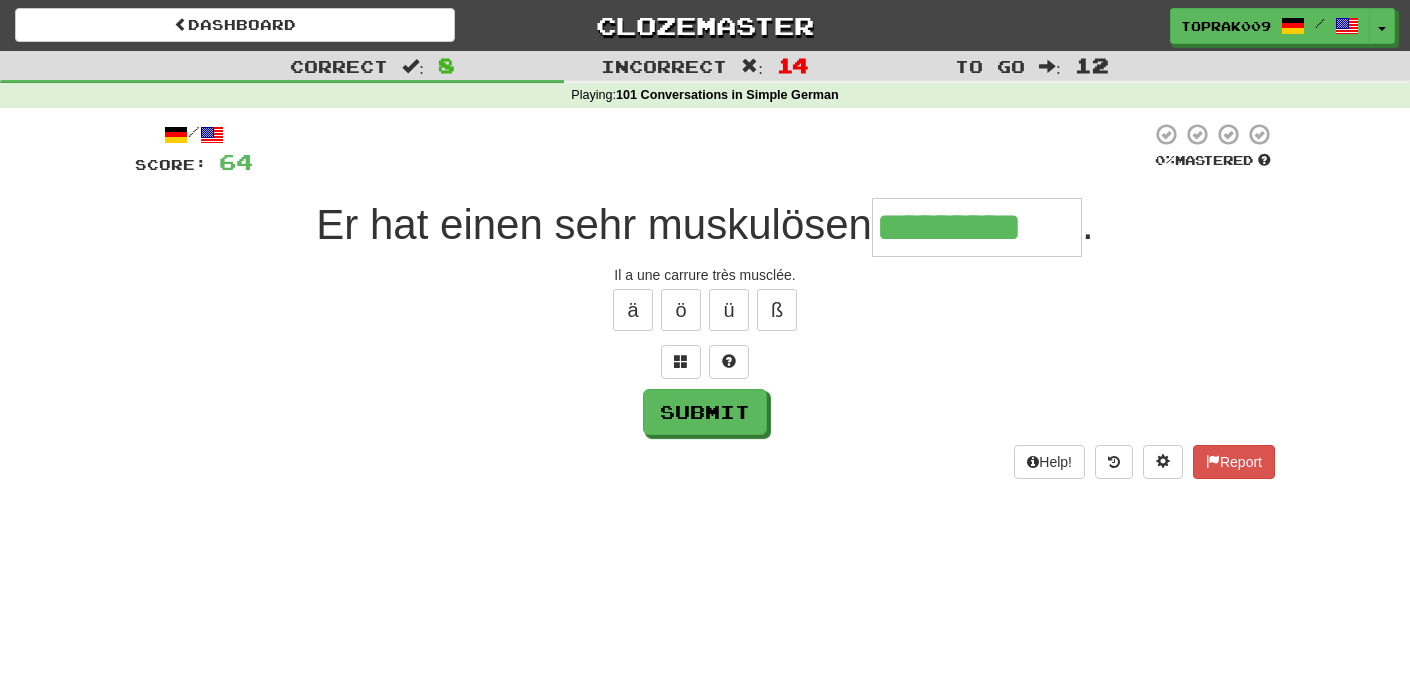 type on "*********" 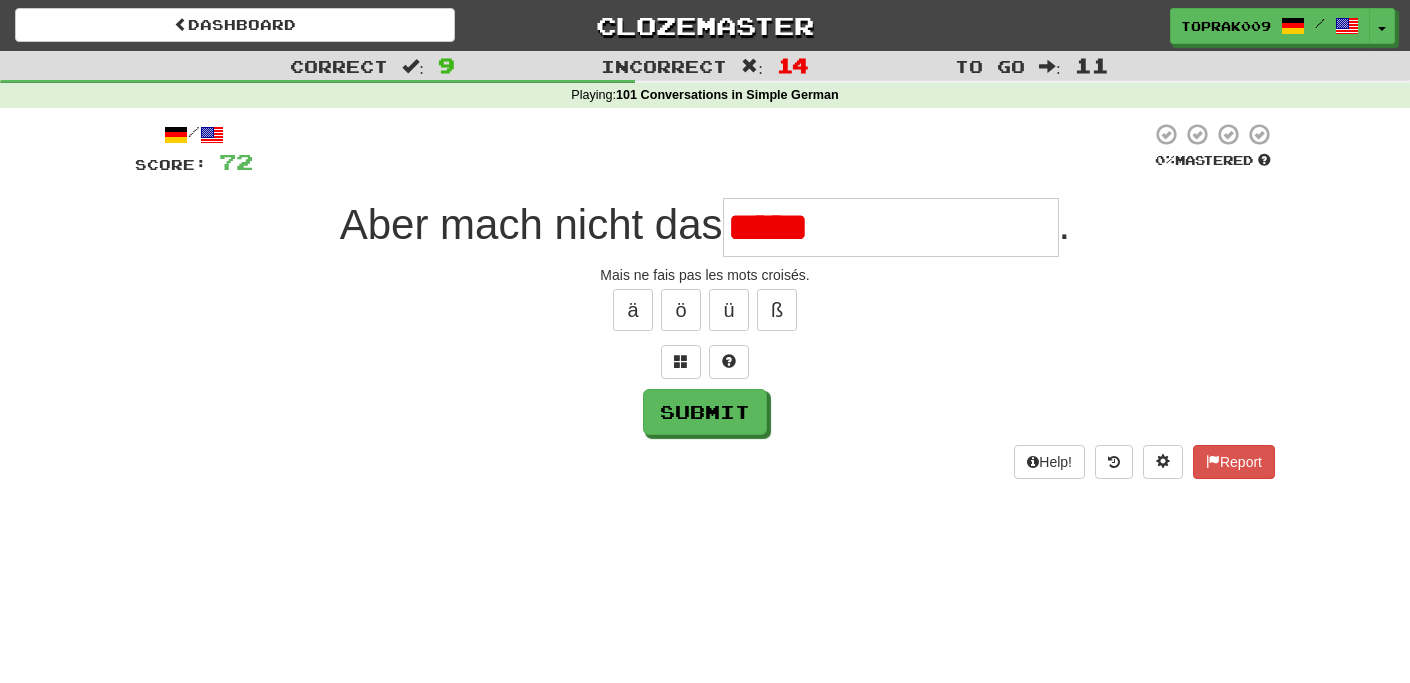 type on "**********" 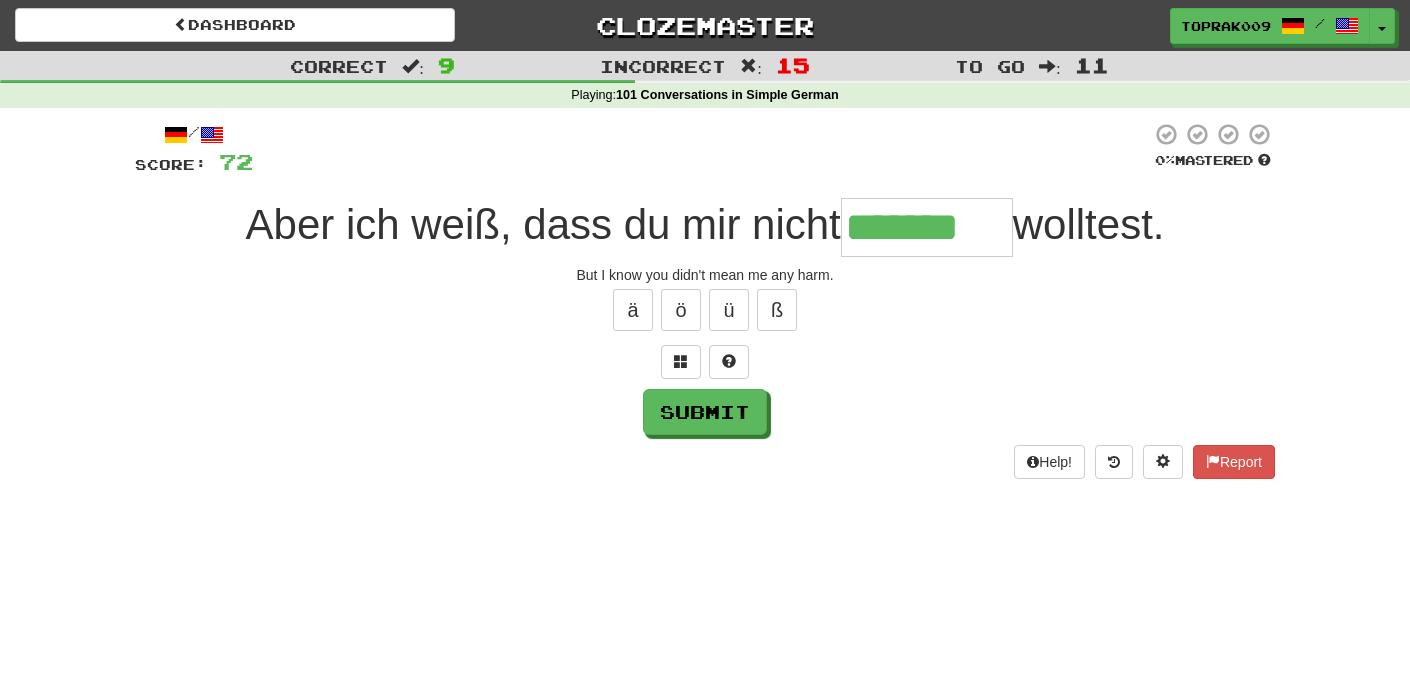type on "*******" 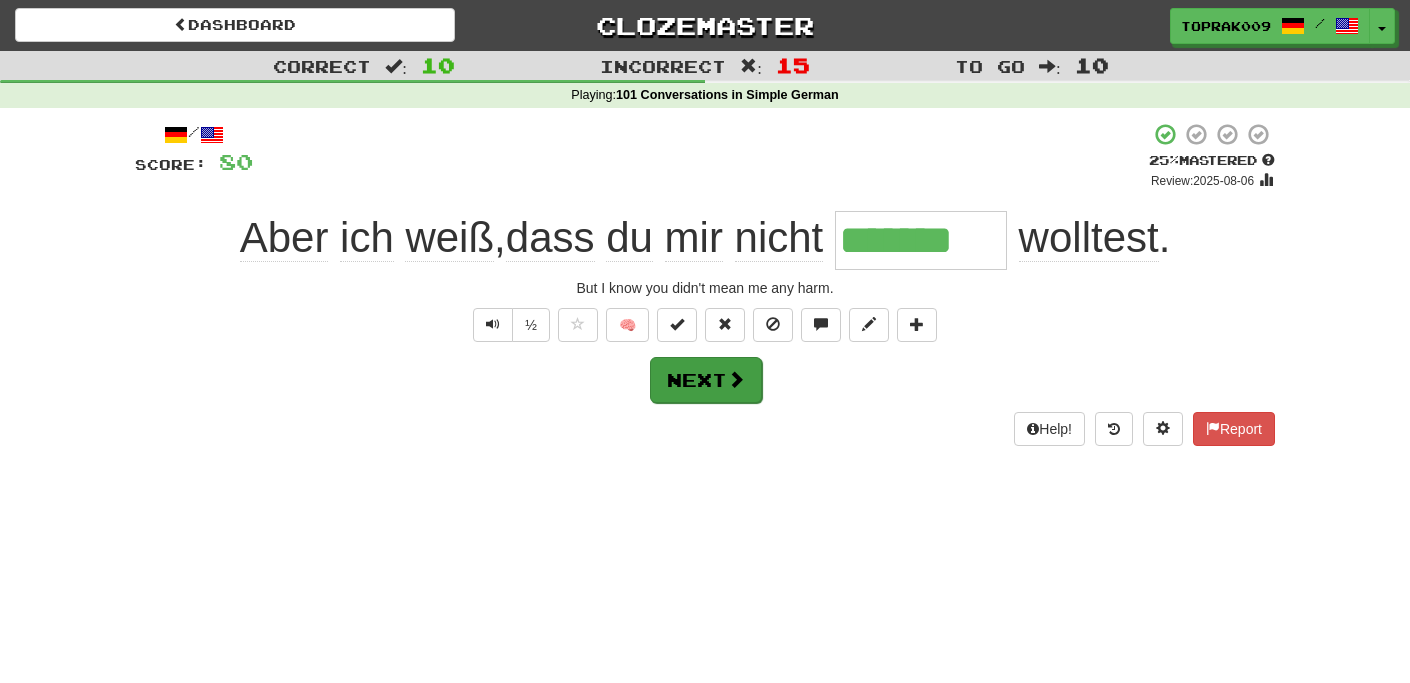 click on "Next" at bounding box center (706, 380) 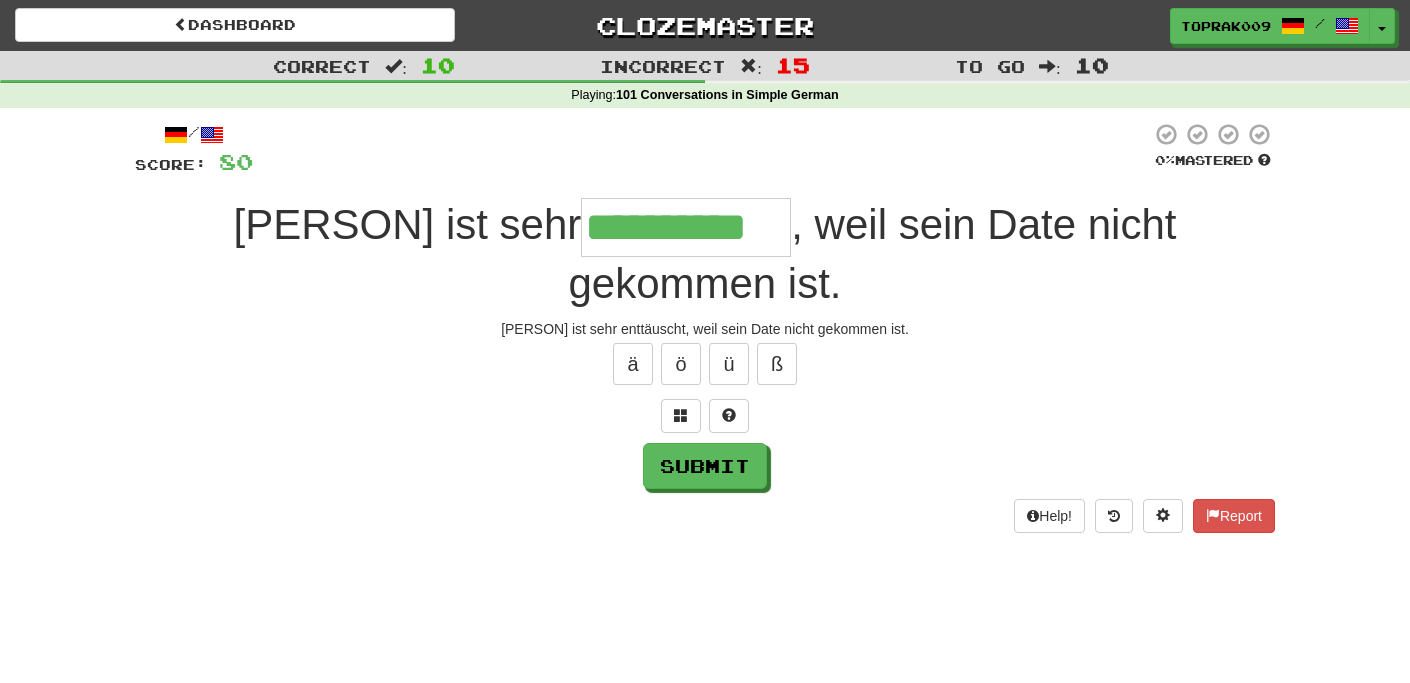 type on "**********" 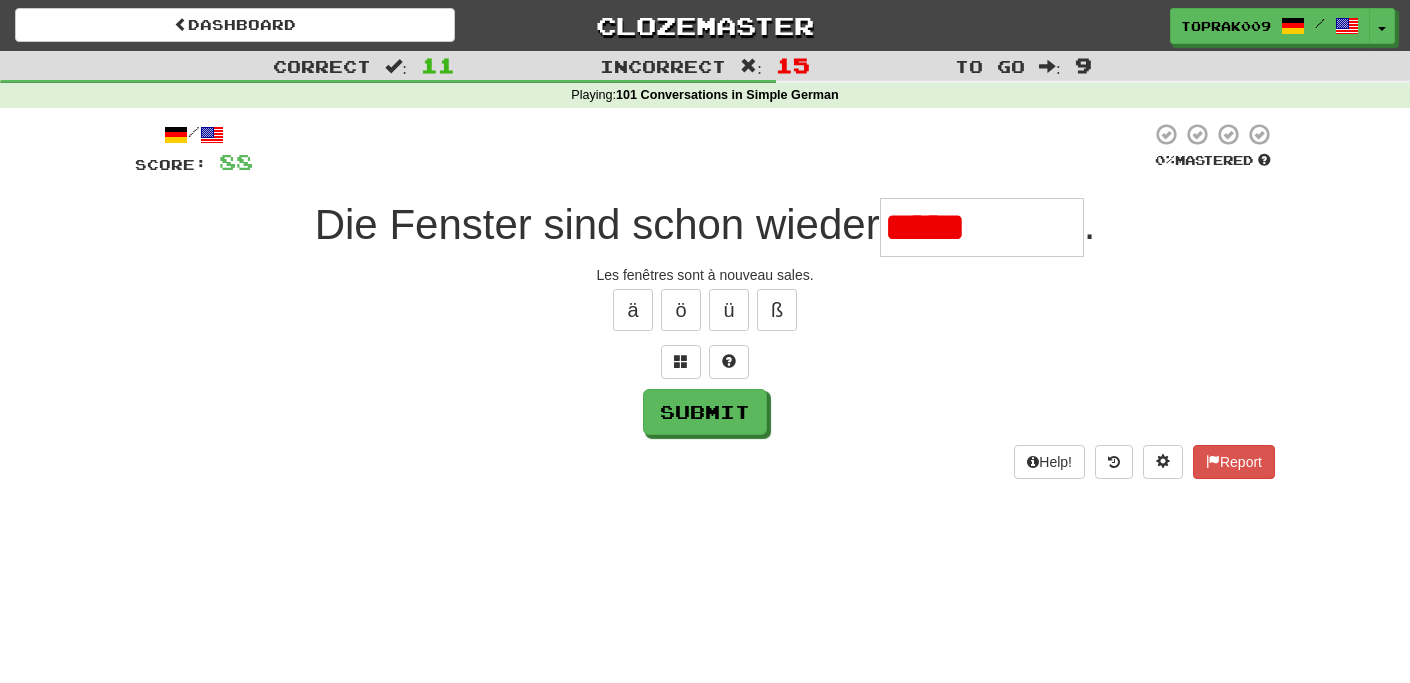 type on "*********" 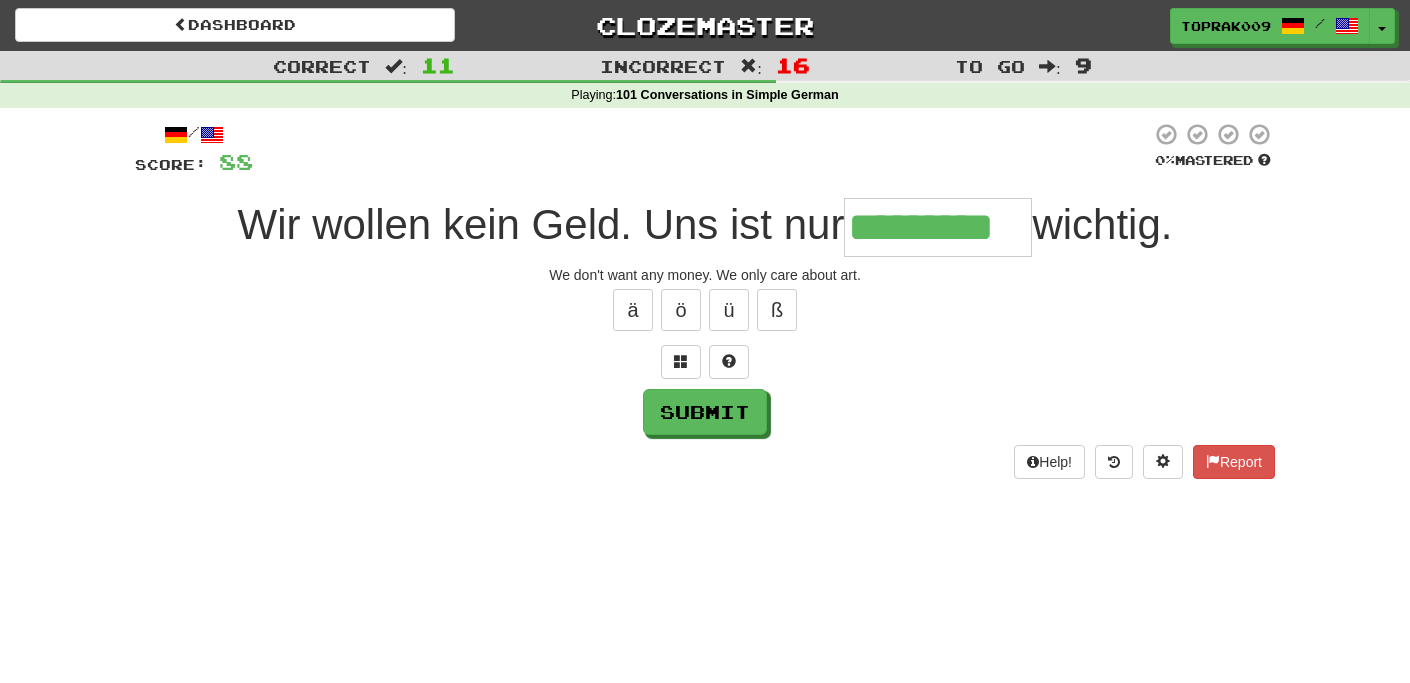 type on "*********" 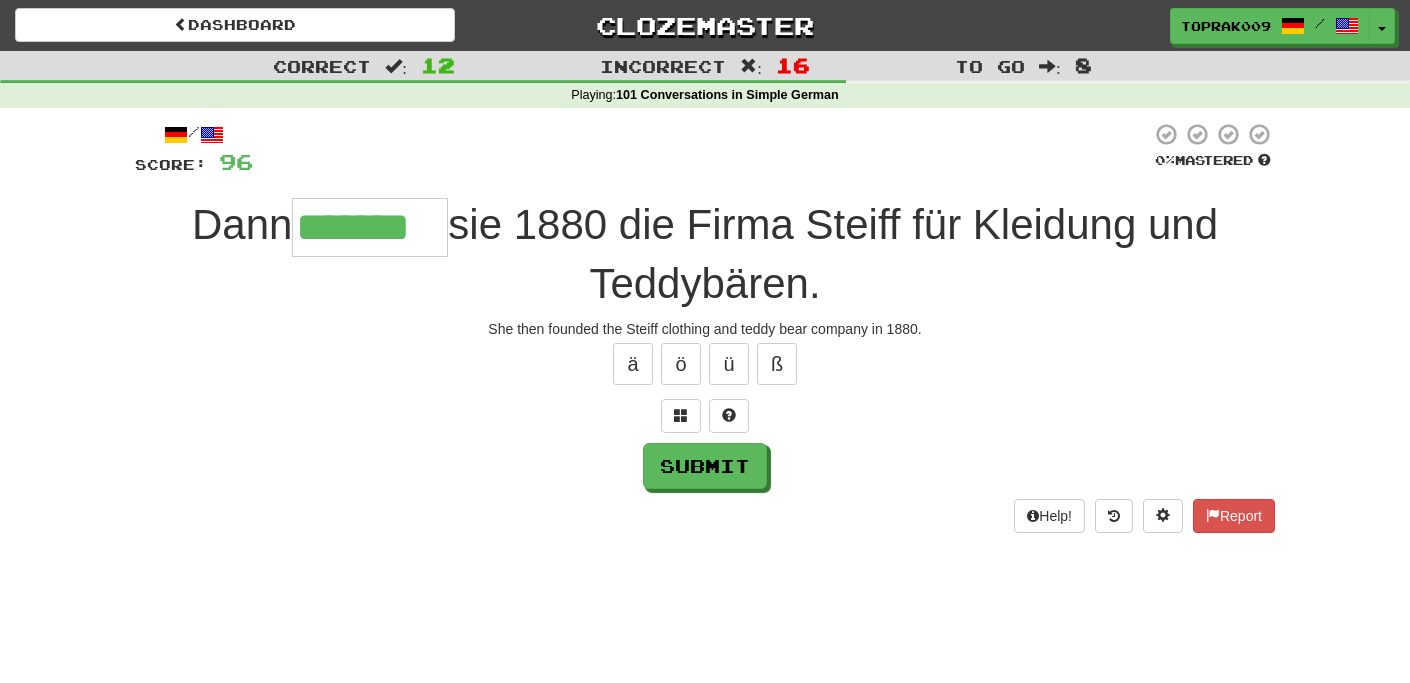 type on "*******" 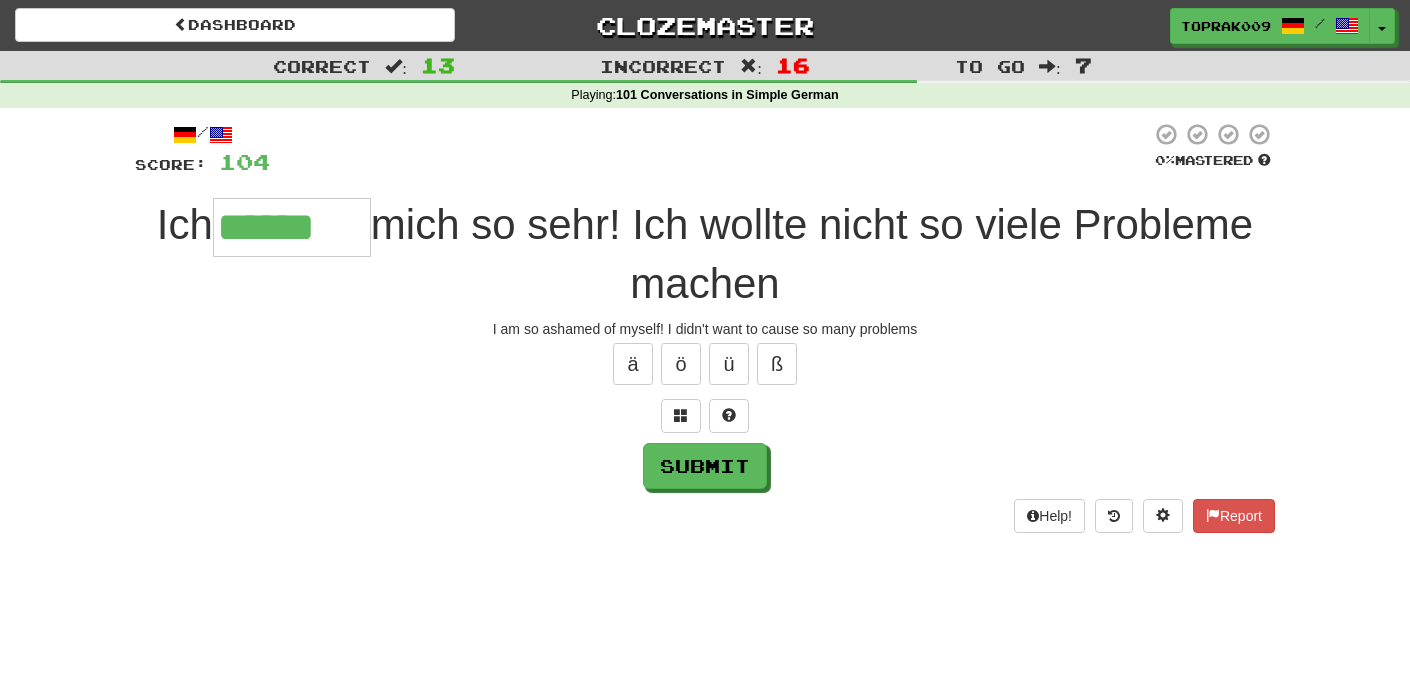 type on "******" 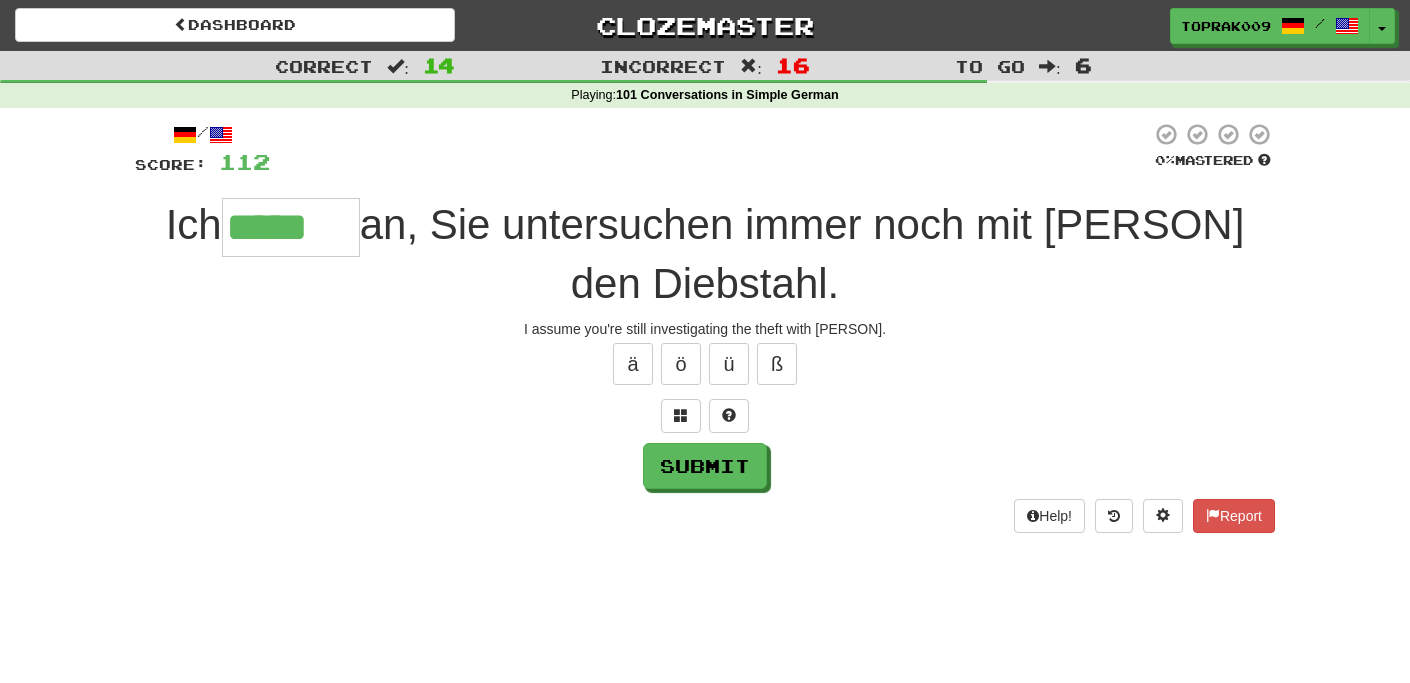 type on "*****" 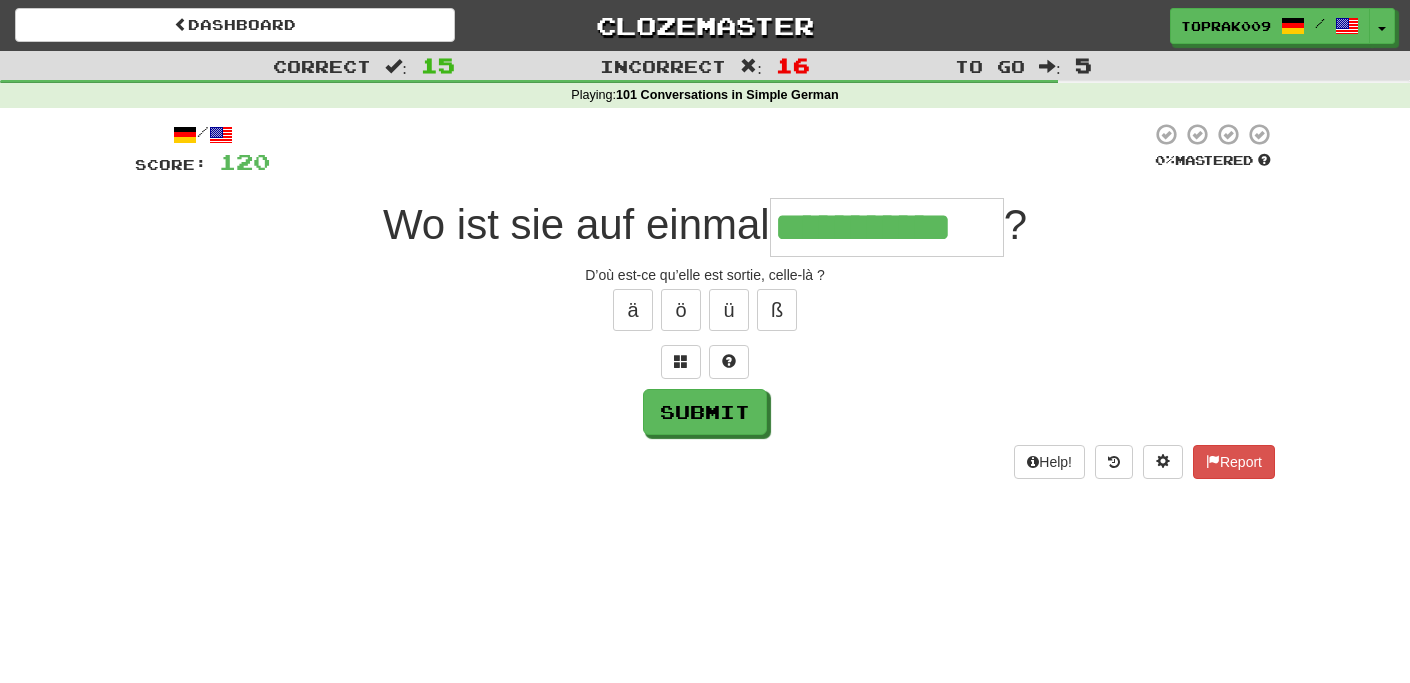 type on "**********" 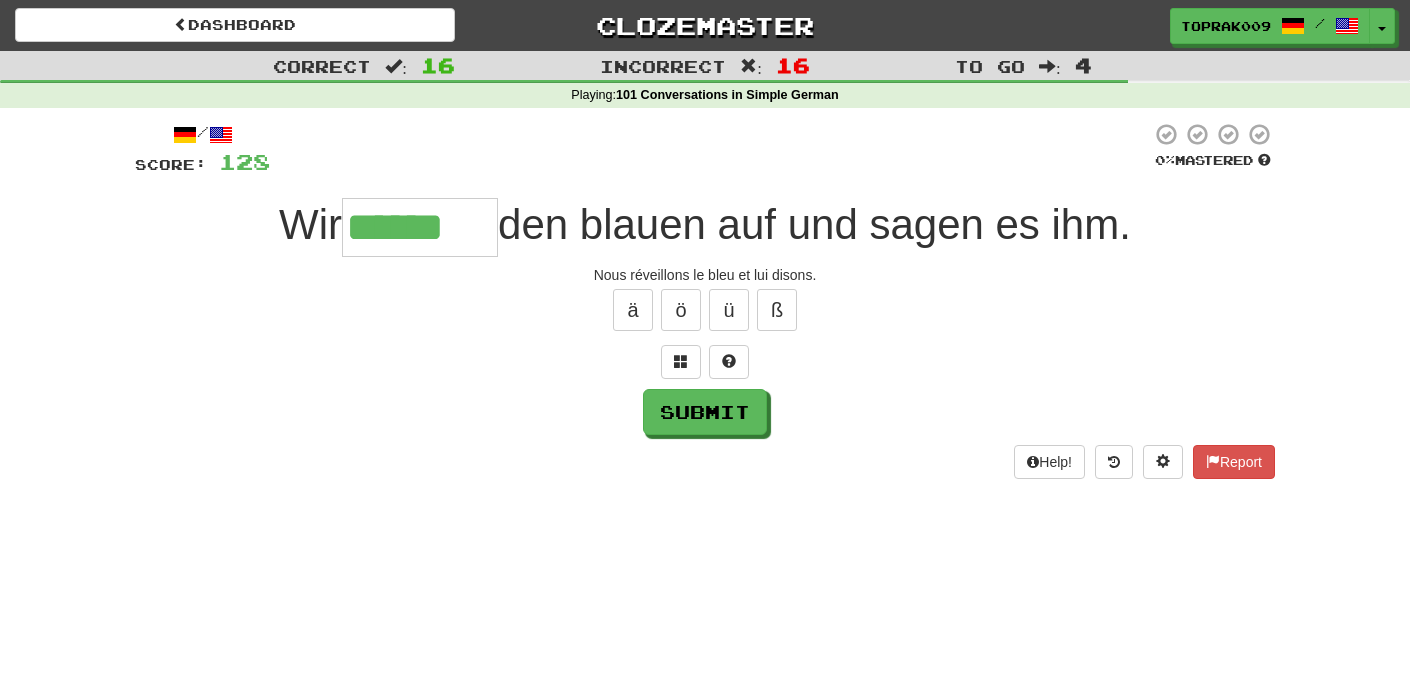 type on "******" 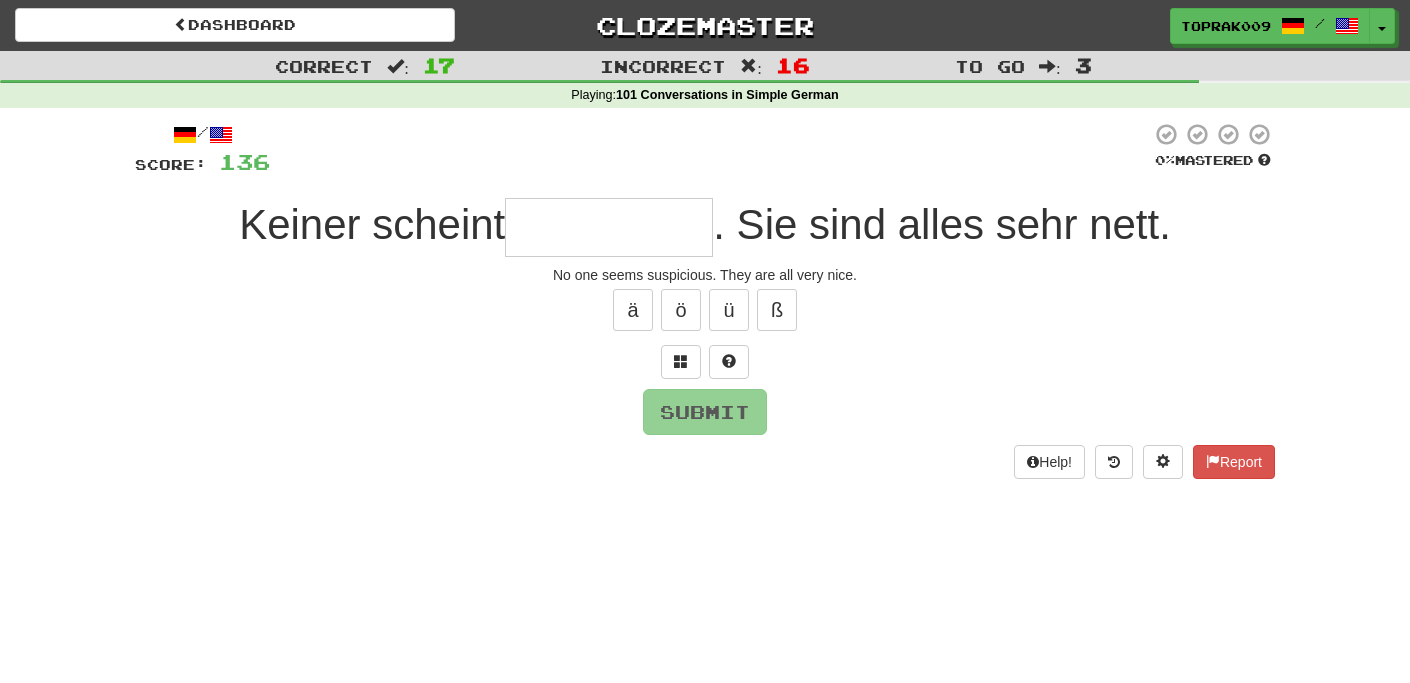 type on "**********" 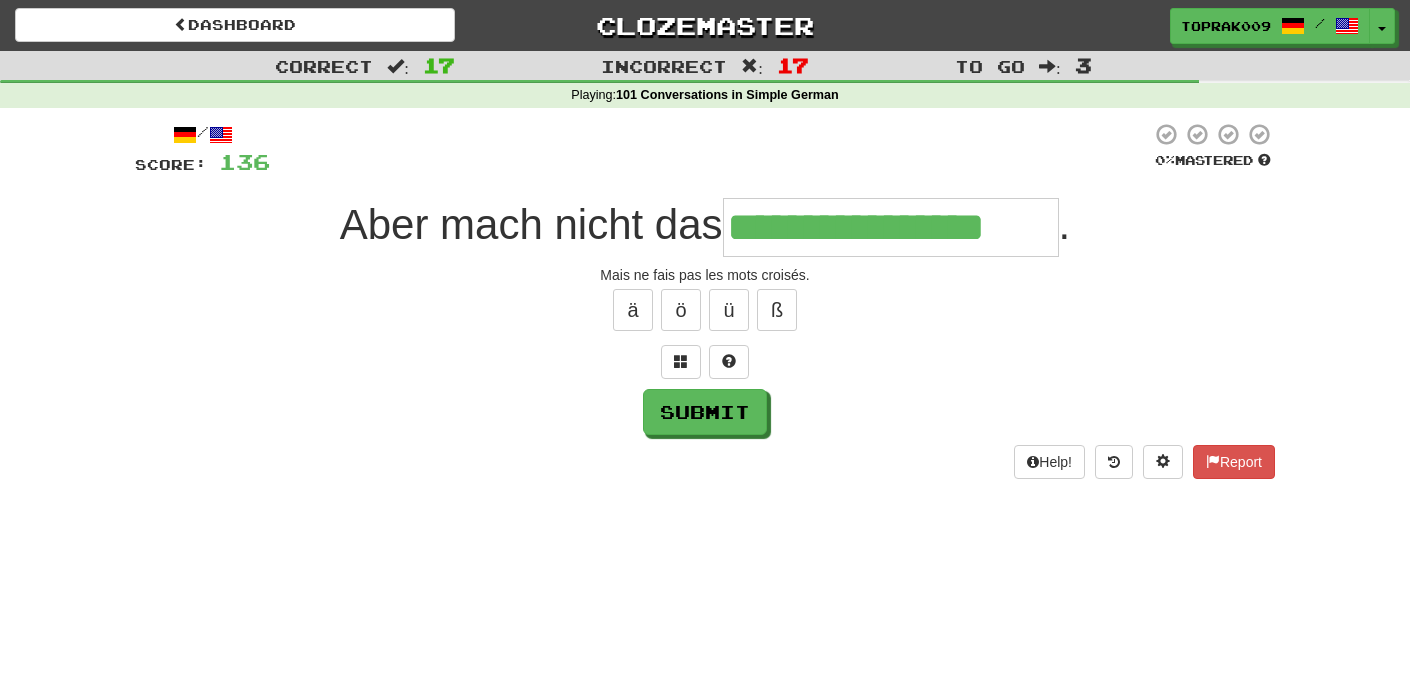 type on "**********" 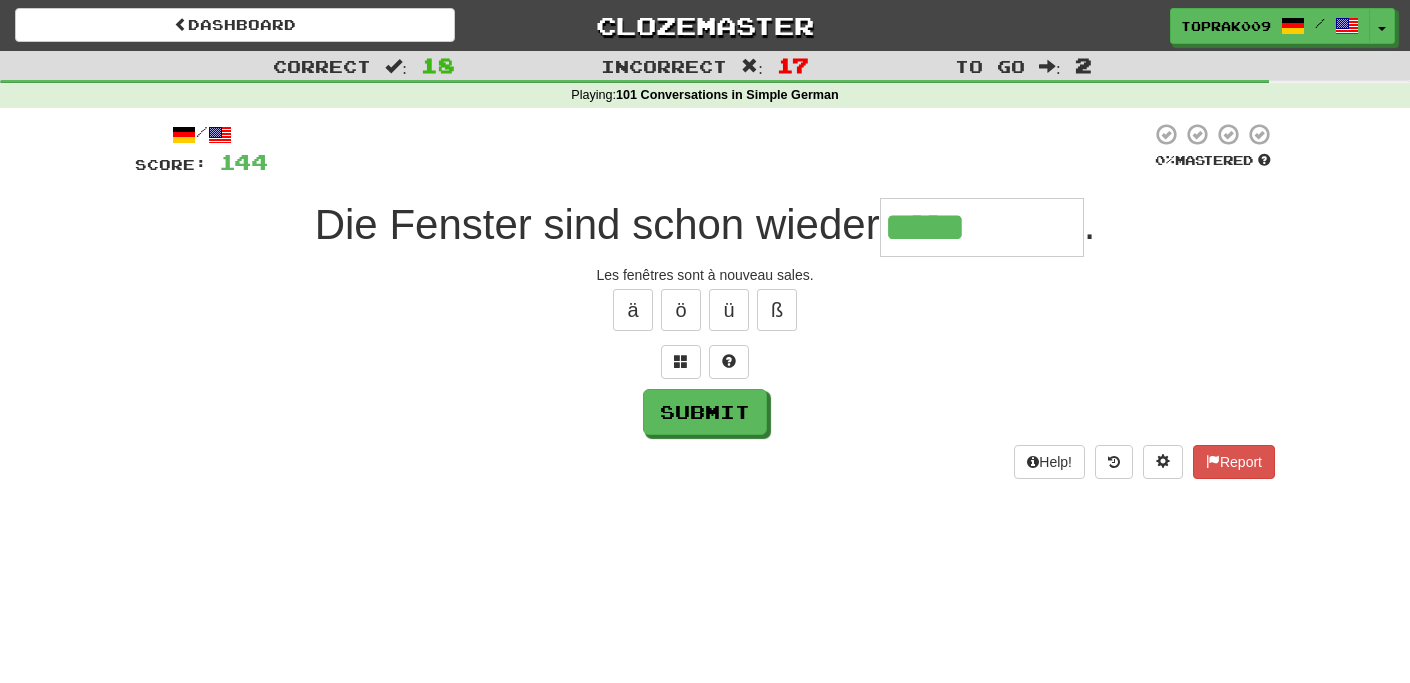 type on "*********" 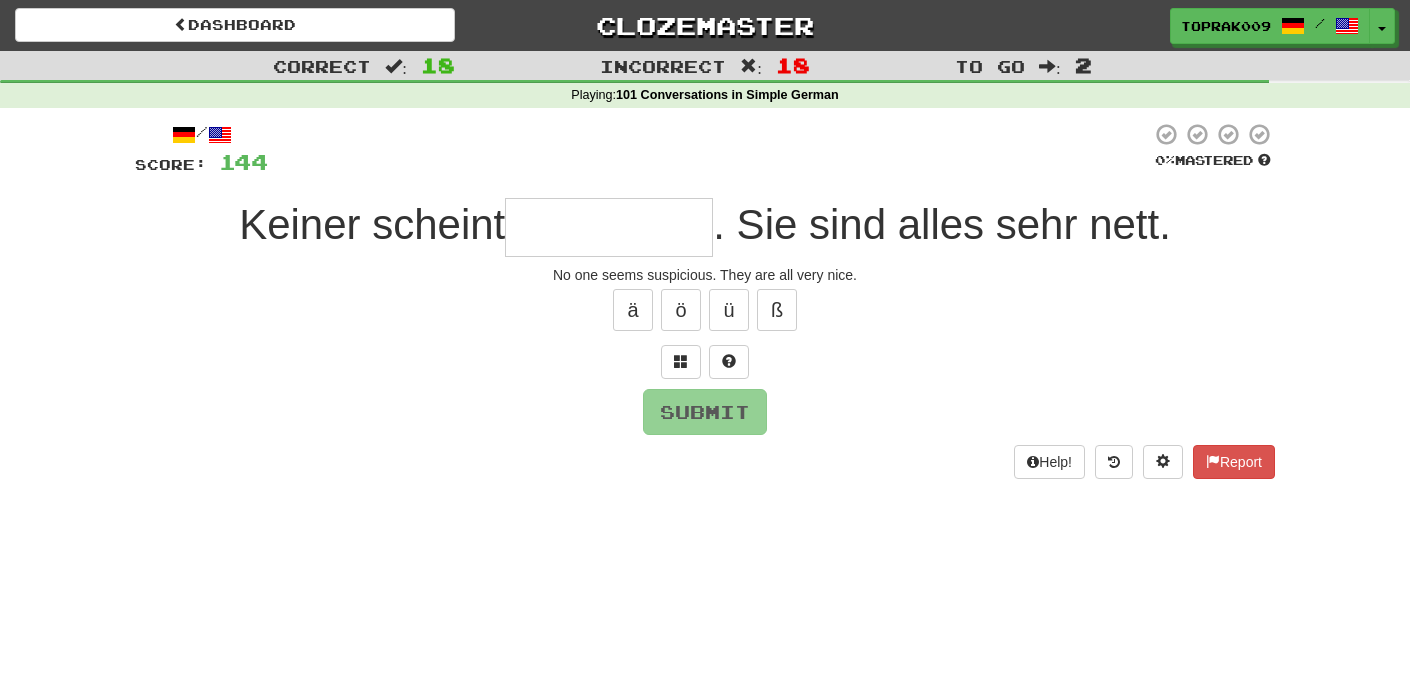 type on "**********" 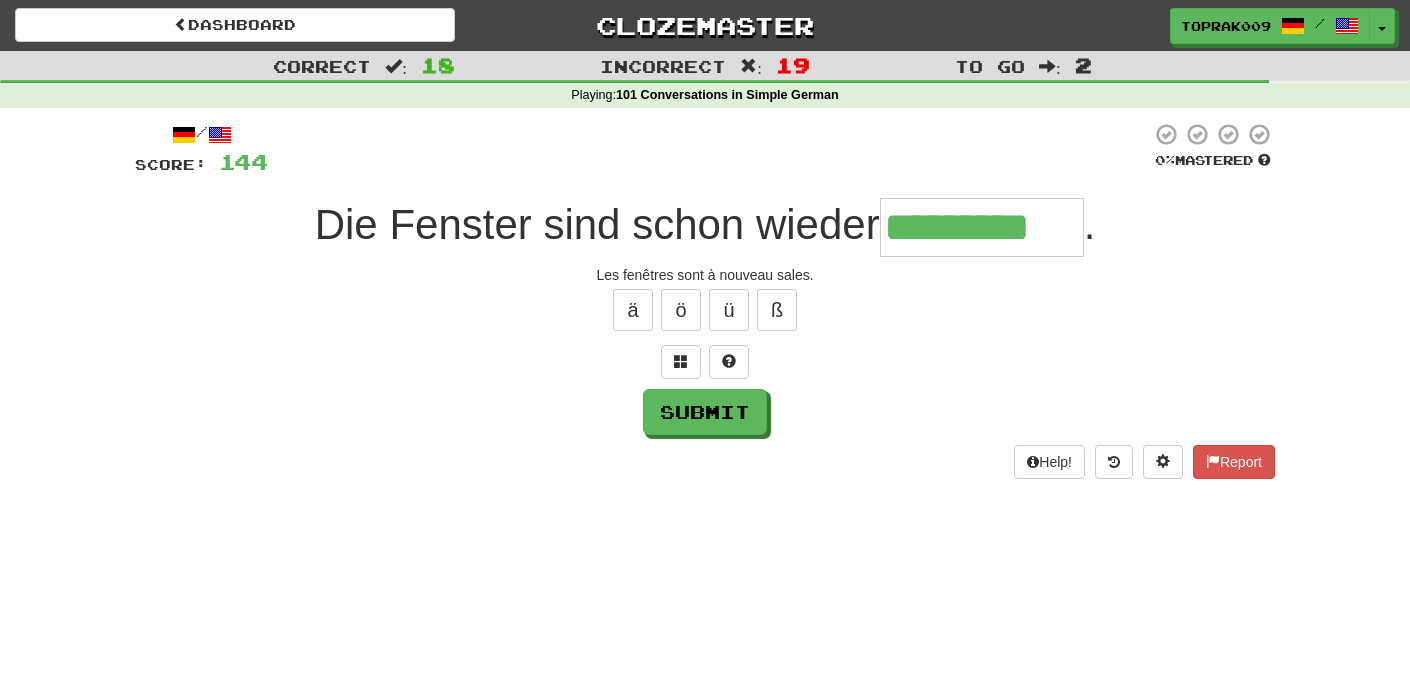 type on "*********" 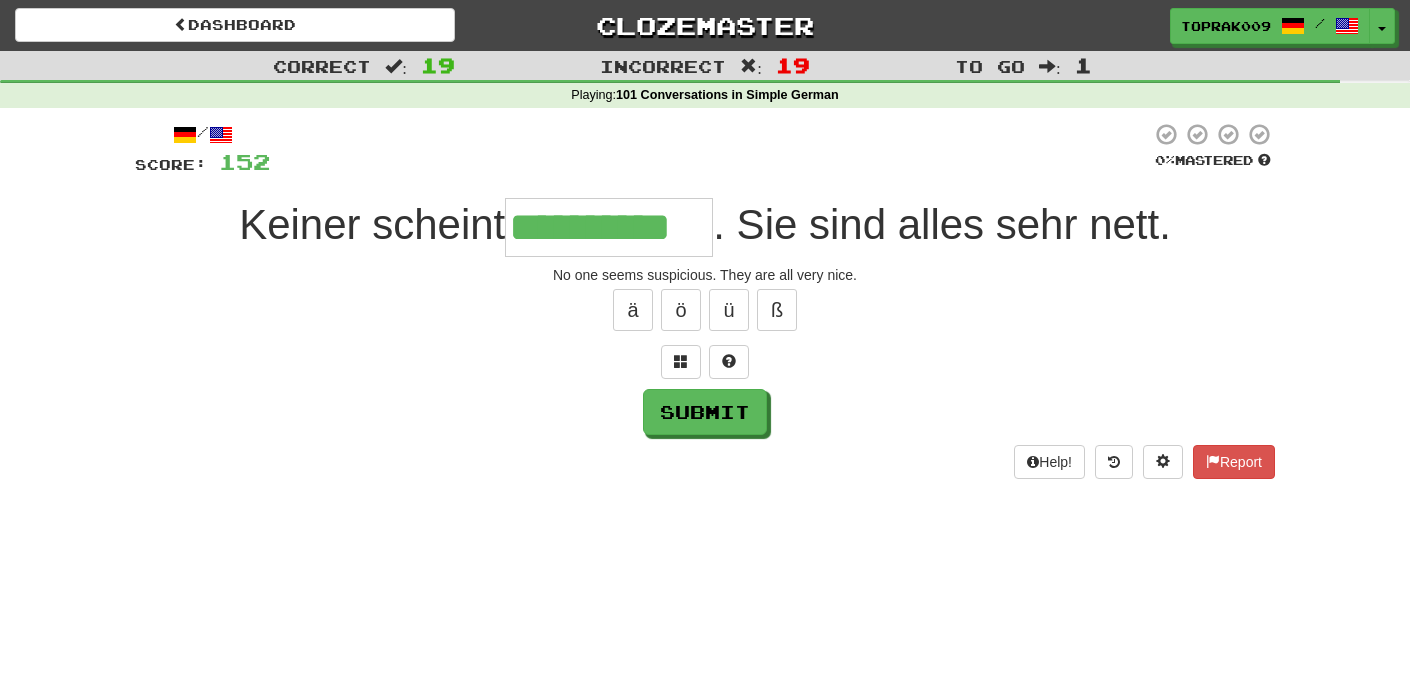type on "**********" 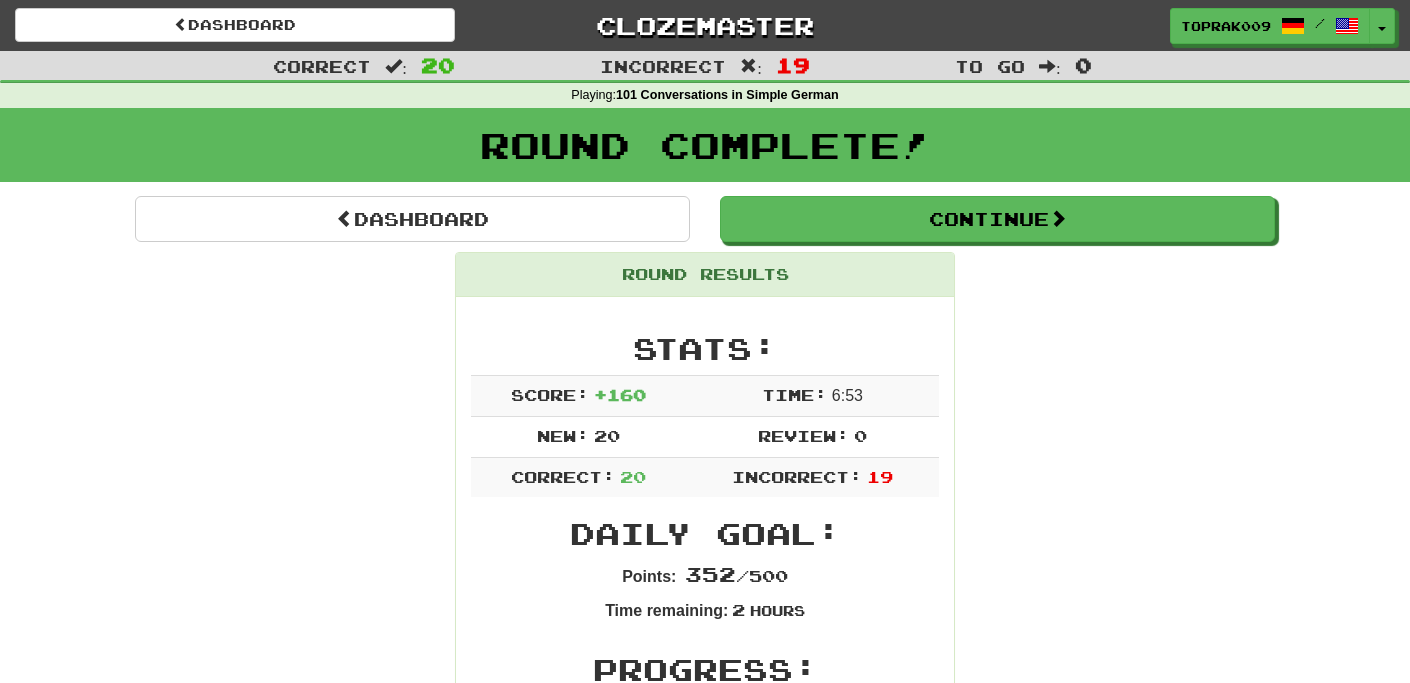 scroll, scrollTop: 0, scrollLeft: 0, axis: both 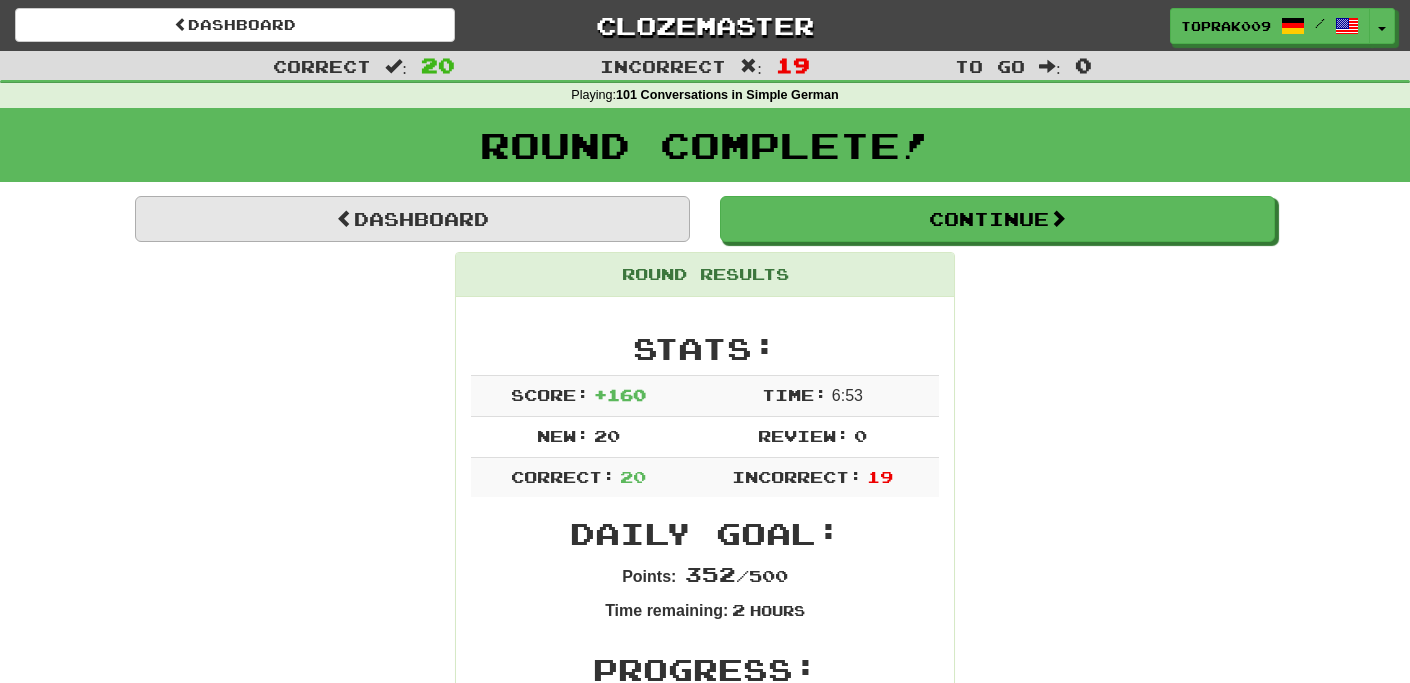 click on "Dashboard" at bounding box center (412, 219) 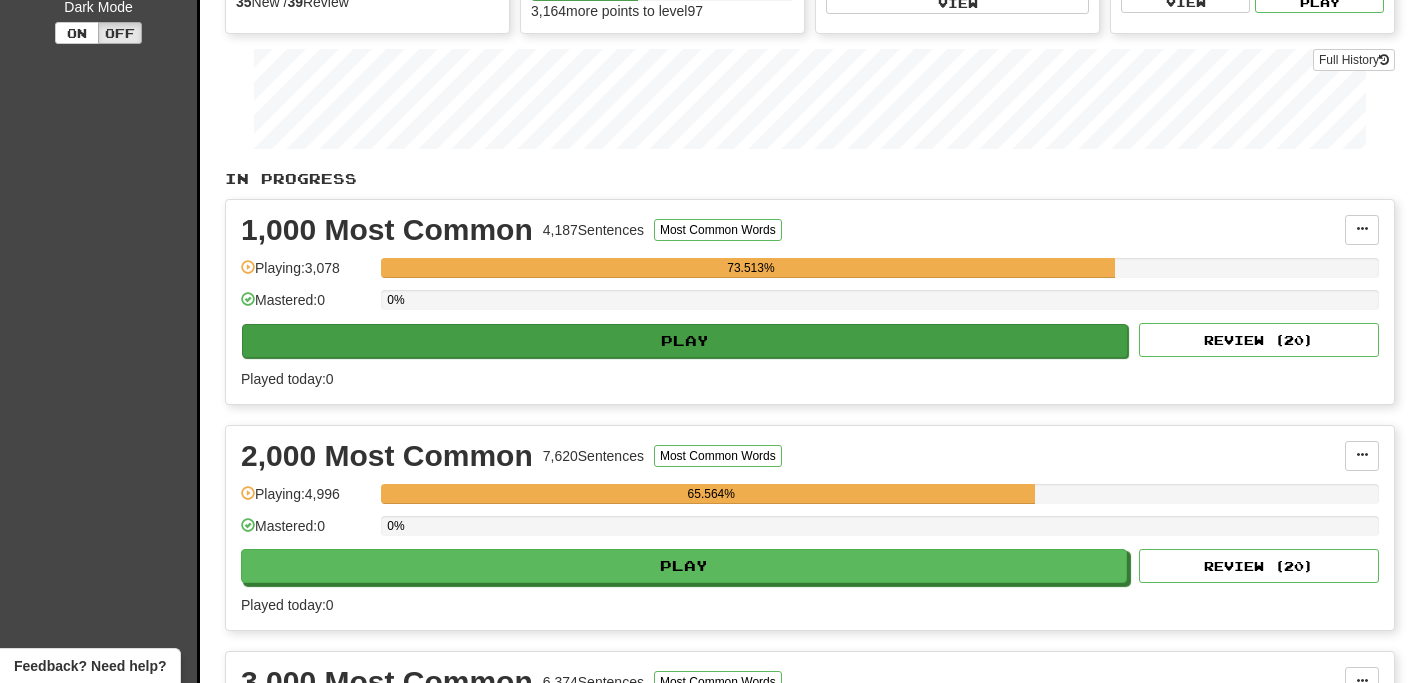 scroll, scrollTop: 329, scrollLeft: 0, axis: vertical 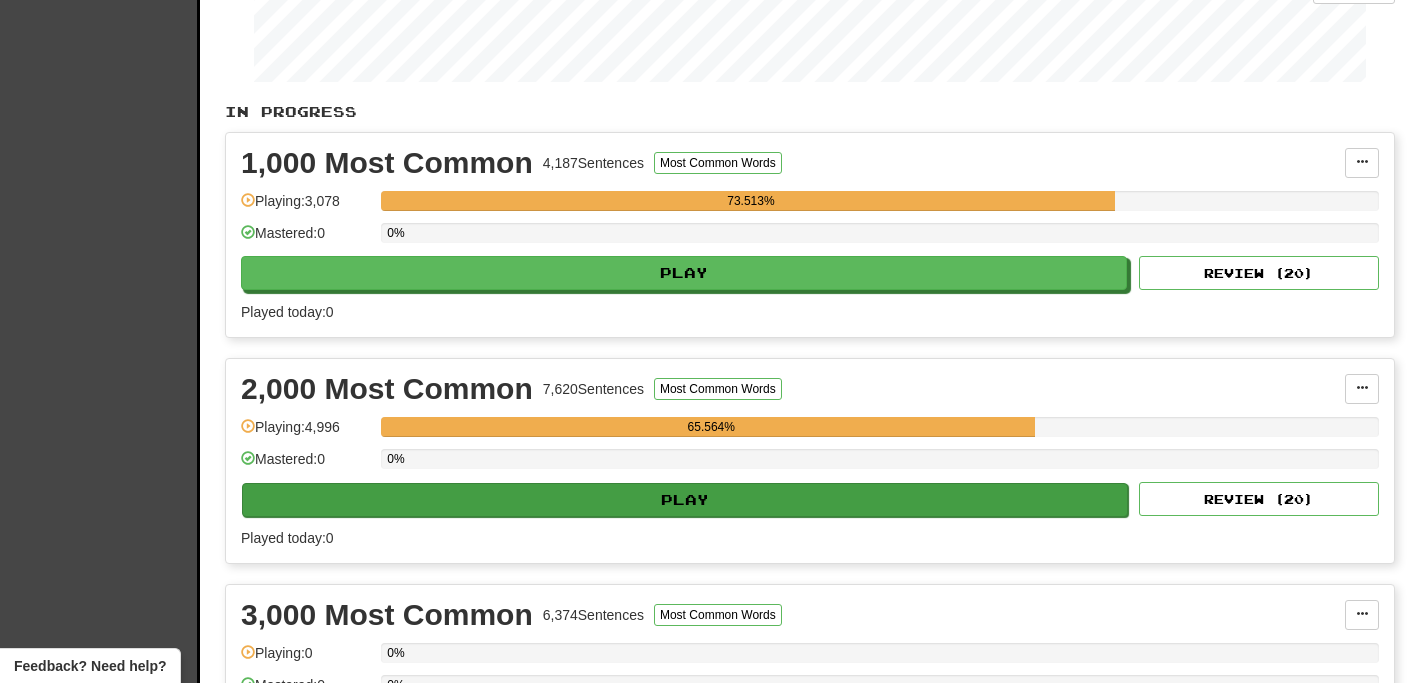 click on "Play" 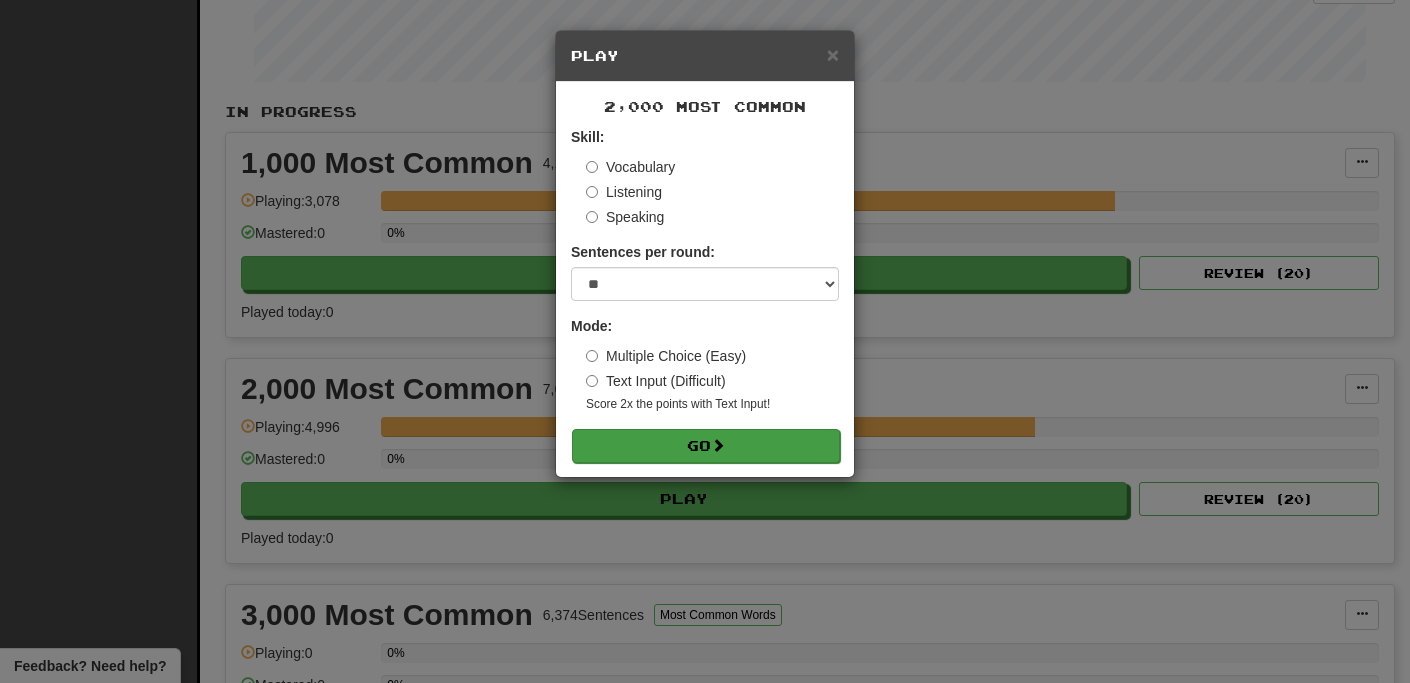 click on "Go" at bounding box center [706, 446] 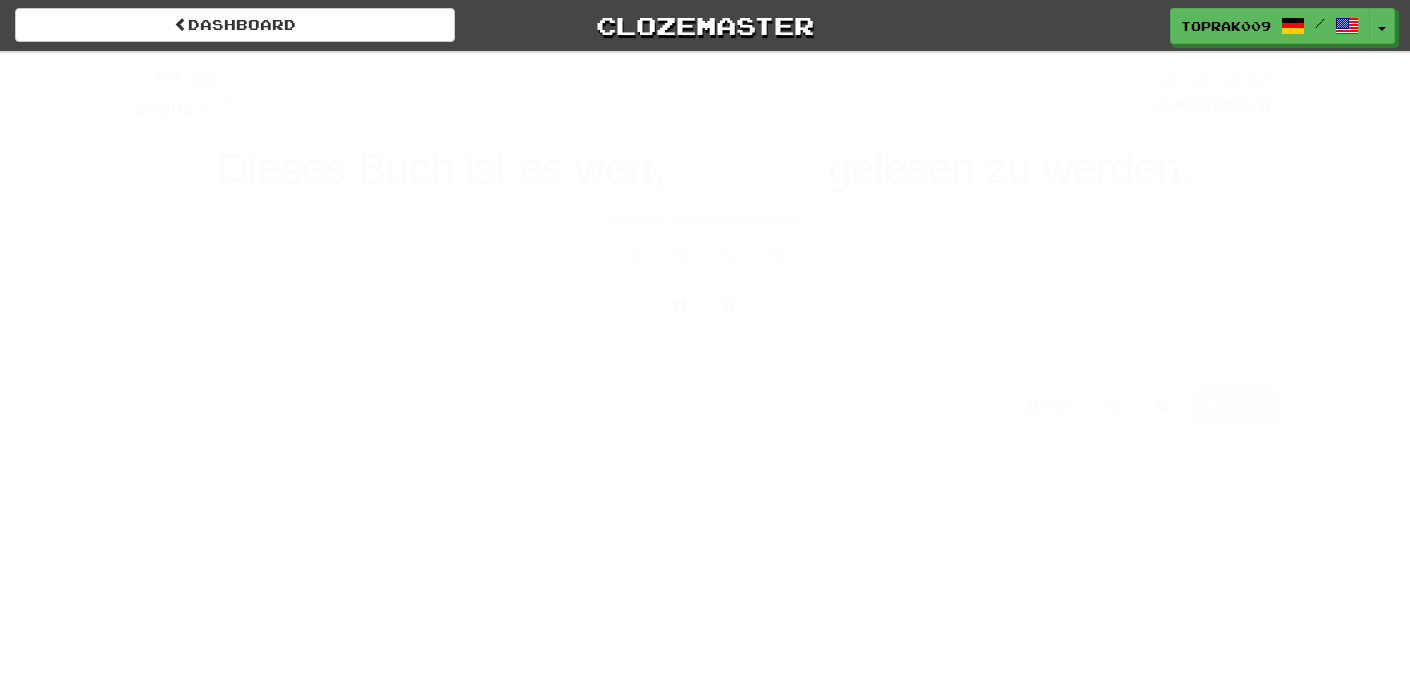 scroll, scrollTop: 0, scrollLeft: 0, axis: both 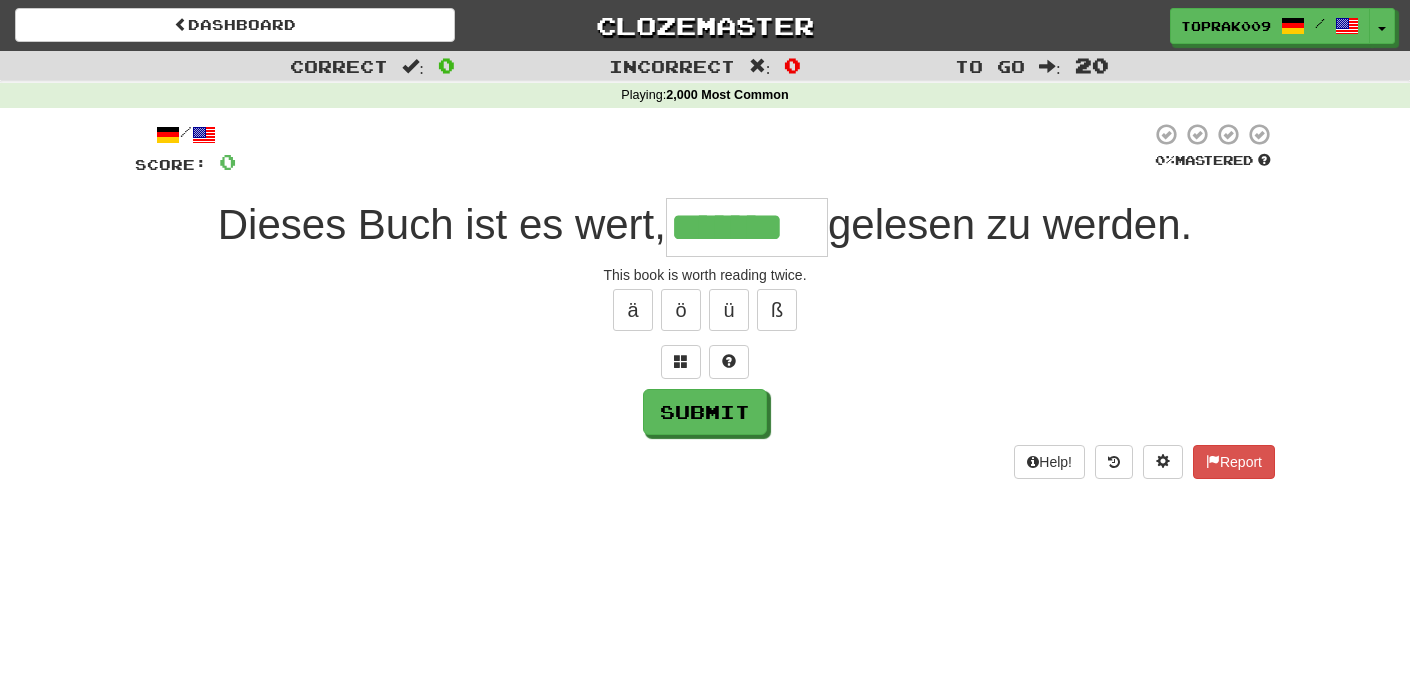 type on "*******" 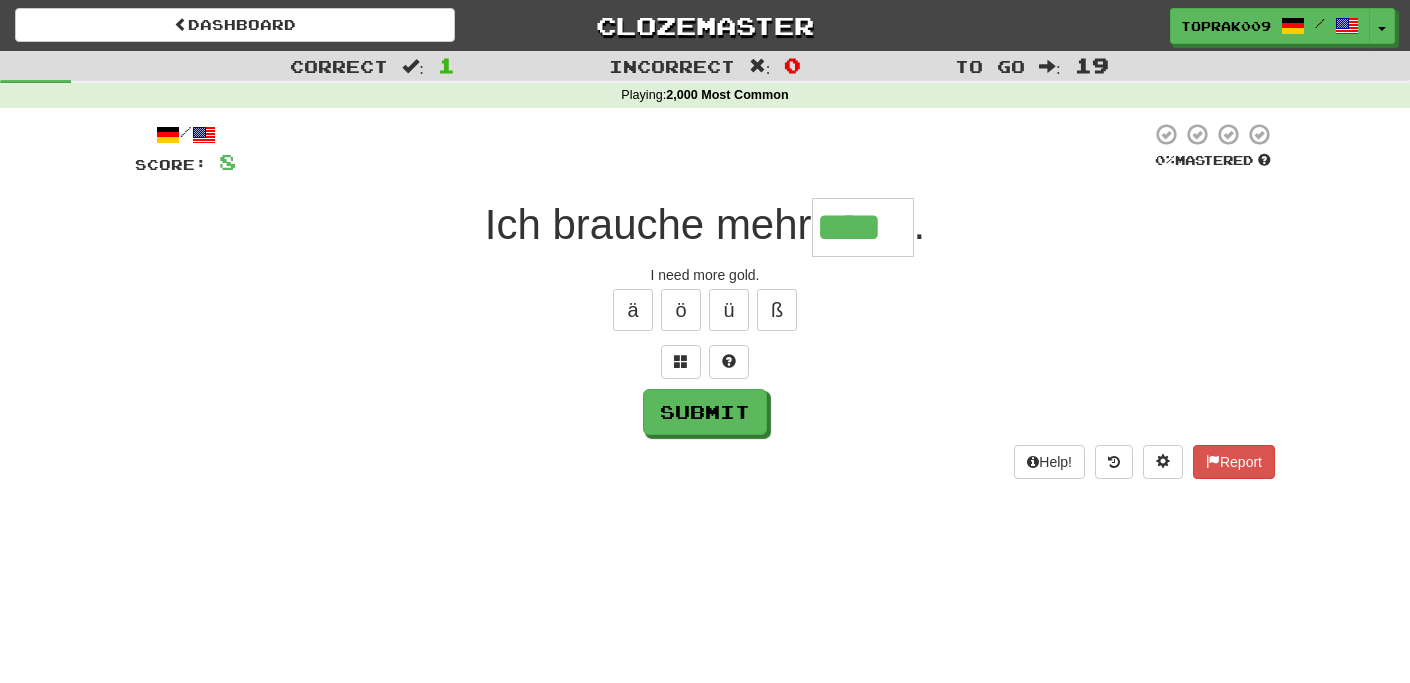 type on "****" 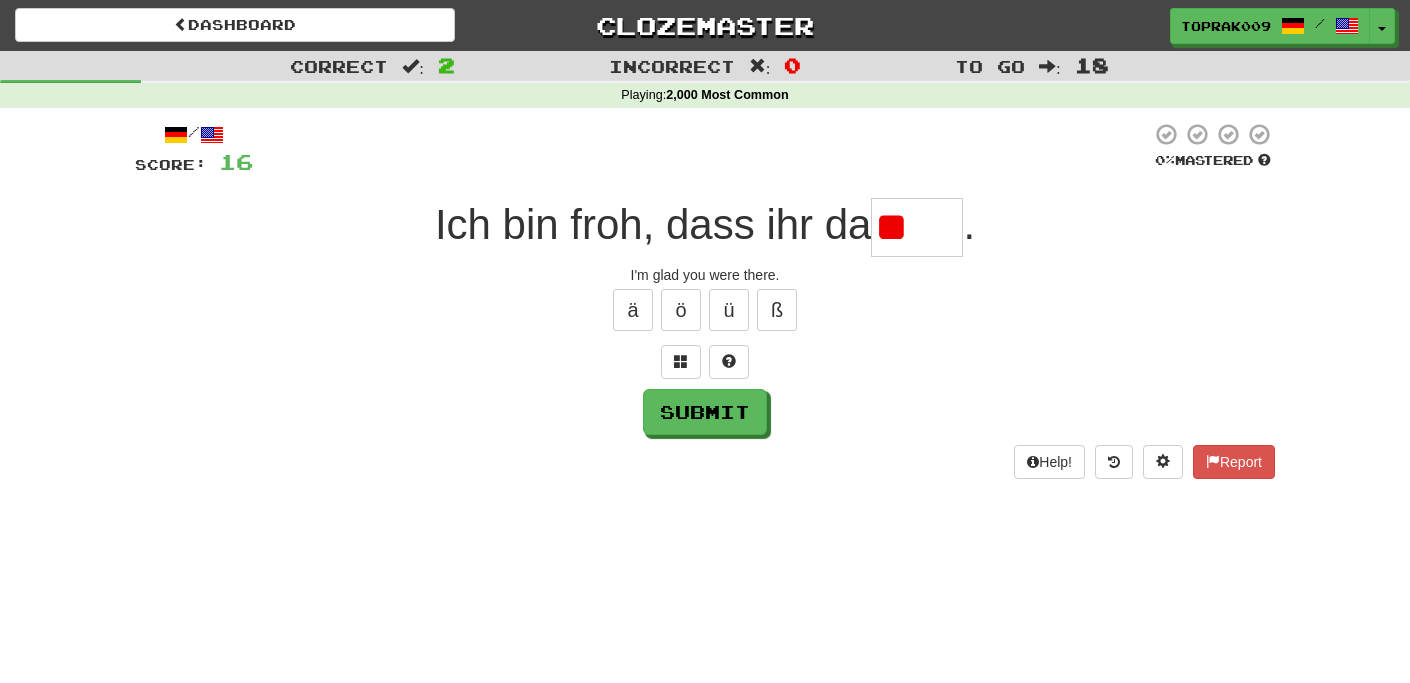 type on "*" 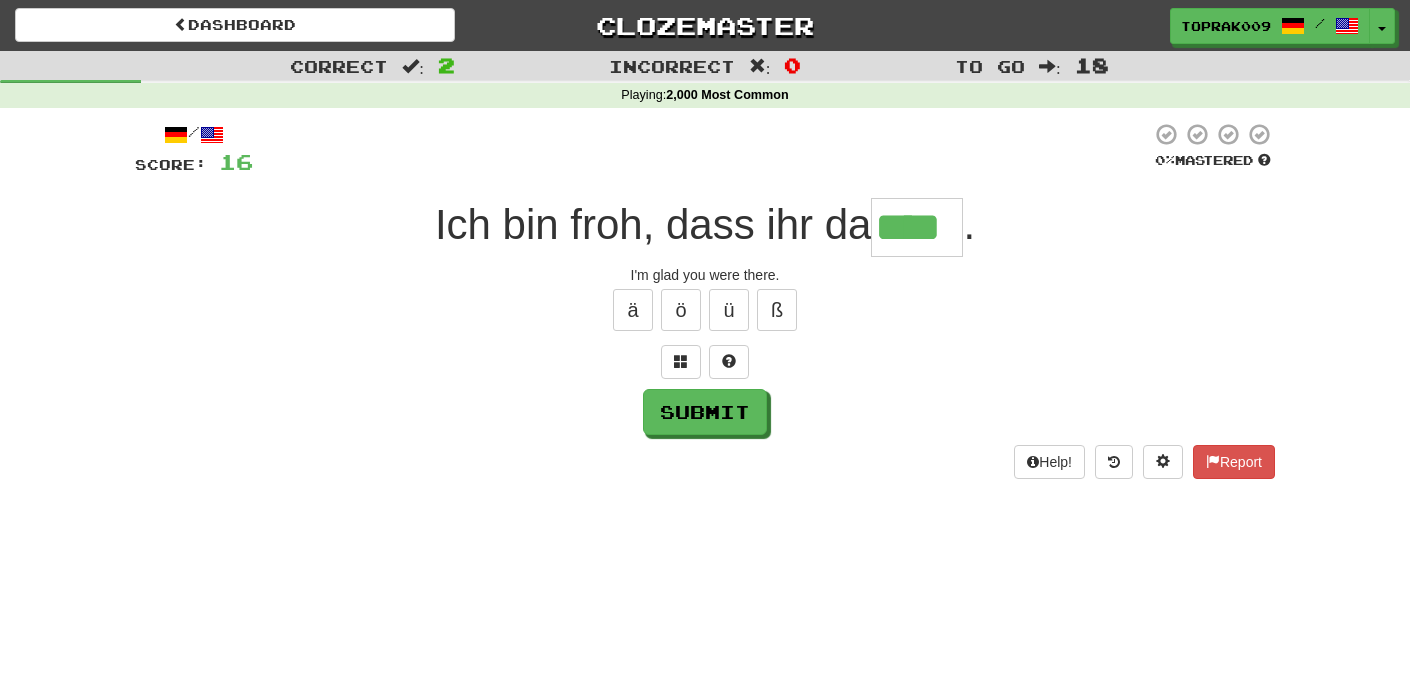 type on "****" 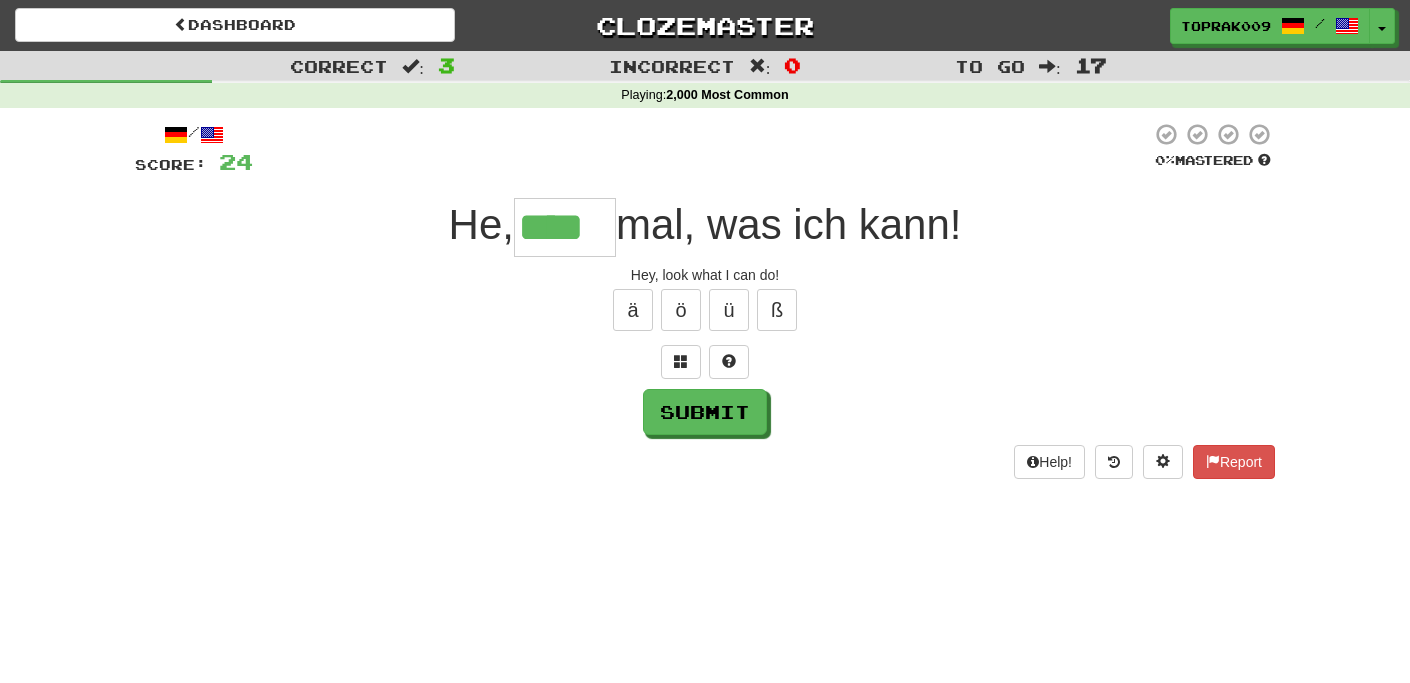 type on "****" 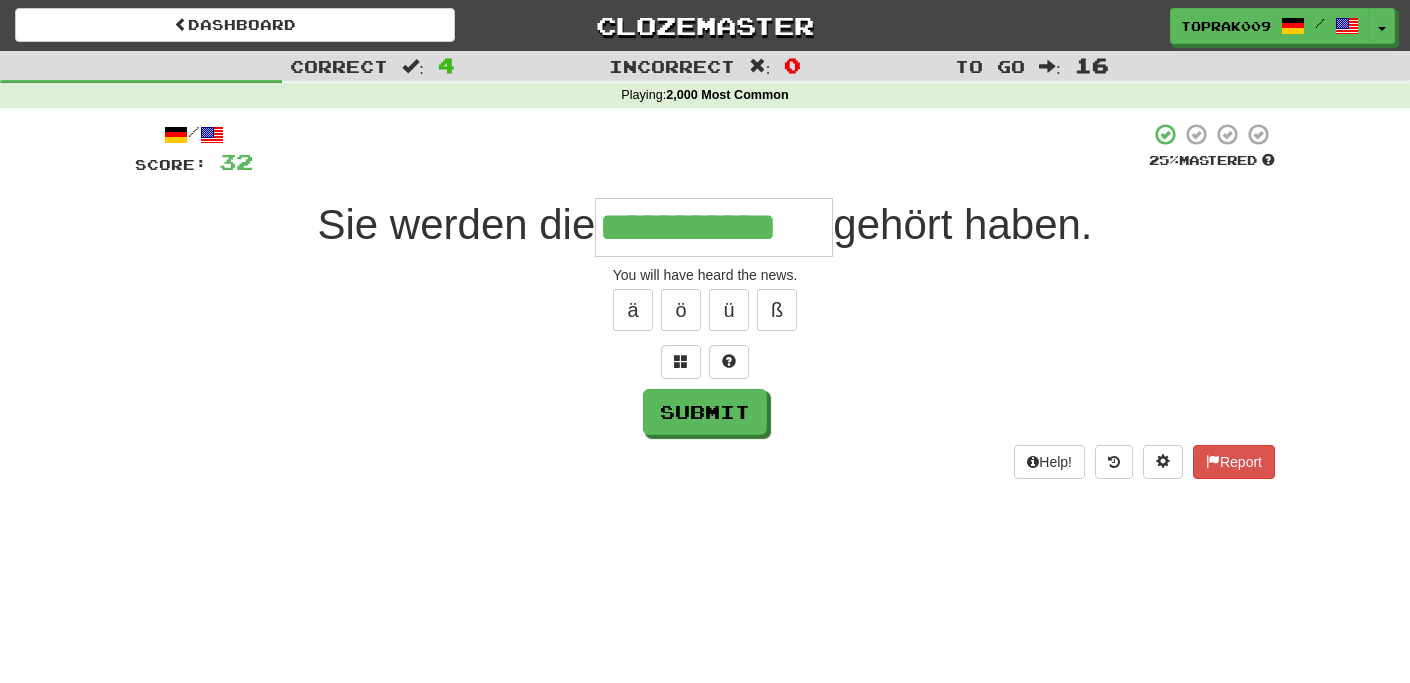 type on "**********" 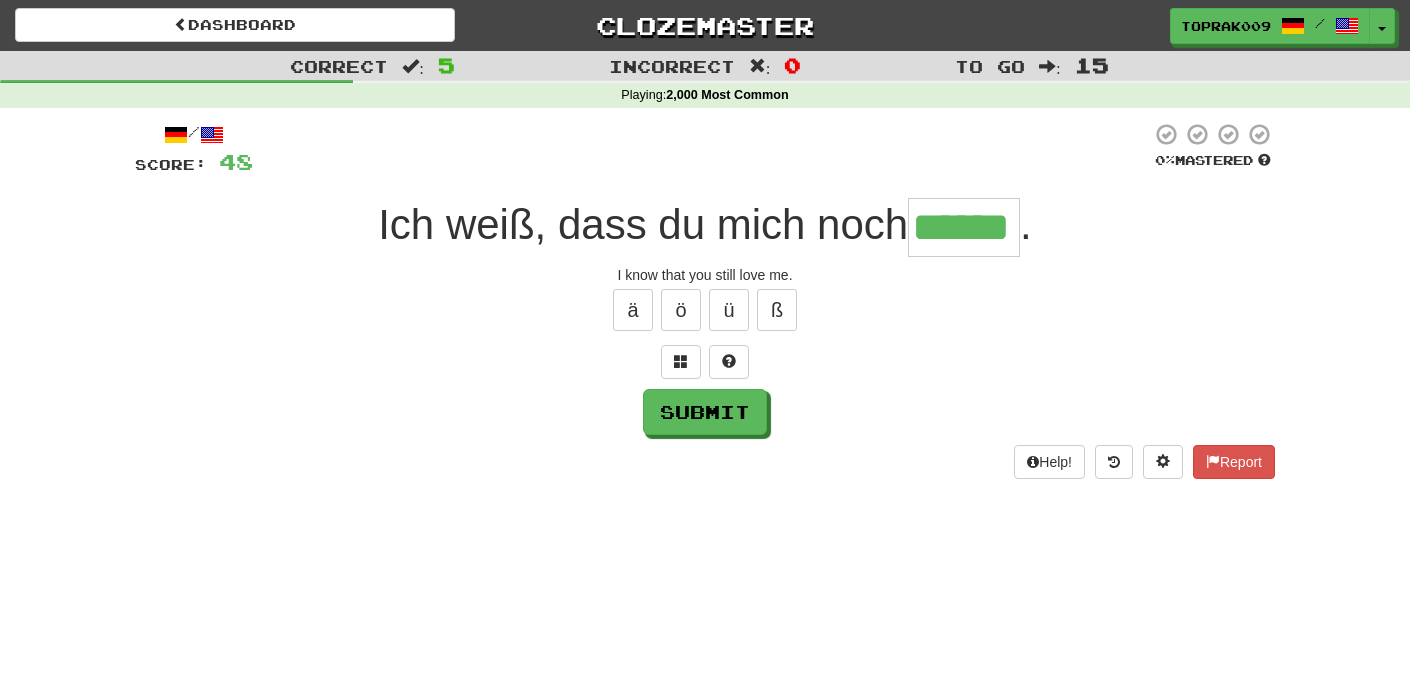 type on "******" 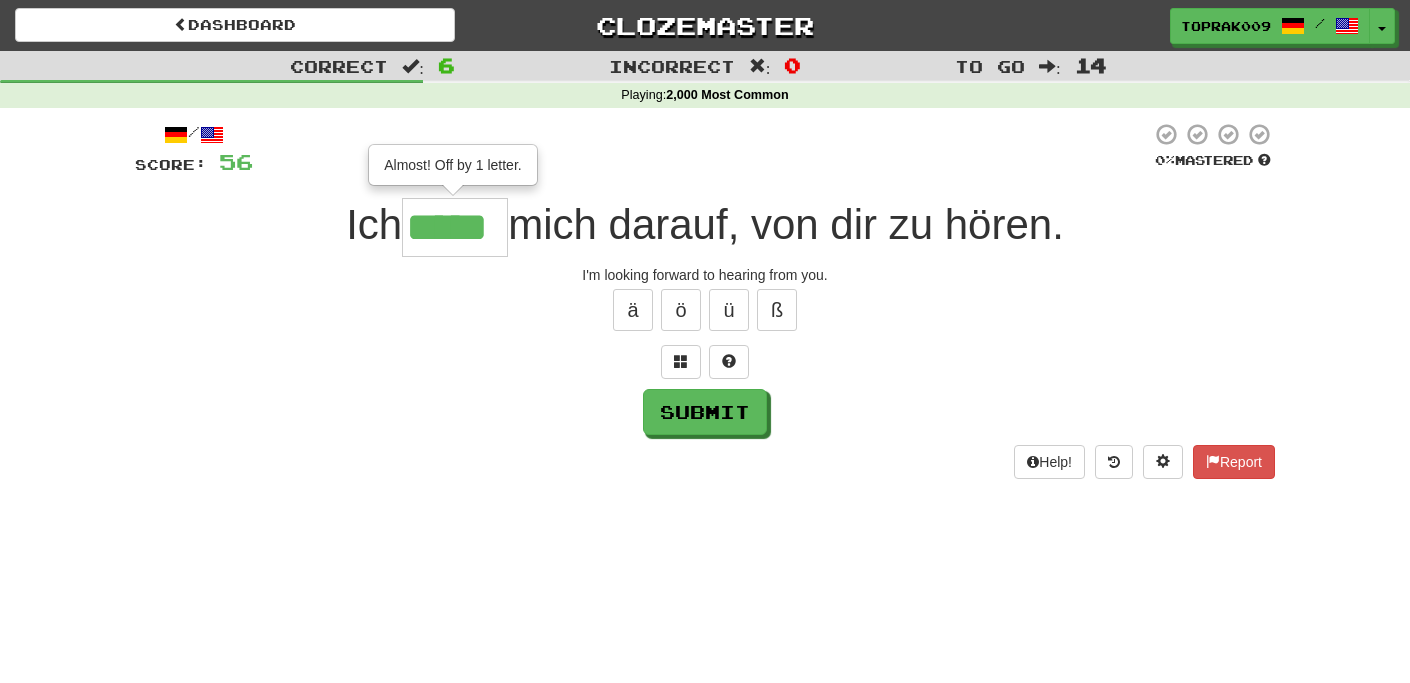 type on "*****" 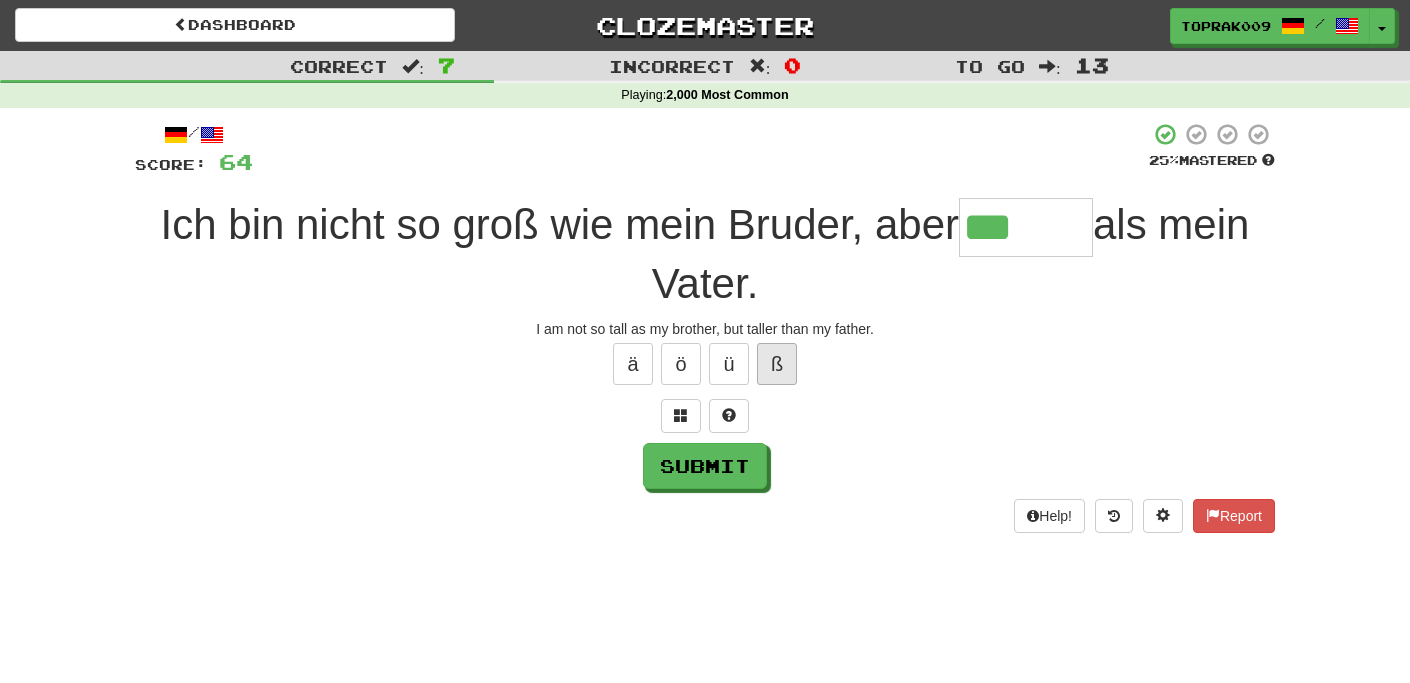 click on "ß" at bounding box center [777, 364] 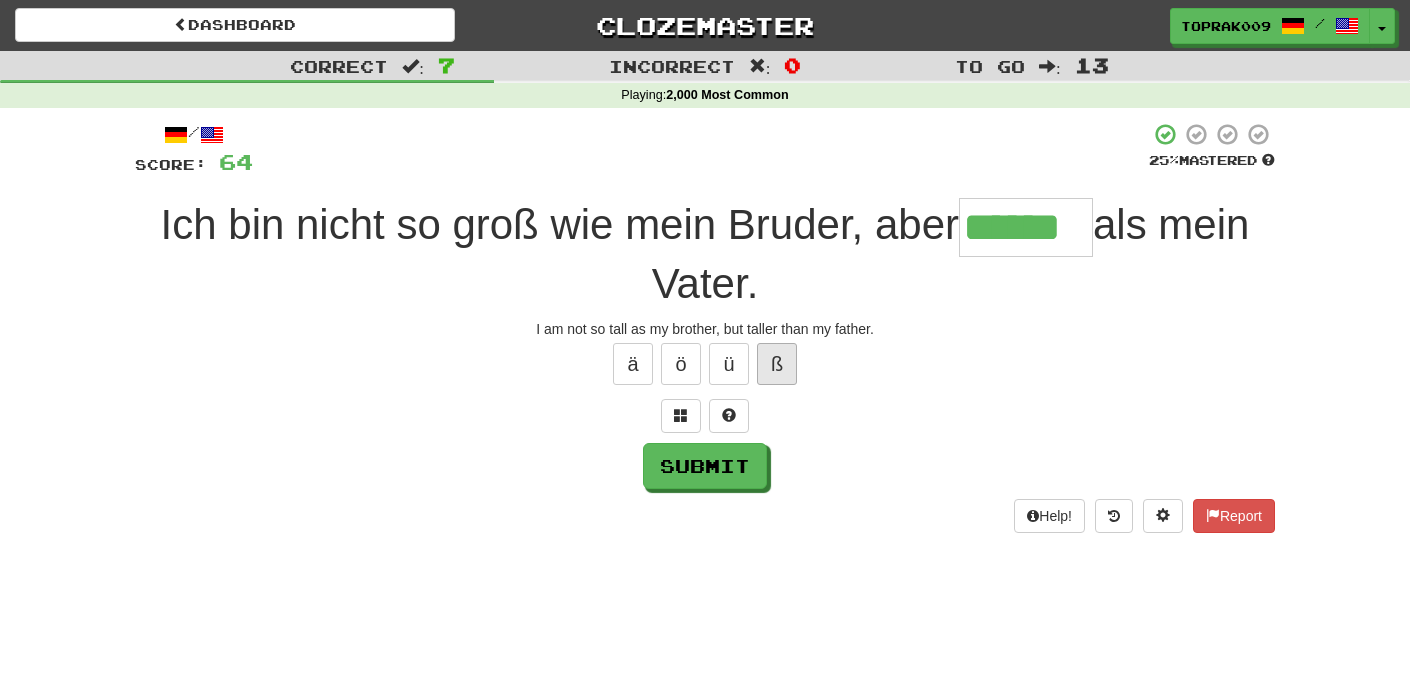 type on "******" 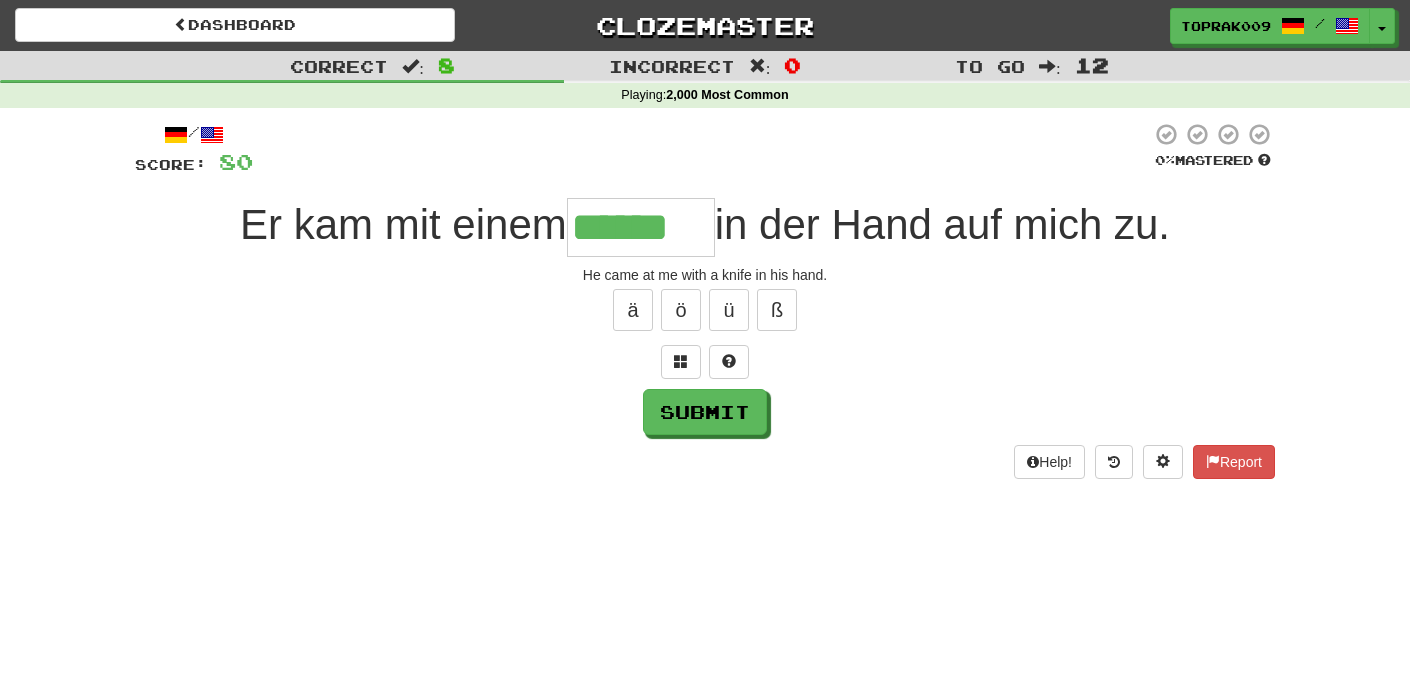 type on "******" 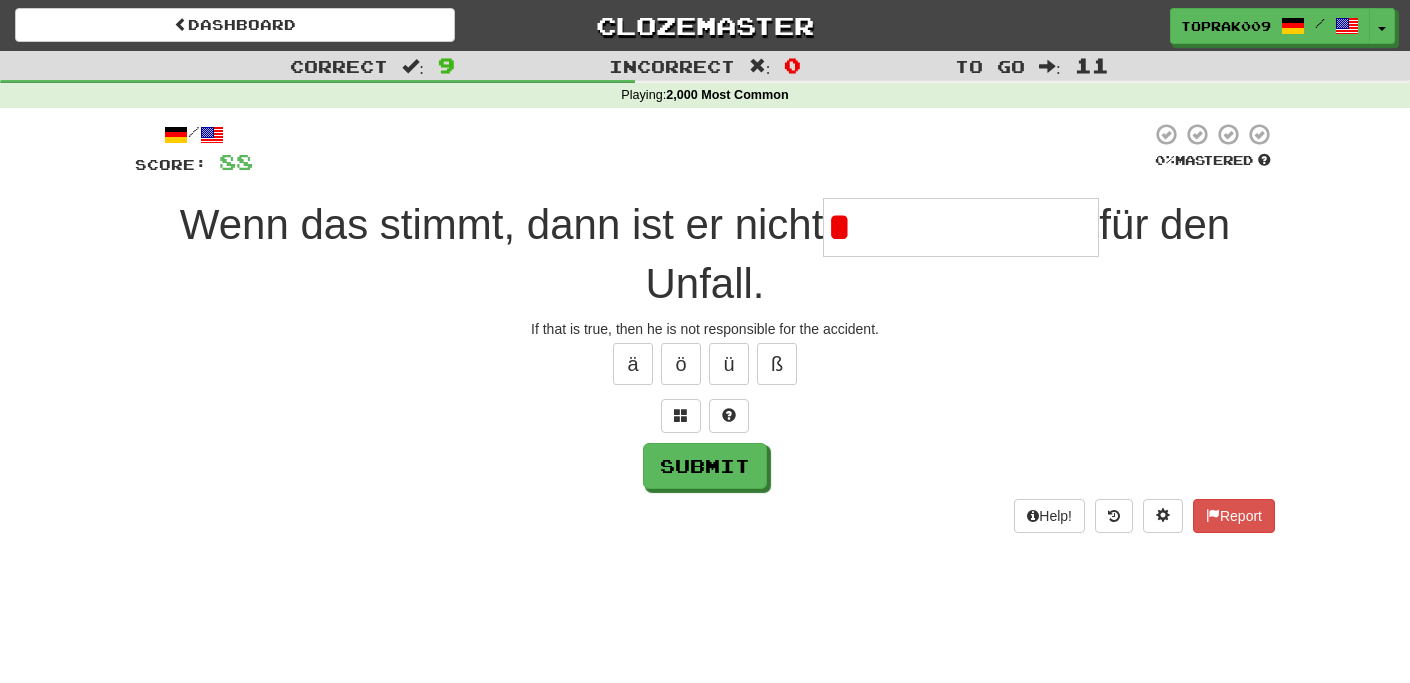 type on "*" 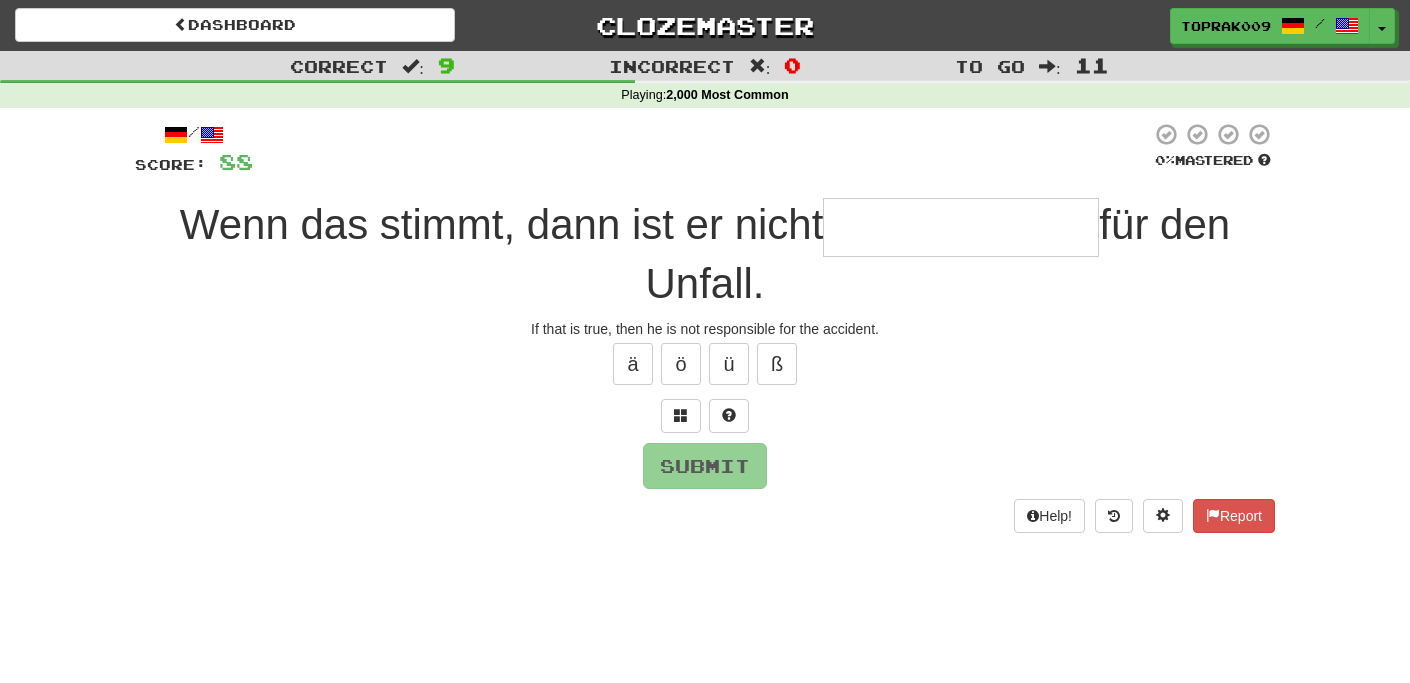 type on "**********" 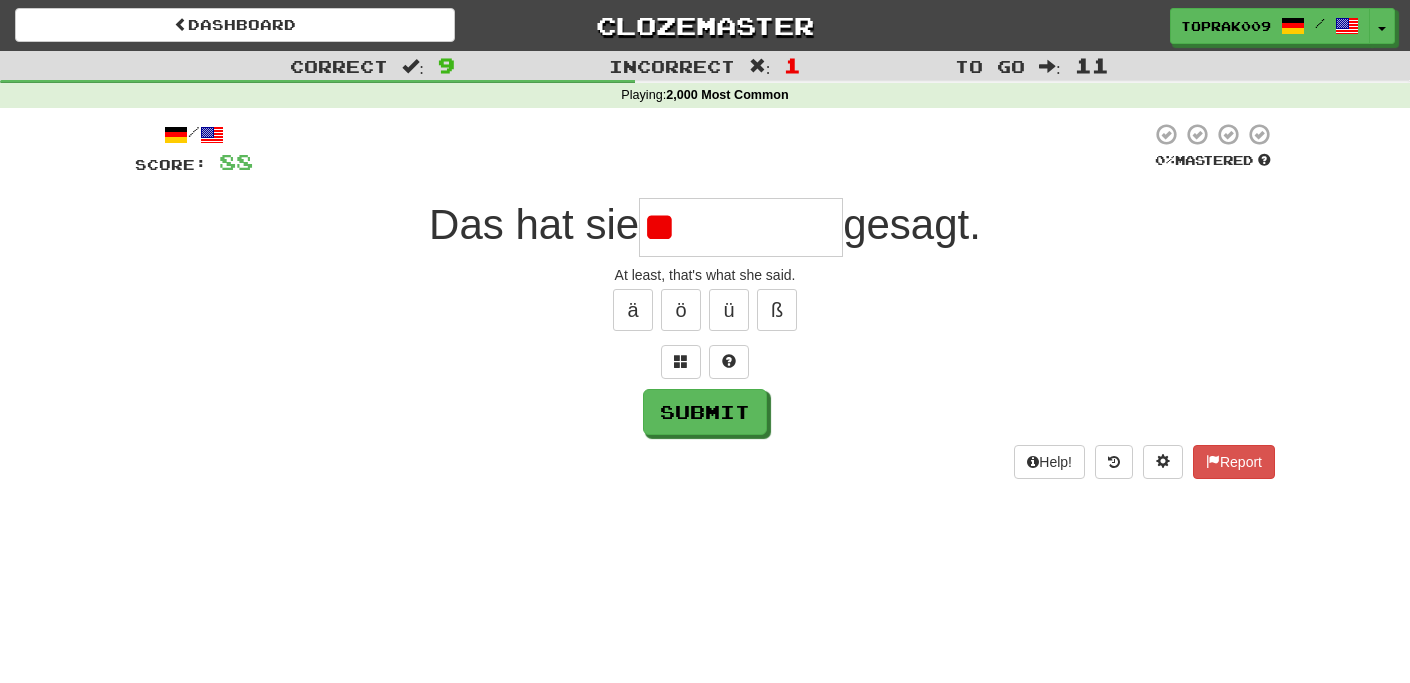 type on "*" 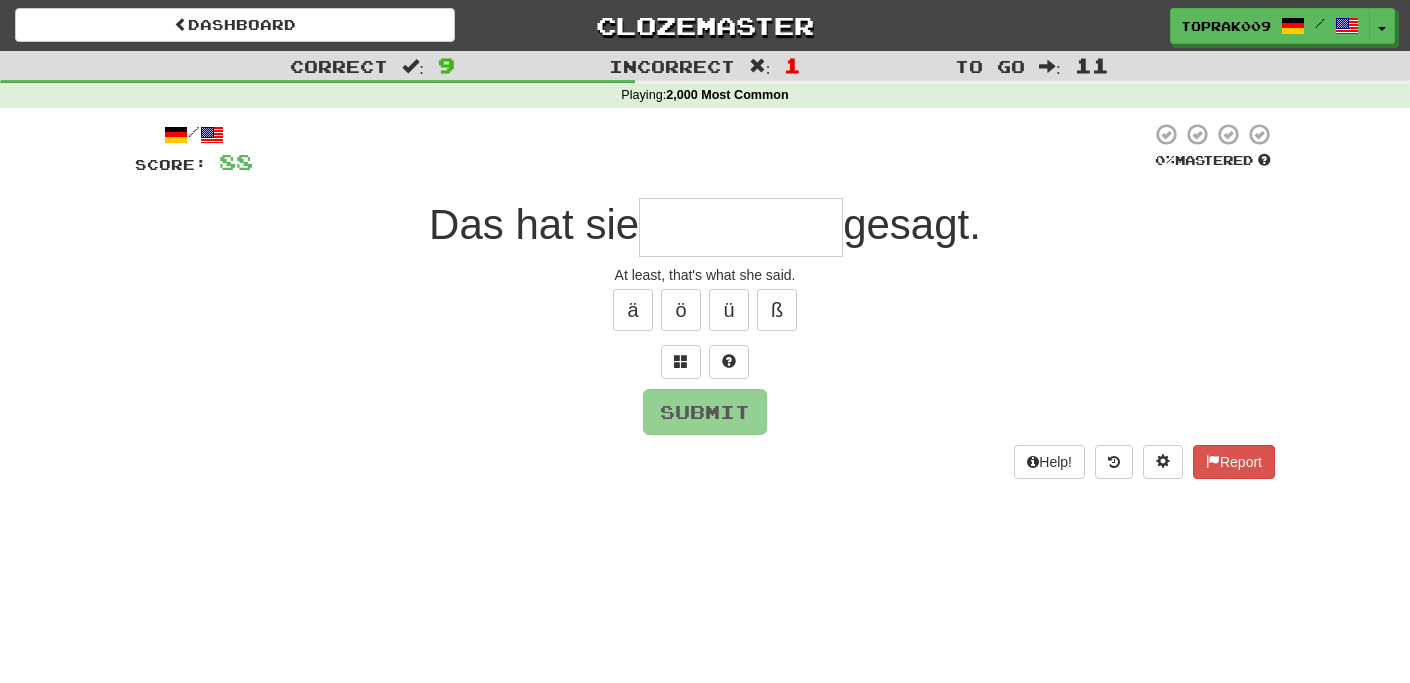 type on "*" 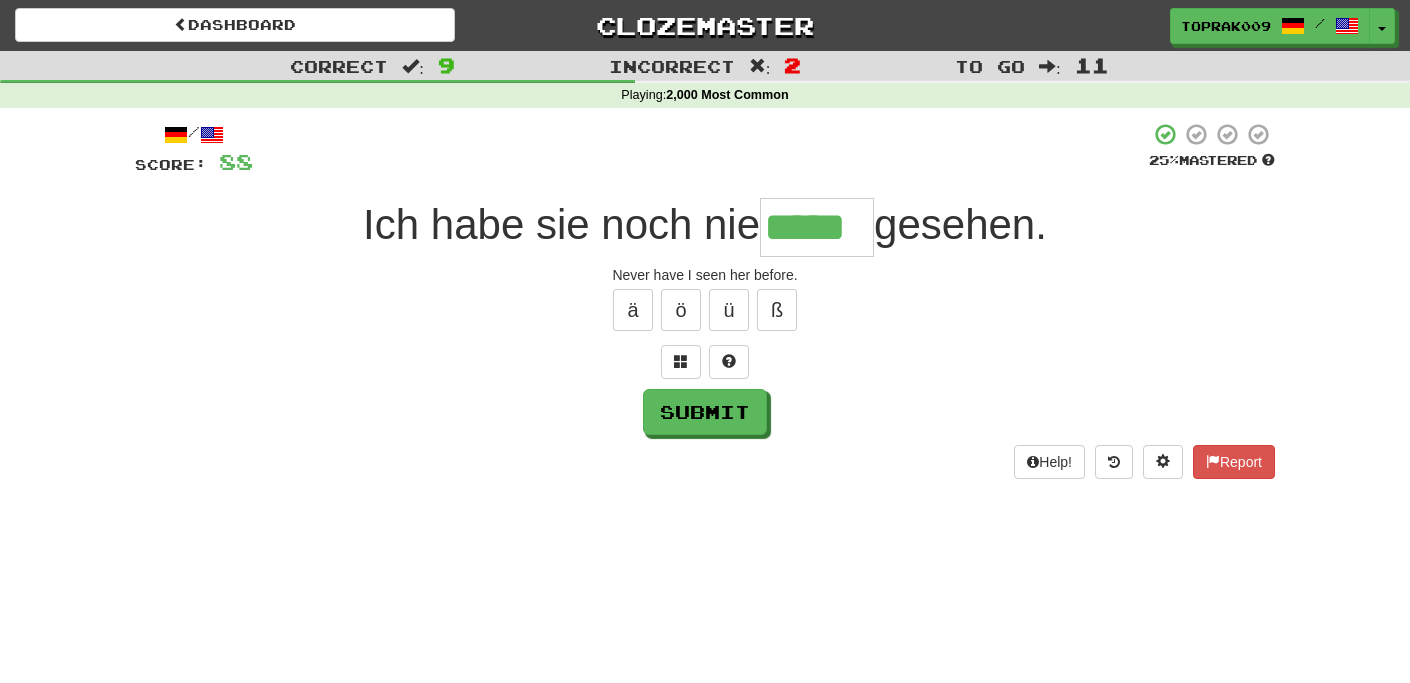 type on "*****" 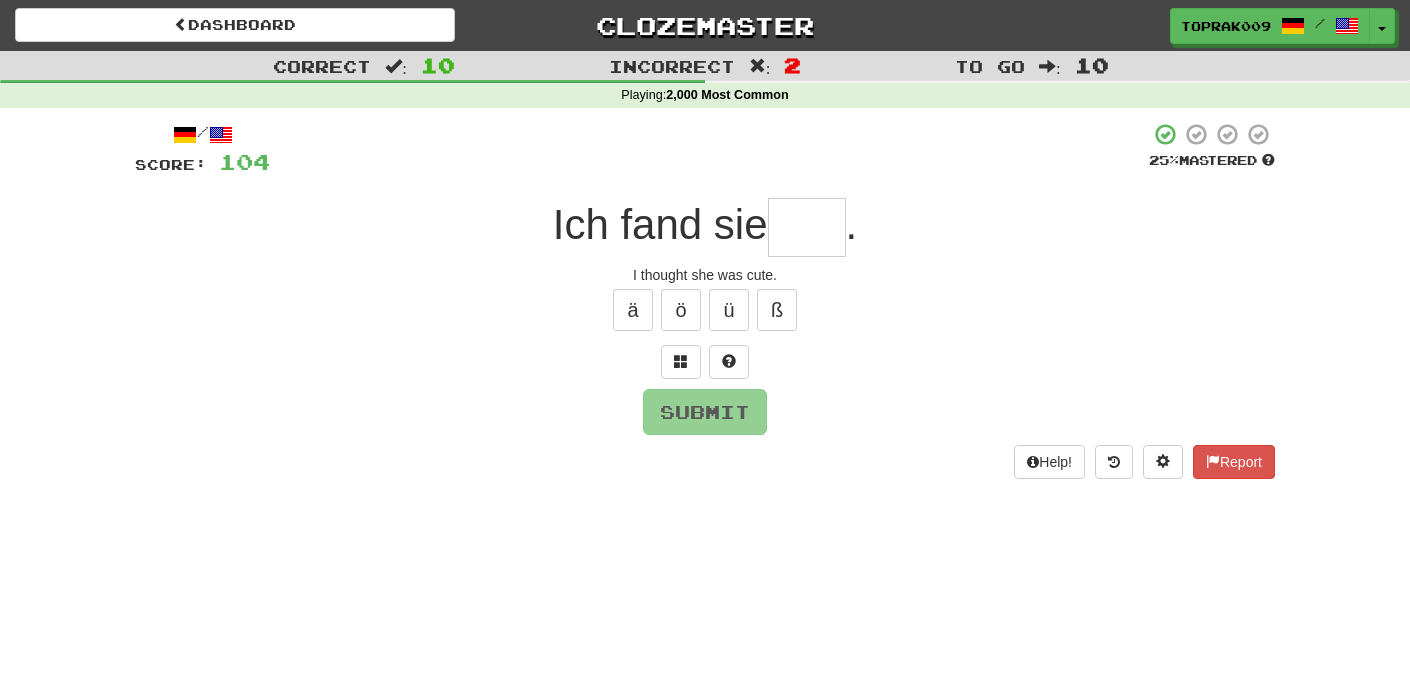 type on "***" 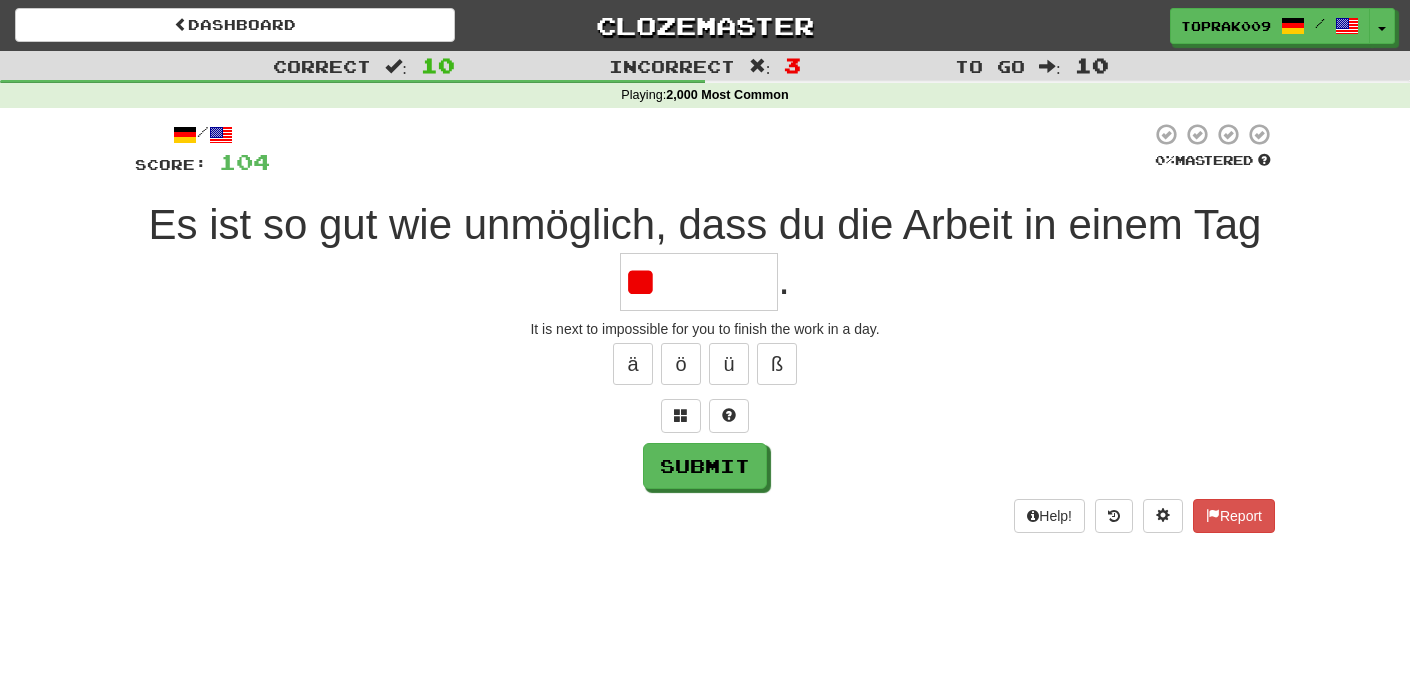 type on "*" 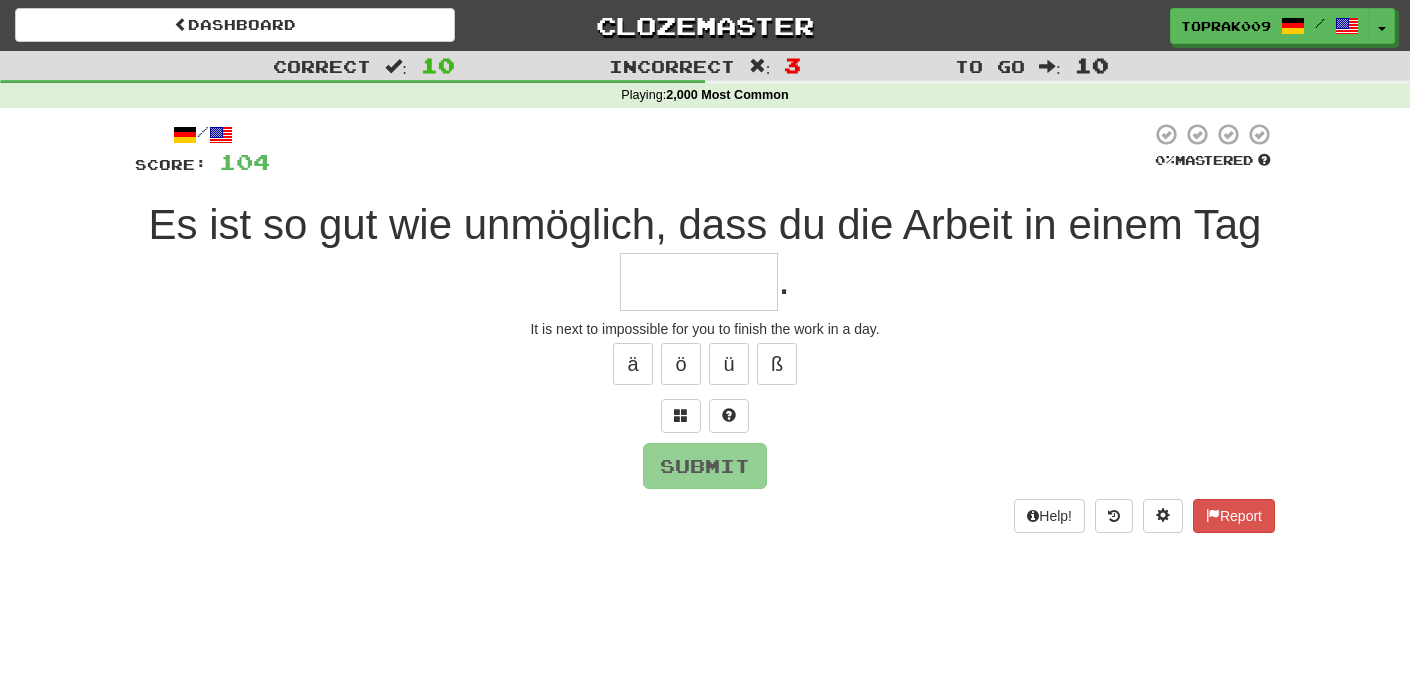 type on "********" 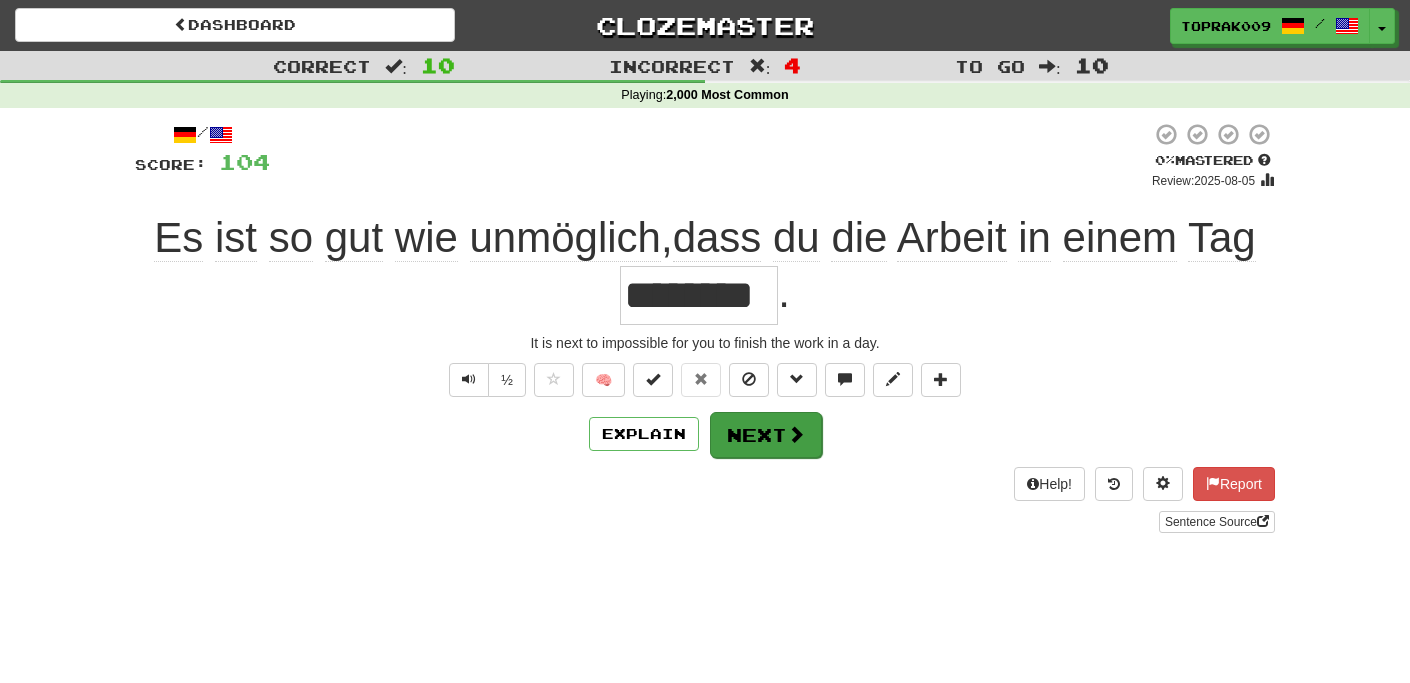 click on "Next" at bounding box center [766, 435] 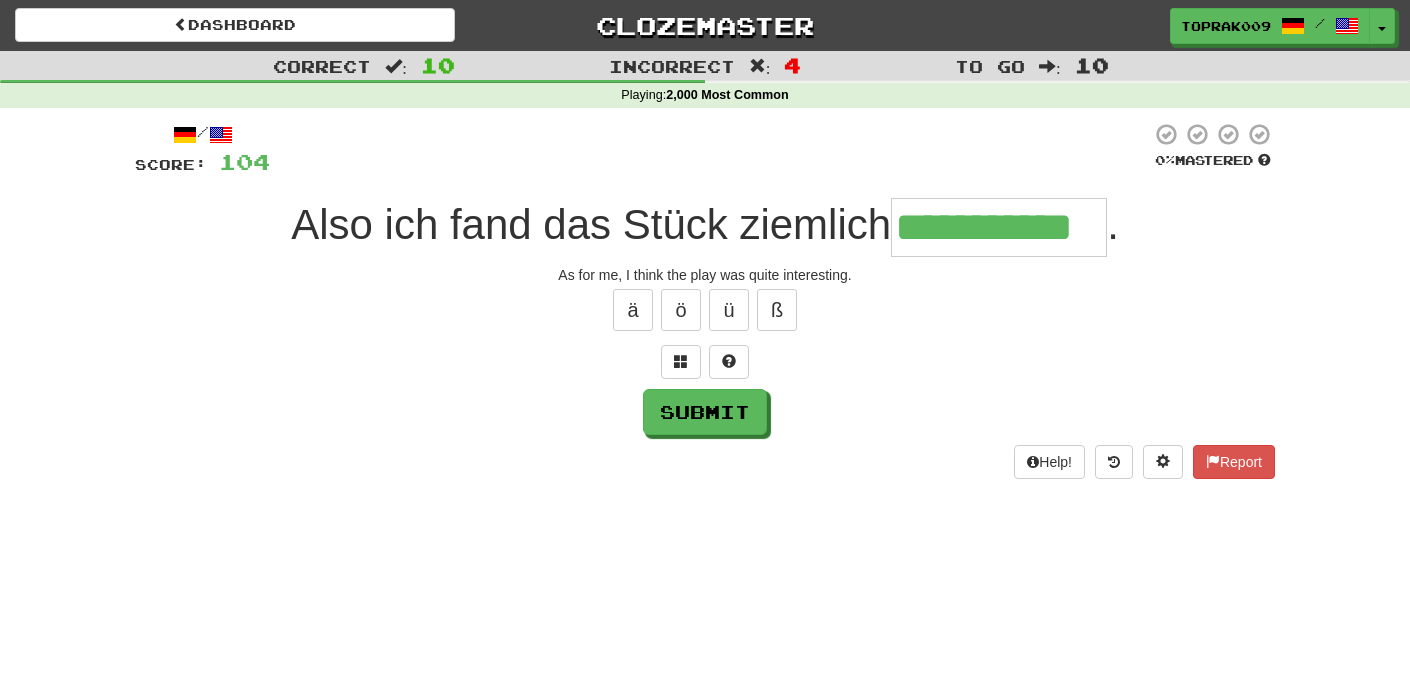 type on "**********" 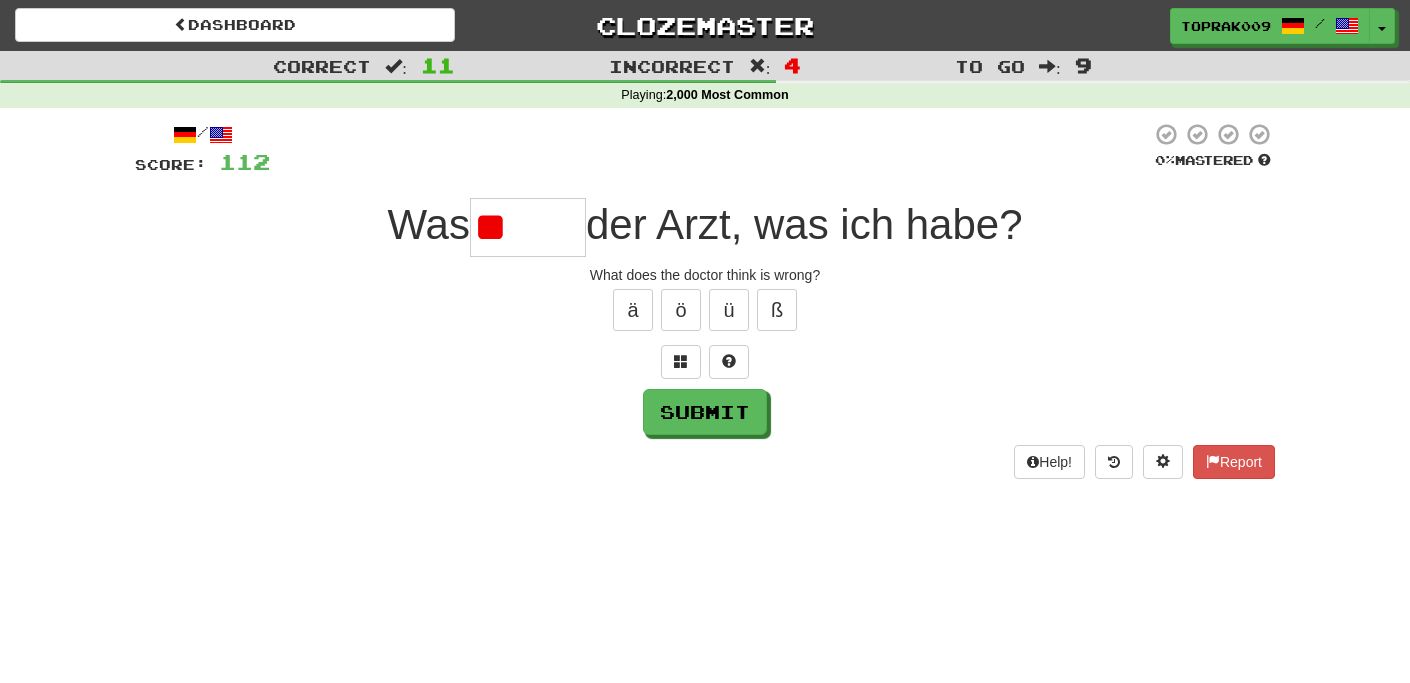 type on "*" 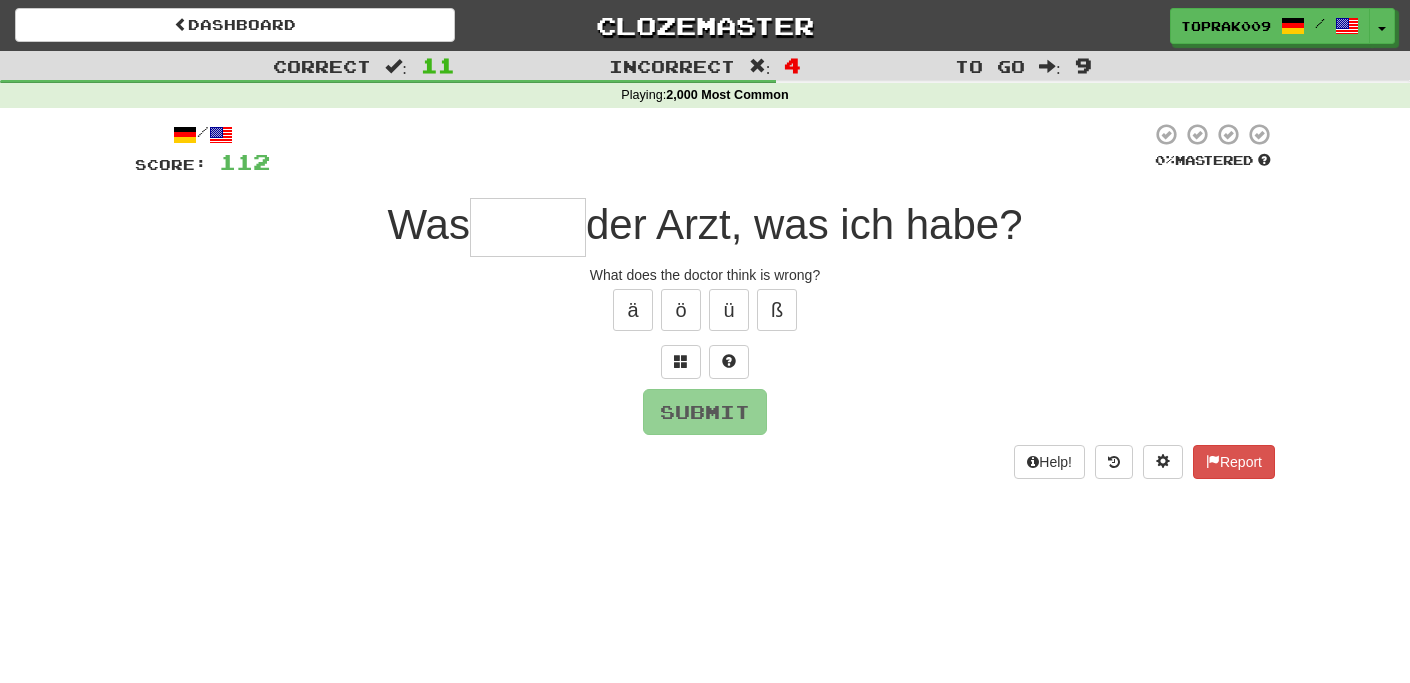 type on "*" 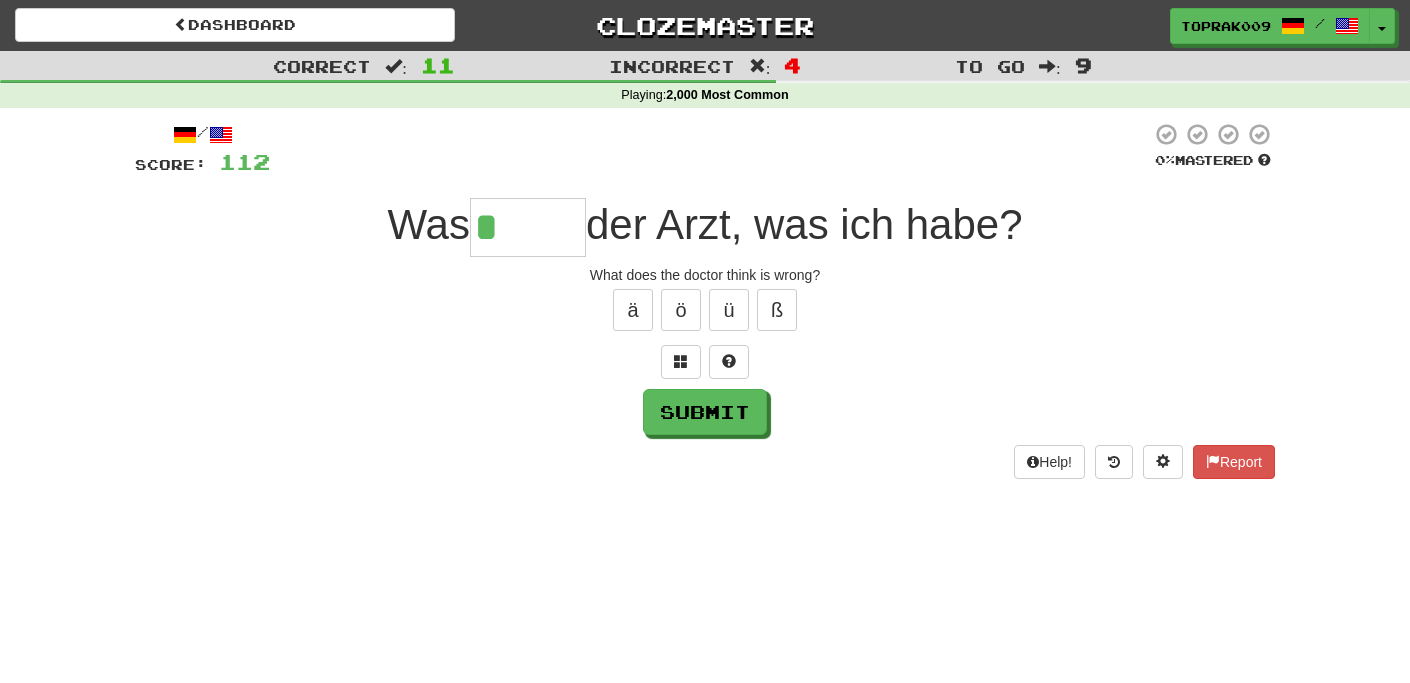 type on "*****" 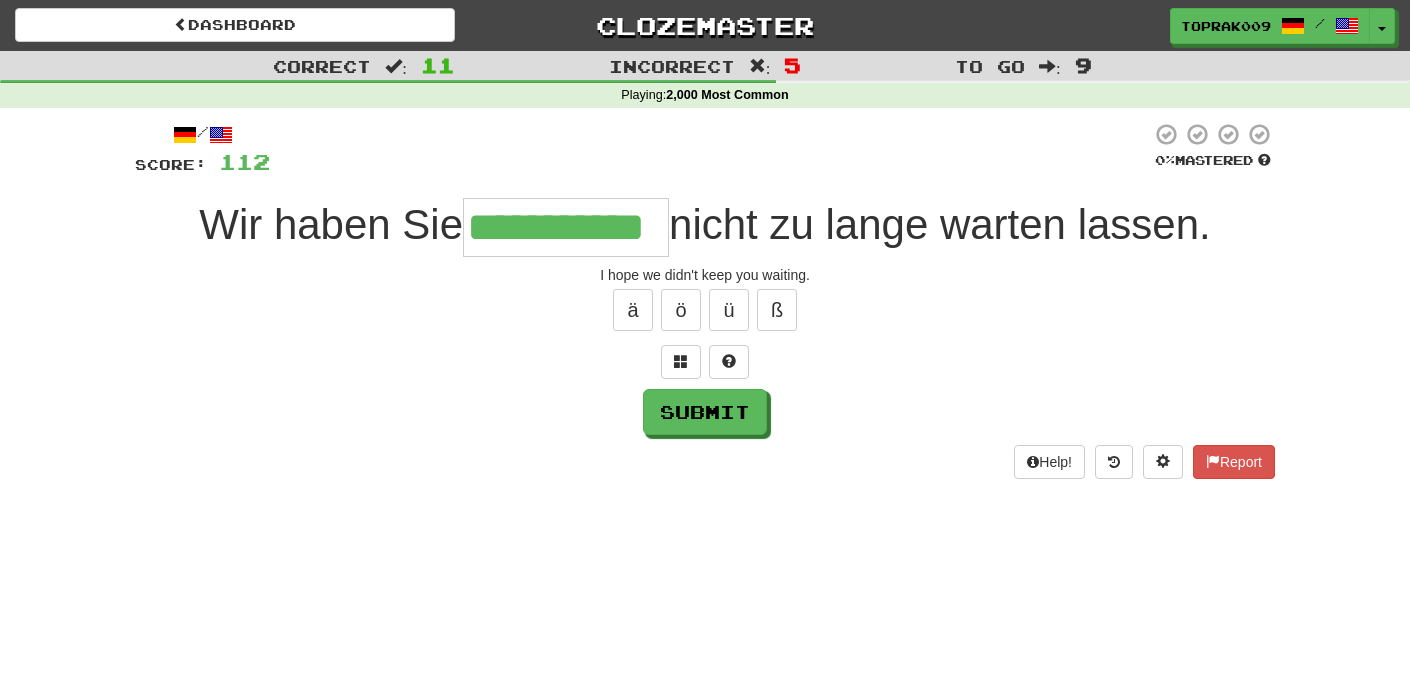type on "**********" 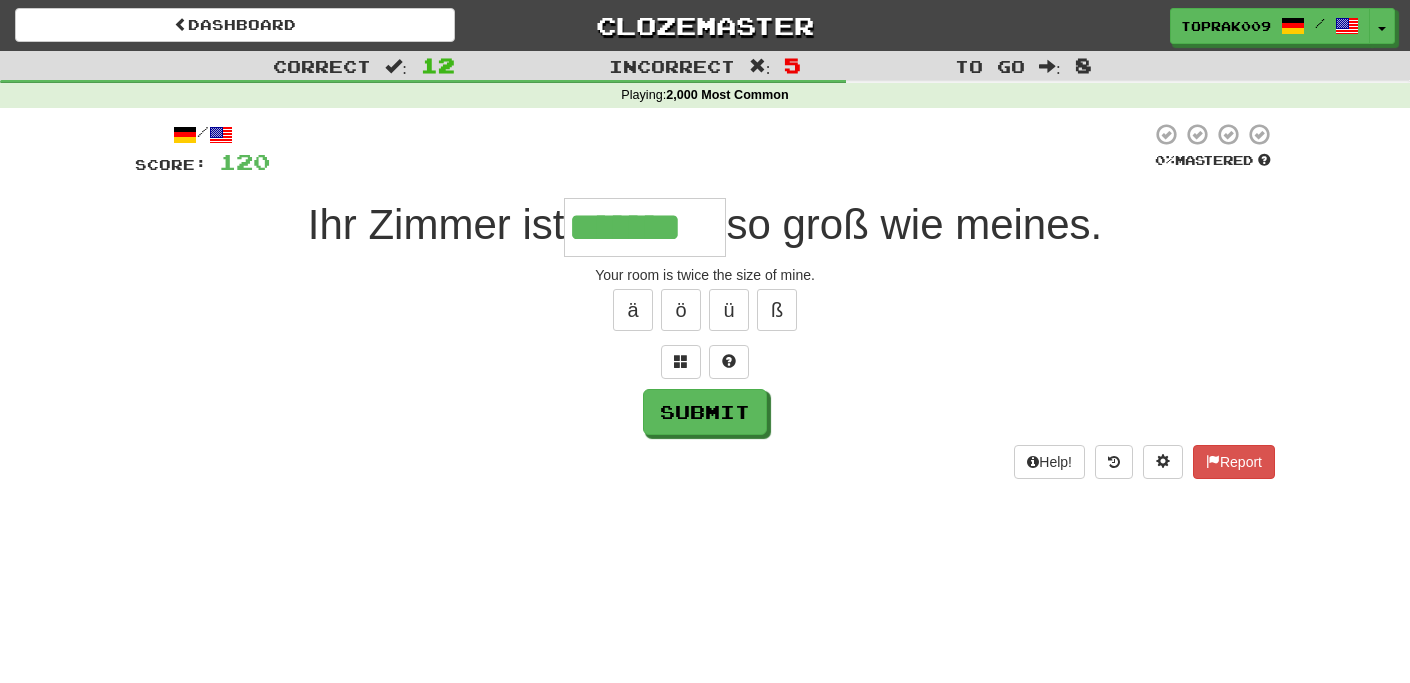 type on "*******" 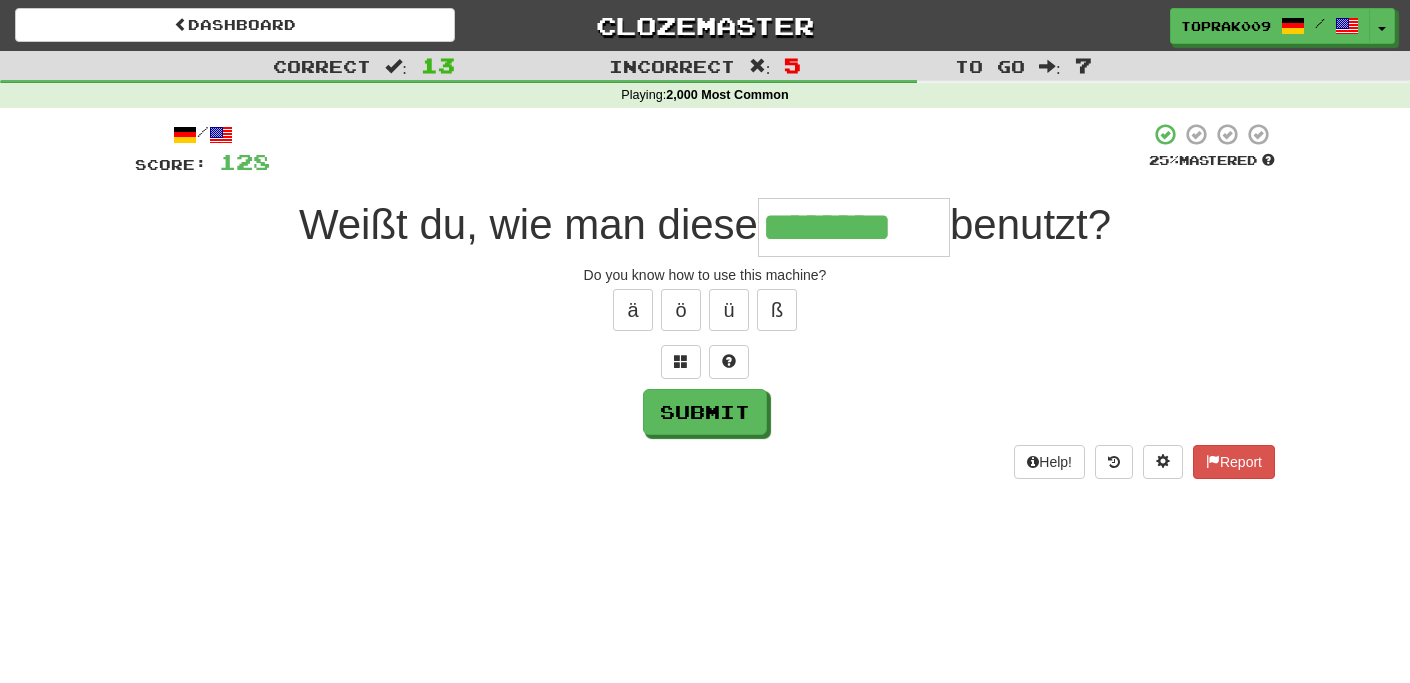 type on "********" 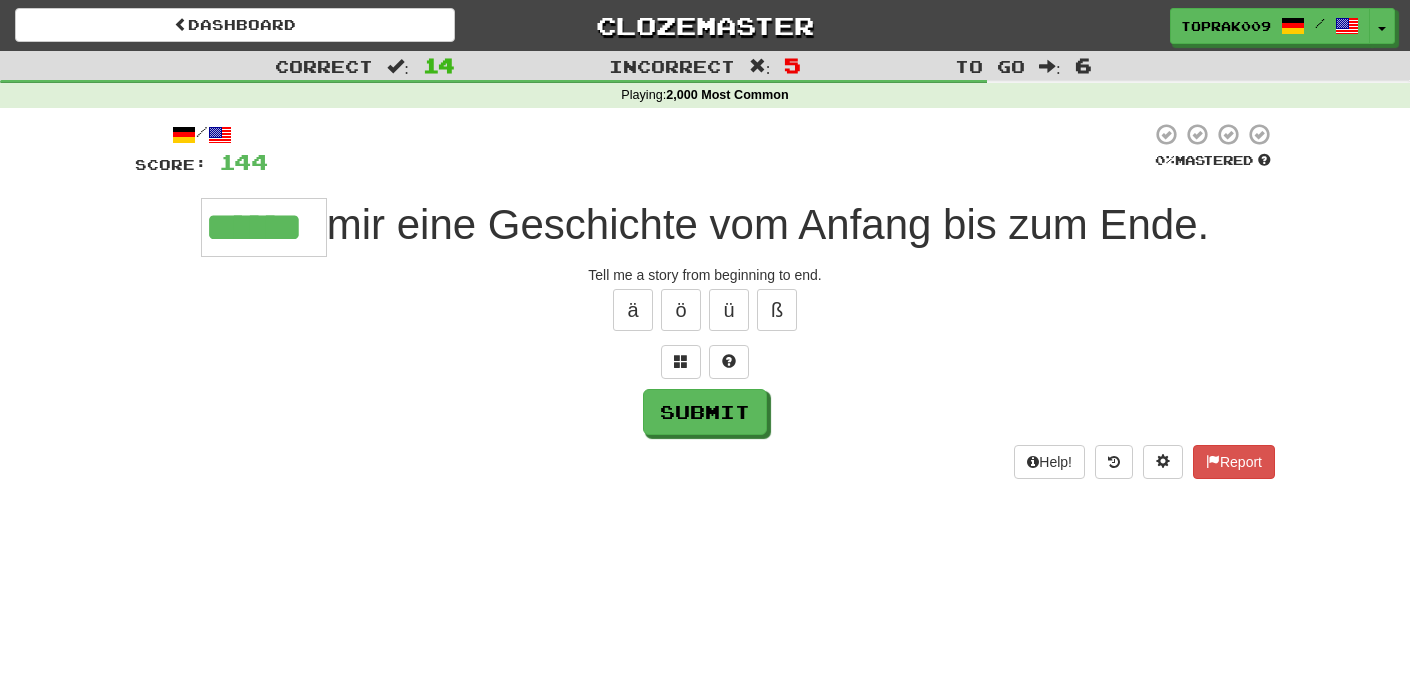 type on "******" 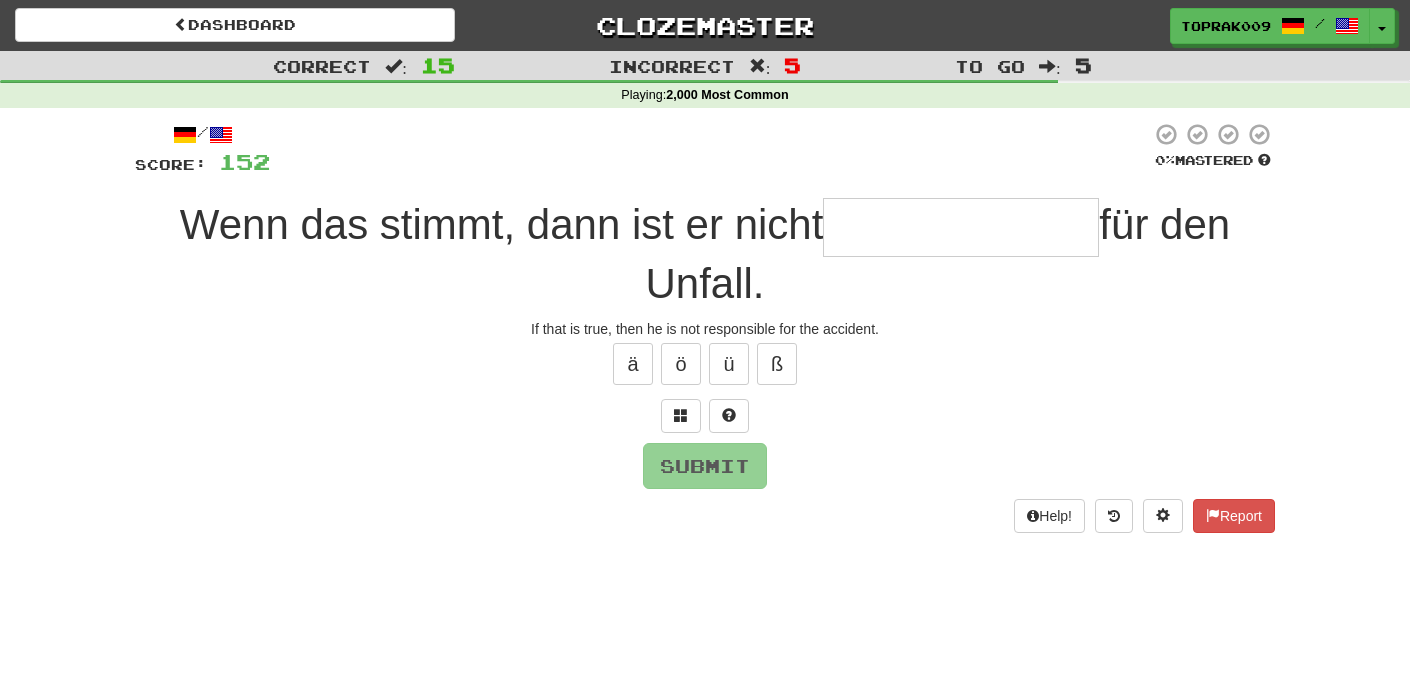 type on "*" 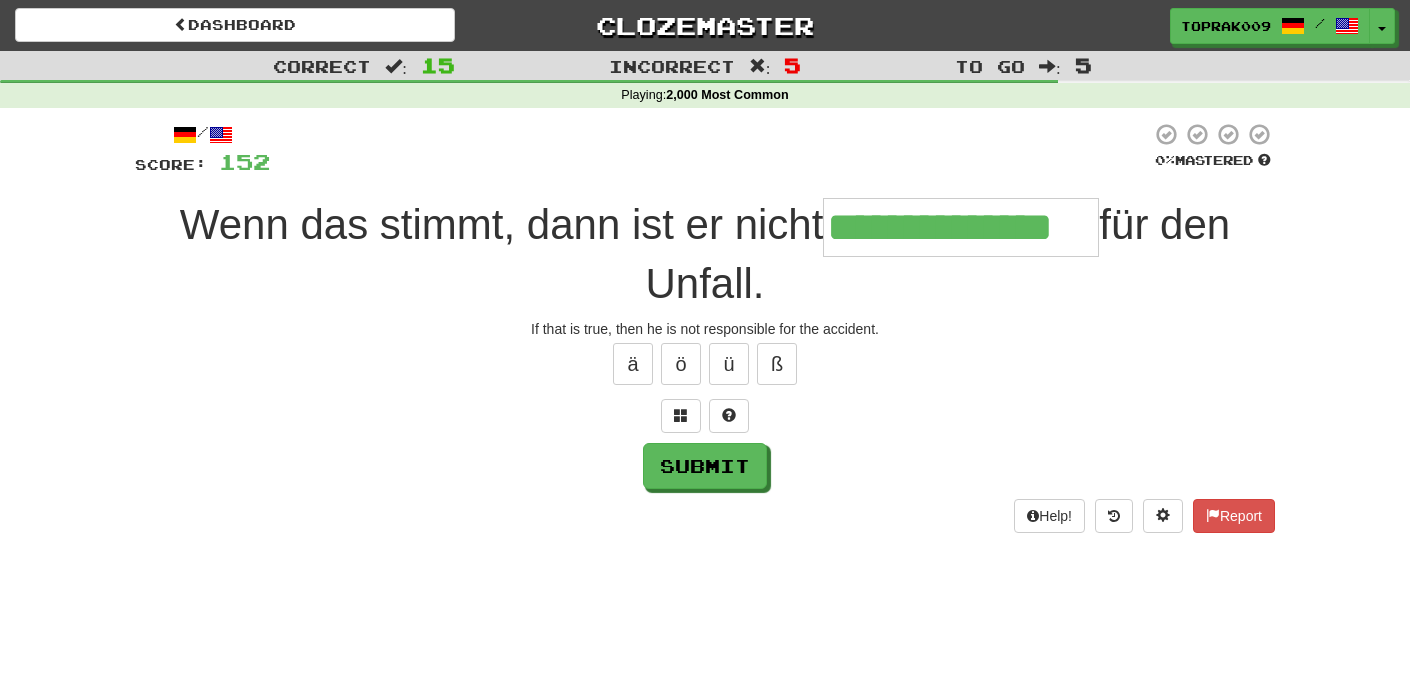 type on "**********" 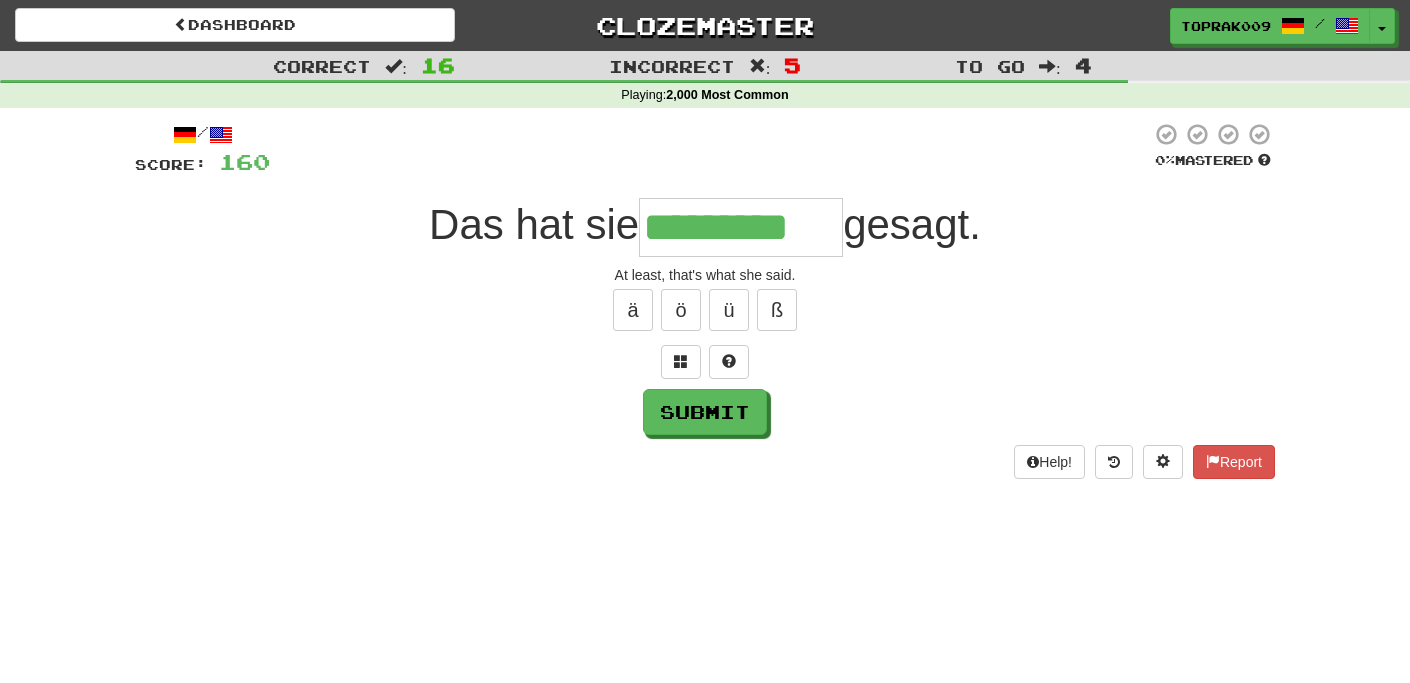 type on "*********" 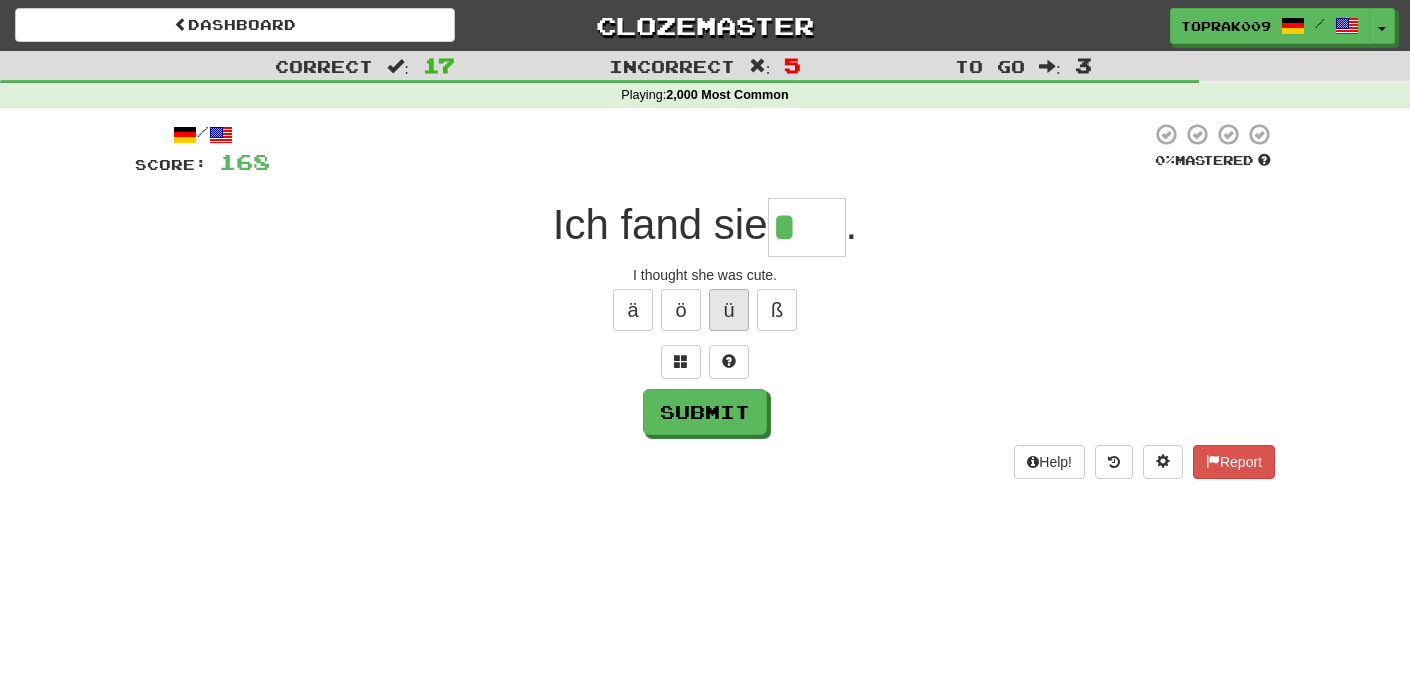 click on "ü" at bounding box center (729, 310) 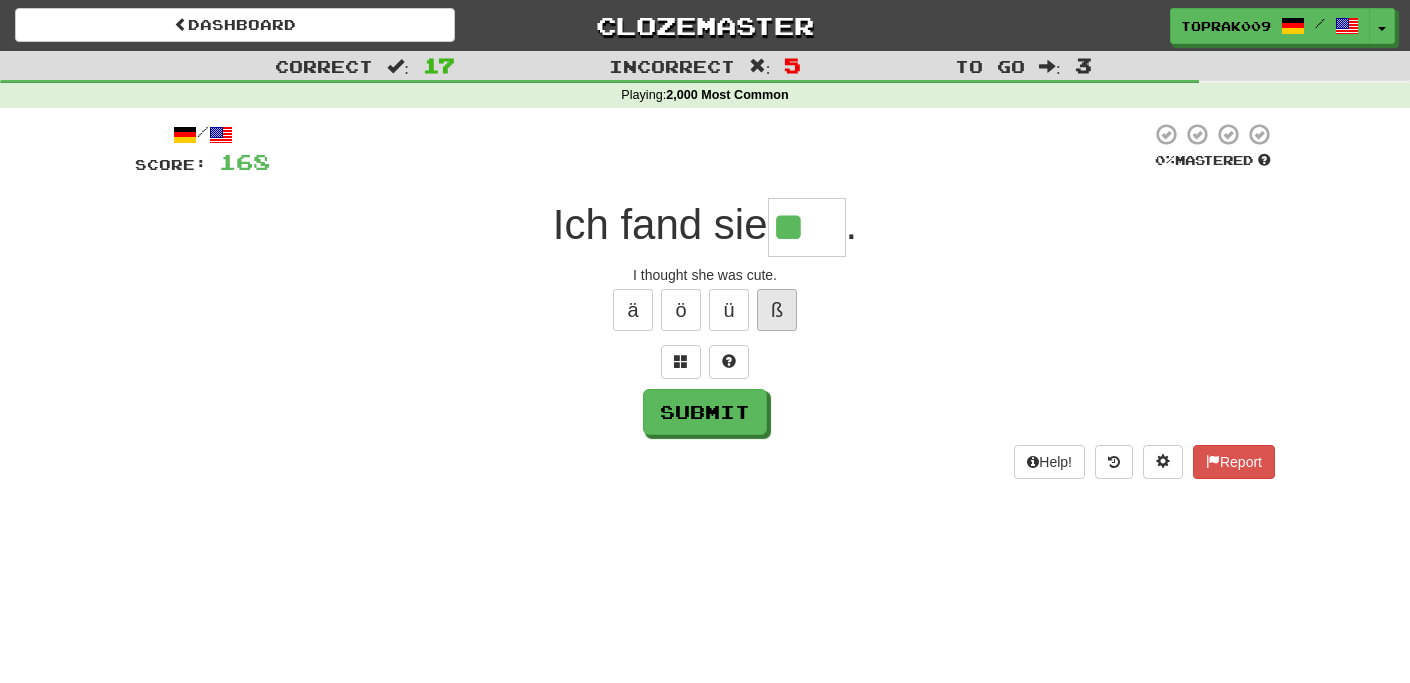 click on "ß" at bounding box center (777, 310) 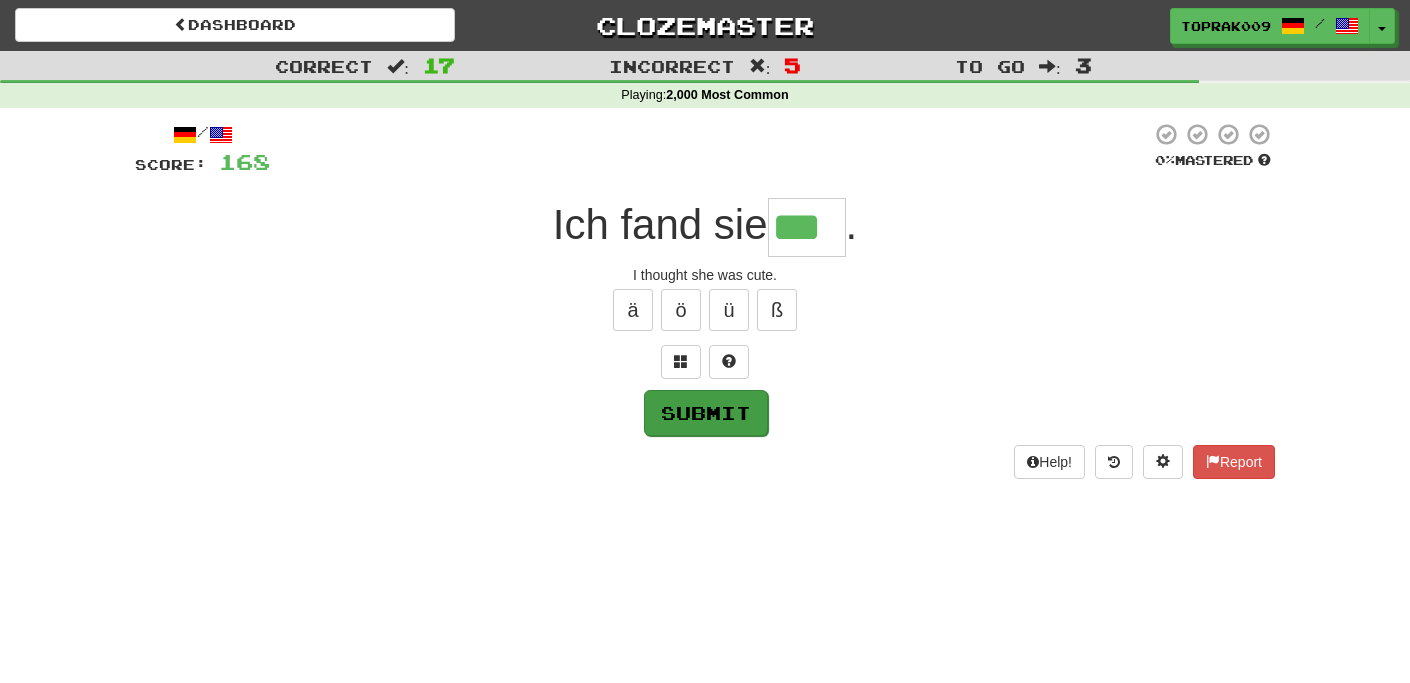 click on "Submit" at bounding box center (706, 413) 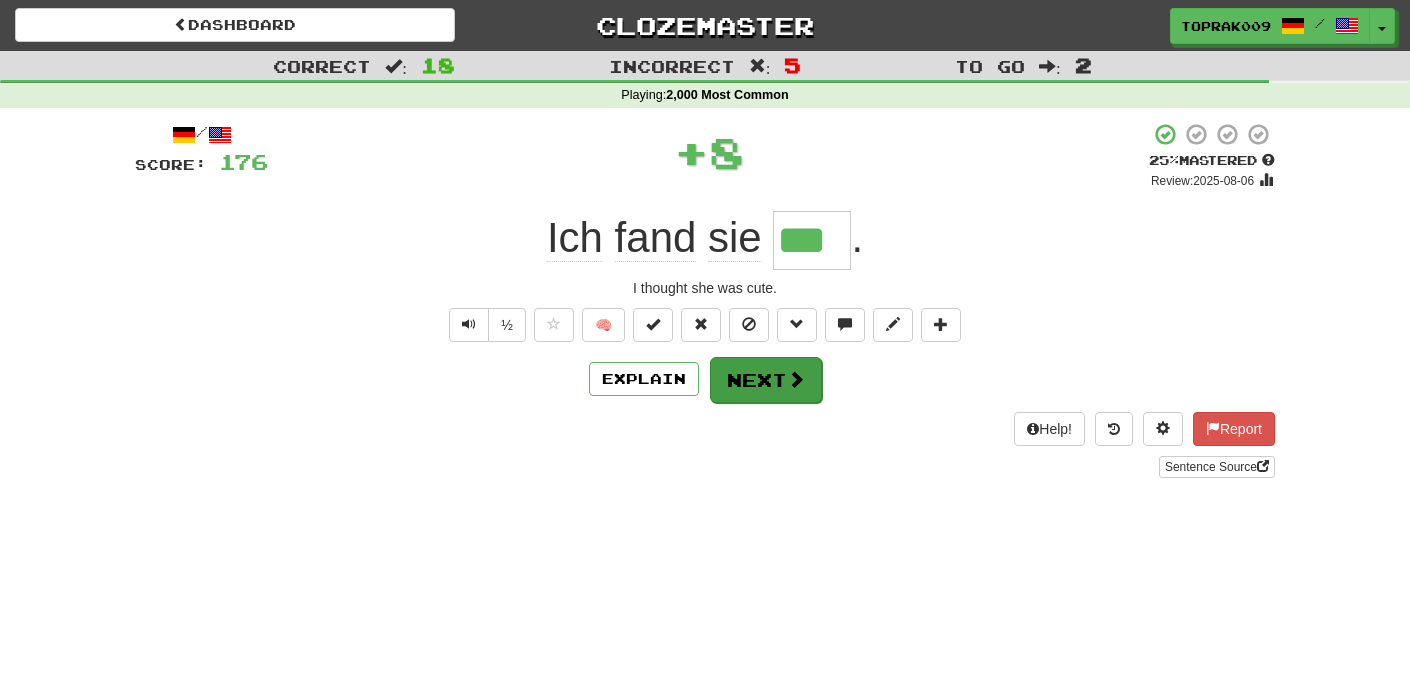 click at bounding box center (796, 379) 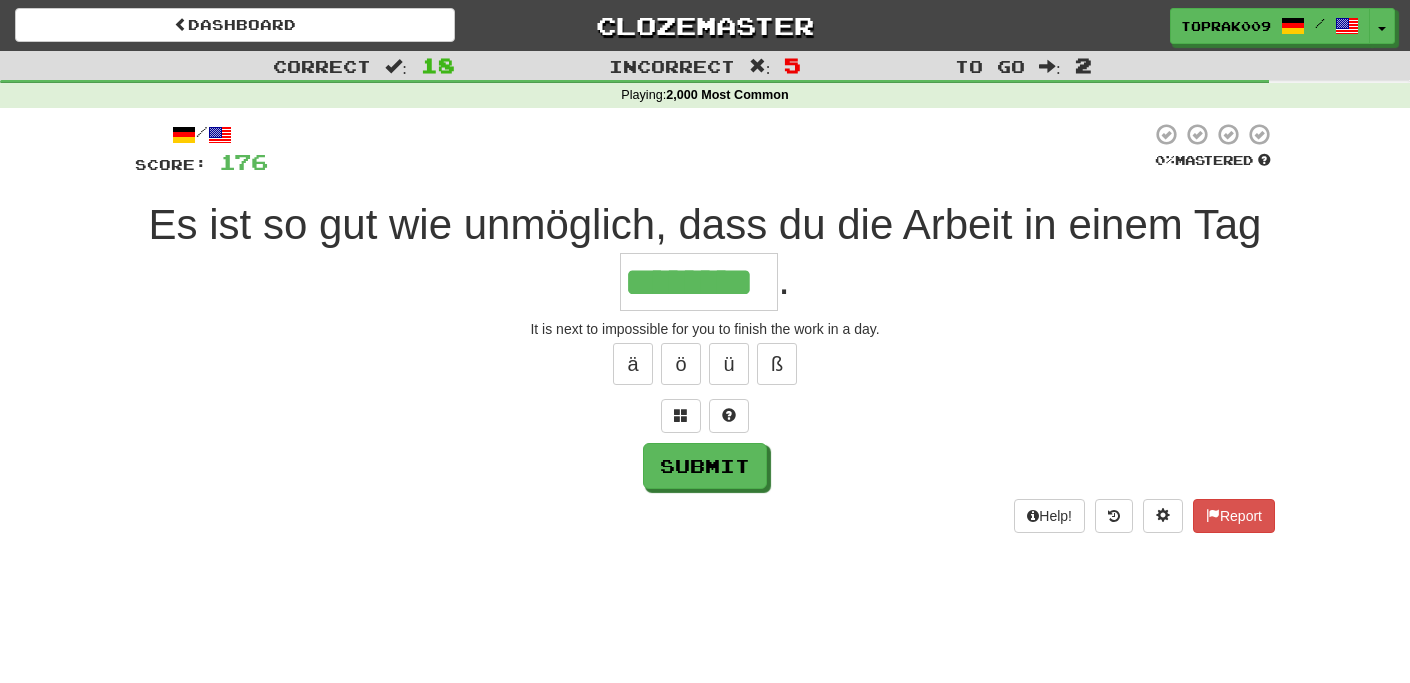 type on "********" 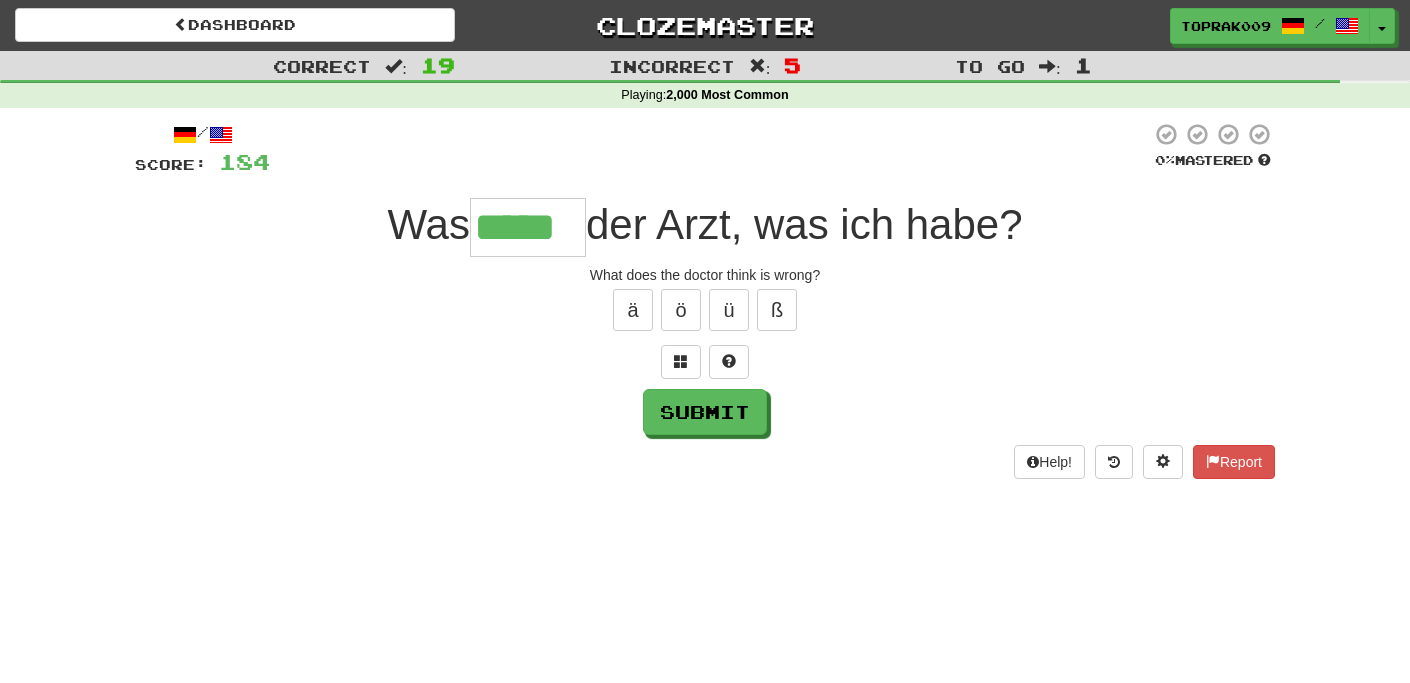 type on "*****" 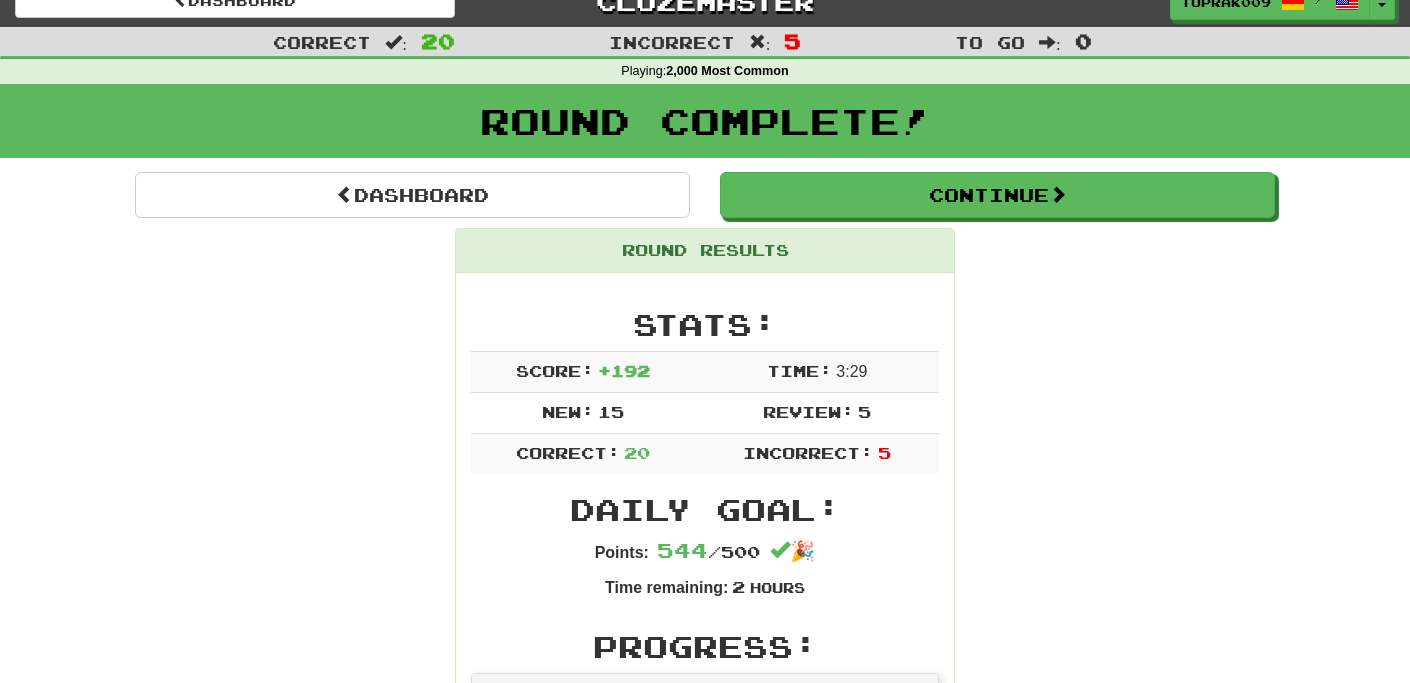 scroll, scrollTop: 26, scrollLeft: 0, axis: vertical 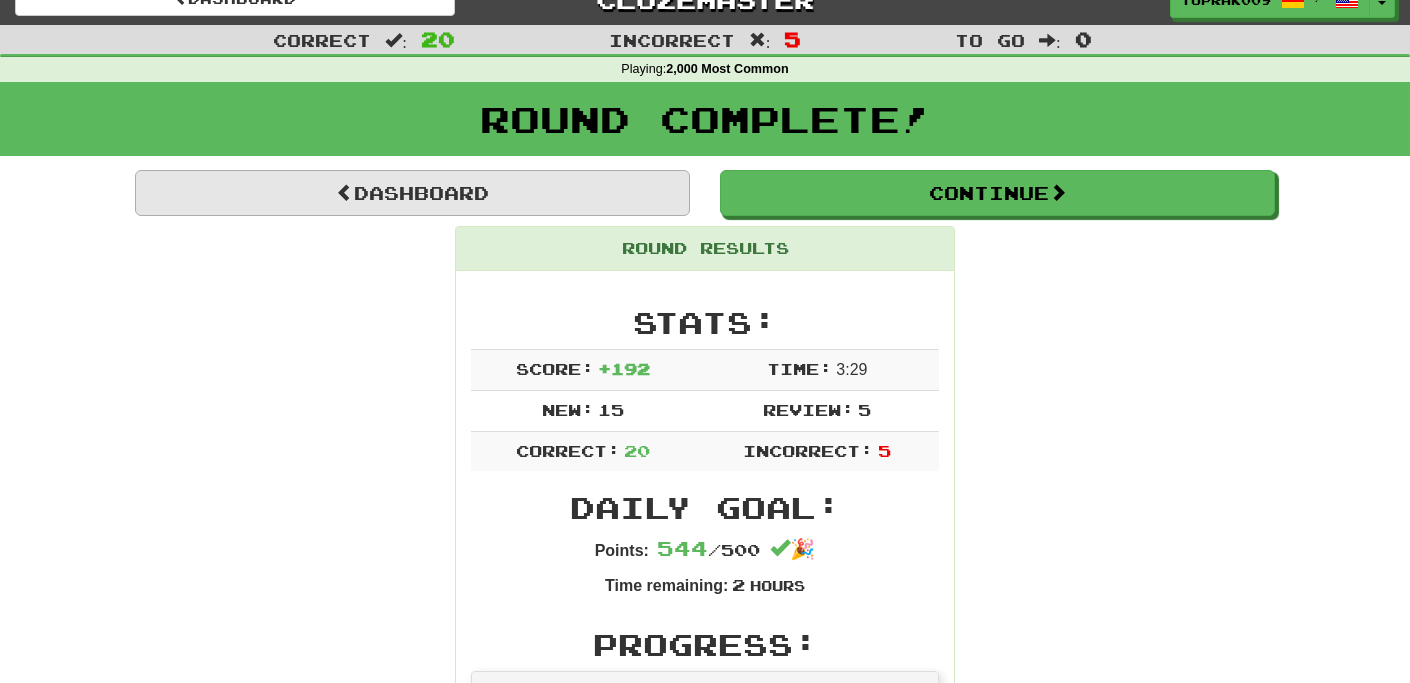 click on "Dashboard" at bounding box center (412, 193) 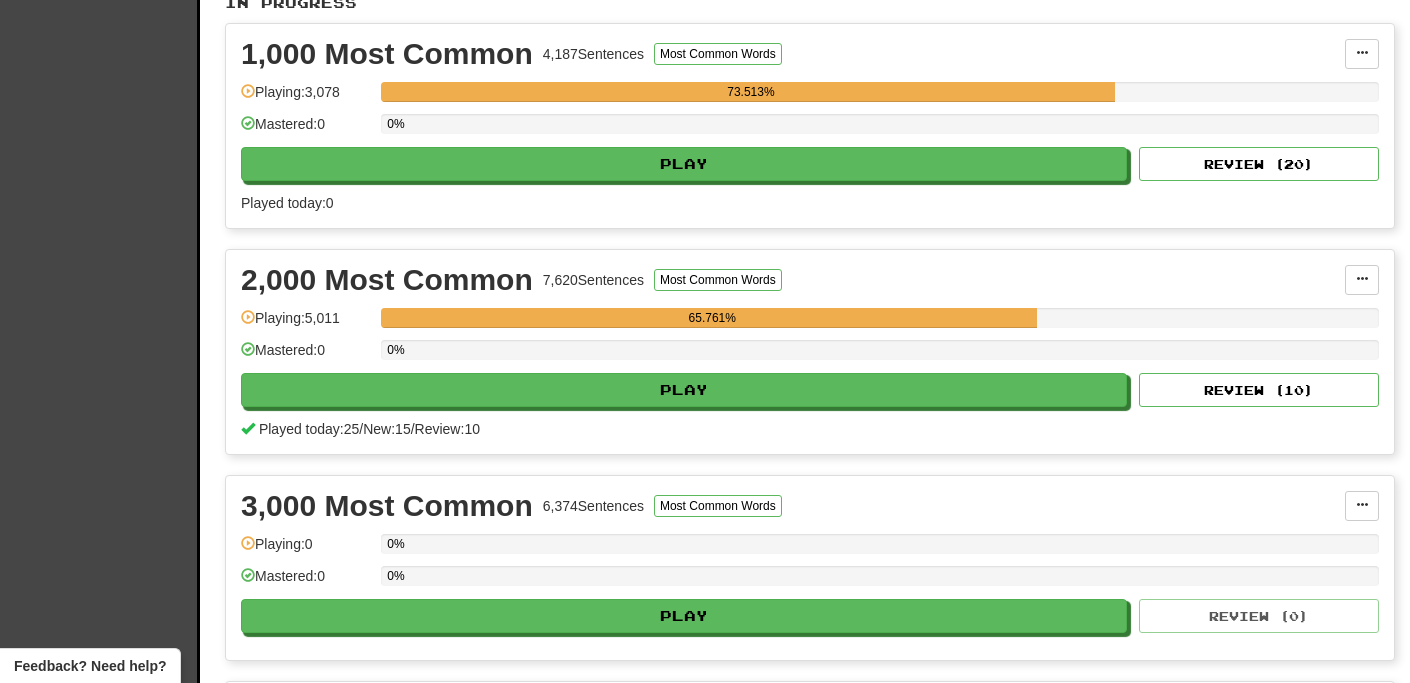 scroll, scrollTop: 439, scrollLeft: 0, axis: vertical 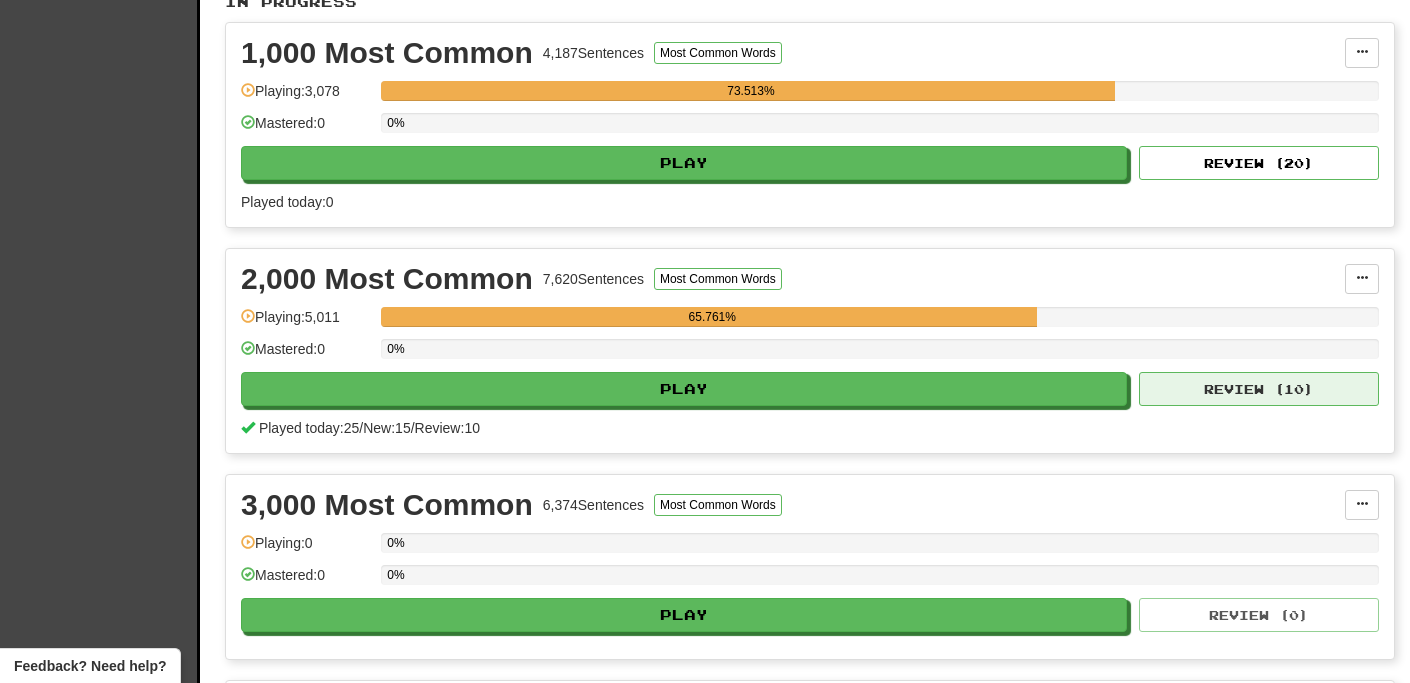 click on "Review ( 10 )" at bounding box center [1259, 389] 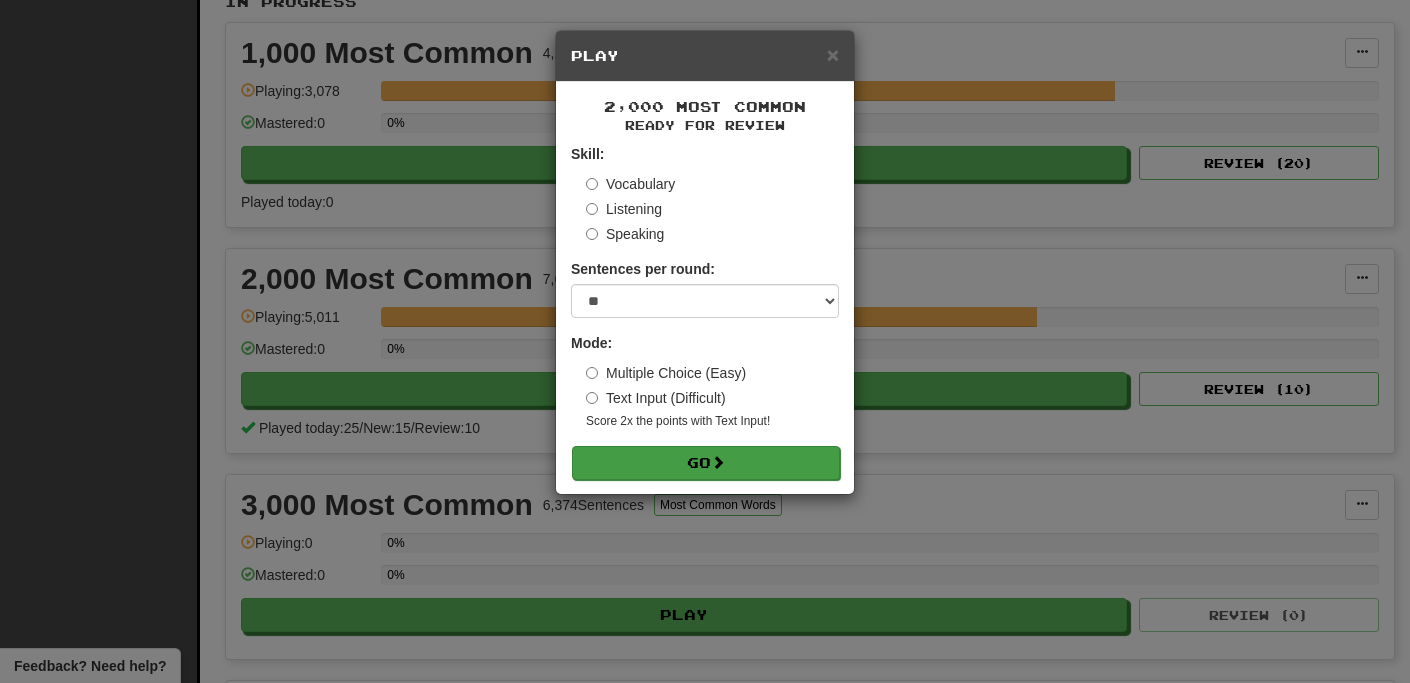 click on "Go" at bounding box center [706, 463] 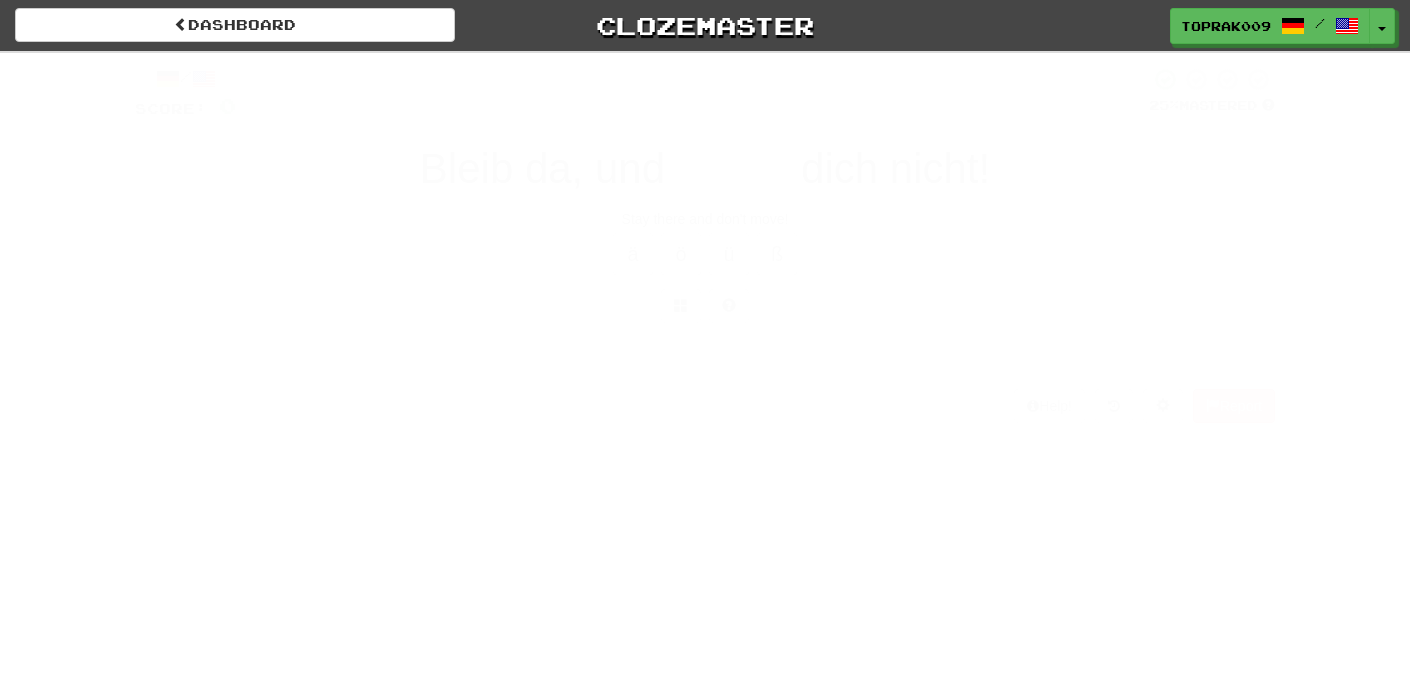 scroll, scrollTop: 0, scrollLeft: 0, axis: both 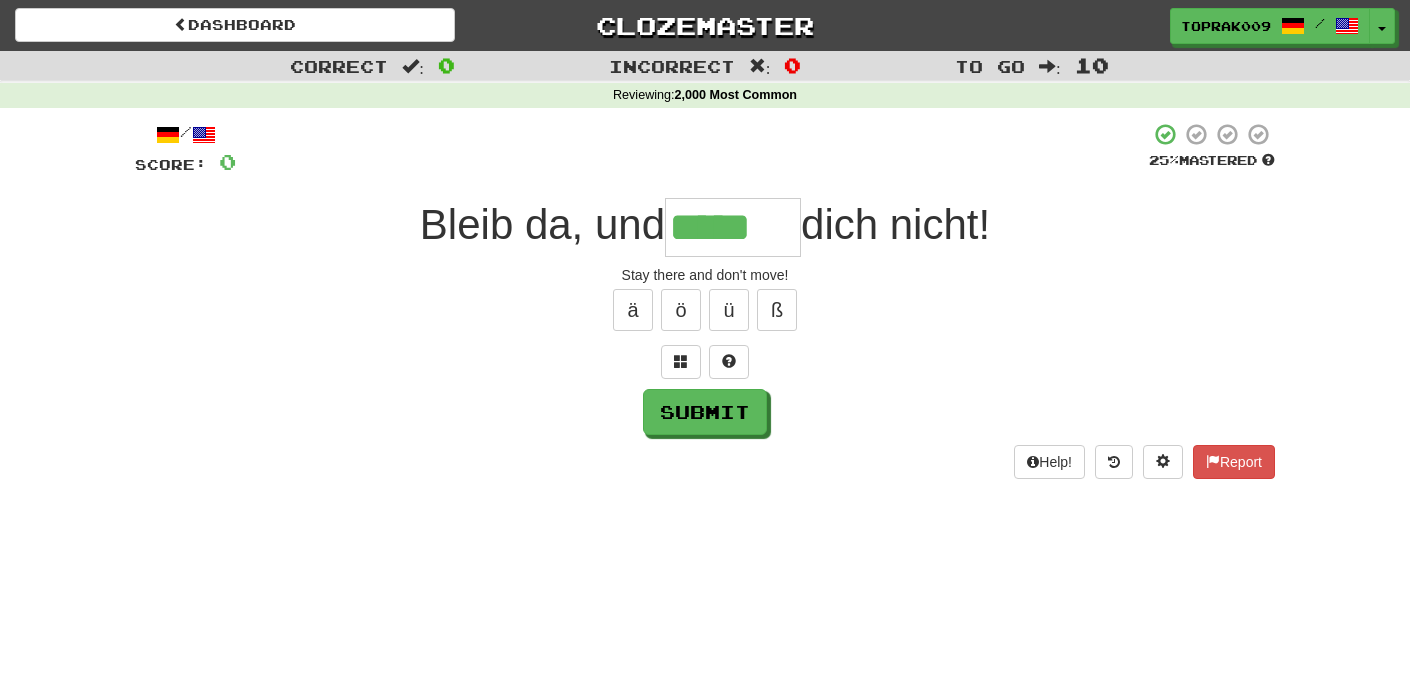 type on "*****" 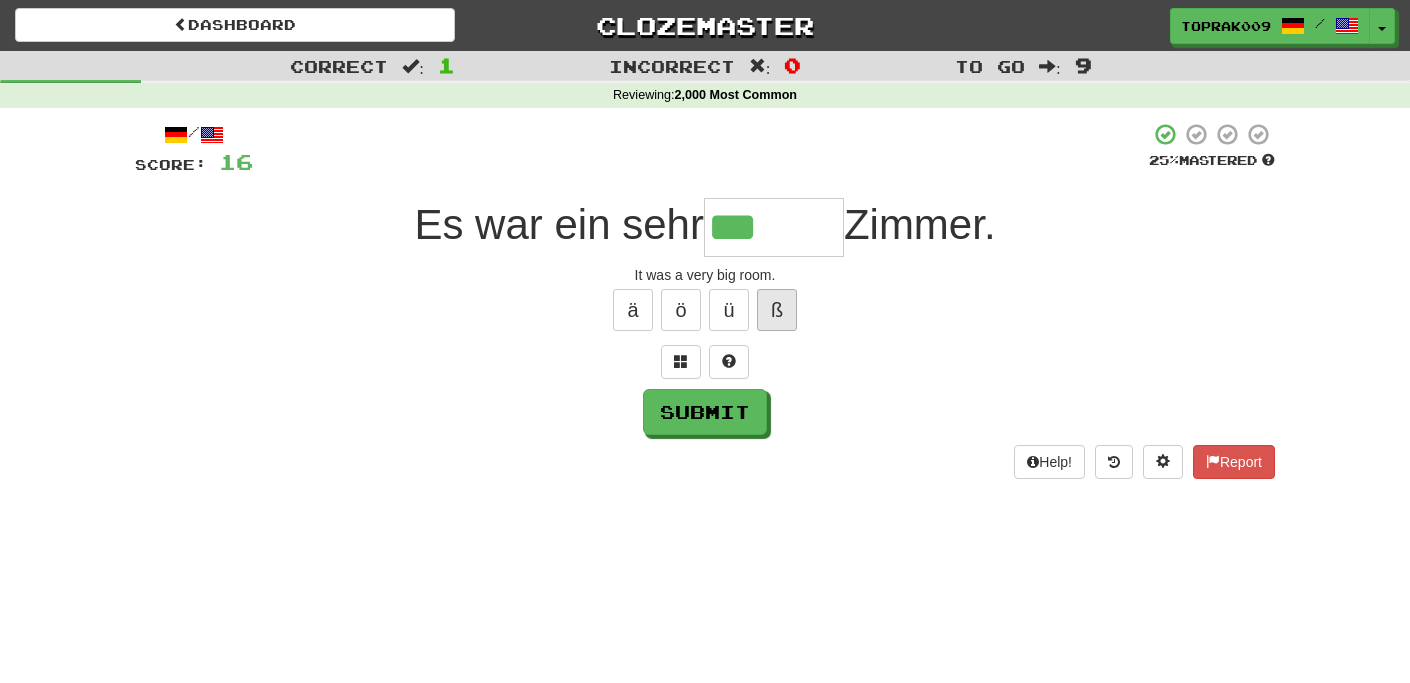 click on "ß" at bounding box center (777, 310) 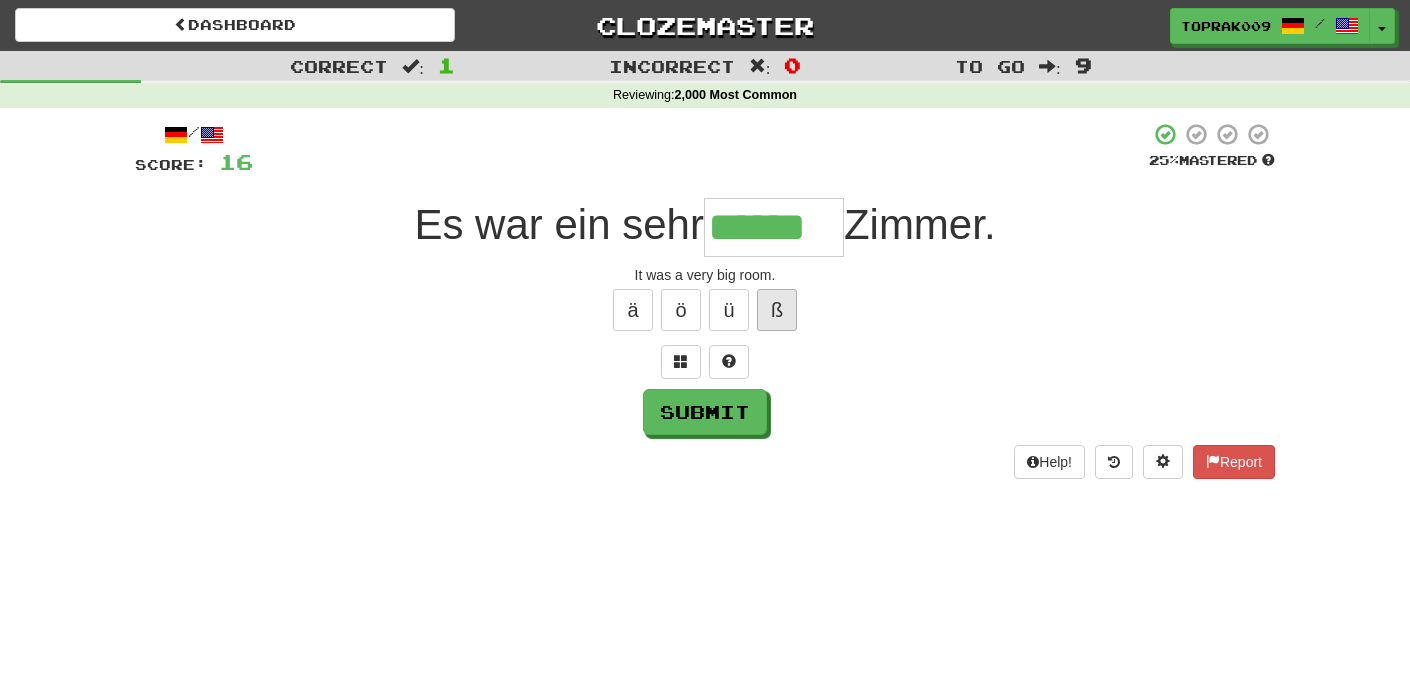 type on "******" 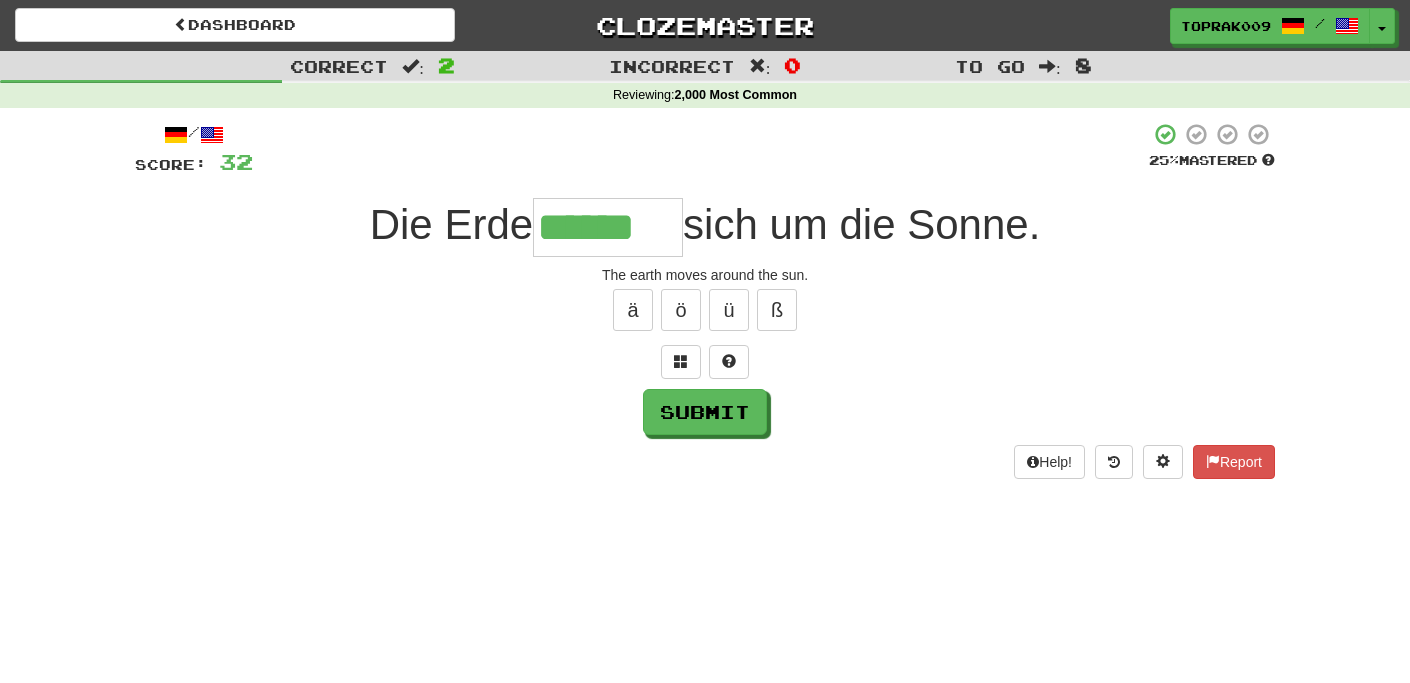 type on "******" 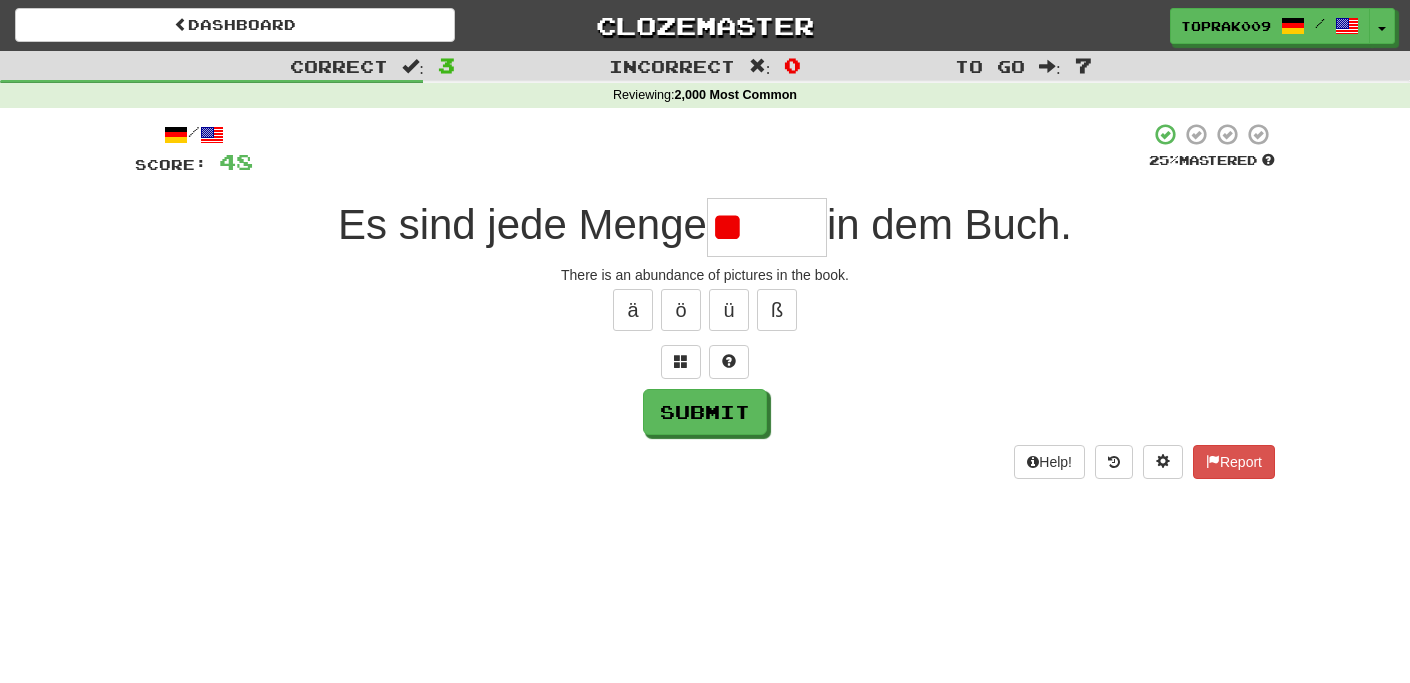 type on "*" 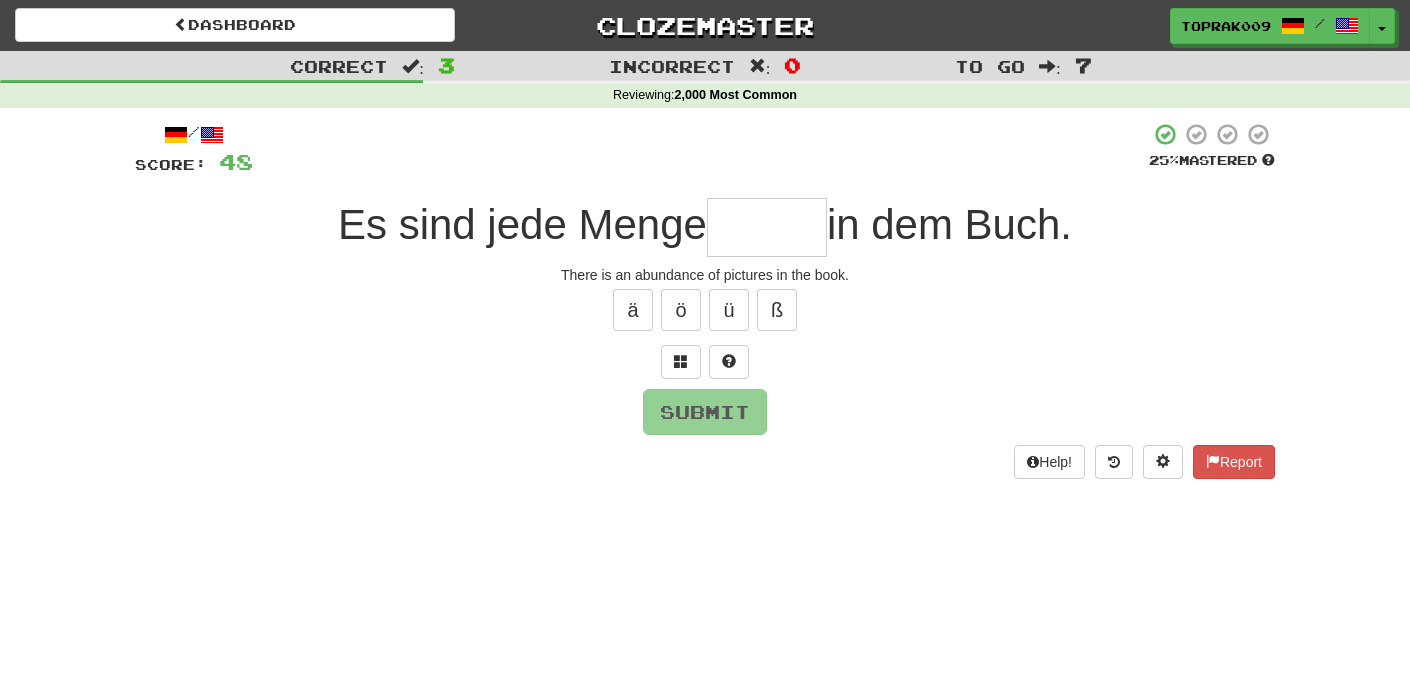 type on "******" 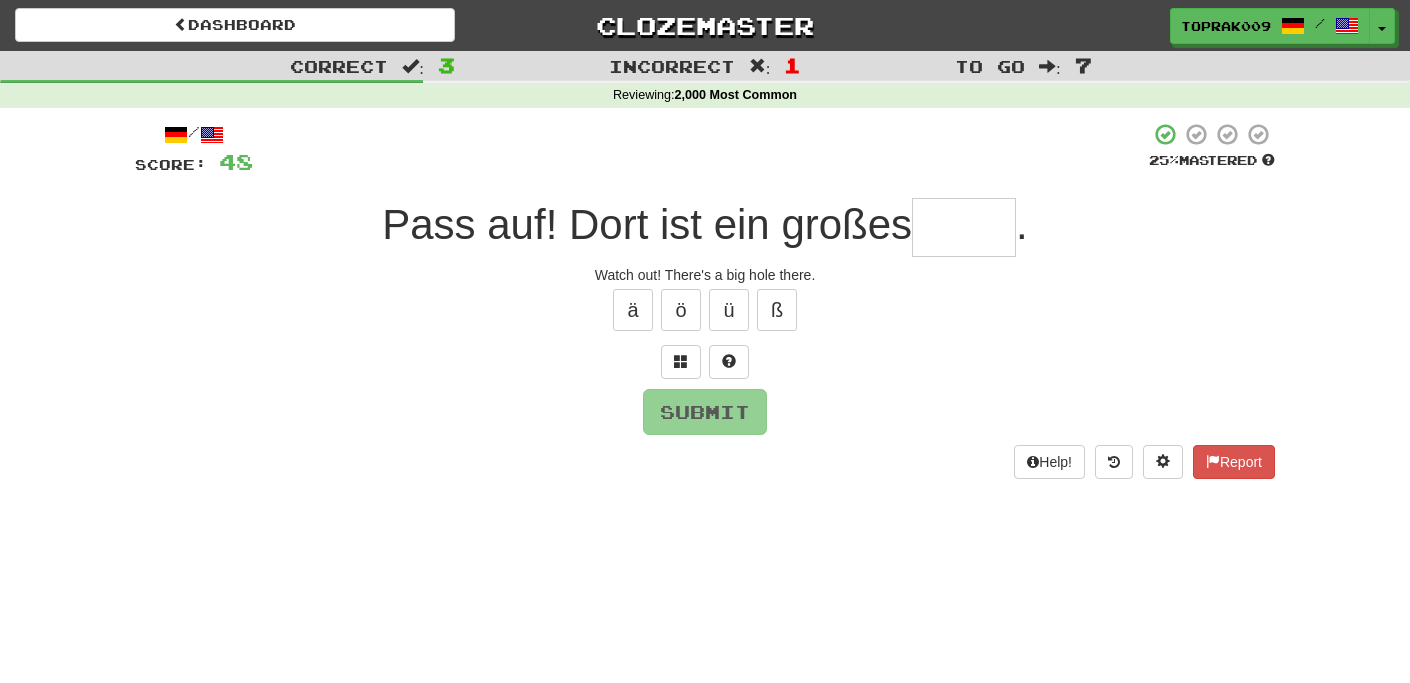 type on "****" 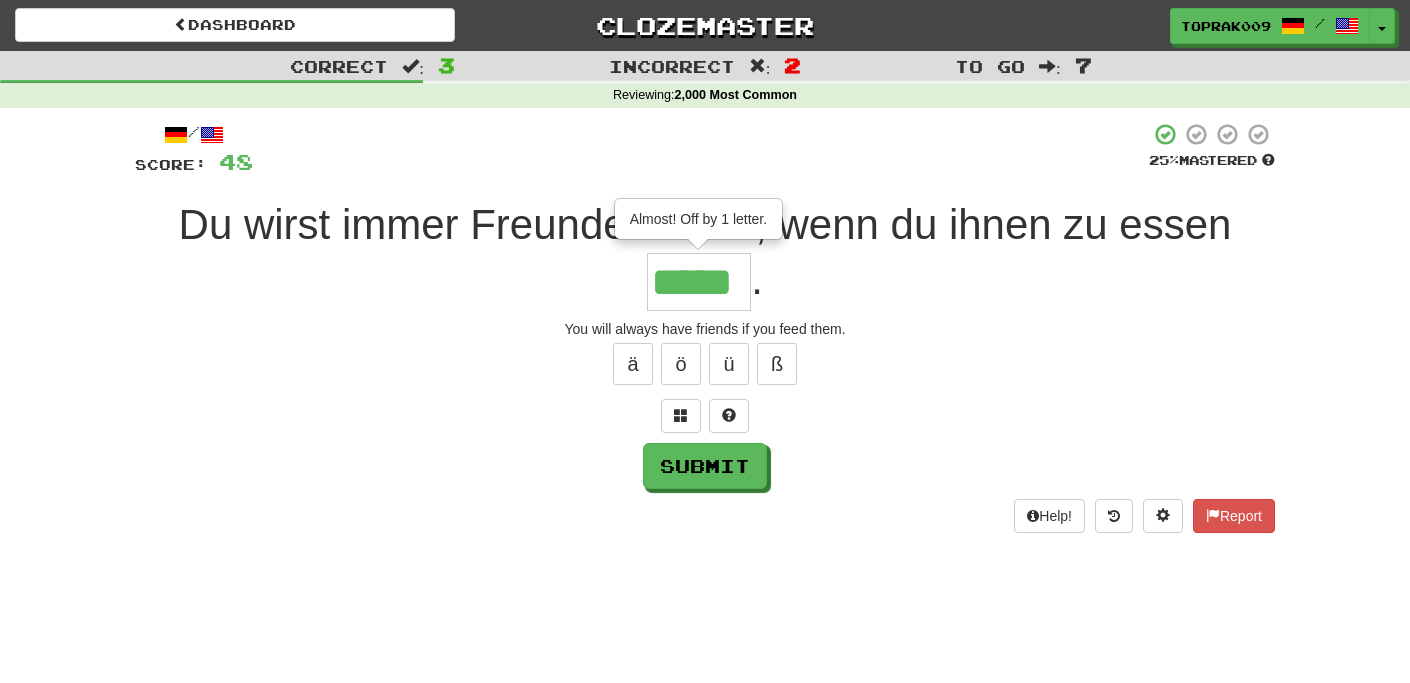 type on "*****" 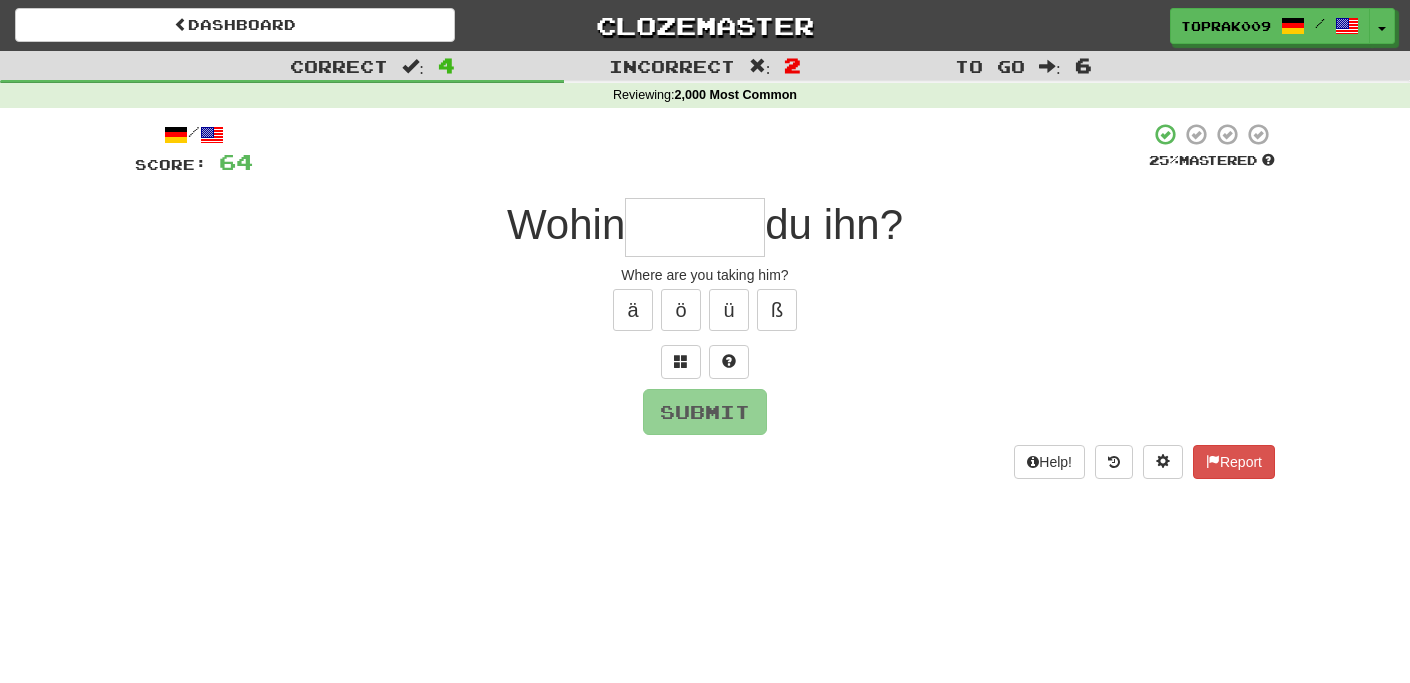 type on "*" 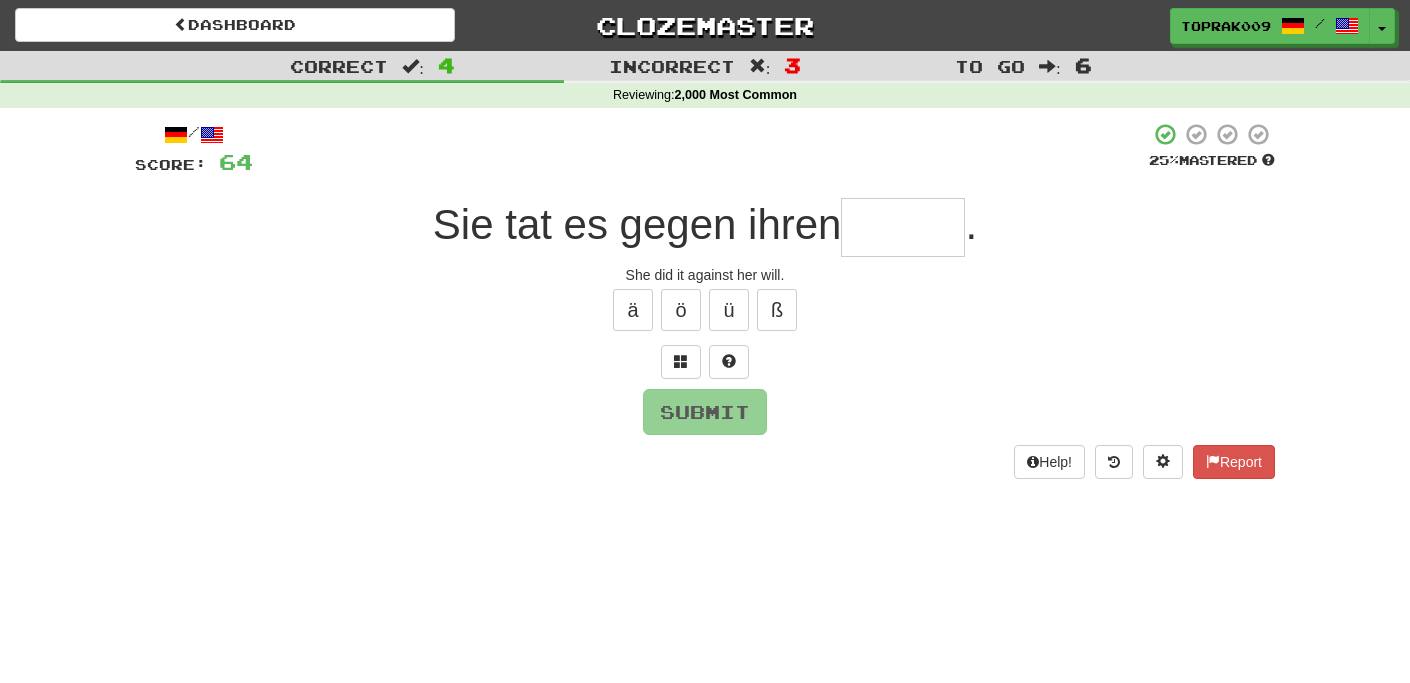 type on "******" 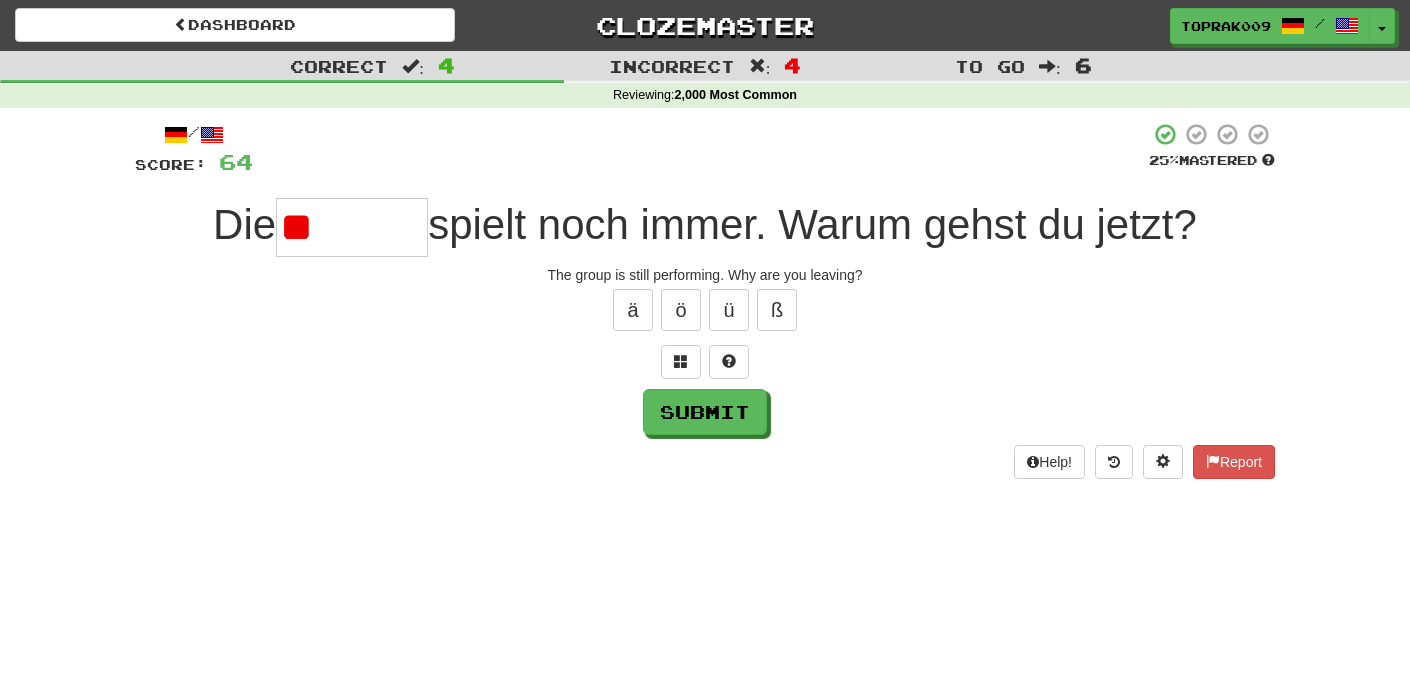 type on "*" 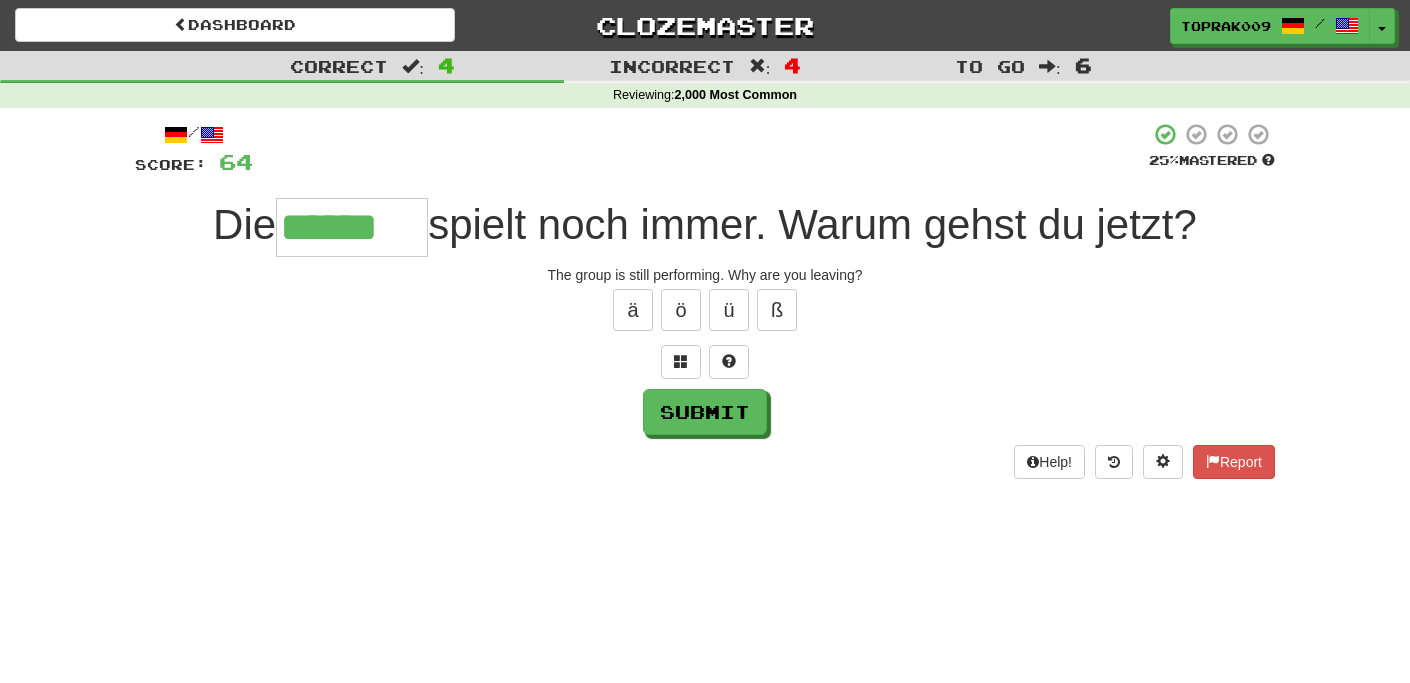 type on "******" 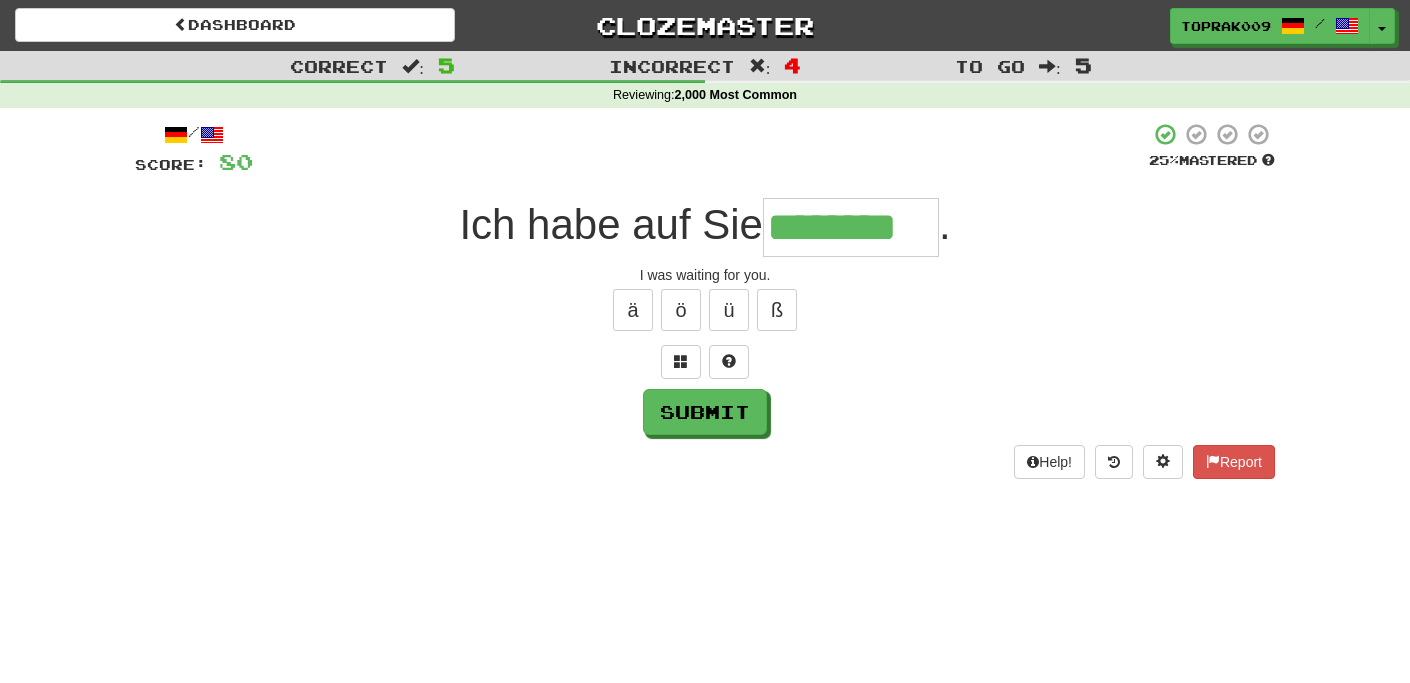 type on "********" 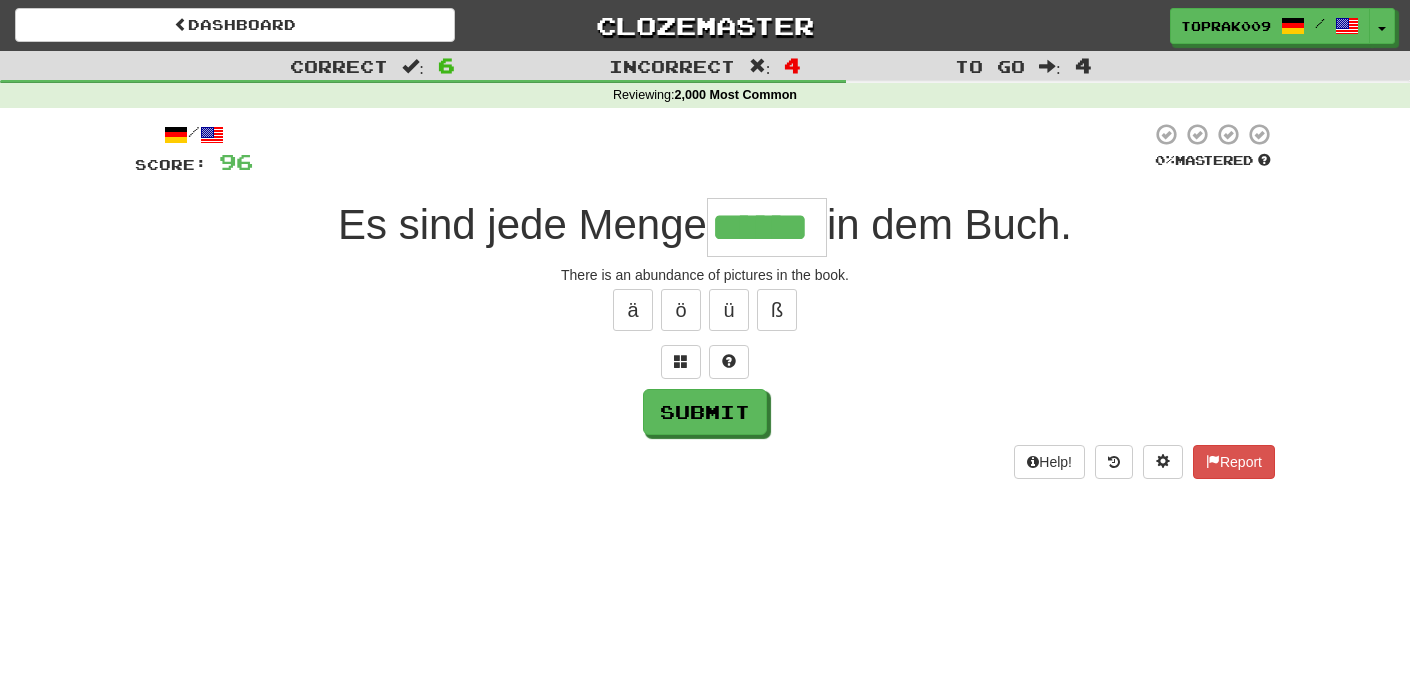 type on "******" 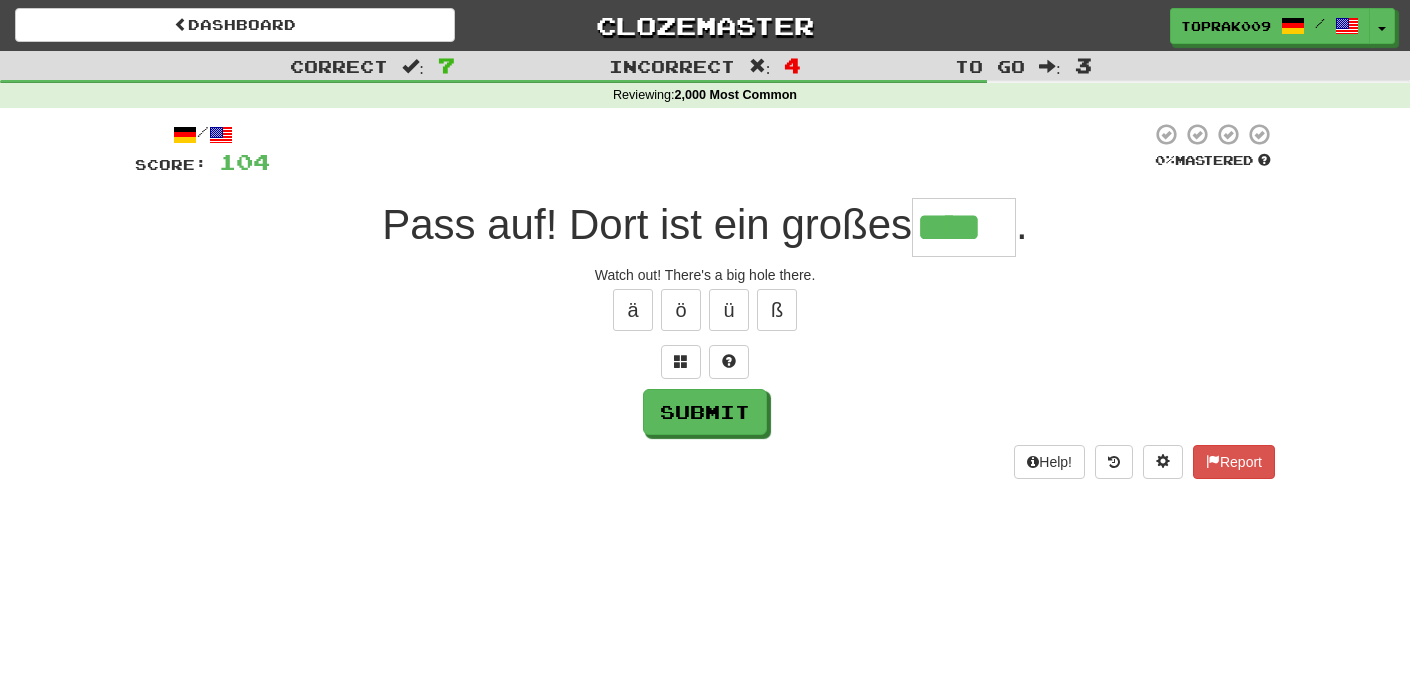 type on "****" 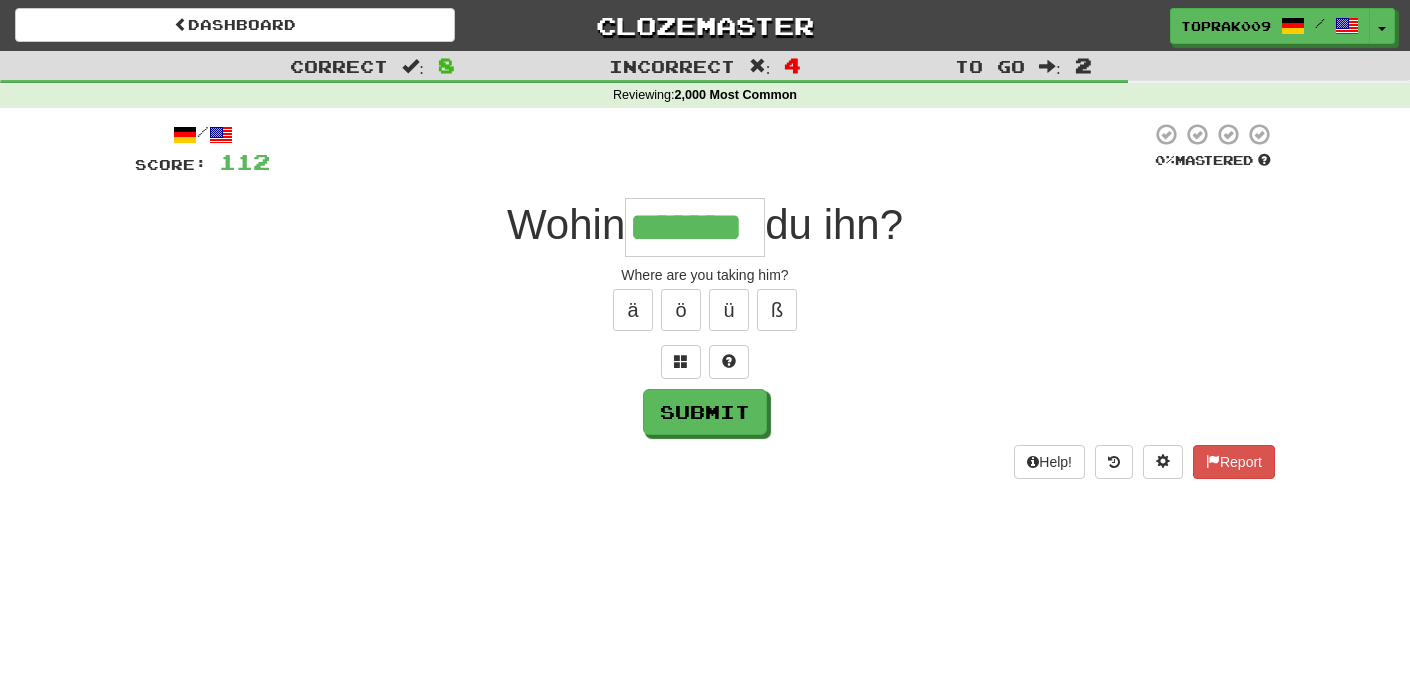 type on "*******" 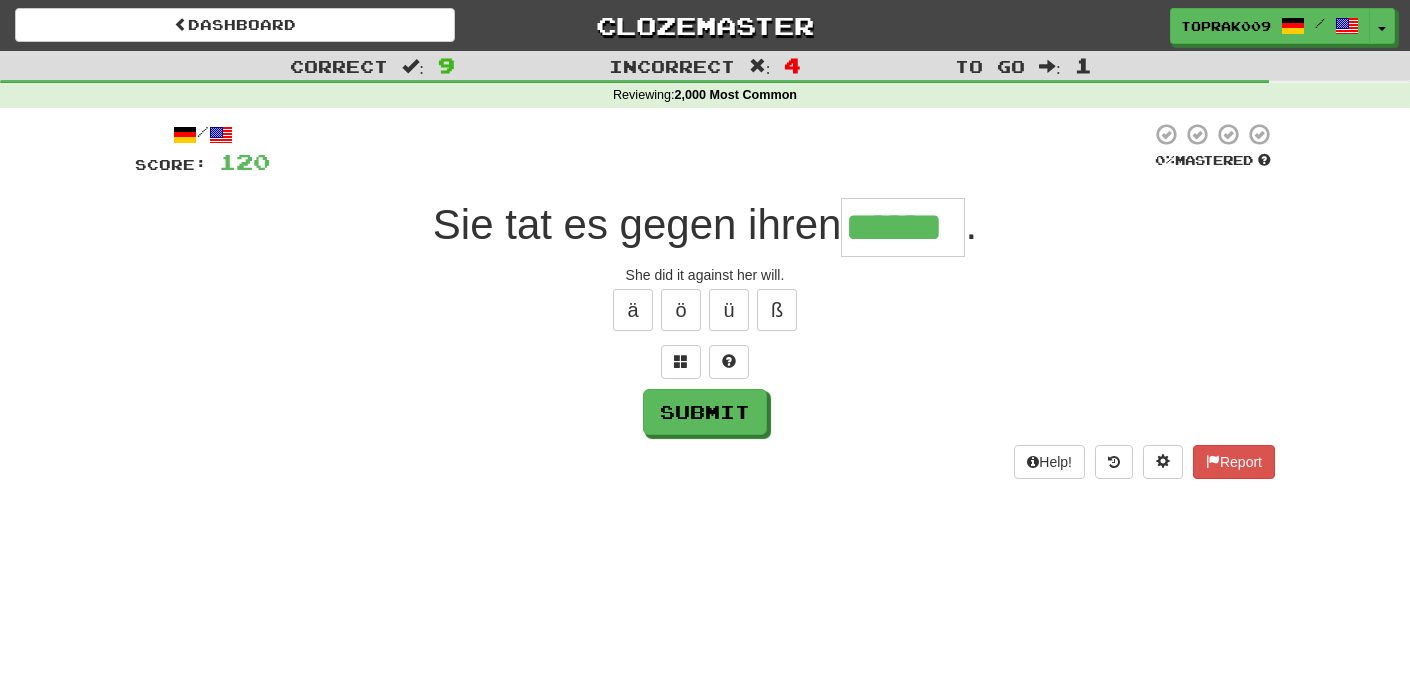 type on "******" 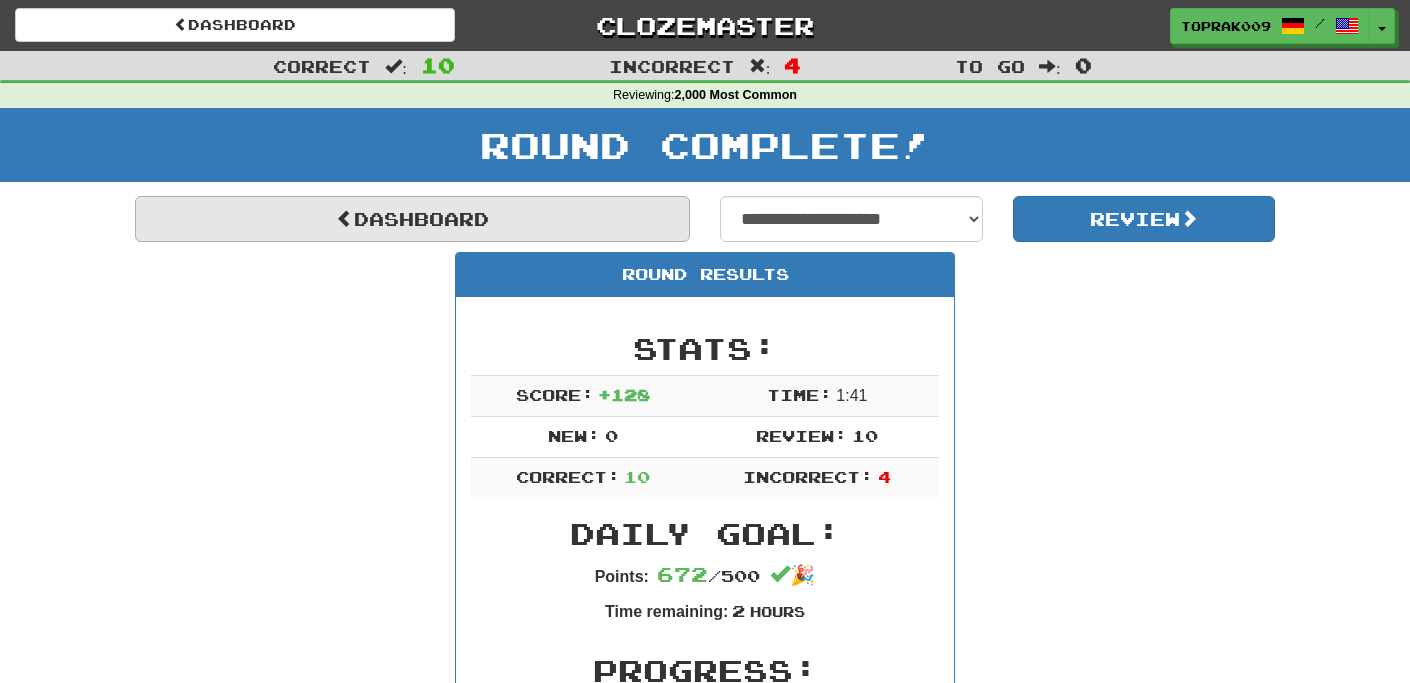 click on "Dashboard" at bounding box center [412, 219] 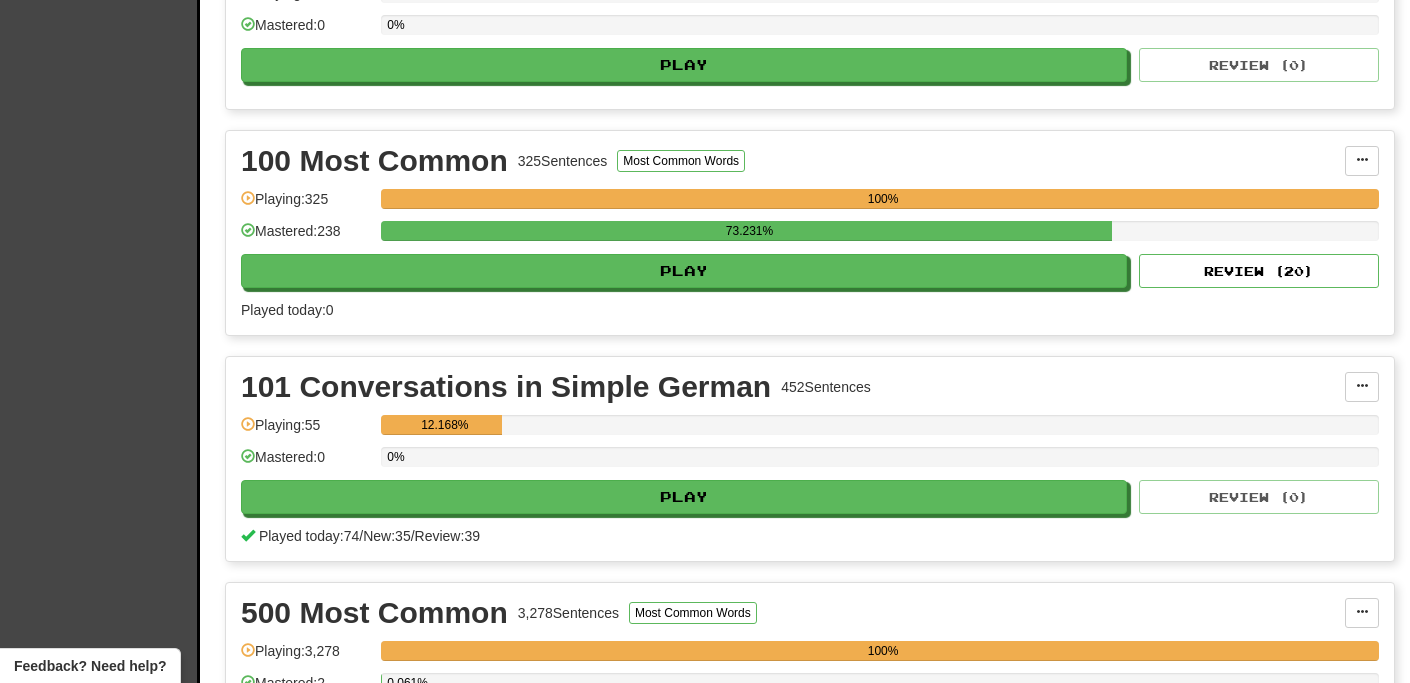 scroll, scrollTop: 791, scrollLeft: 0, axis: vertical 